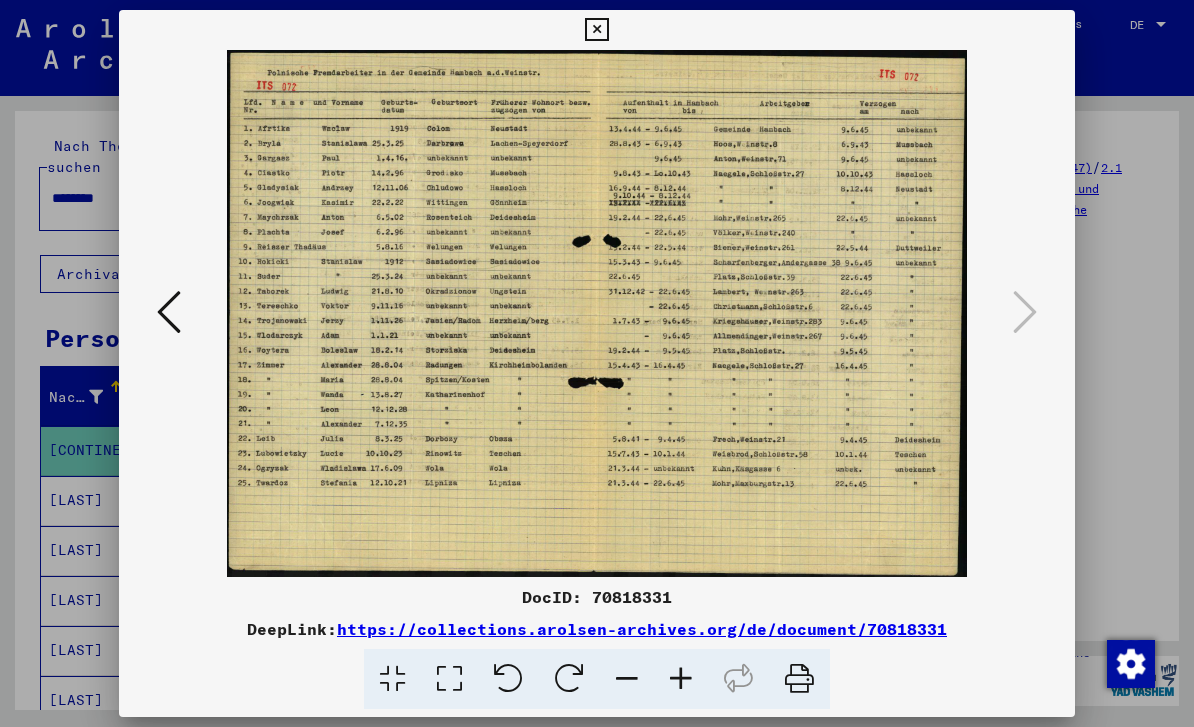 scroll, scrollTop: 167, scrollLeft: 647, axis: both 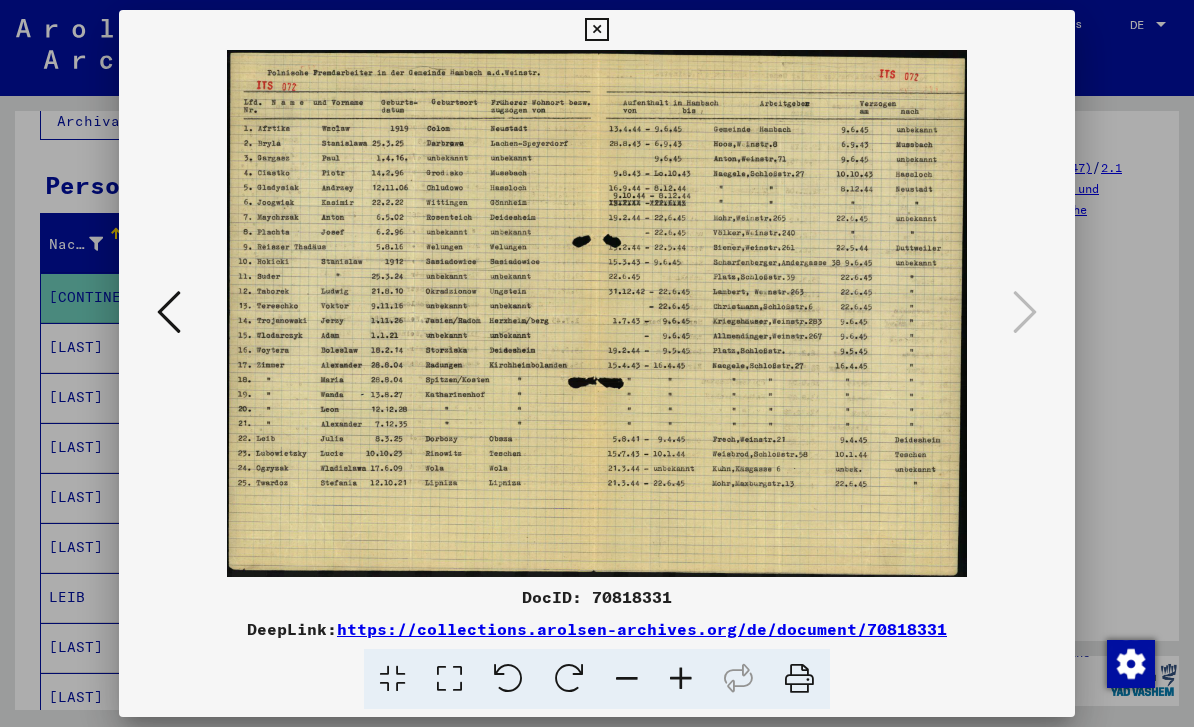 click at bounding box center (596, 30) 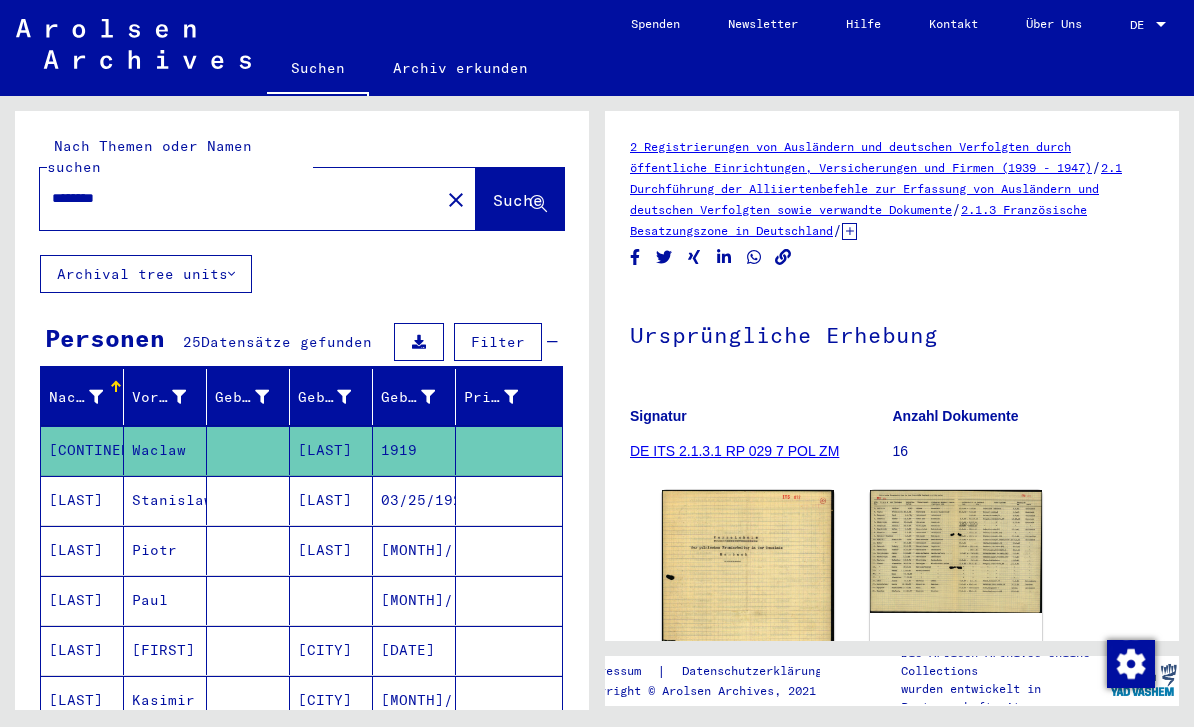 scroll, scrollTop: 0, scrollLeft: 0, axis: both 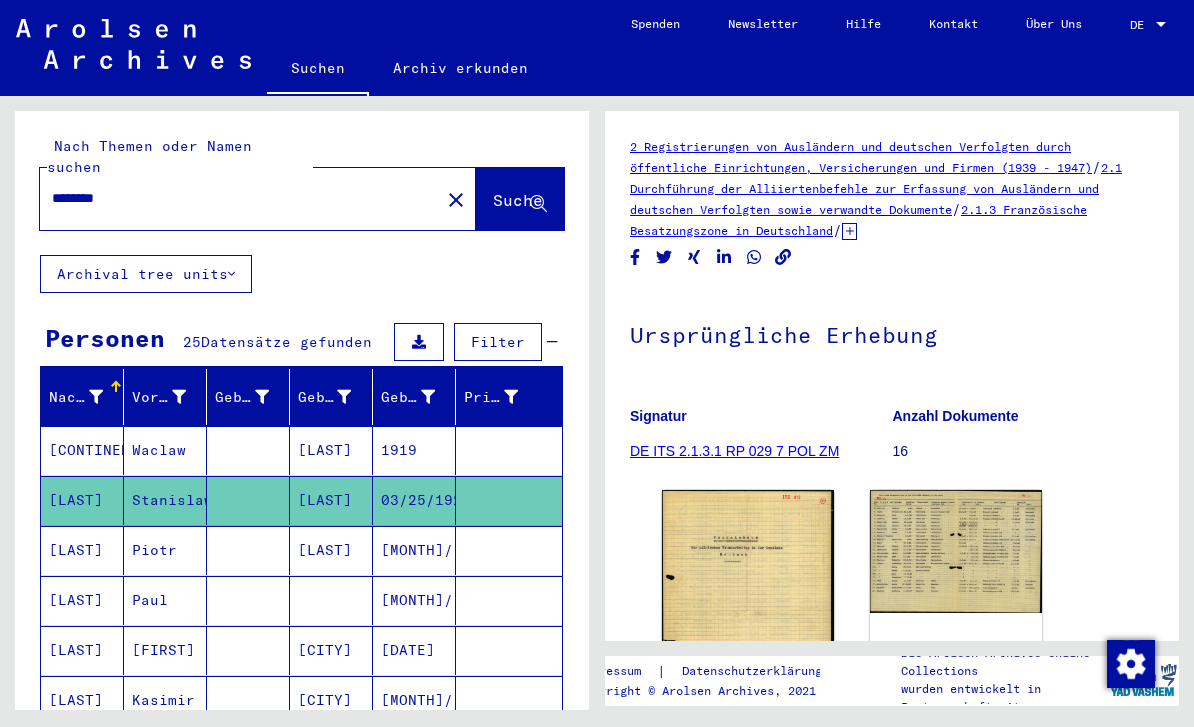 click on "[MONTH]/[DAY]/[YEAR]" at bounding box center (414, 600) 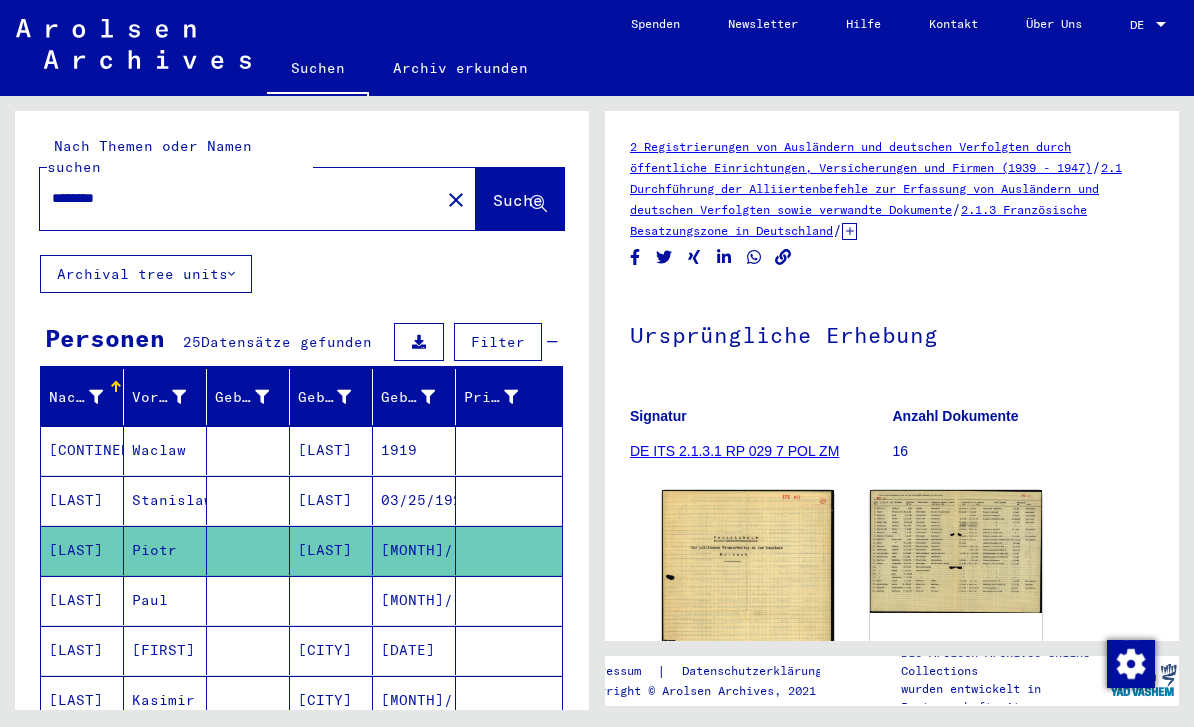 scroll, scrollTop: 0, scrollLeft: 0, axis: both 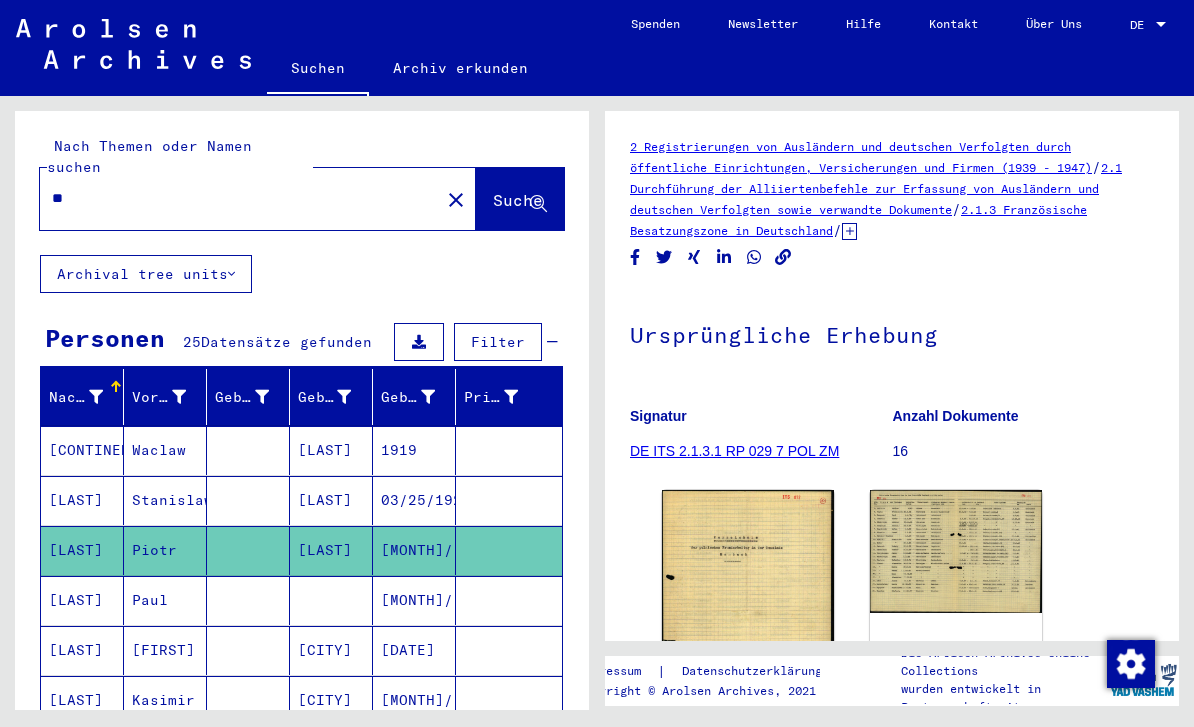 type on "*" 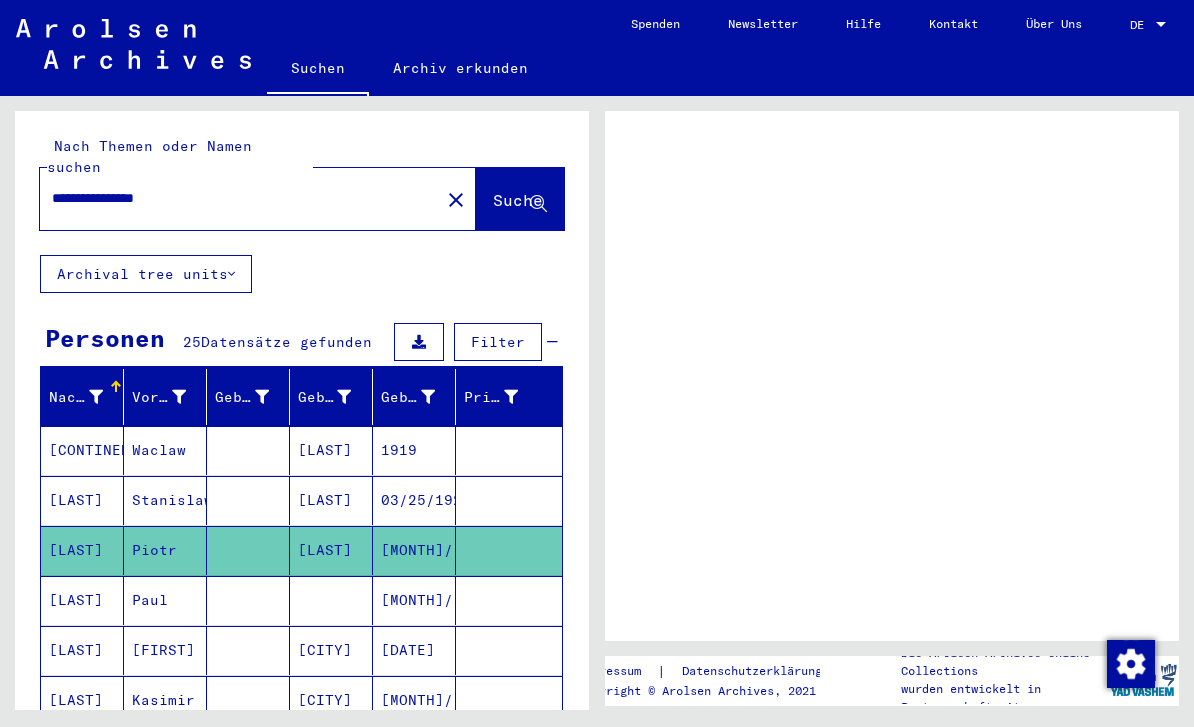 type on "**********" 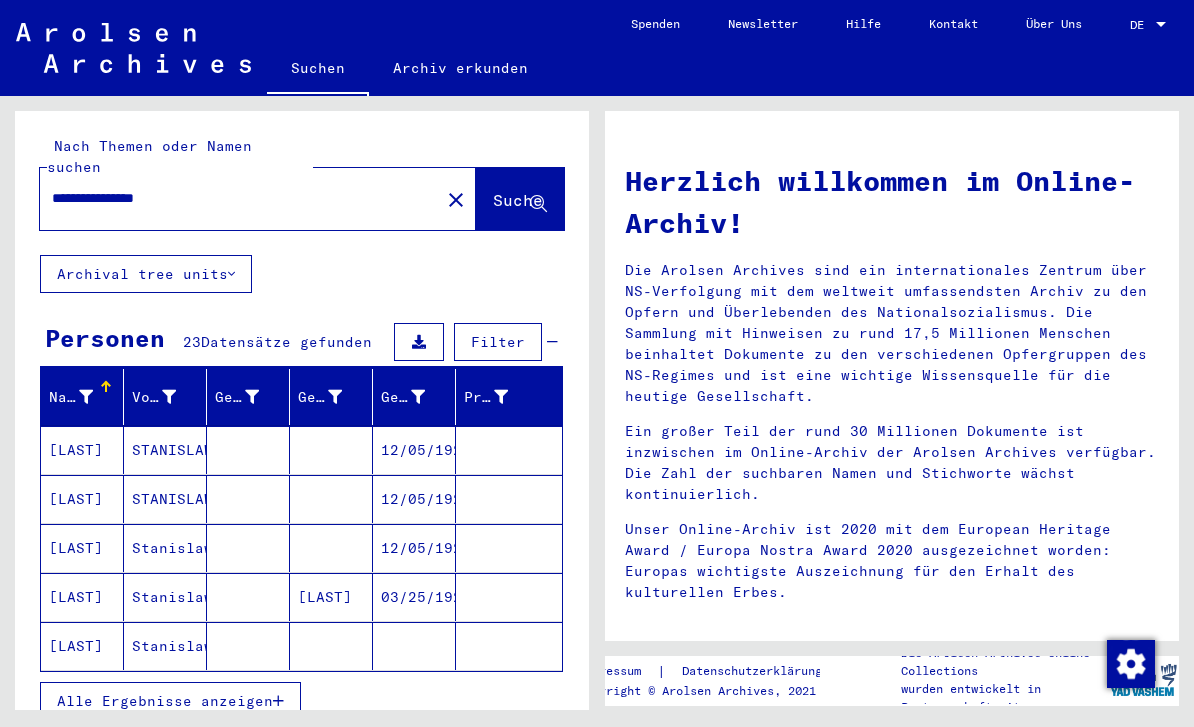 click on "STANISLAWA" at bounding box center [165, 499] 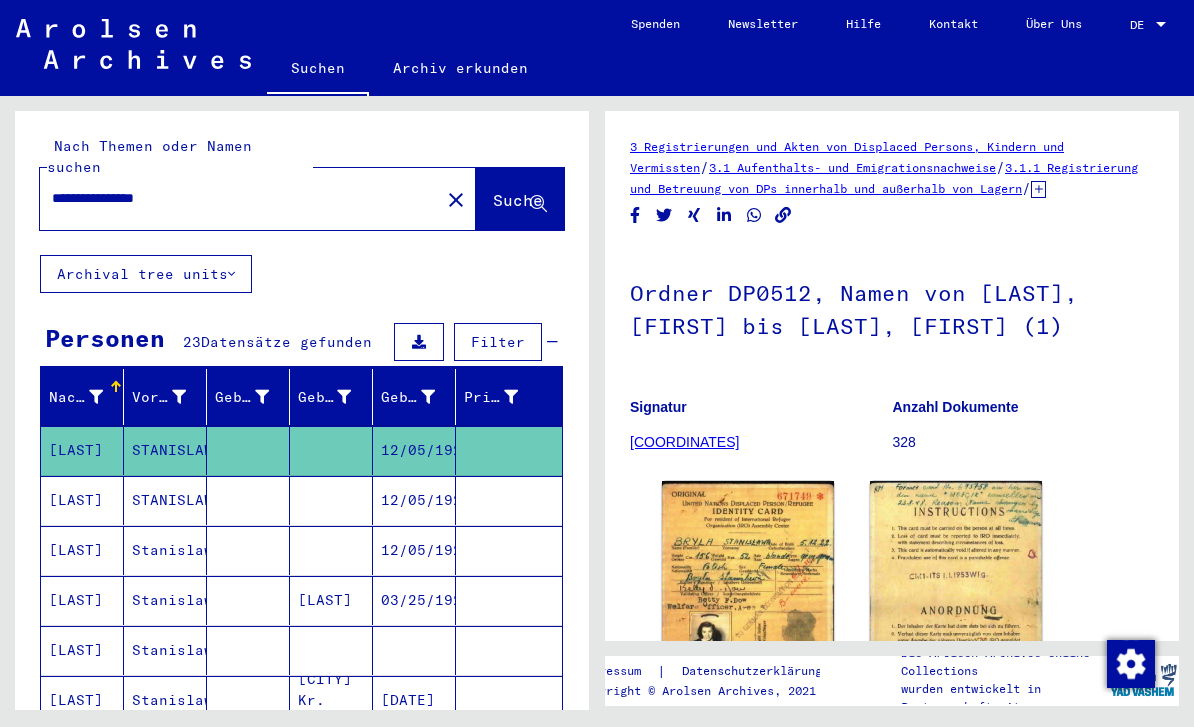 scroll, scrollTop: 0, scrollLeft: 0, axis: both 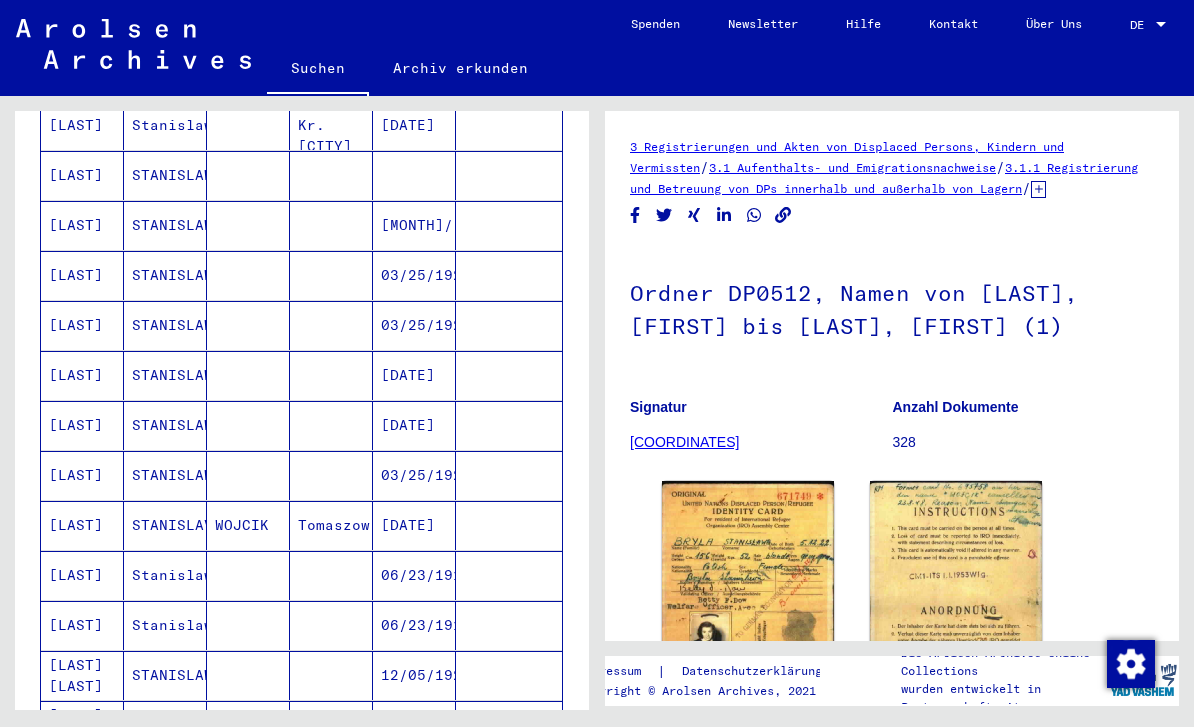 click on "STANISLAWA" at bounding box center [165, 525] 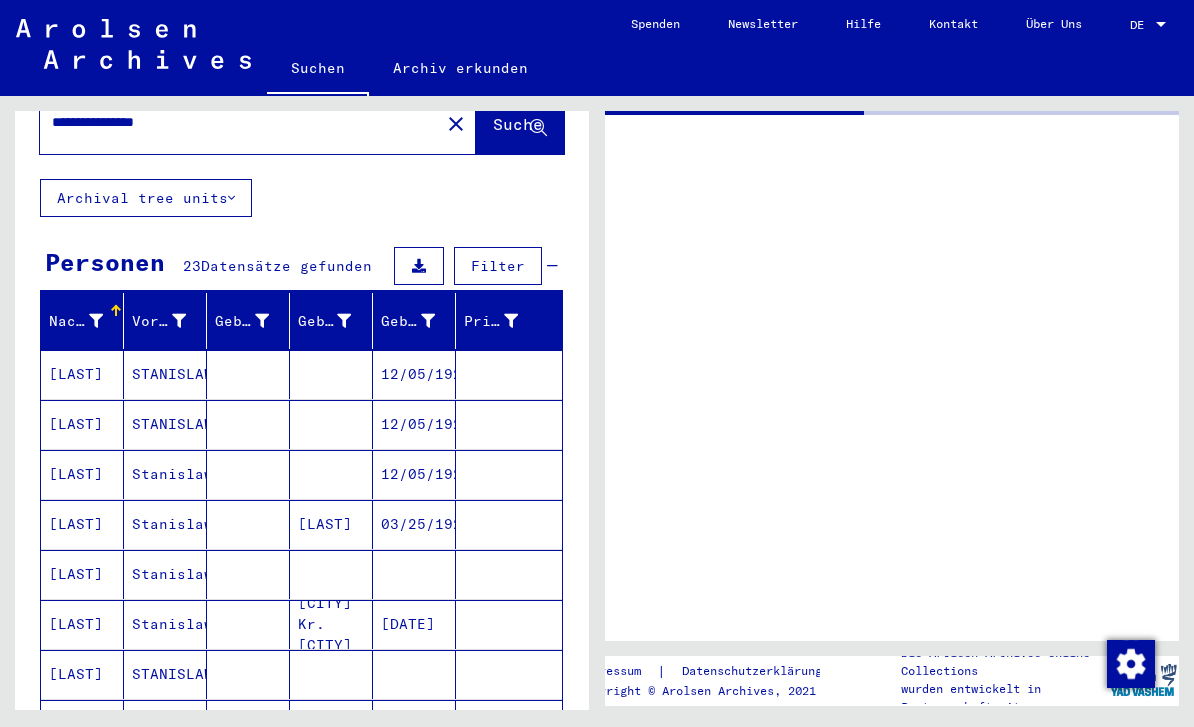 scroll, scrollTop: 79, scrollLeft: 0, axis: vertical 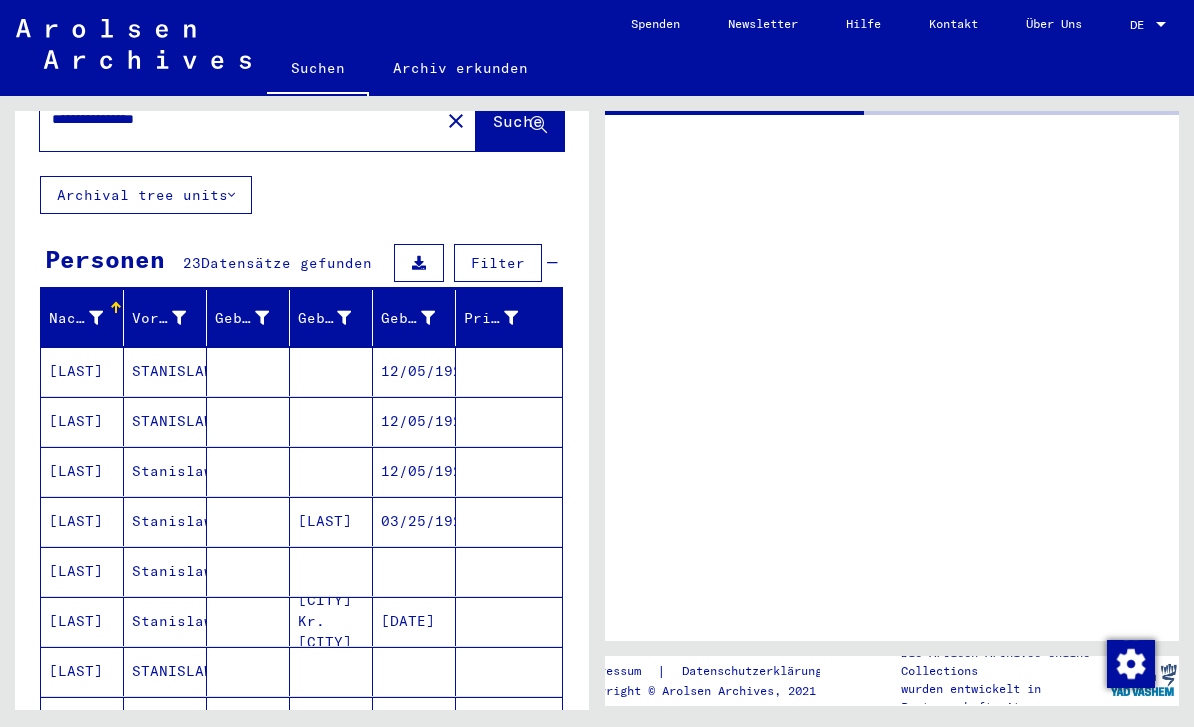 click at bounding box center (248, 571) 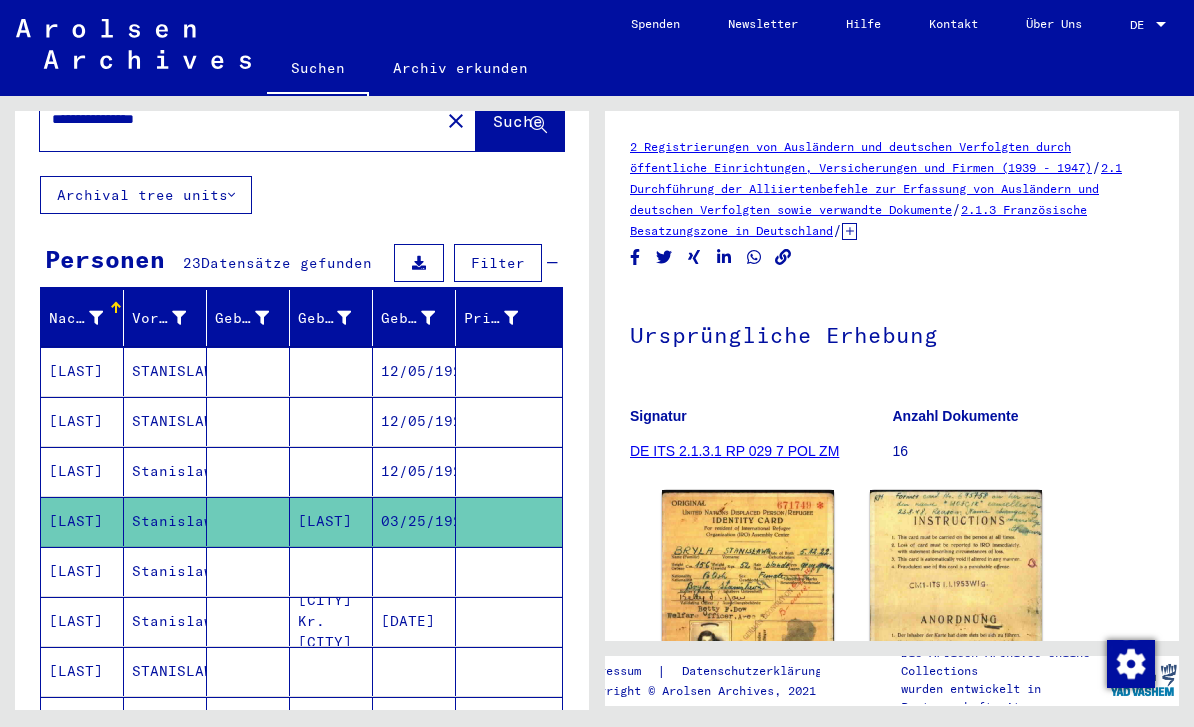 scroll, scrollTop: 0, scrollLeft: 0, axis: both 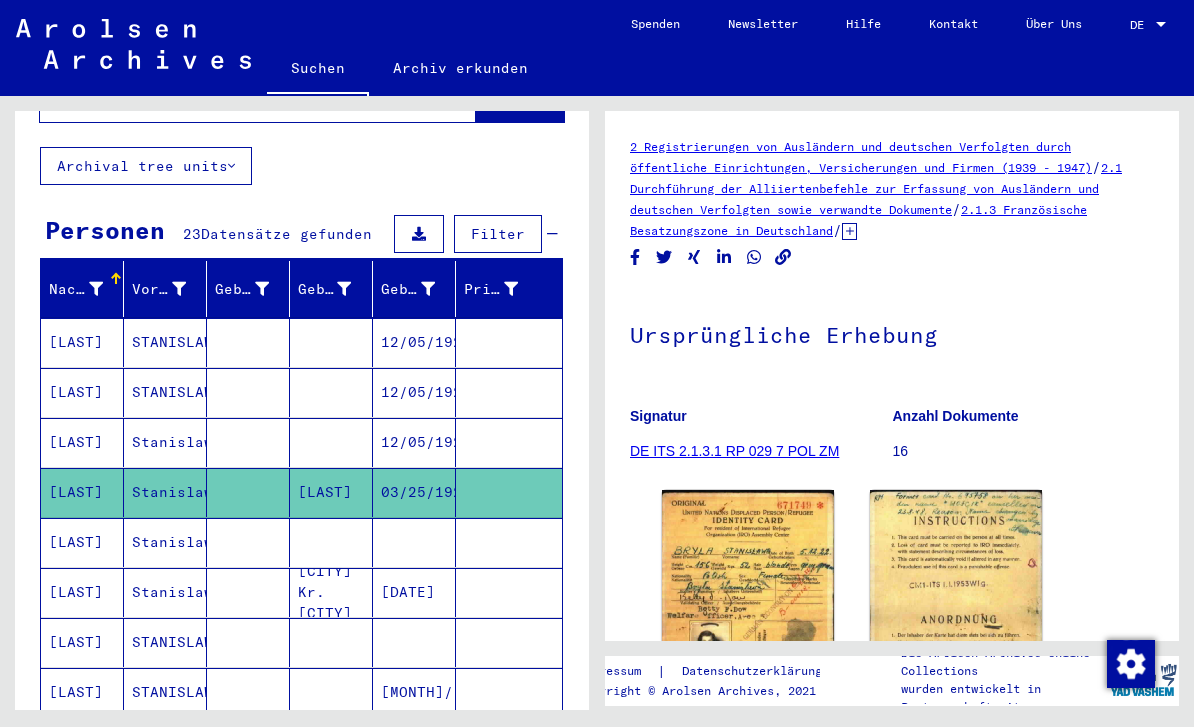 click on "[LAST]" at bounding box center (82, 492) 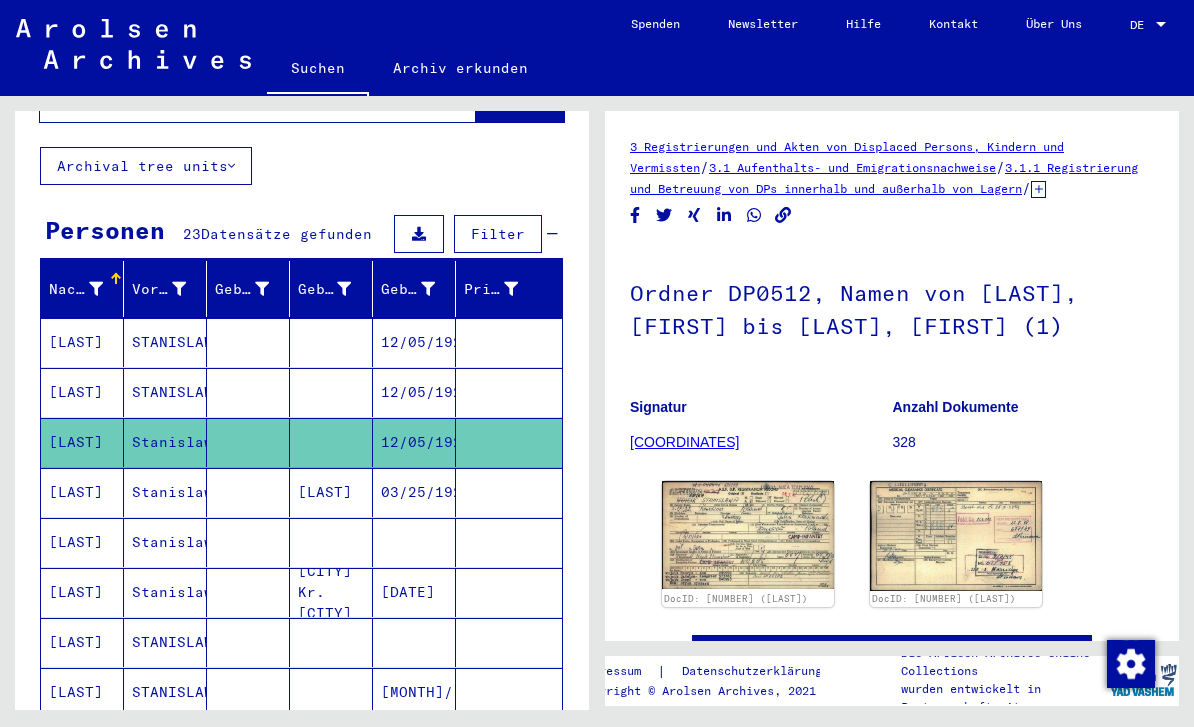 scroll, scrollTop: 0, scrollLeft: 0, axis: both 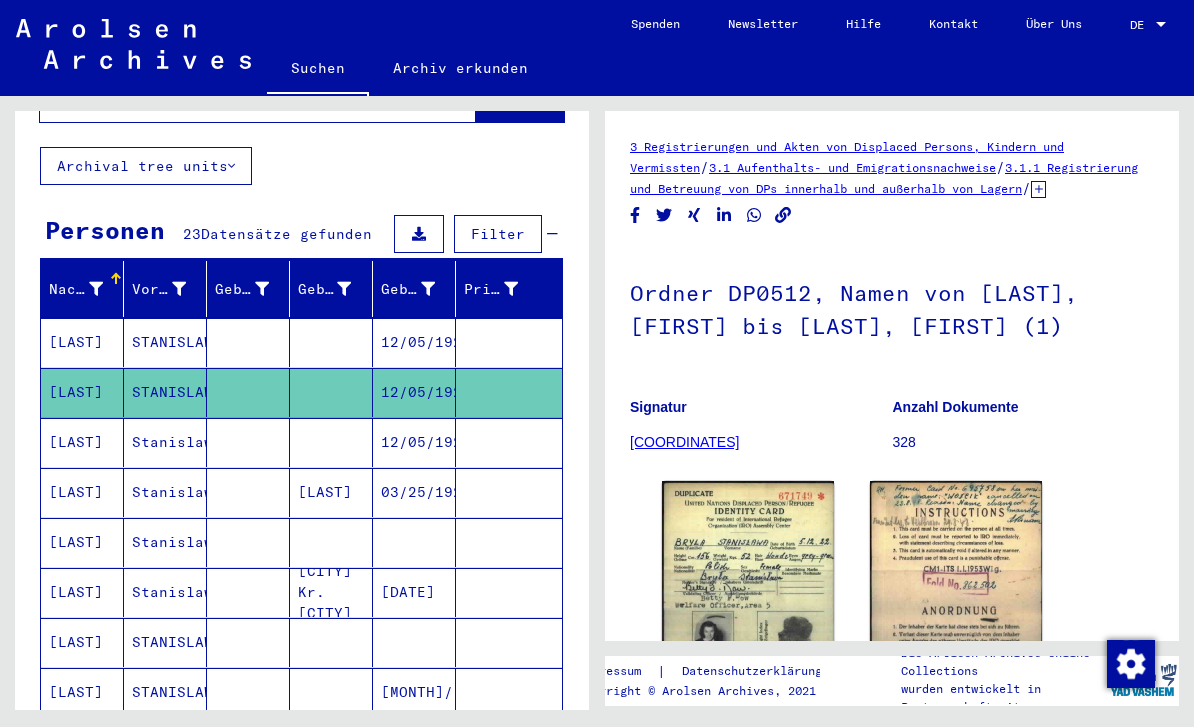 click on "[LAST]" at bounding box center (82, 392) 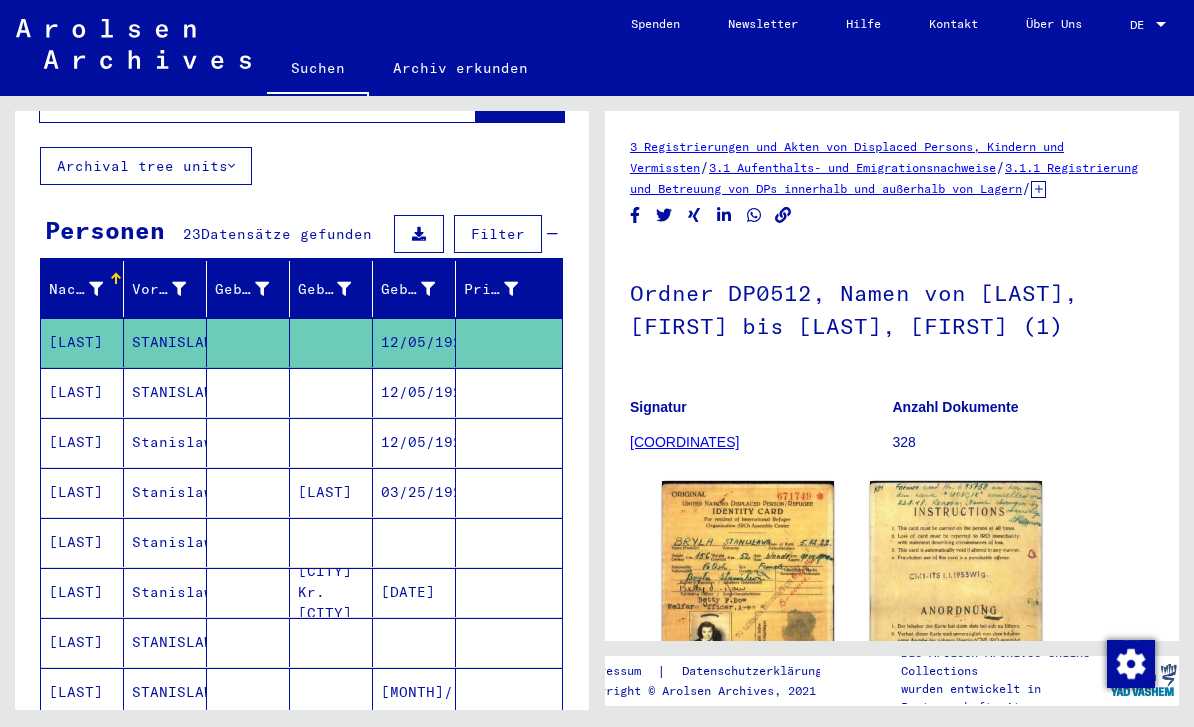 scroll, scrollTop: 0, scrollLeft: 0, axis: both 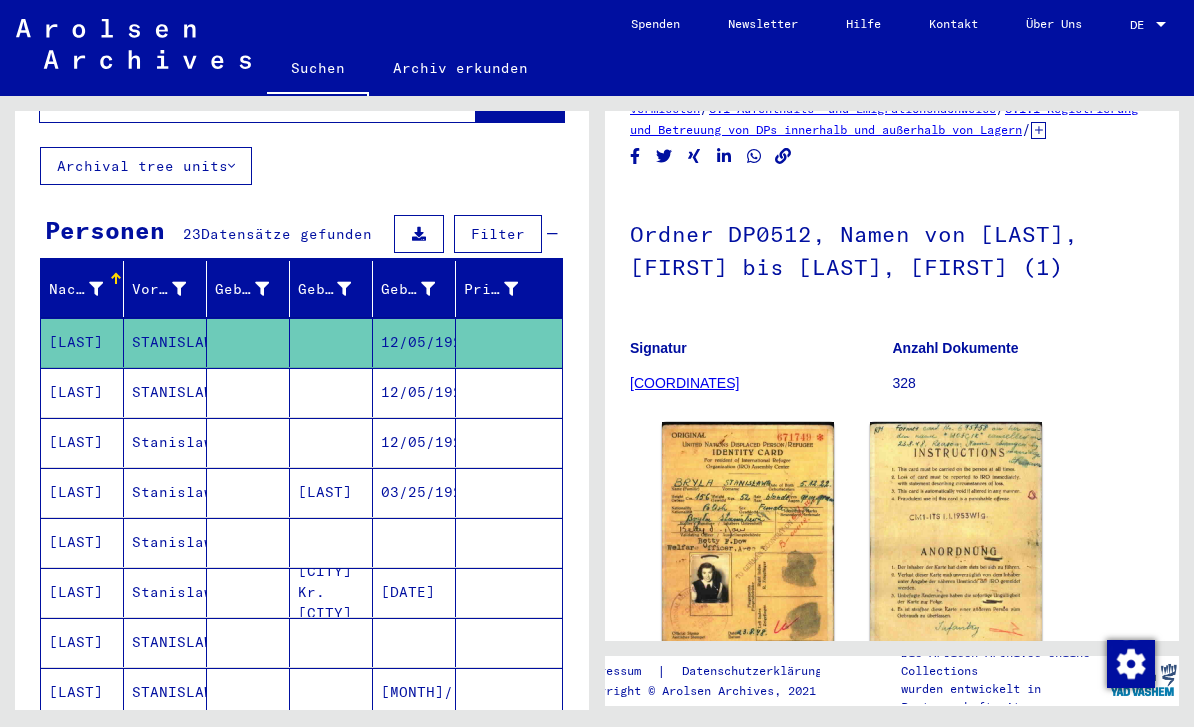 click on "03/25/1925" at bounding box center (414, 542) 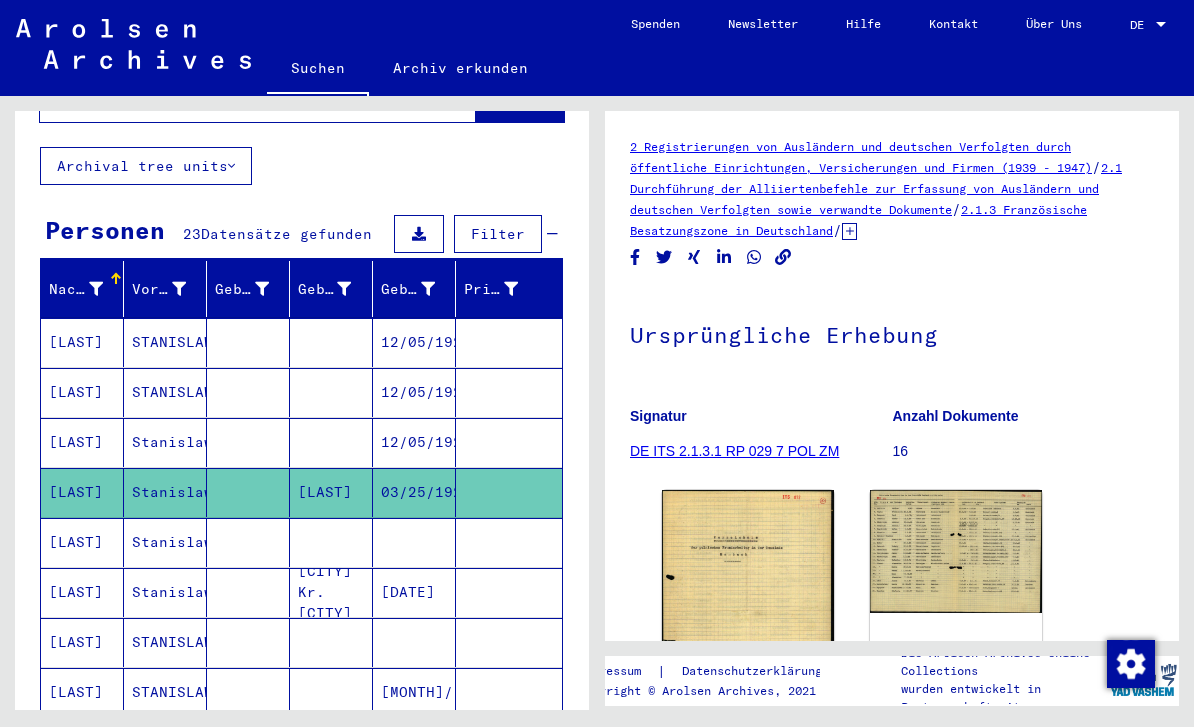 scroll, scrollTop: 0, scrollLeft: 0, axis: both 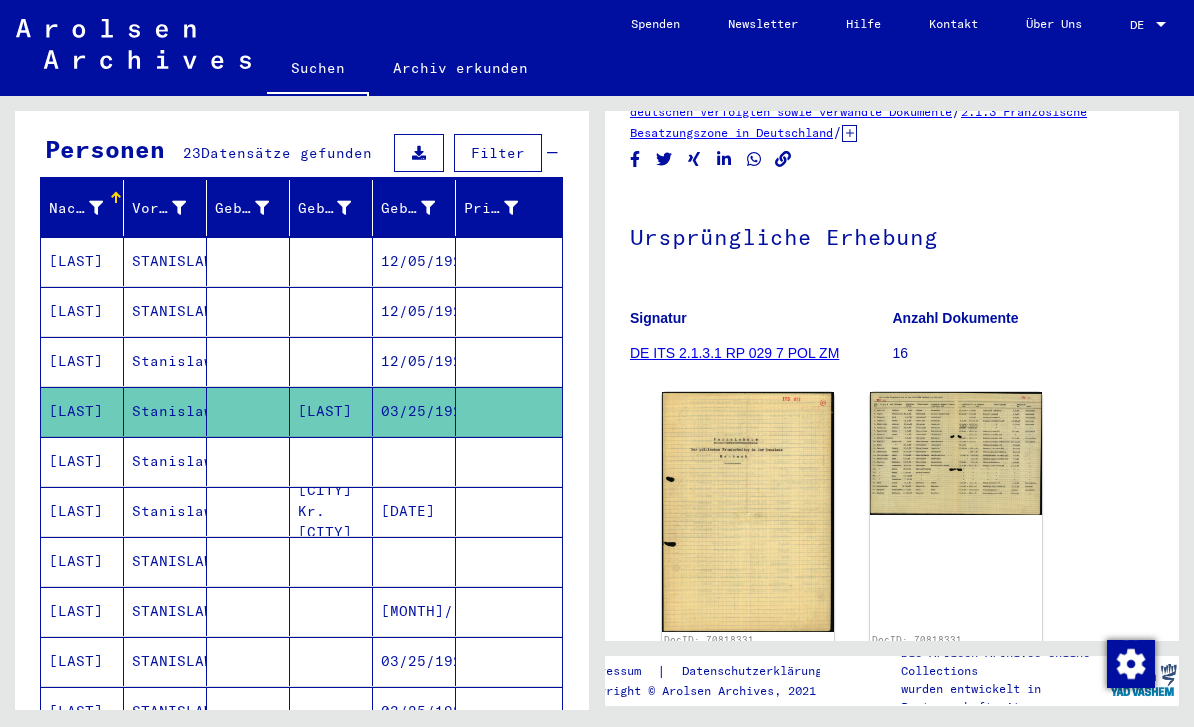 click at bounding box center [414, 511] 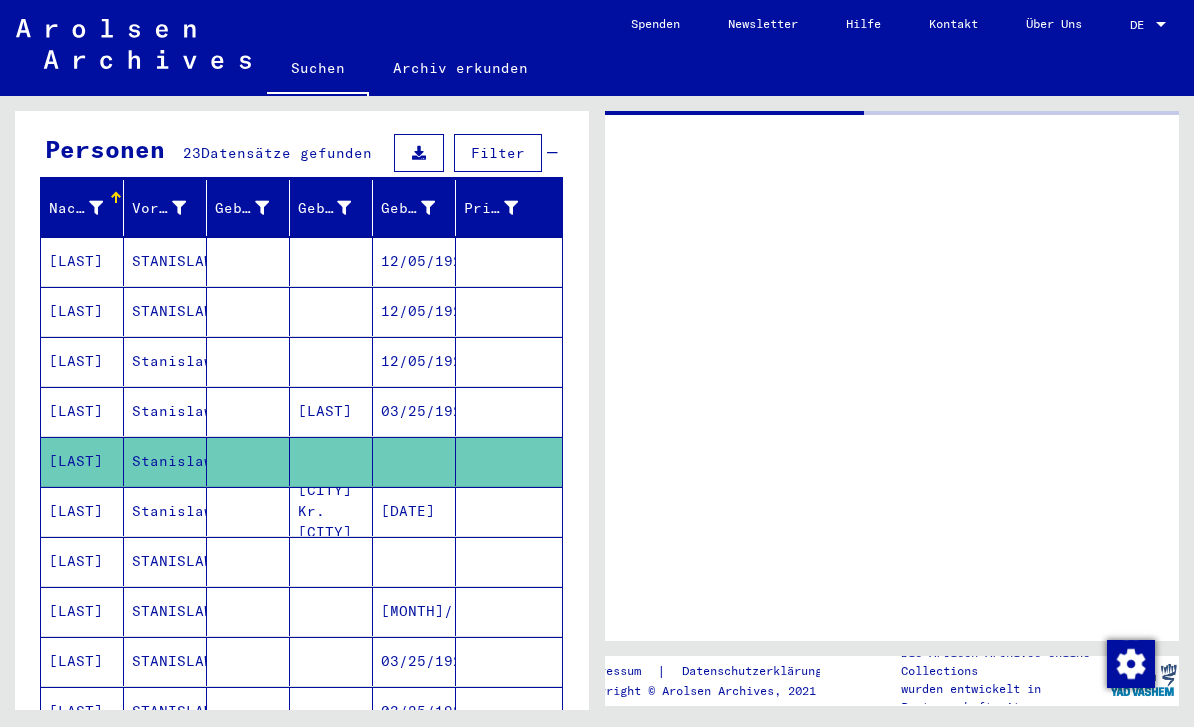 scroll, scrollTop: 0, scrollLeft: 0, axis: both 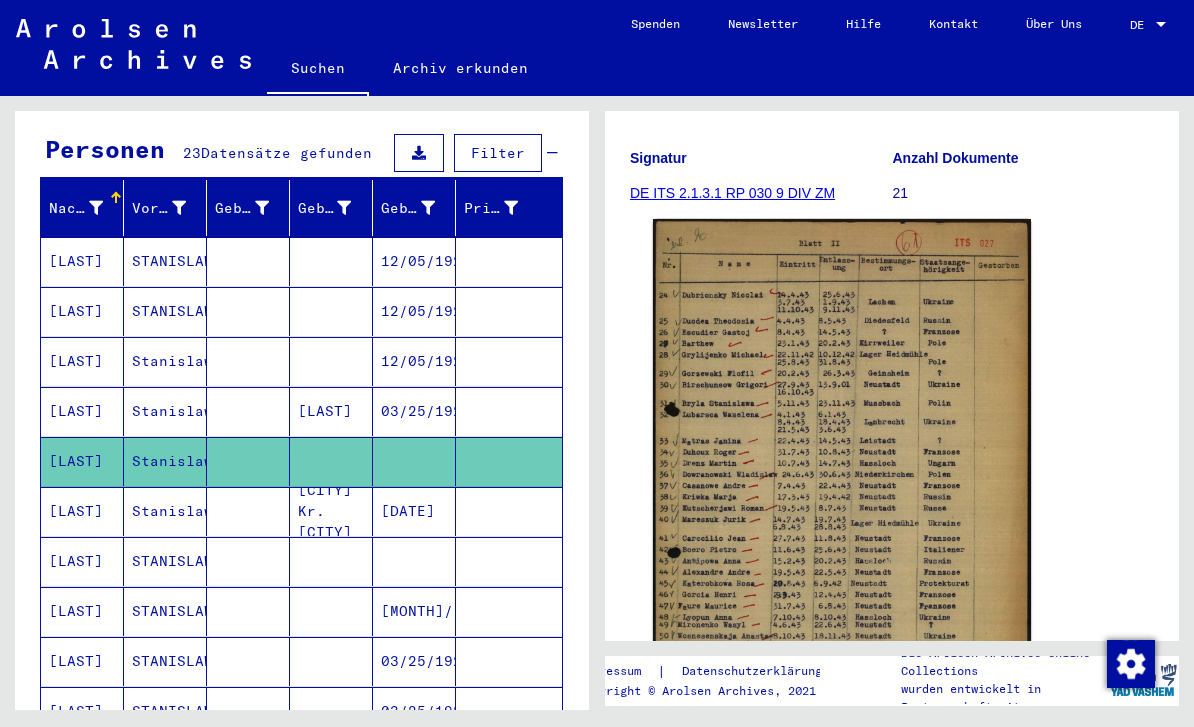 click 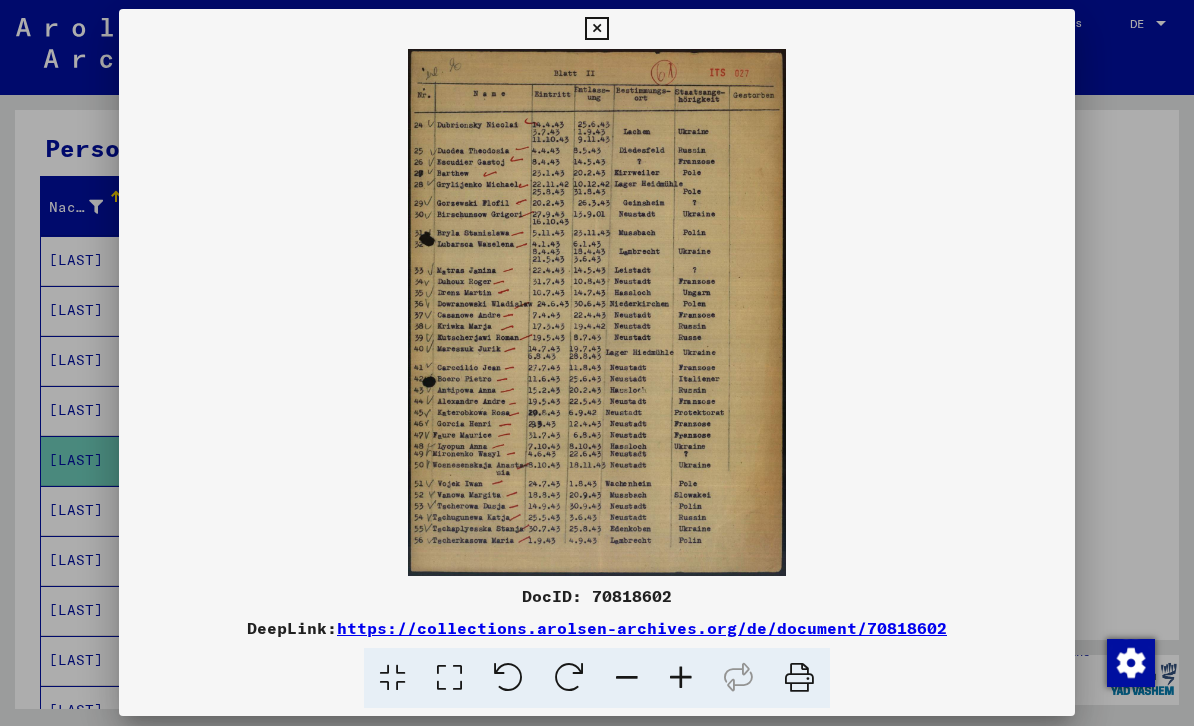 click at bounding box center (597, 363) 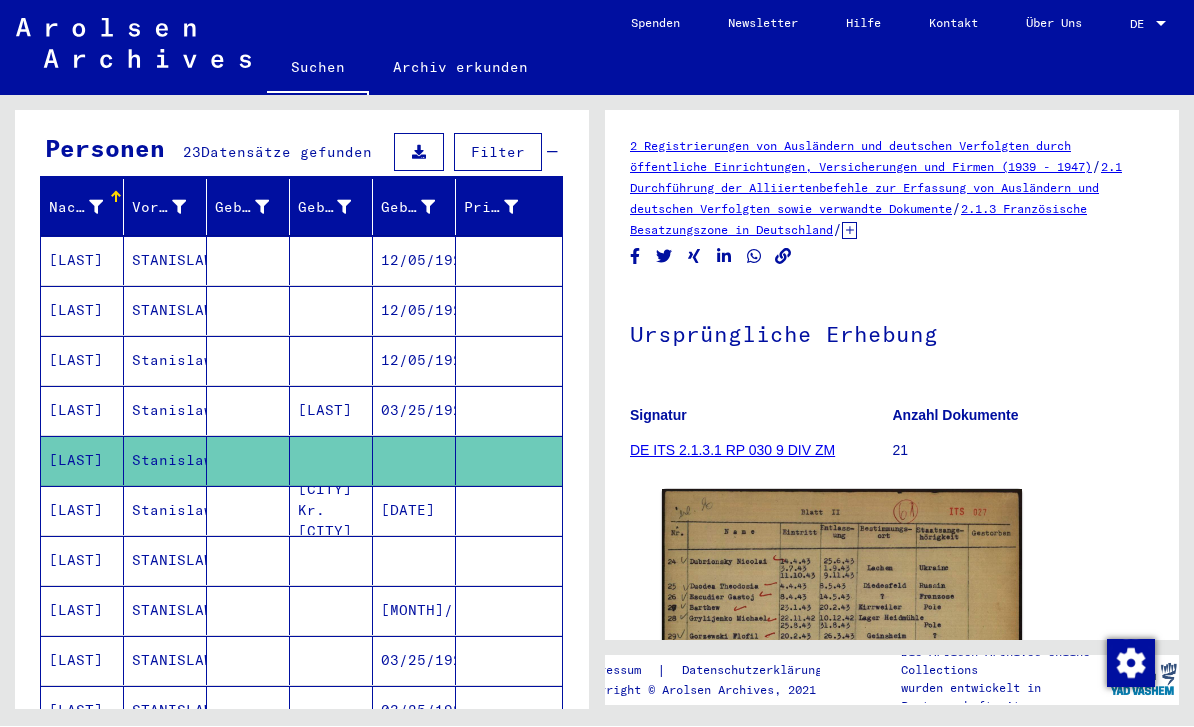 scroll, scrollTop: 0, scrollLeft: 0, axis: both 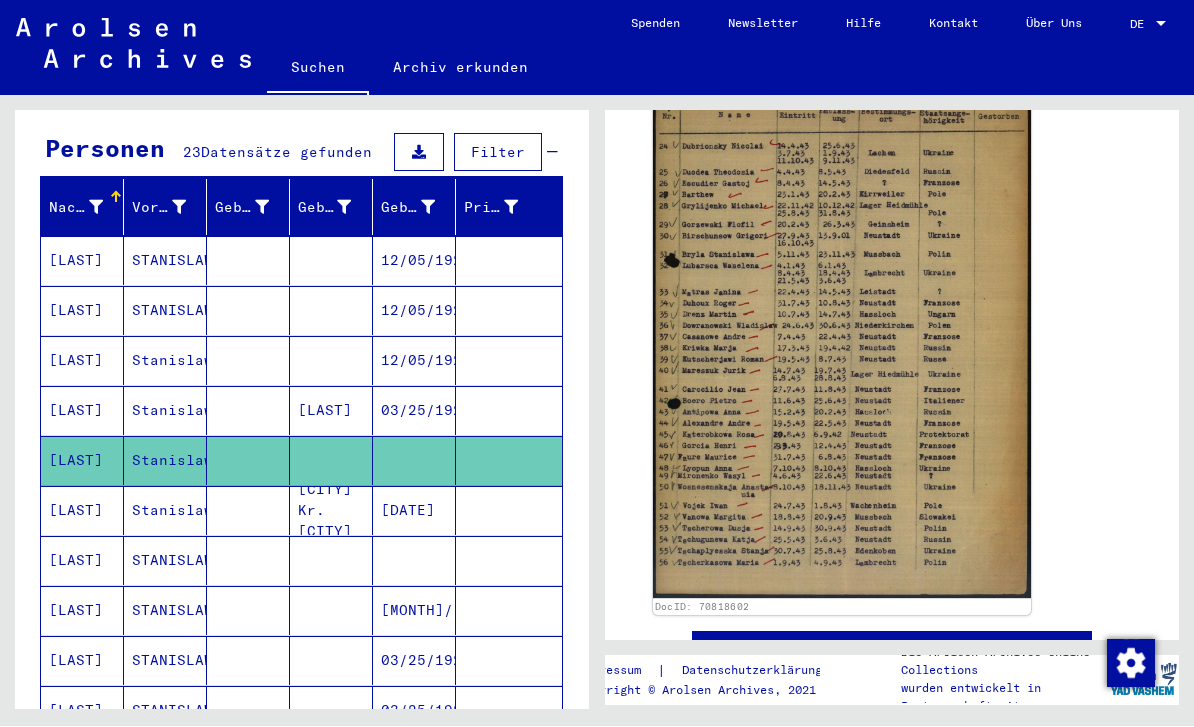 click 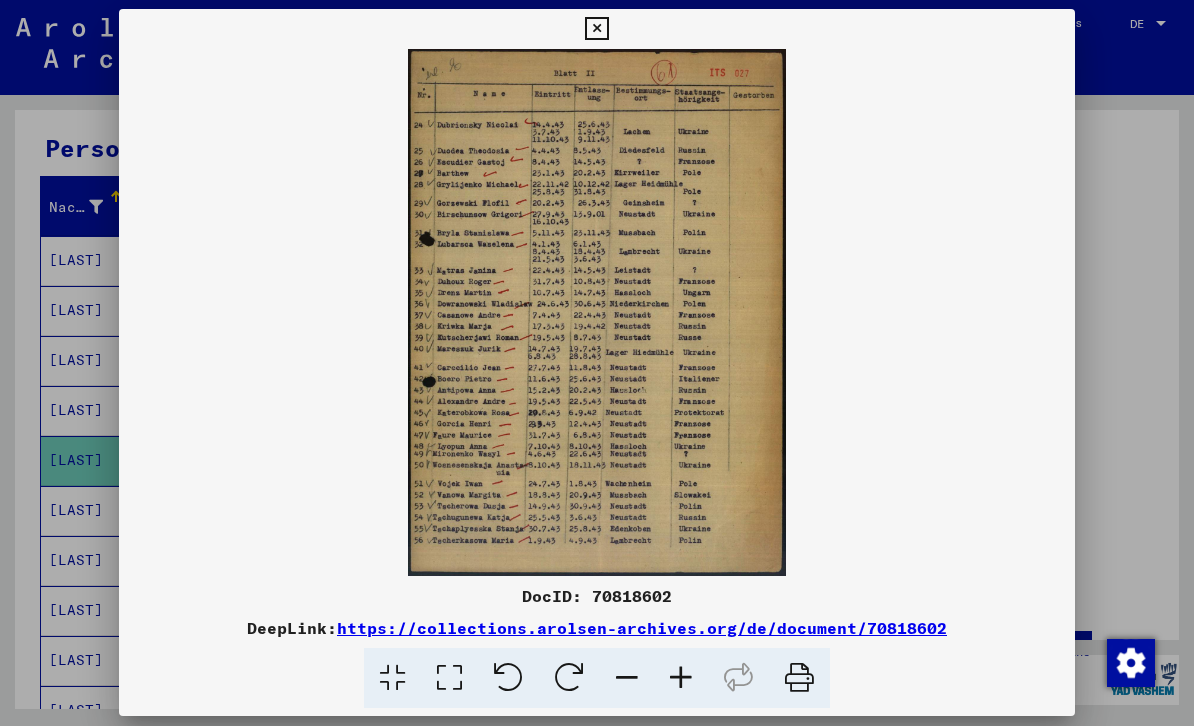 click at bounding box center [597, 363] 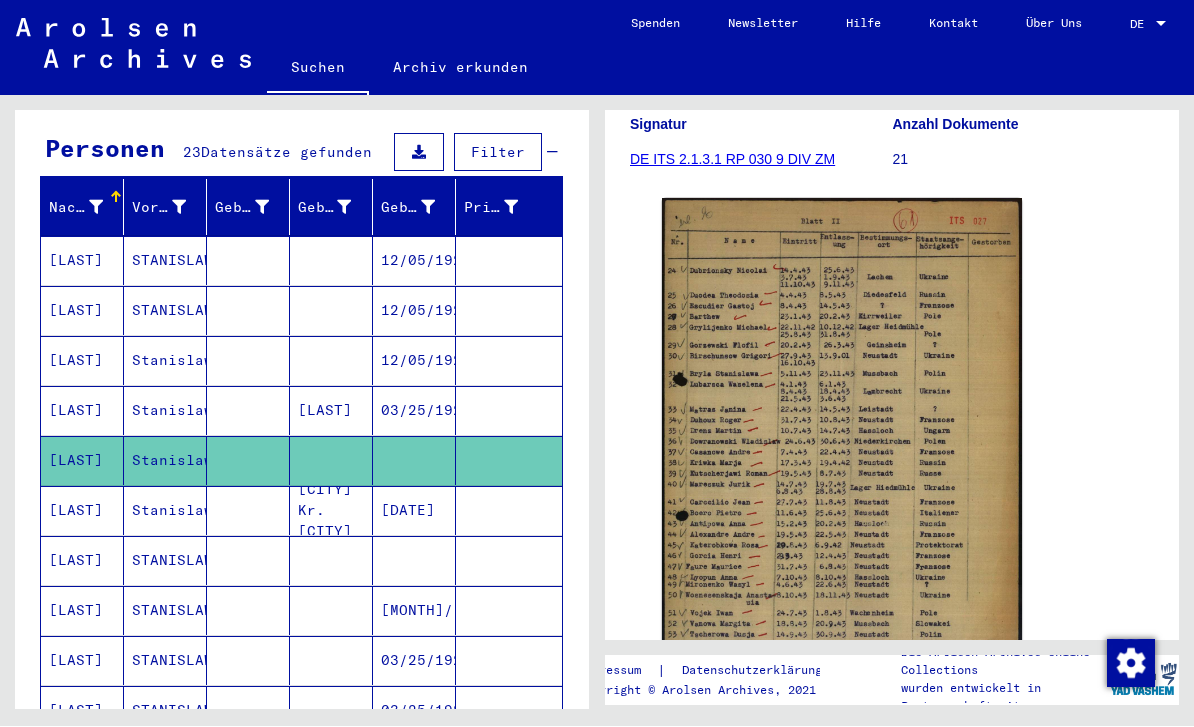scroll, scrollTop: 486, scrollLeft: 0, axis: vertical 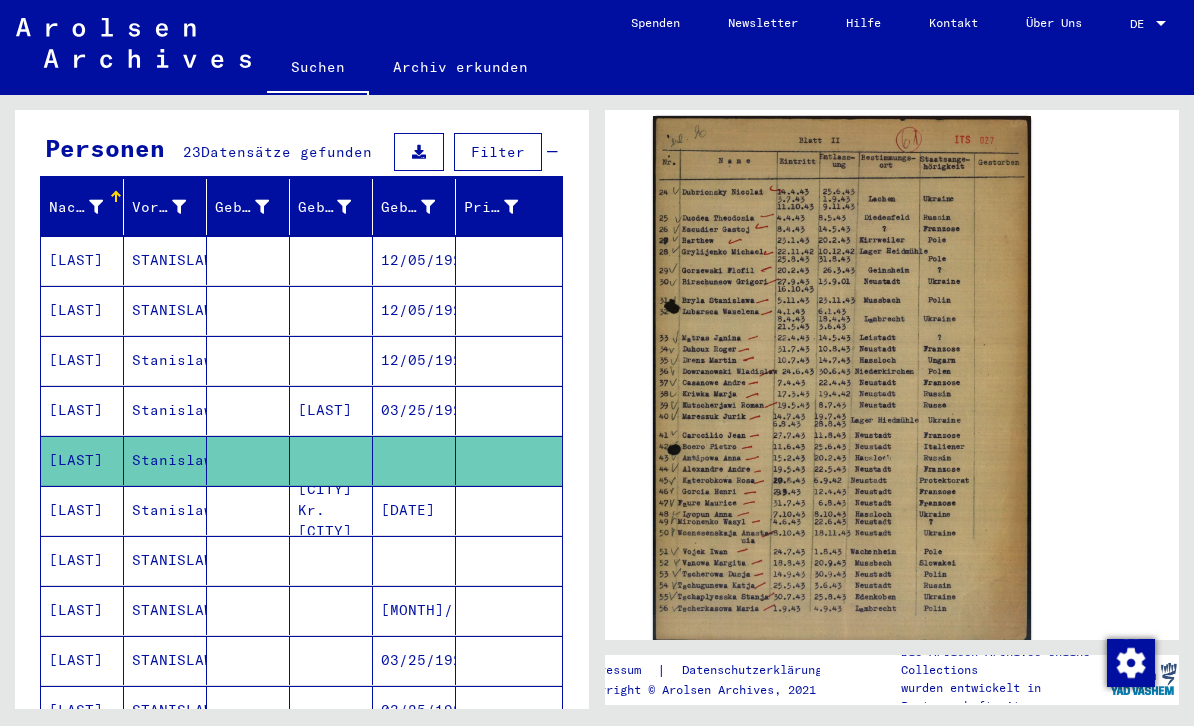 click 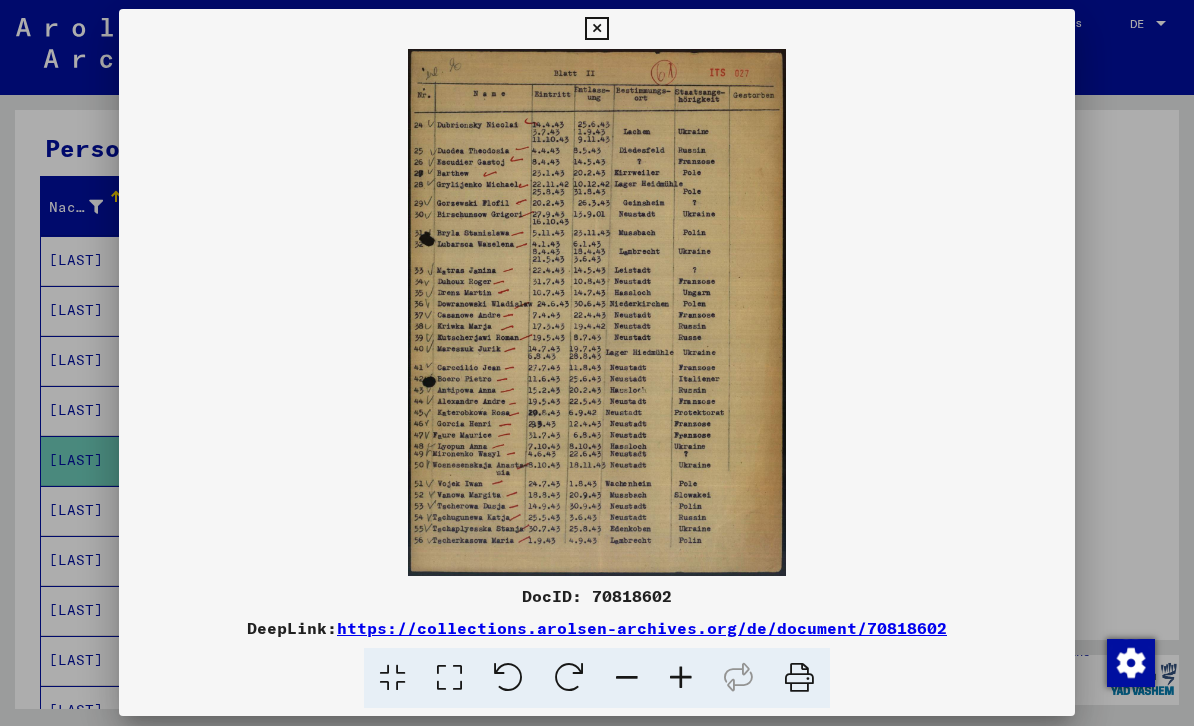 click at bounding box center [596, 30] 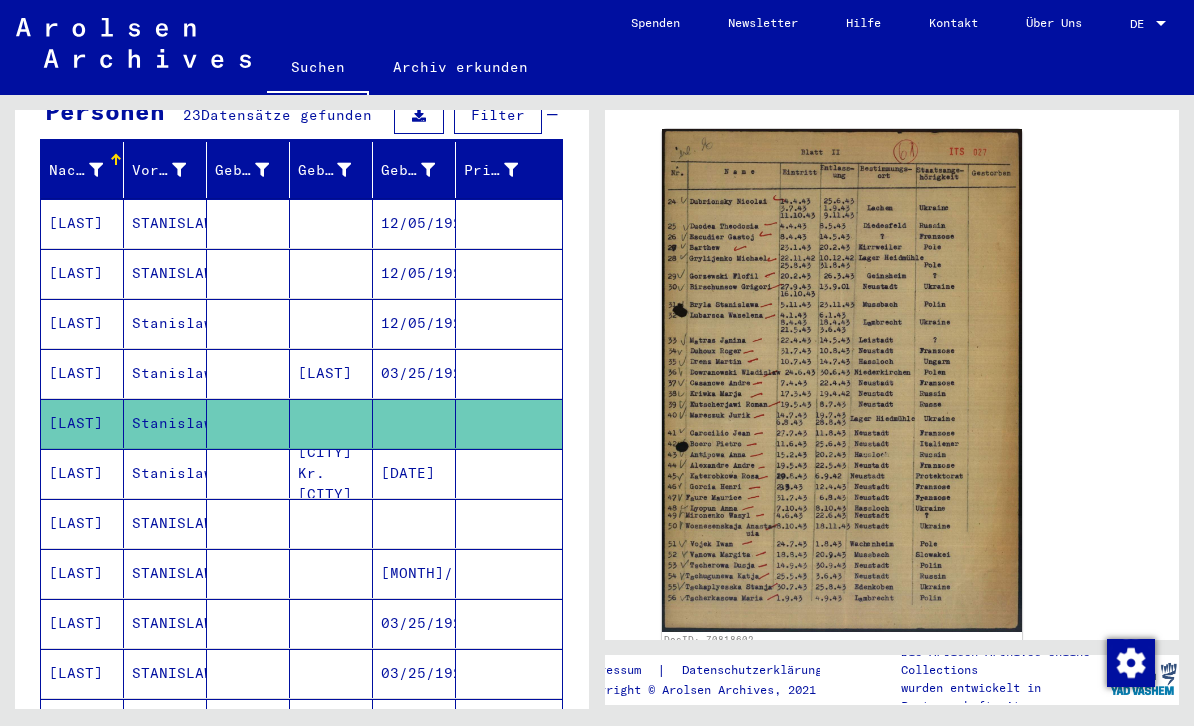 scroll, scrollTop: 227, scrollLeft: 0, axis: vertical 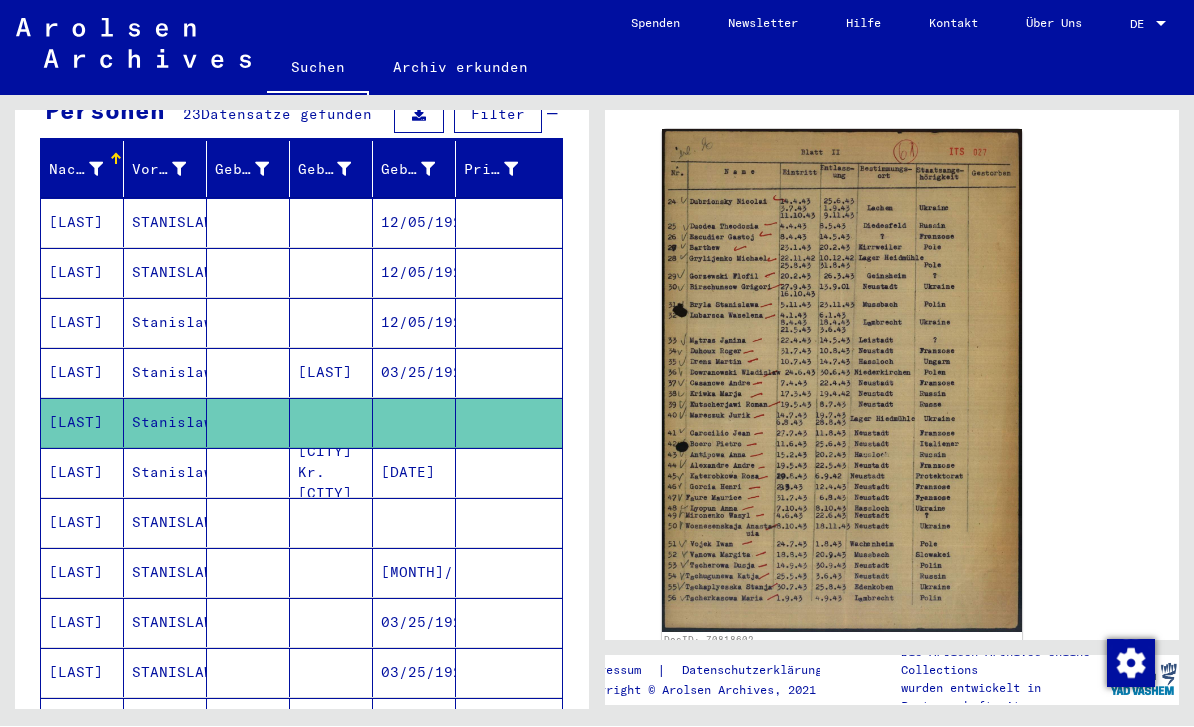 click on "Stanislawa" at bounding box center (165, 523) 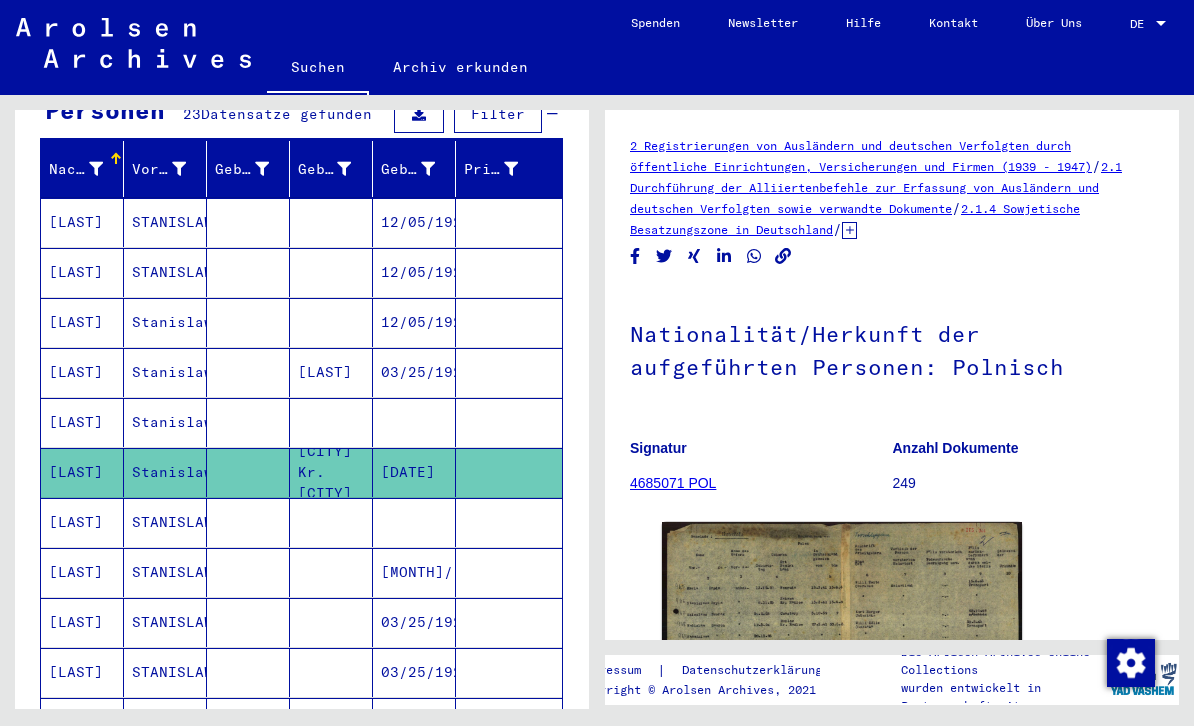 scroll, scrollTop: 0, scrollLeft: 0, axis: both 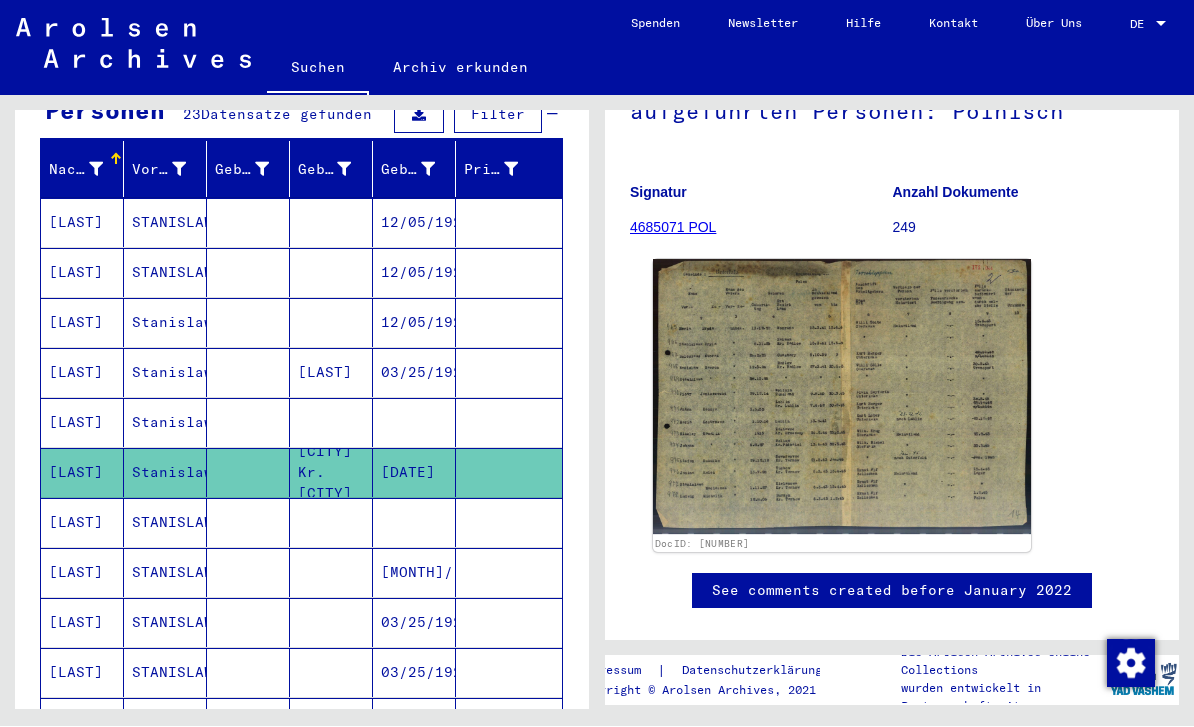 click 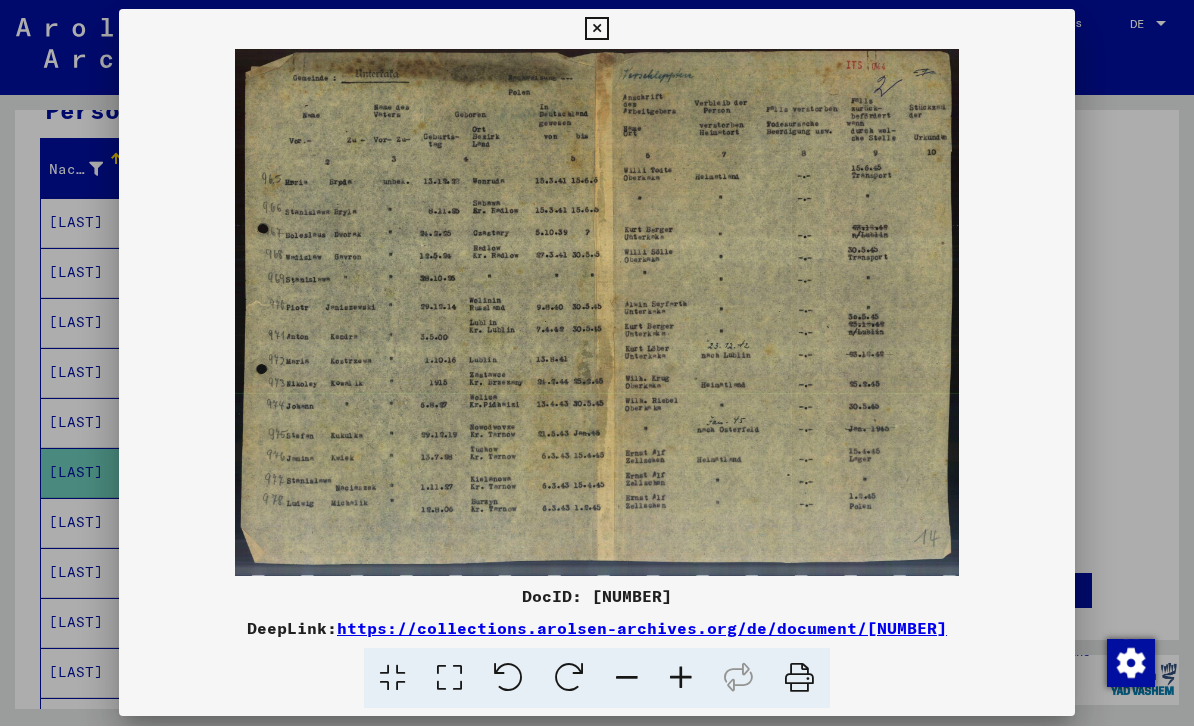 click at bounding box center [597, 363] 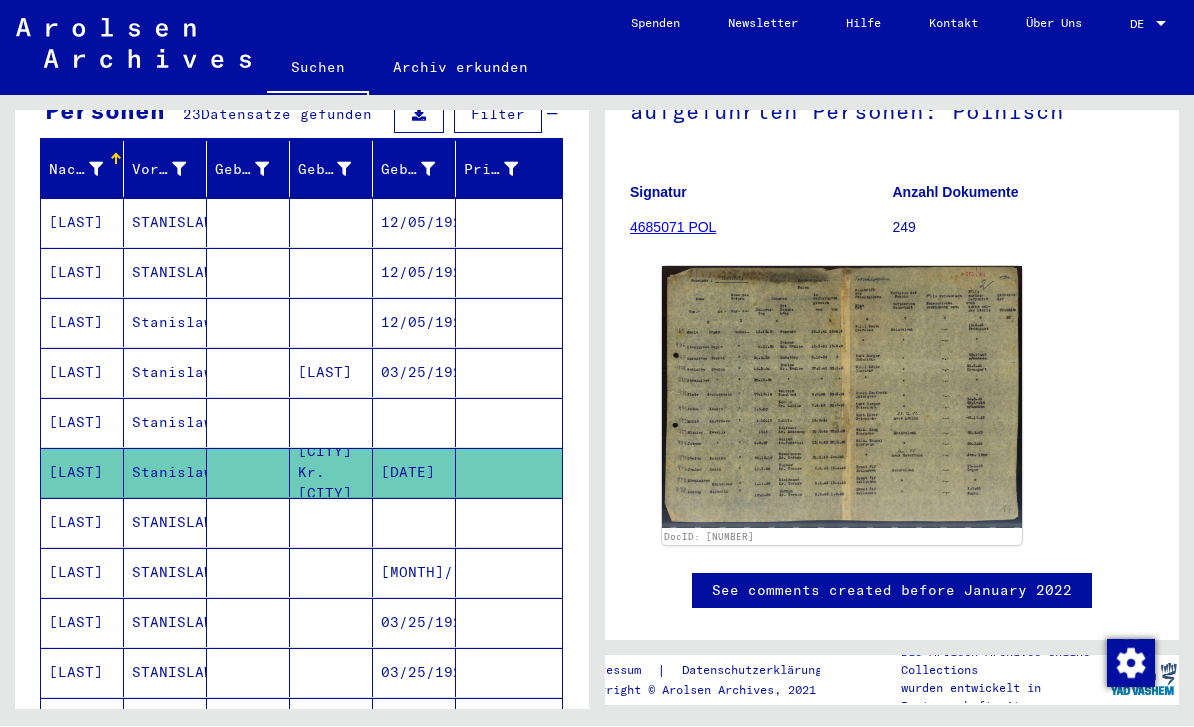 click at bounding box center [248, 573] 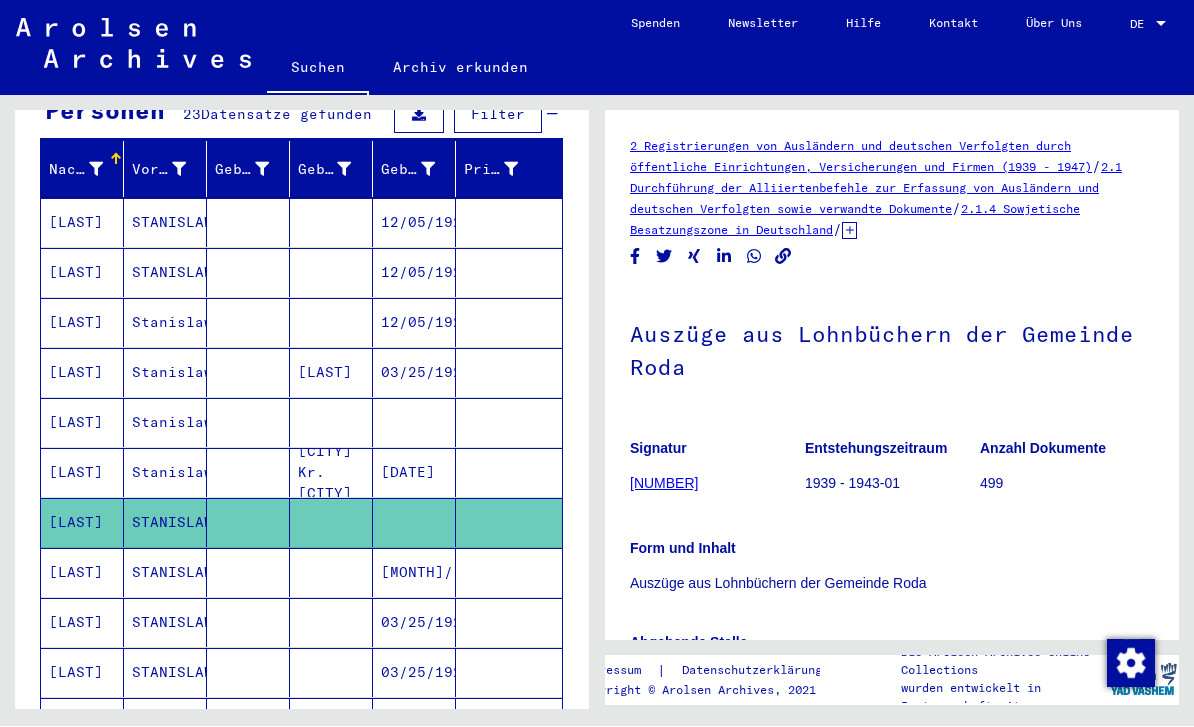 scroll, scrollTop: 0, scrollLeft: 0, axis: both 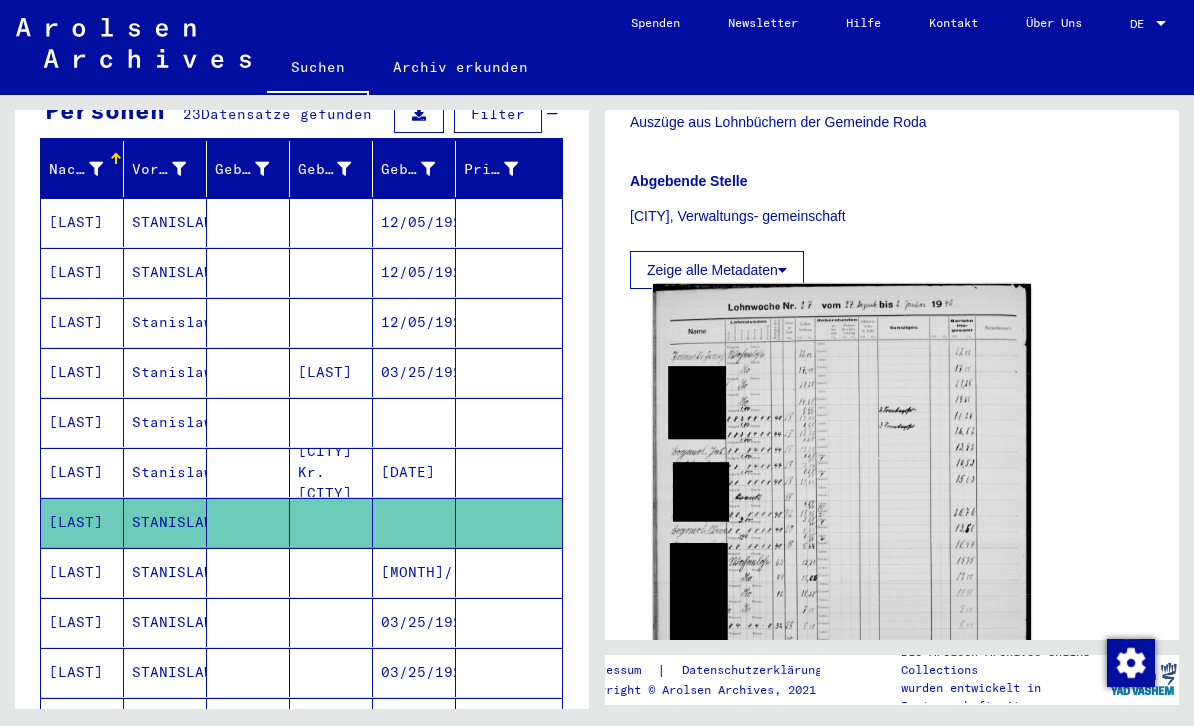 click 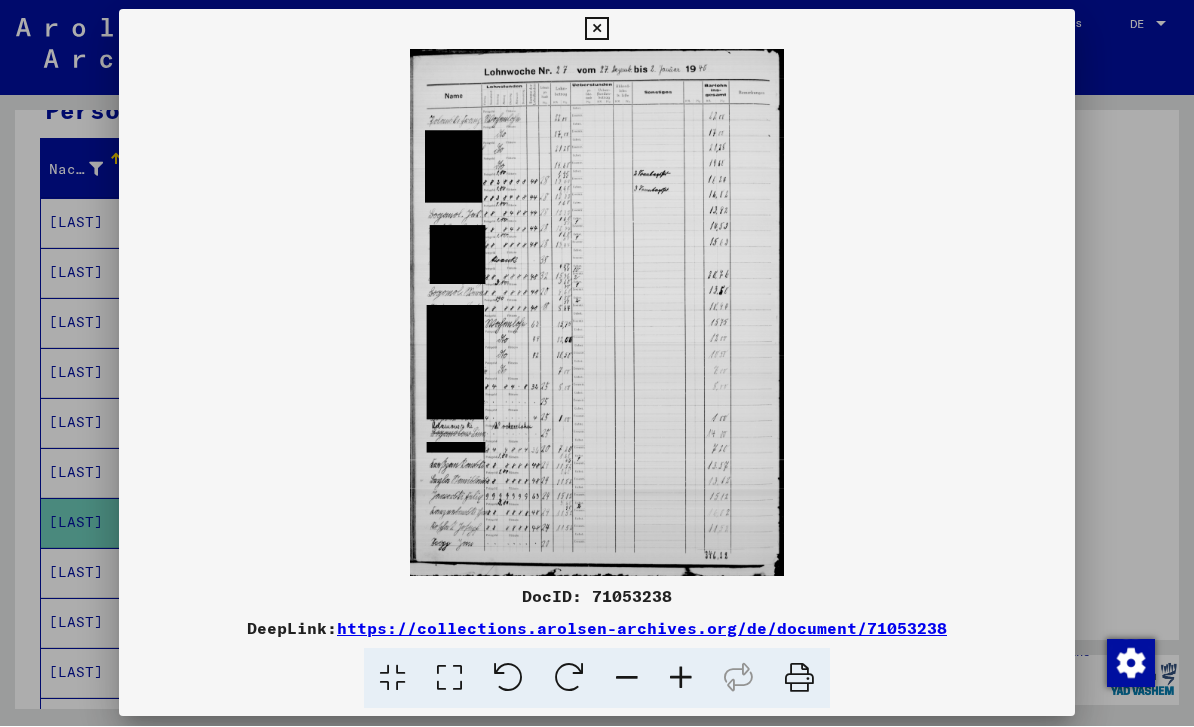 click at bounding box center [597, 363] 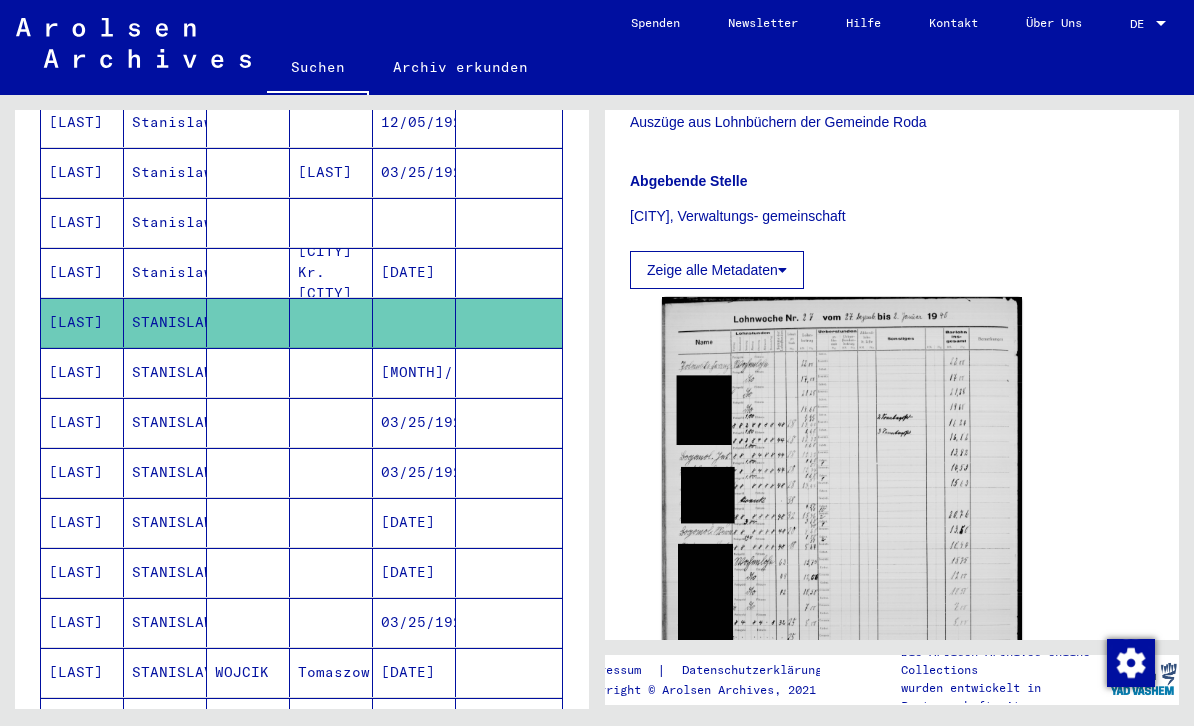 scroll, scrollTop: 424, scrollLeft: 0, axis: vertical 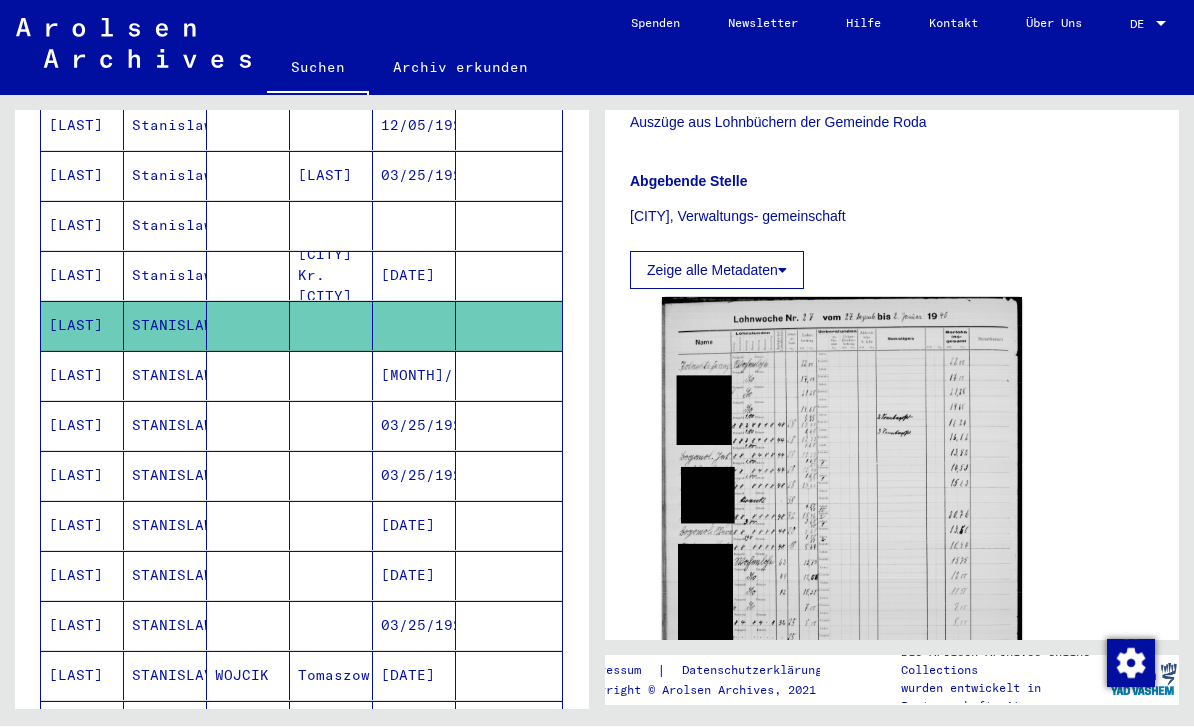 click at bounding box center [248, 476] 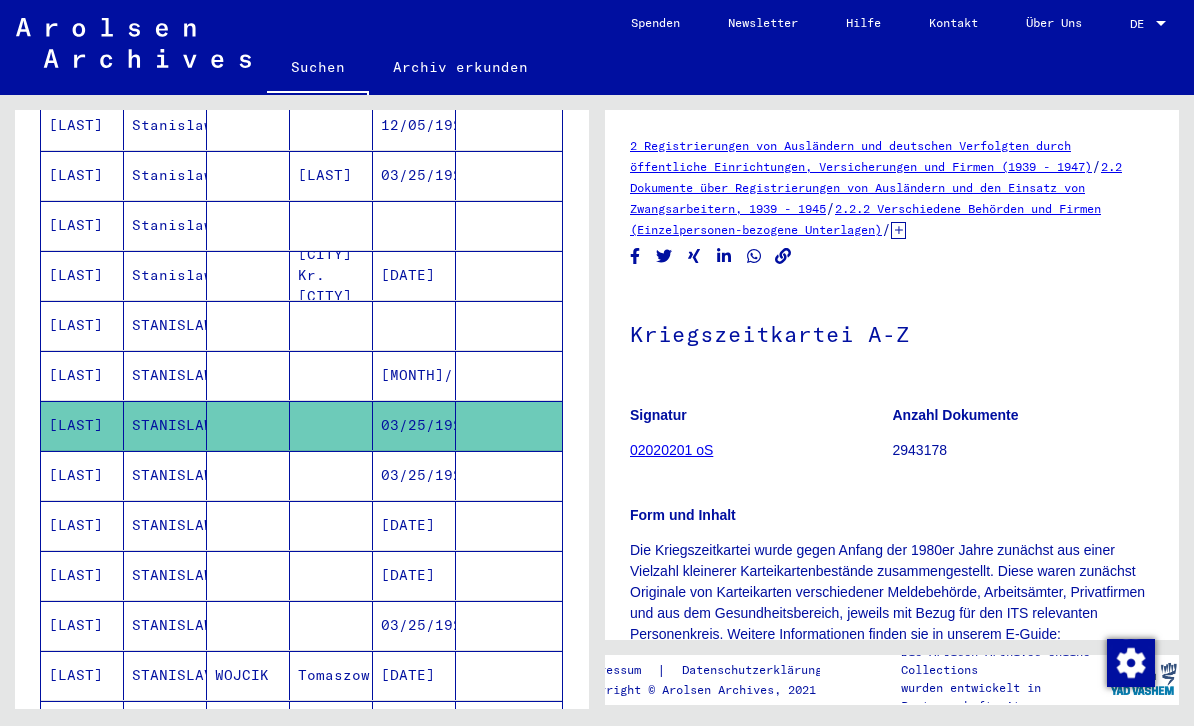 scroll, scrollTop: 0, scrollLeft: 0, axis: both 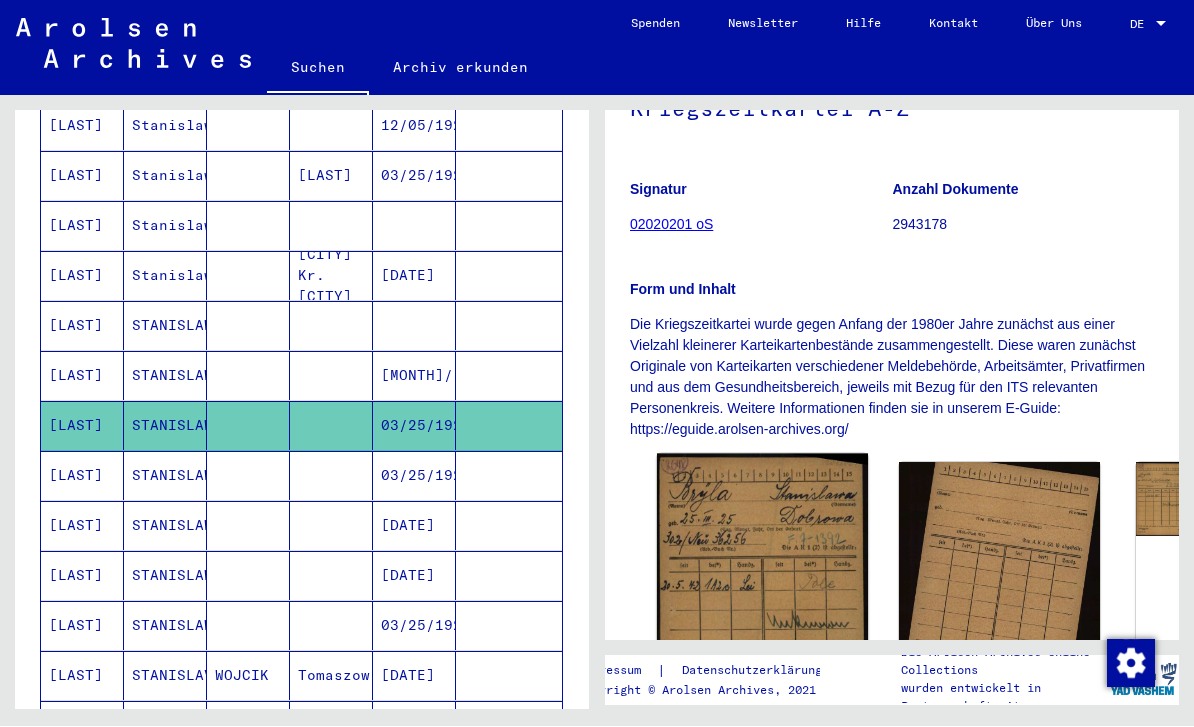 click 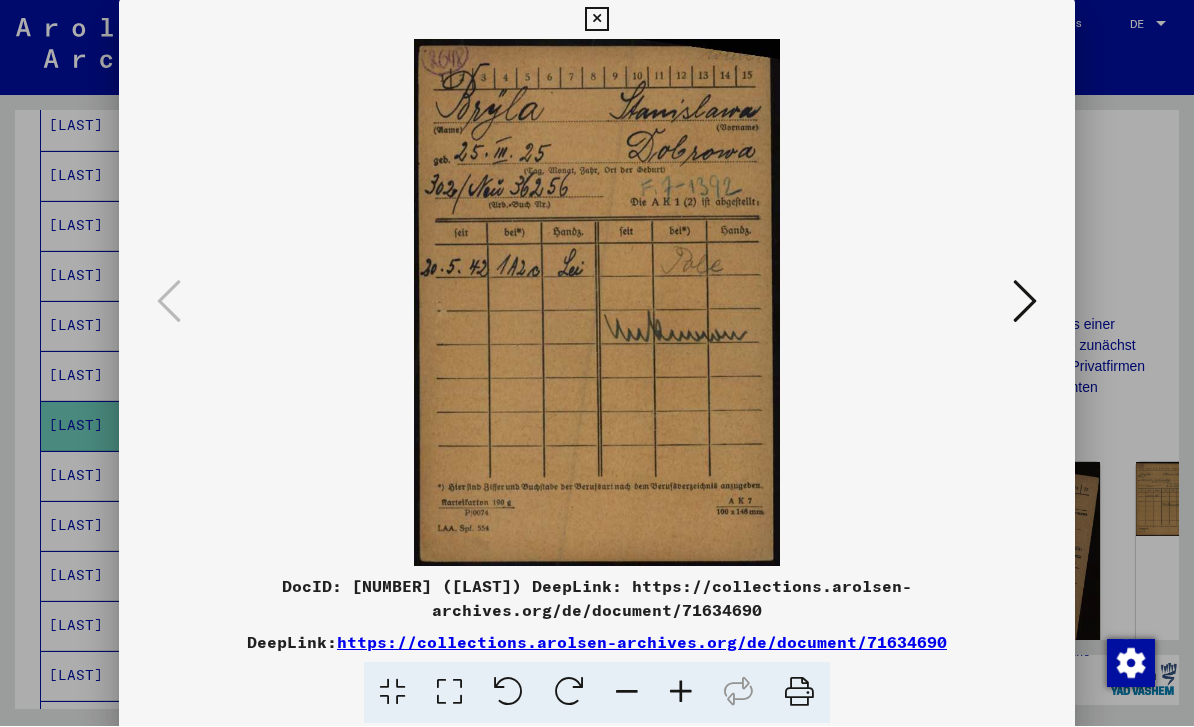 click at bounding box center [596, 303] 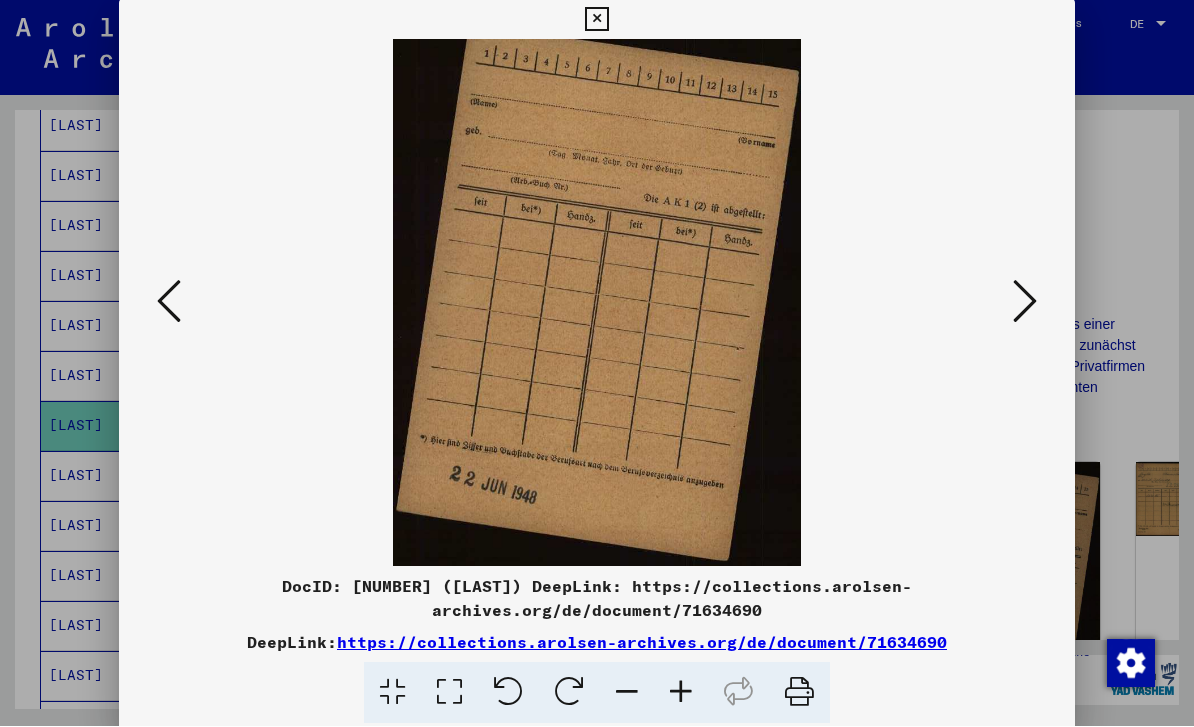 click at bounding box center (169, 302) 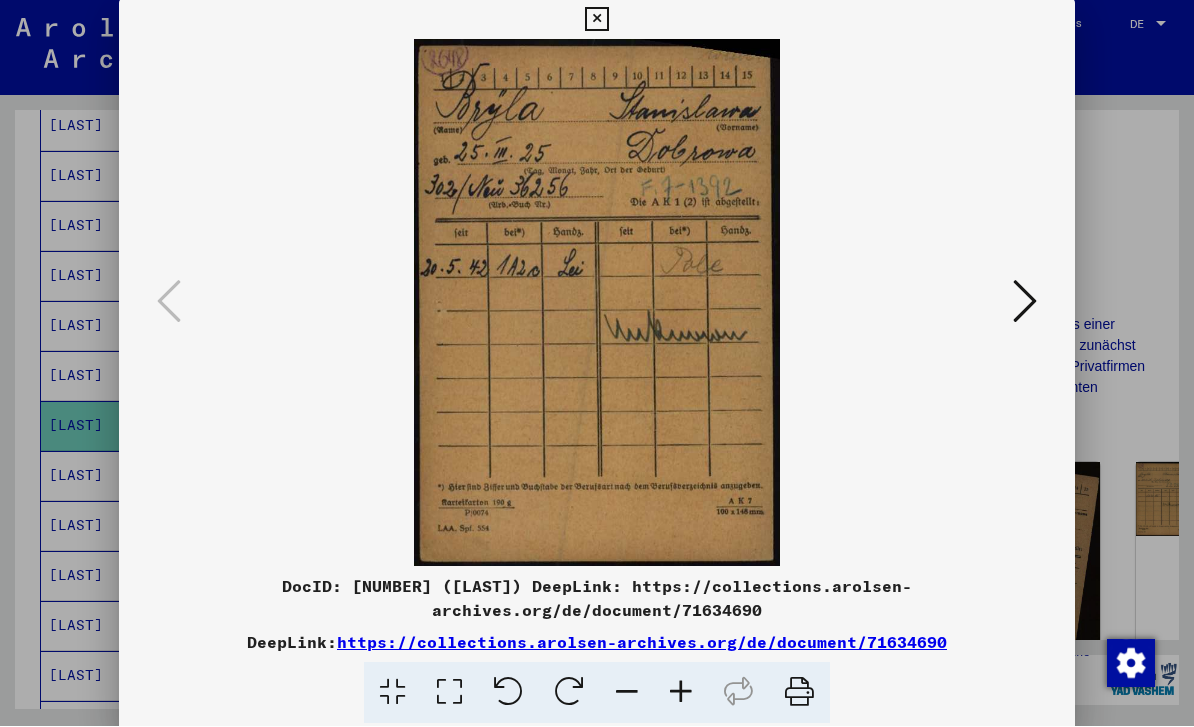 click at bounding box center [597, 363] 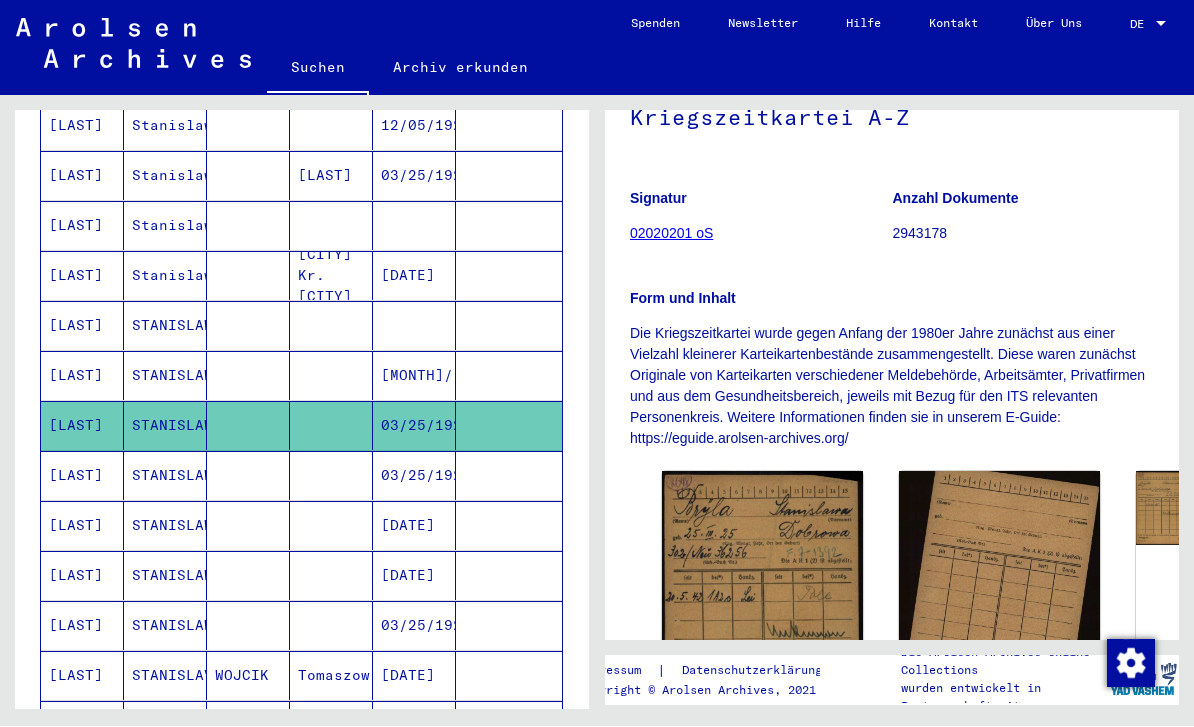 scroll, scrollTop: 213, scrollLeft: 0, axis: vertical 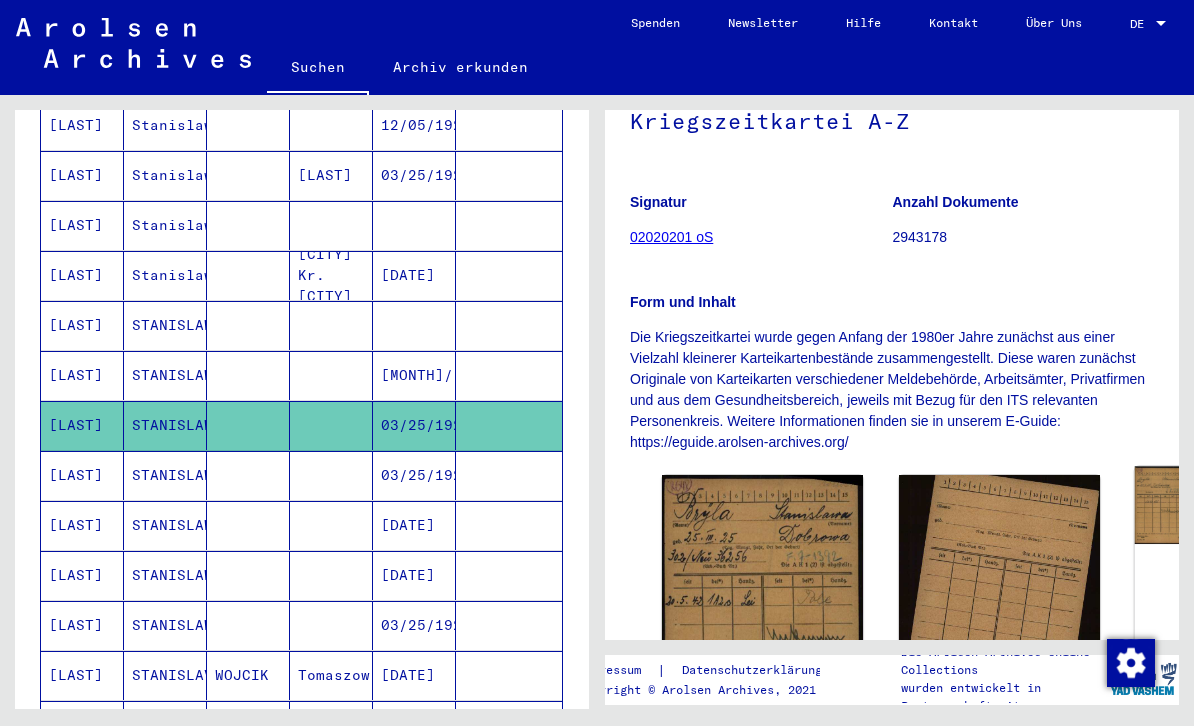 click 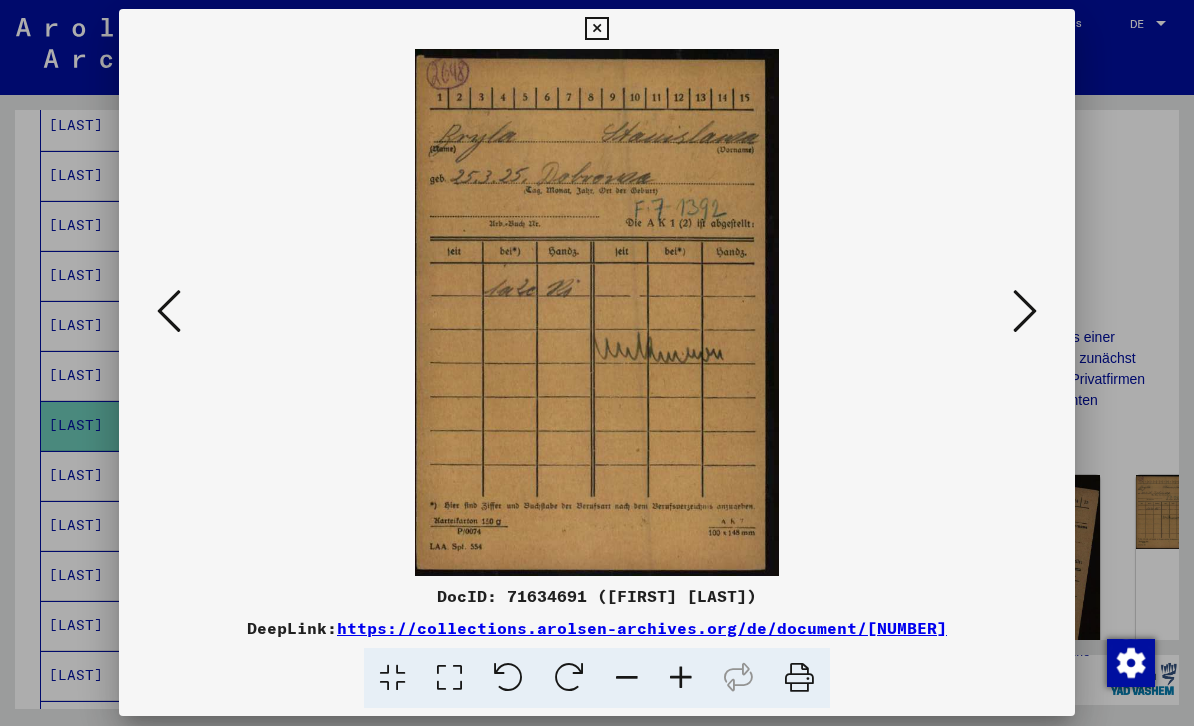 click at bounding box center [1025, 313] 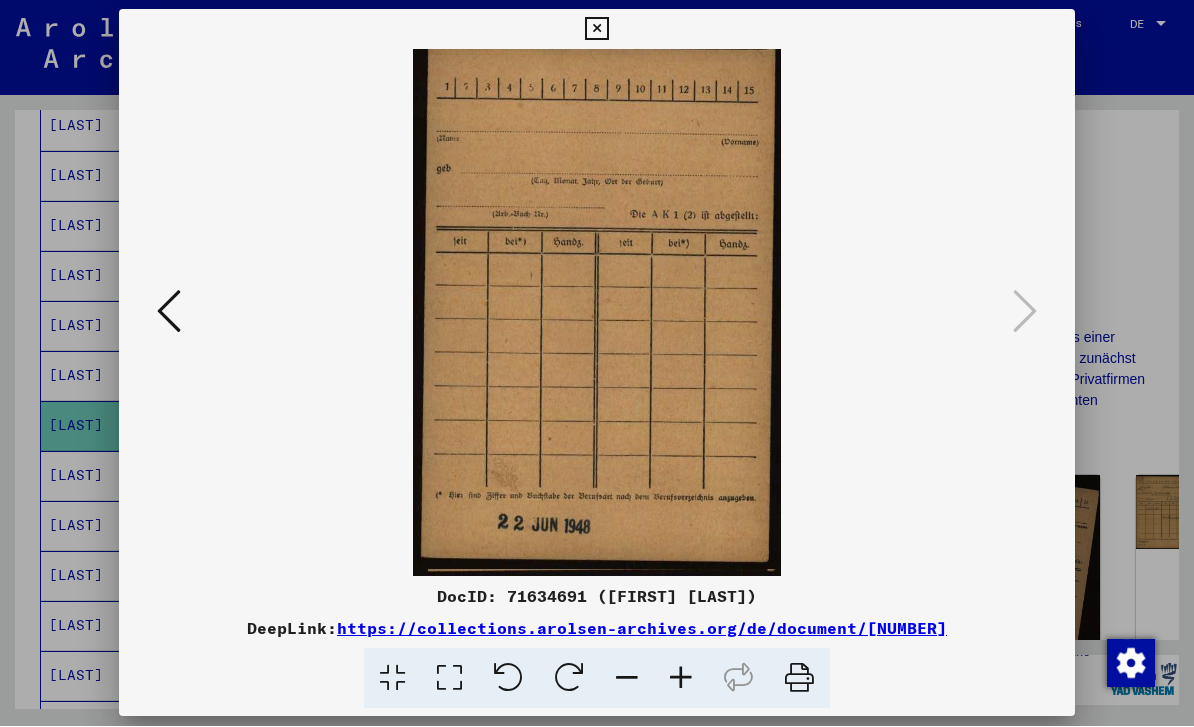 click at bounding box center (597, 363) 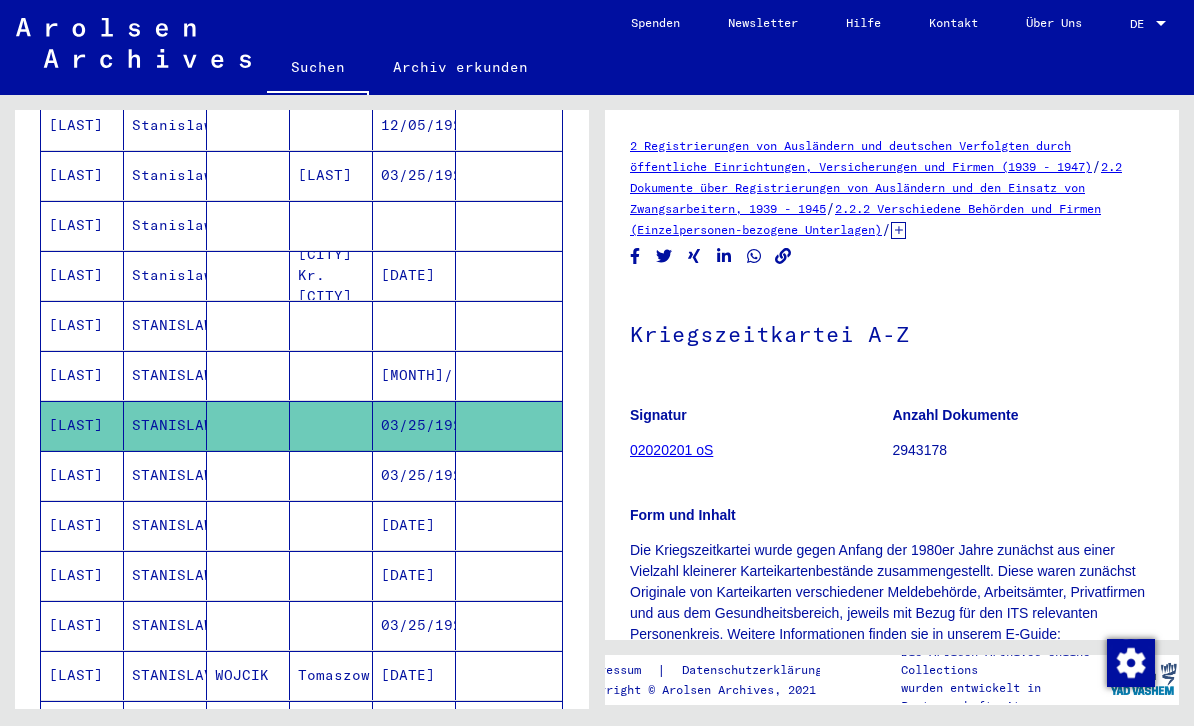 scroll, scrollTop: 4, scrollLeft: 0, axis: vertical 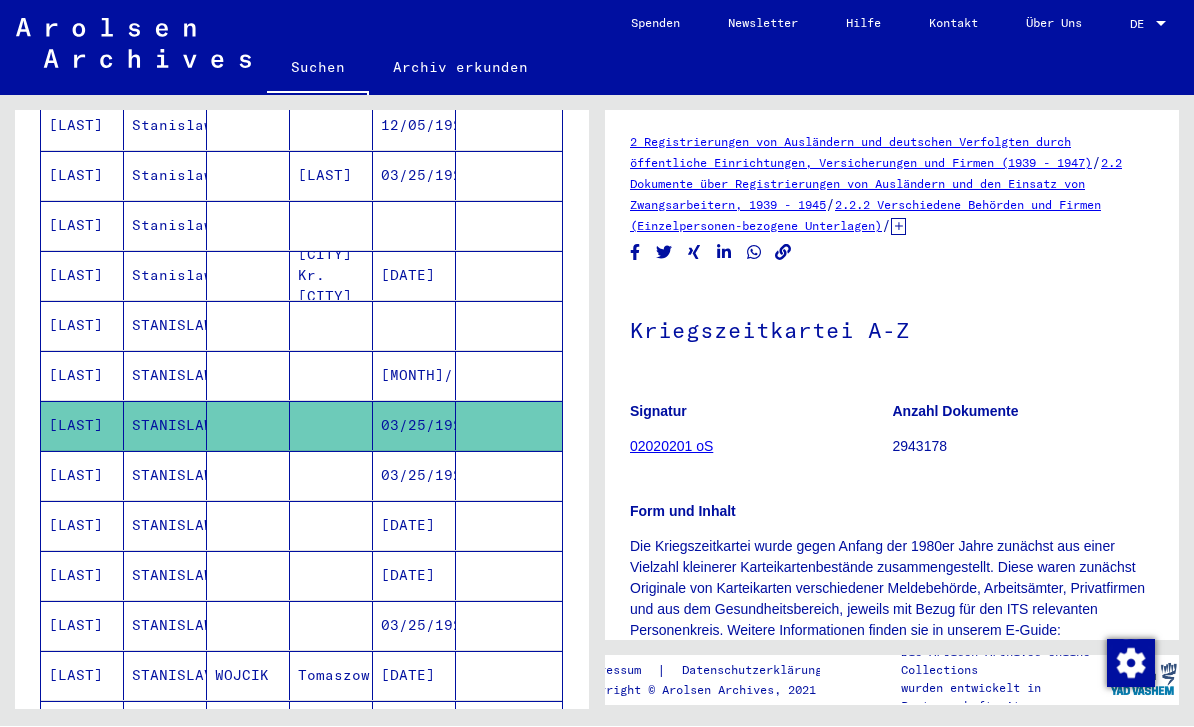 click 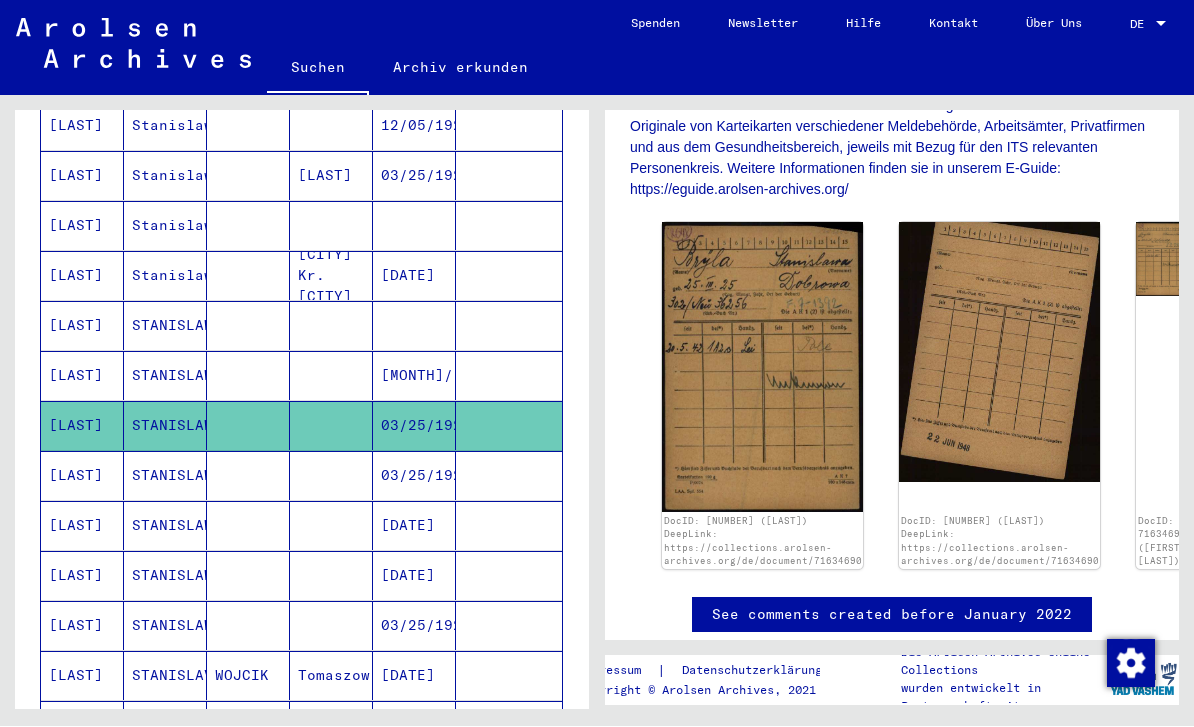 scroll, scrollTop: 493, scrollLeft: 0, axis: vertical 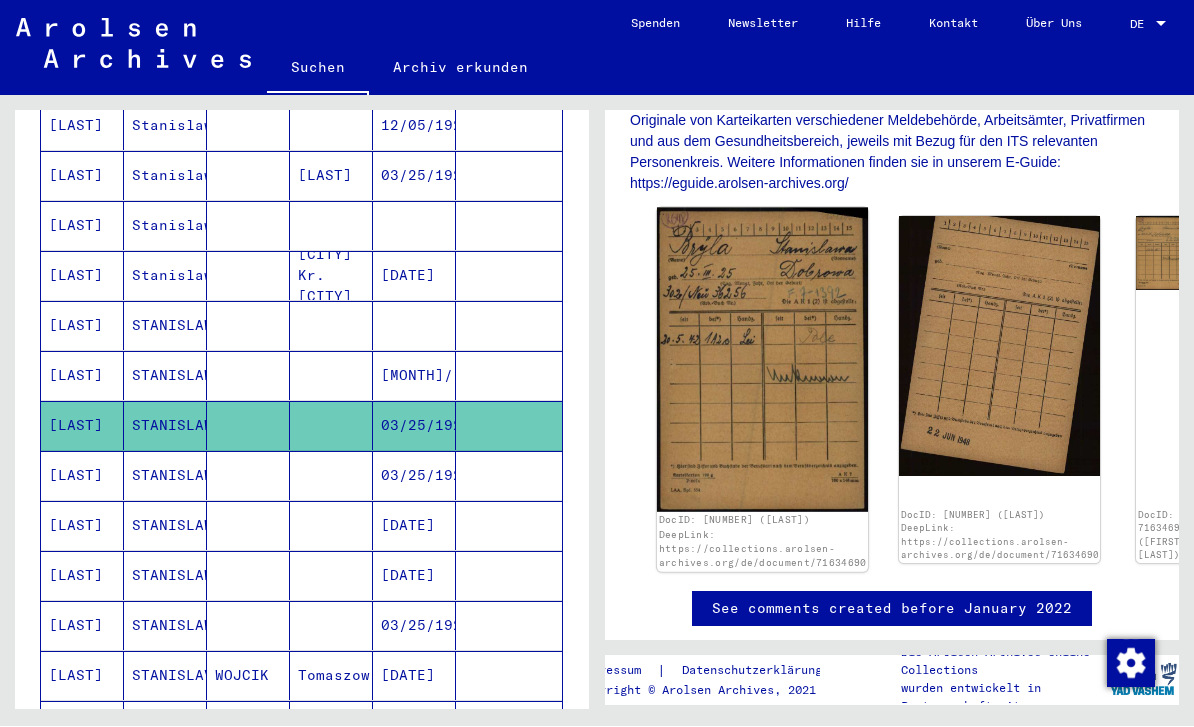 click 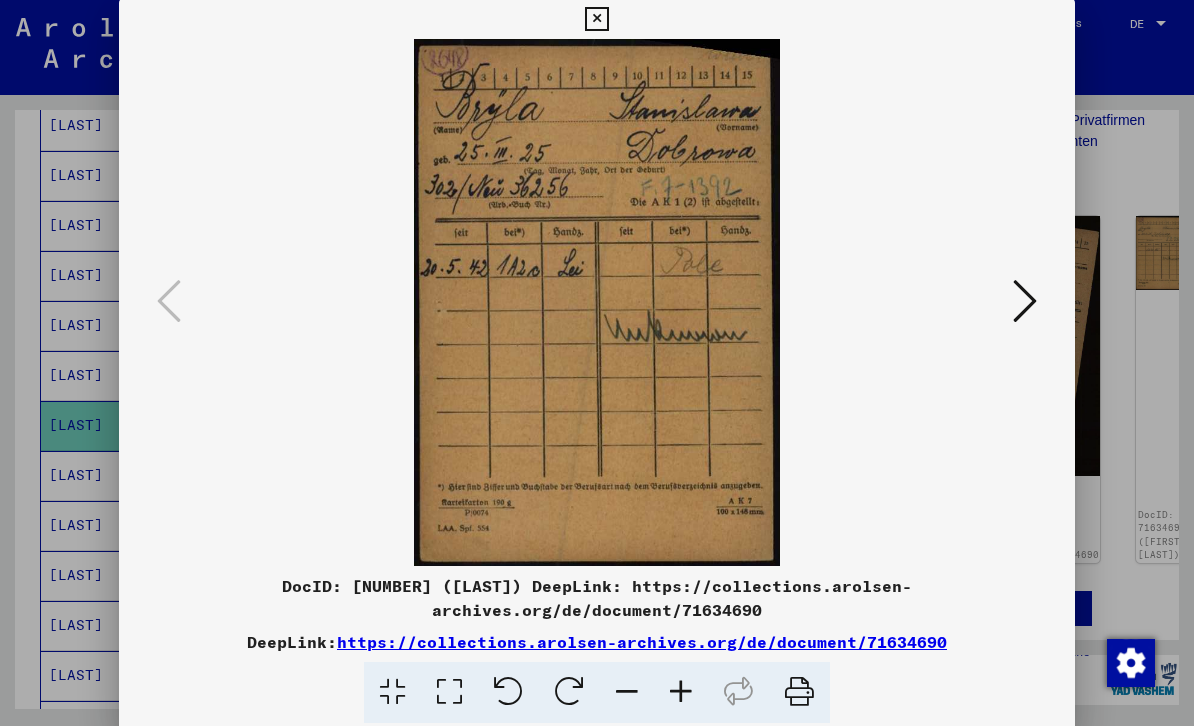 click at bounding box center [1025, 302] 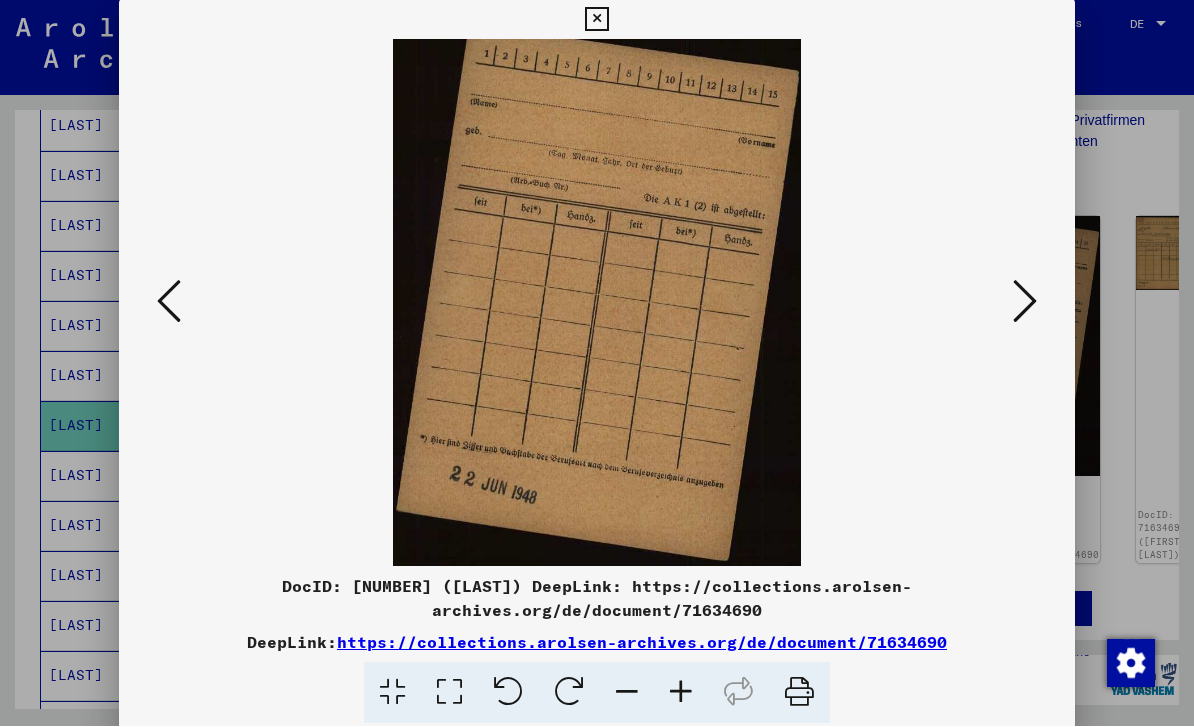 click at bounding box center [1025, 303] 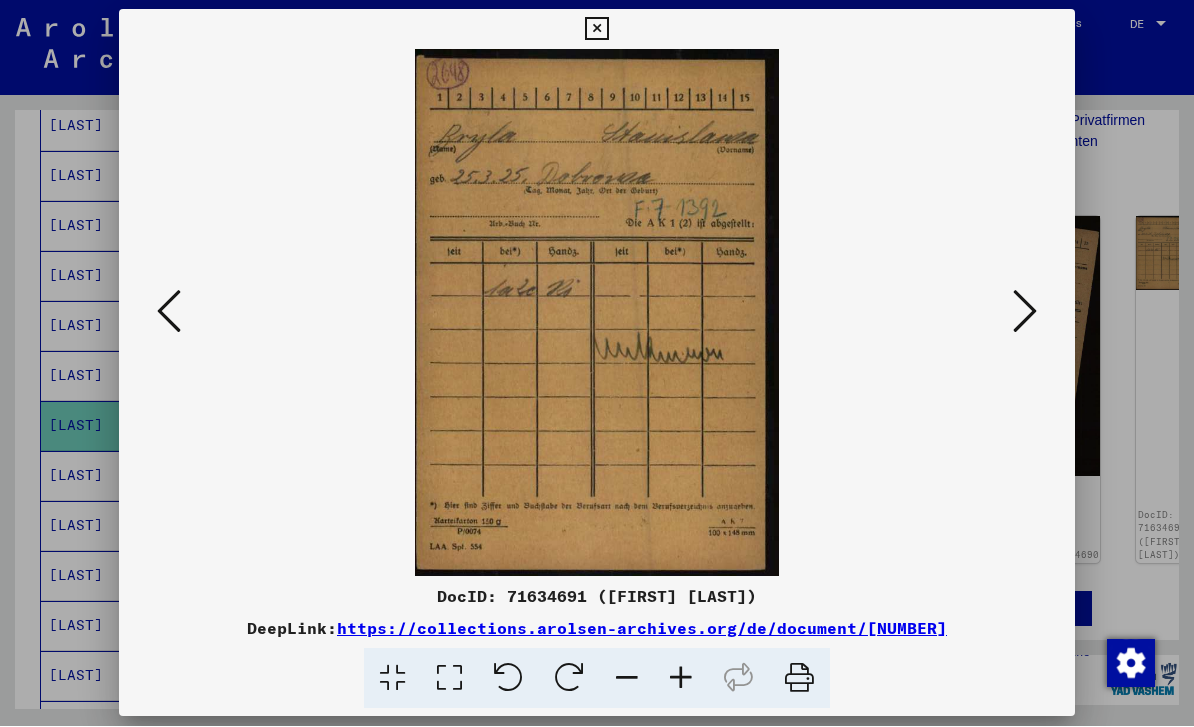click at bounding box center (597, 363) 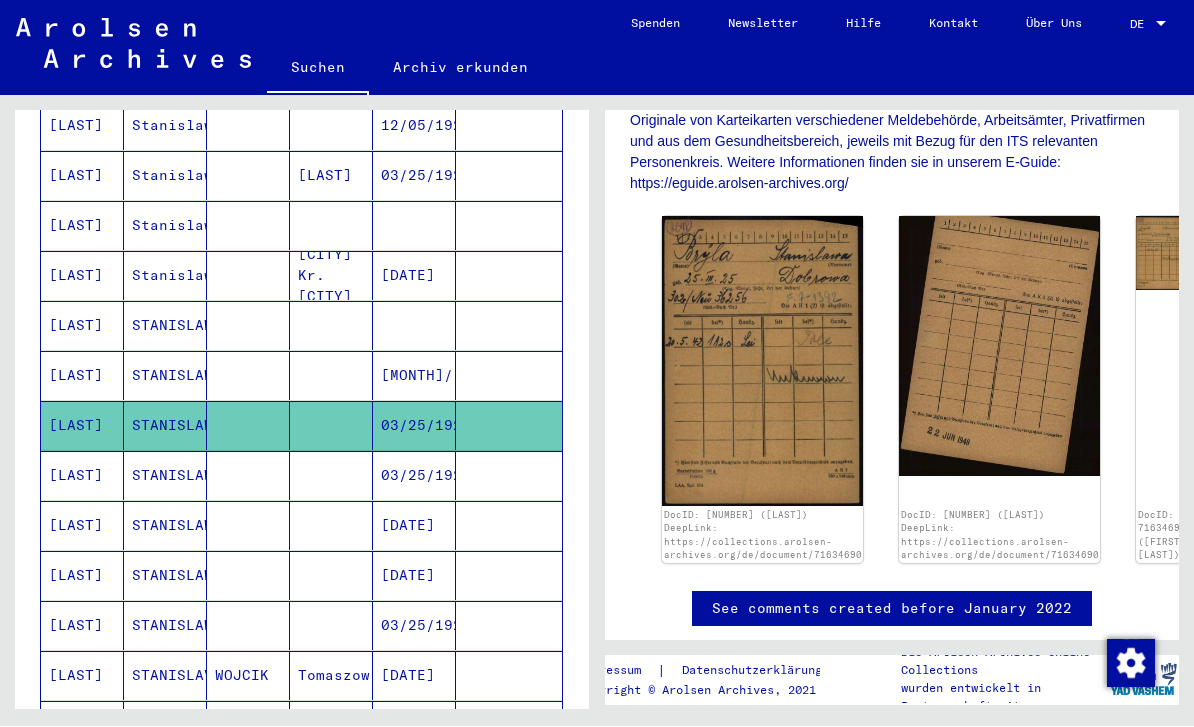 click at bounding box center (331, 526) 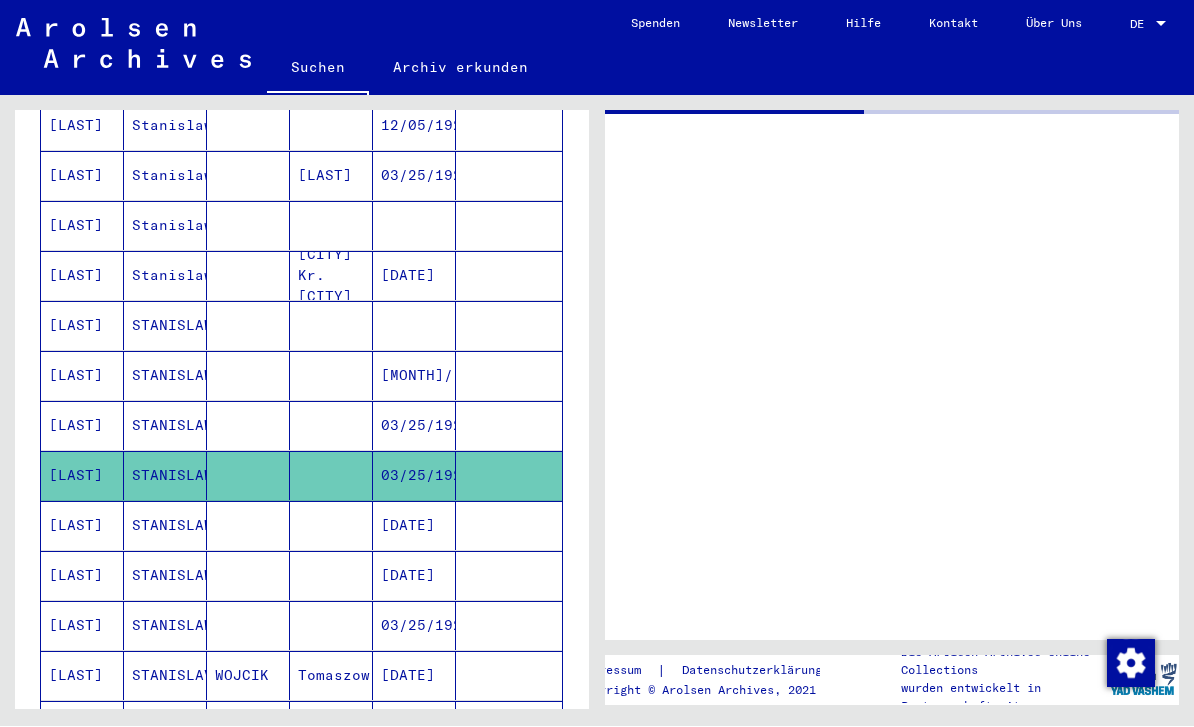 scroll, scrollTop: 0, scrollLeft: 0, axis: both 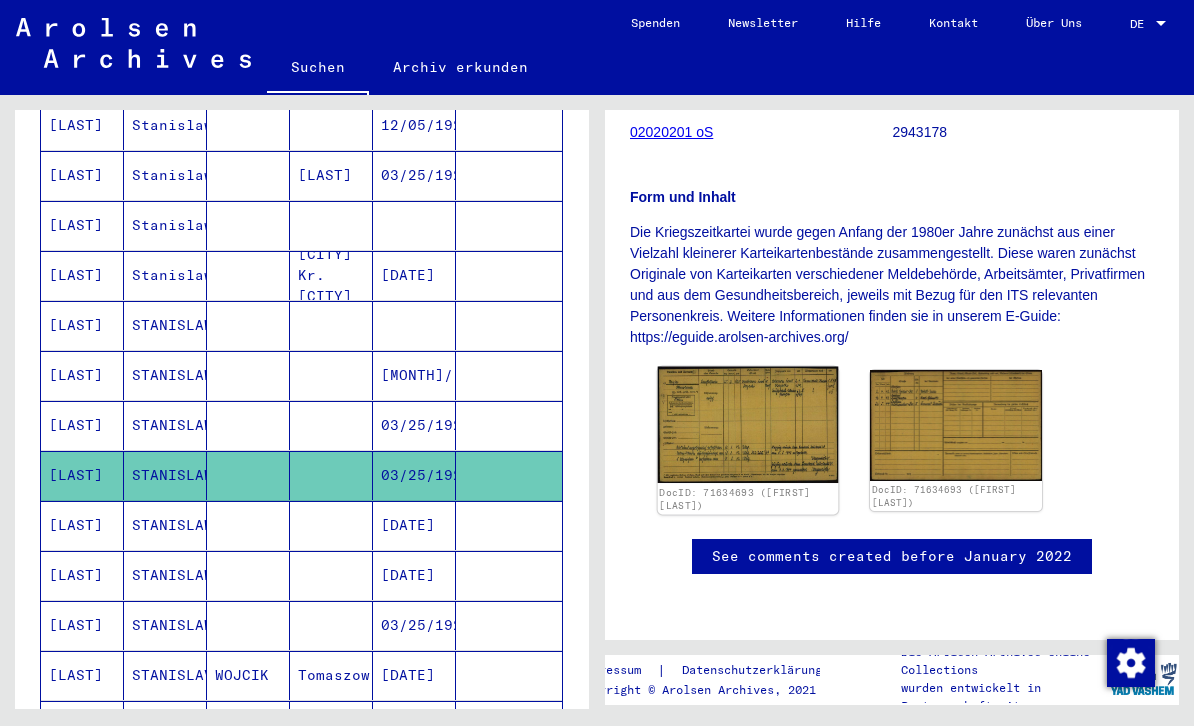 click 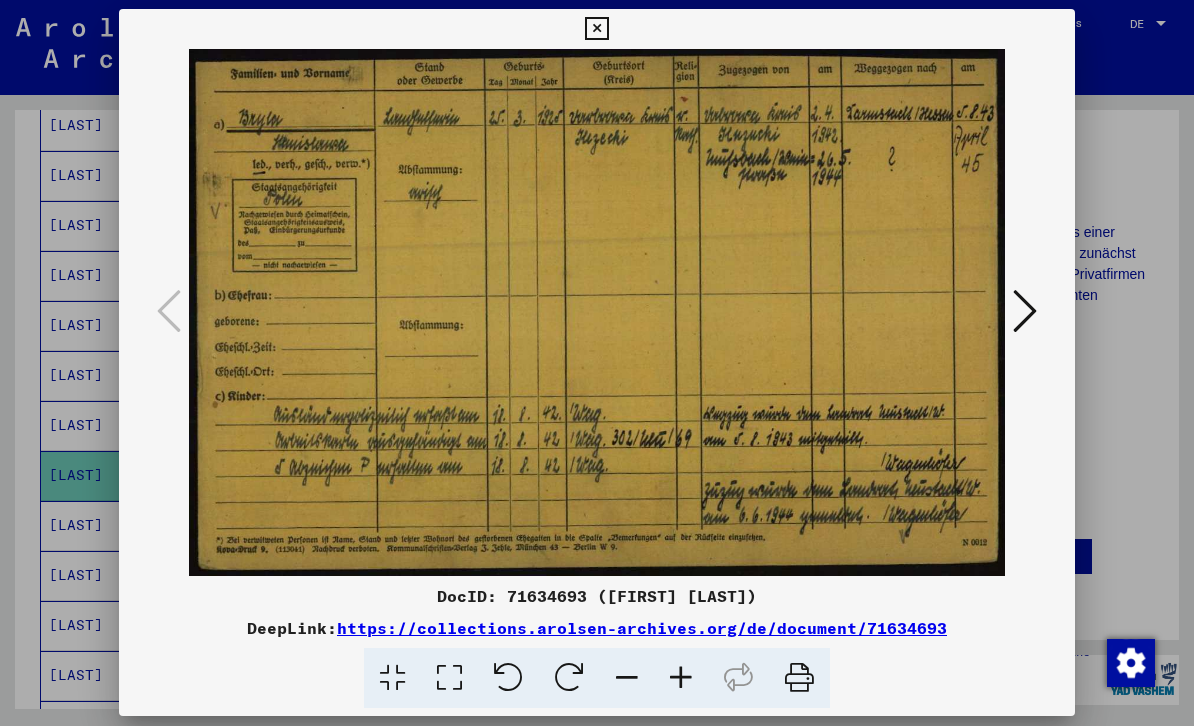 click at bounding box center (596, 313) 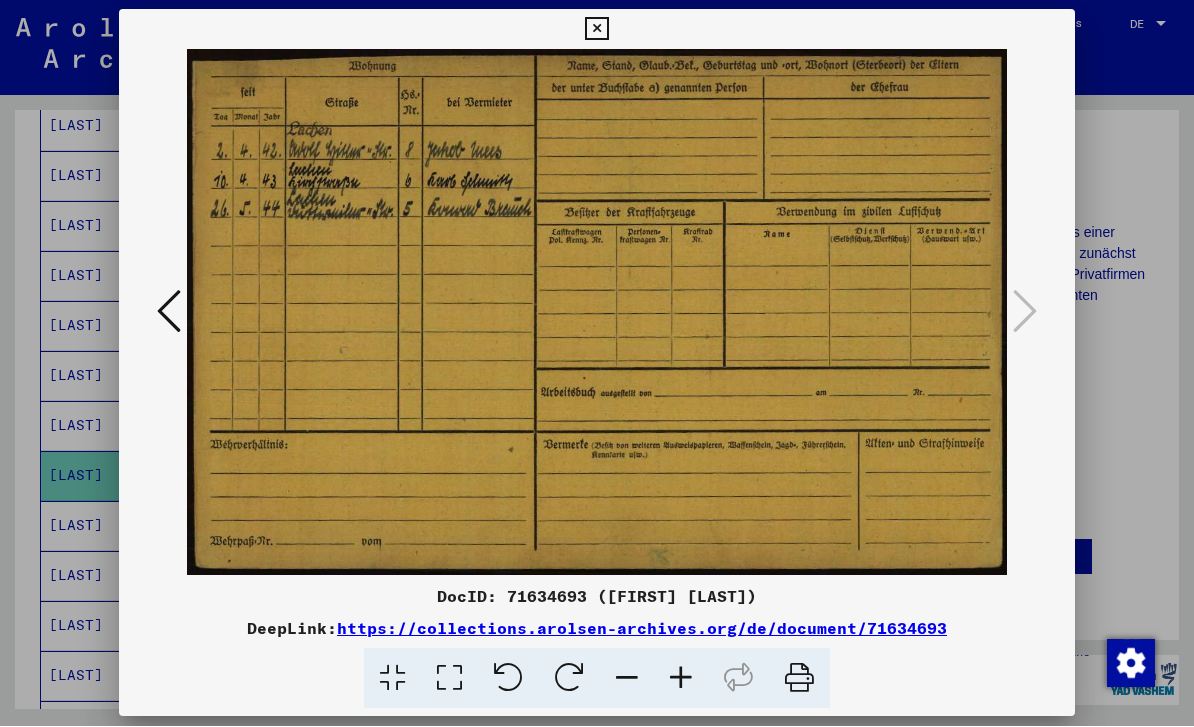 click at bounding box center [169, 313] 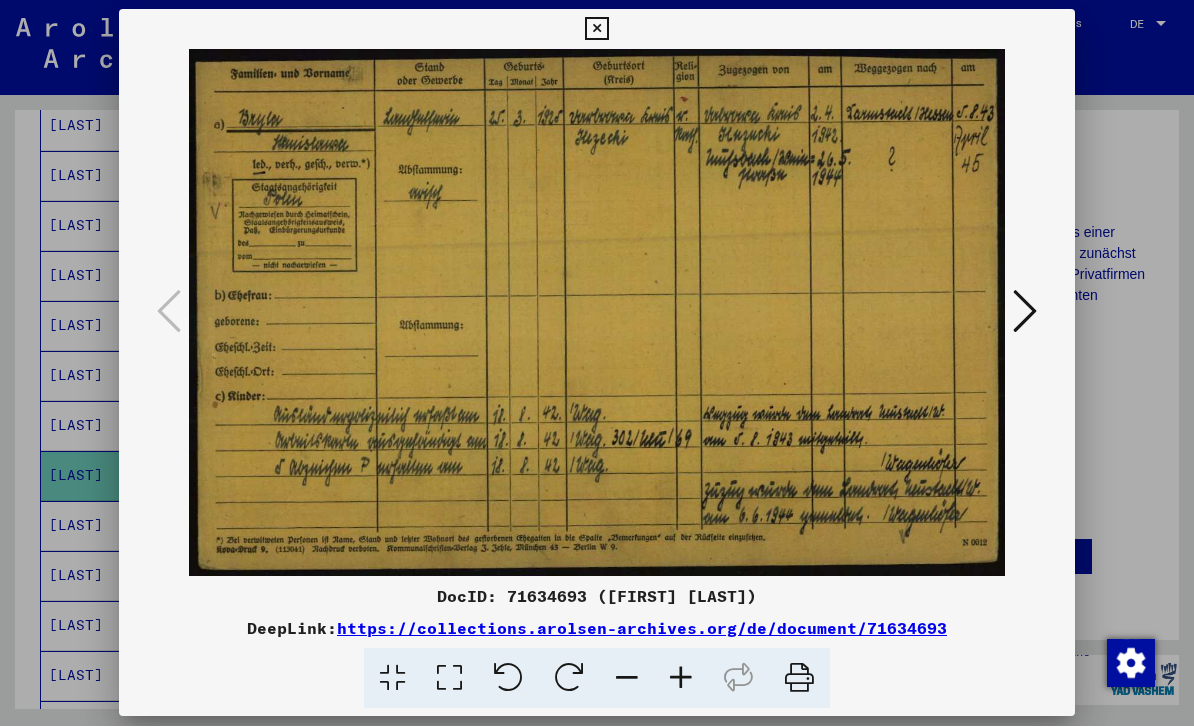 click at bounding box center [597, 363] 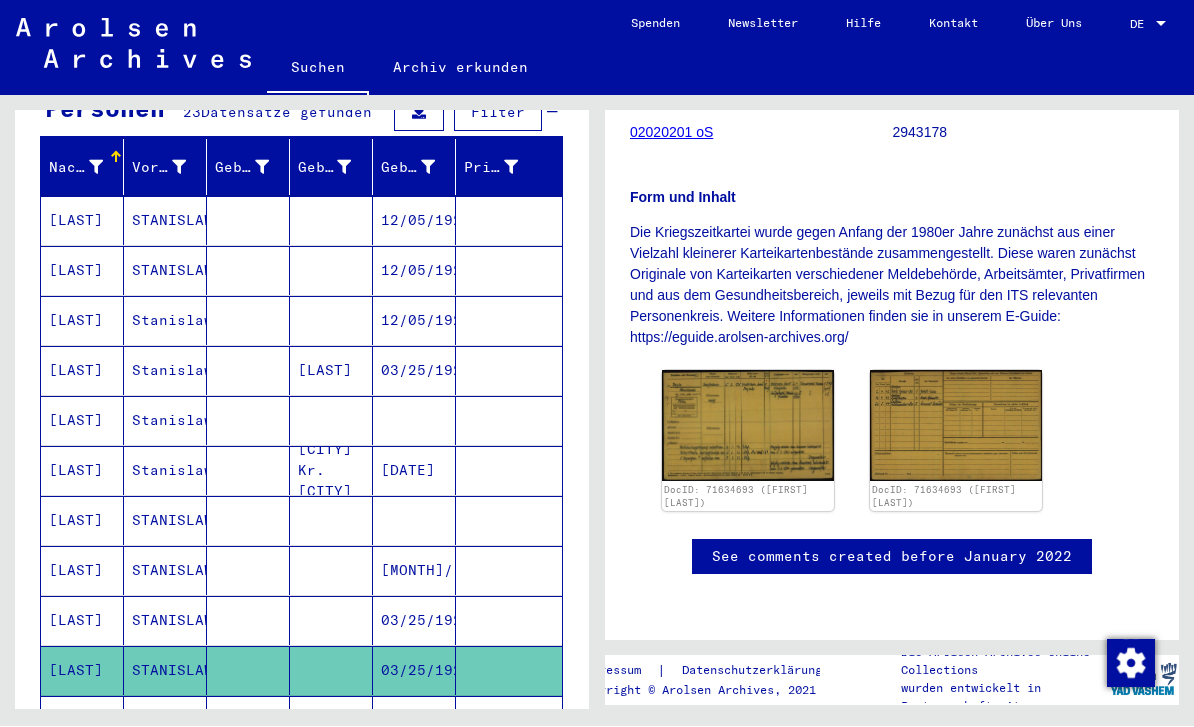 scroll, scrollTop: 230, scrollLeft: 0, axis: vertical 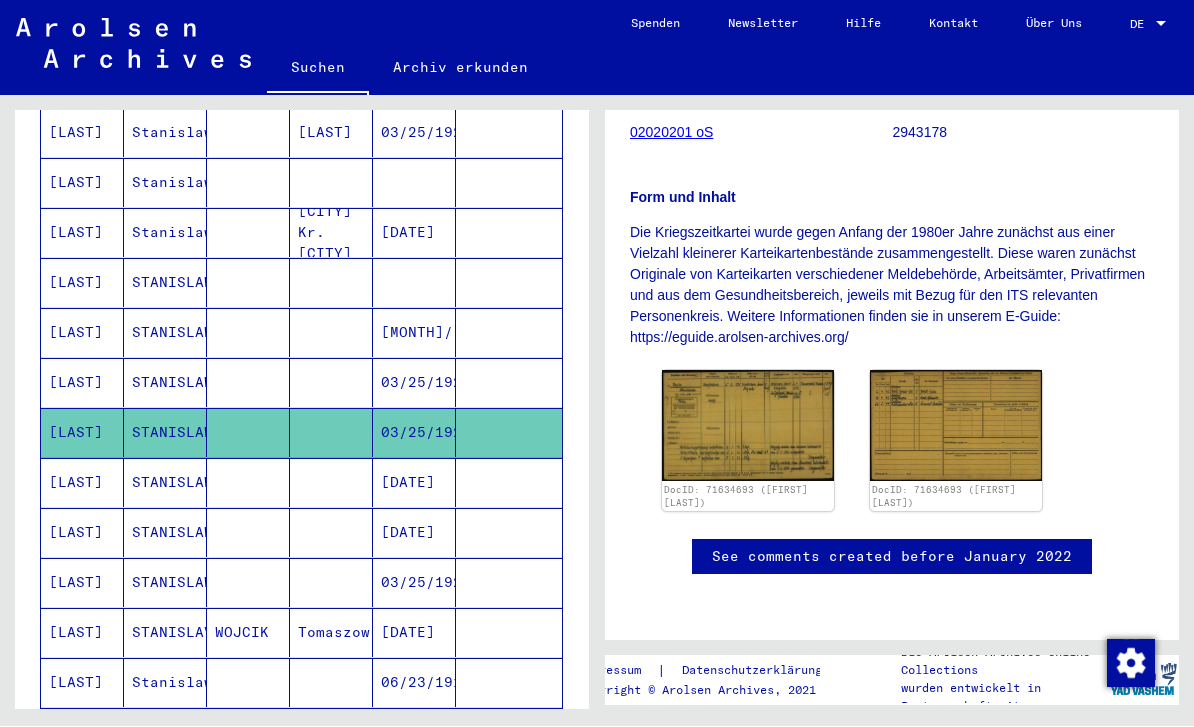 click on "STANISLAWA" at bounding box center [165, 633] 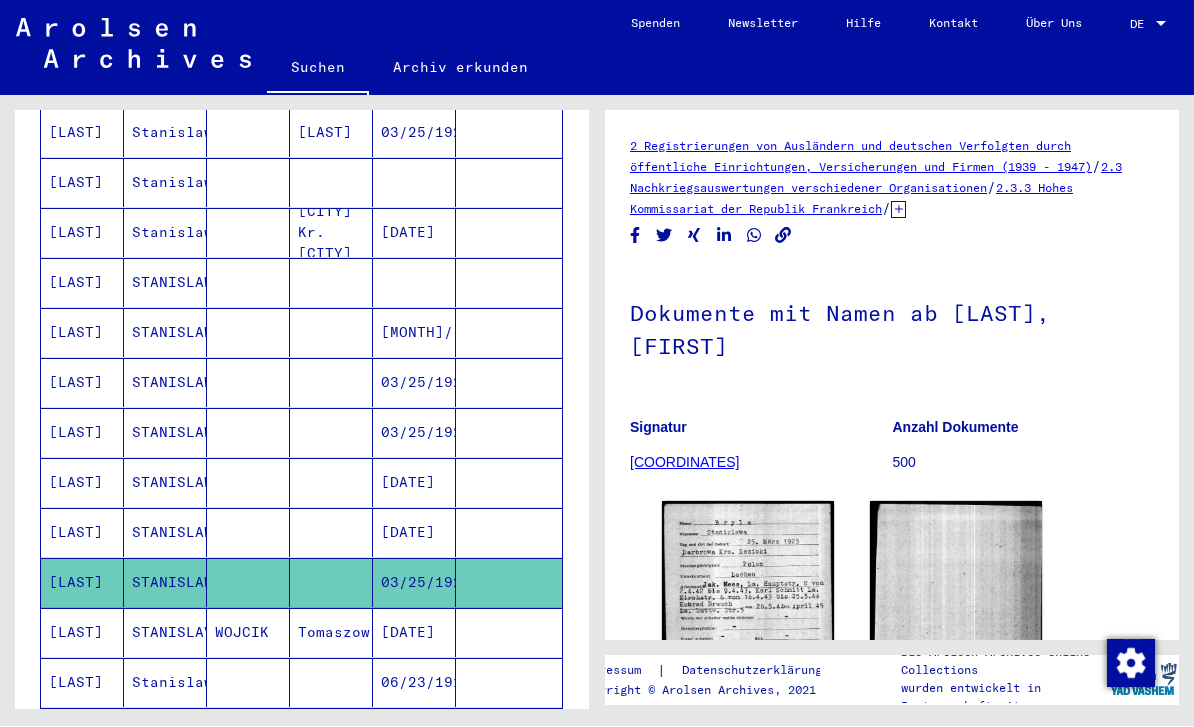 scroll, scrollTop: 0, scrollLeft: 0, axis: both 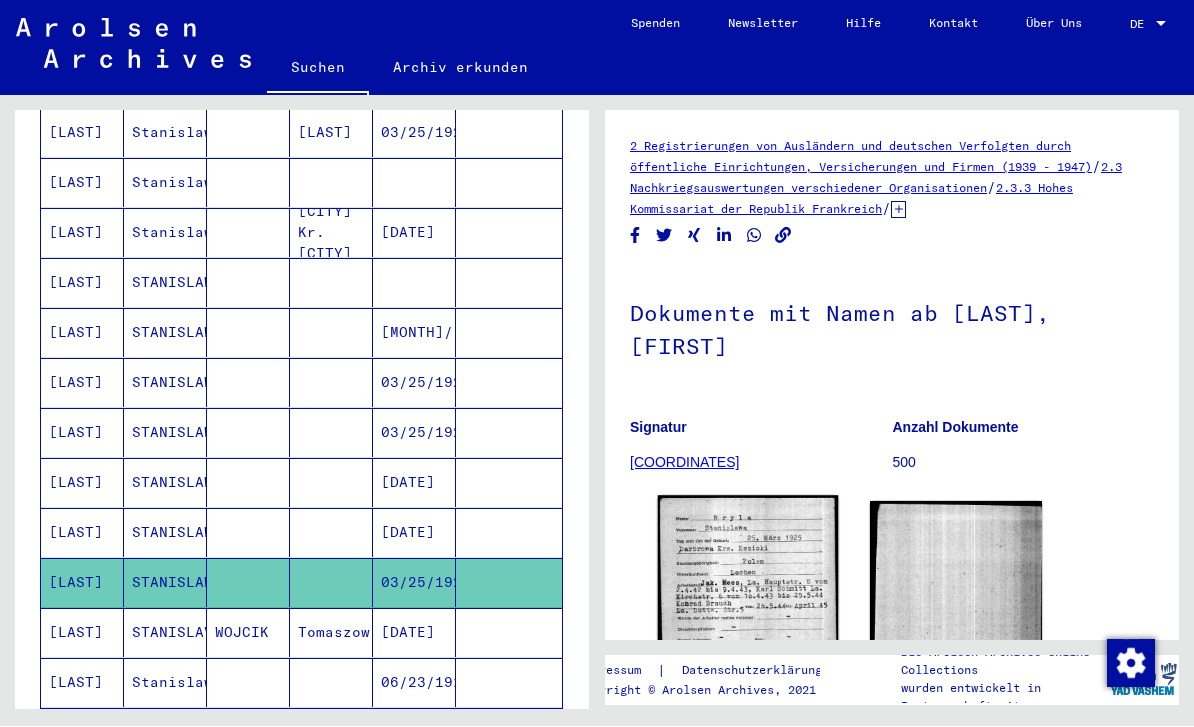 click 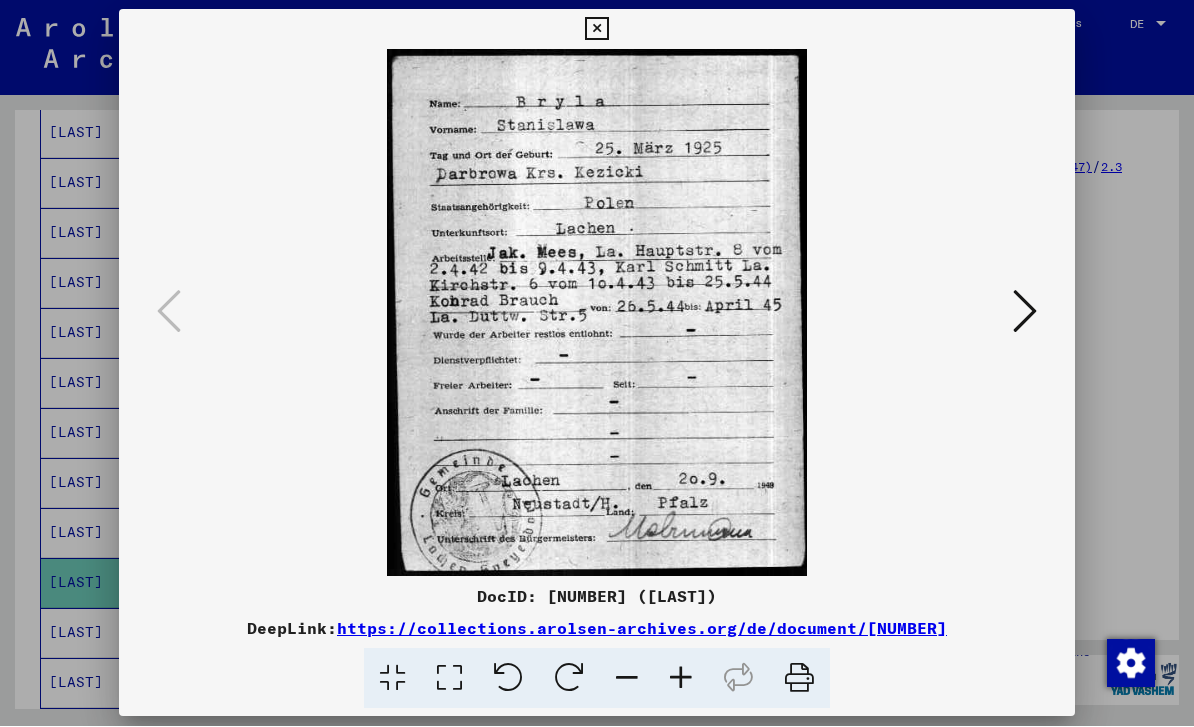 click at bounding box center (1025, 312) 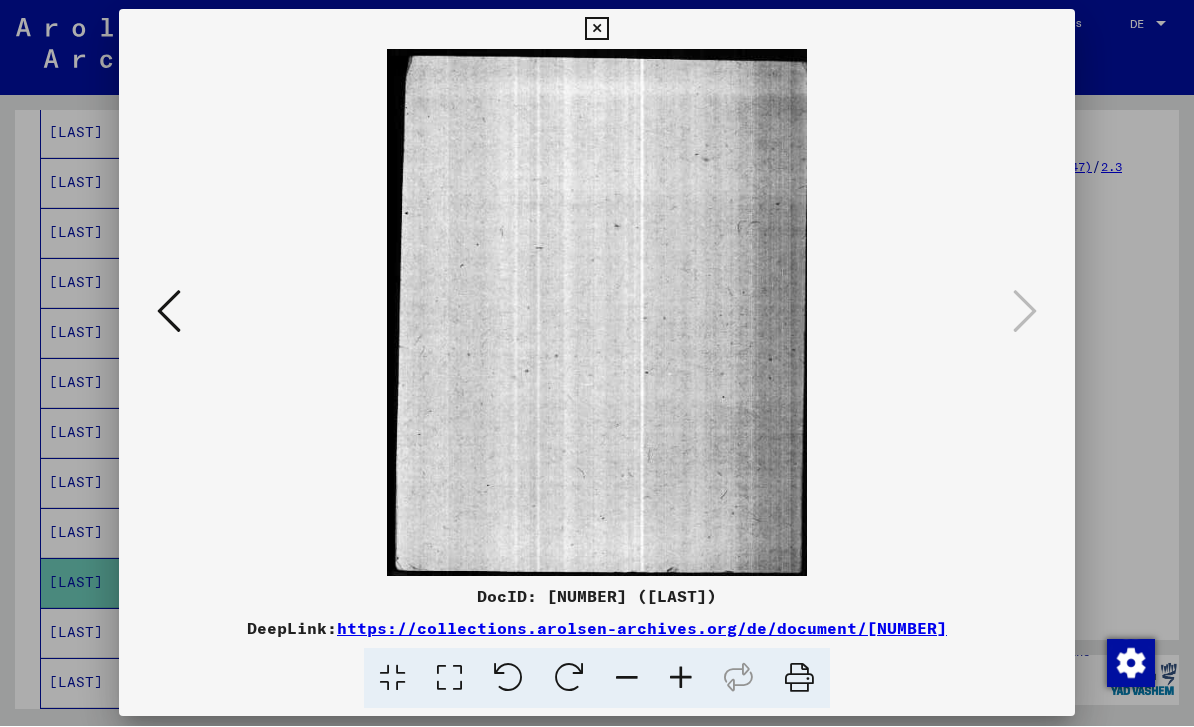 click at bounding box center [596, 313] 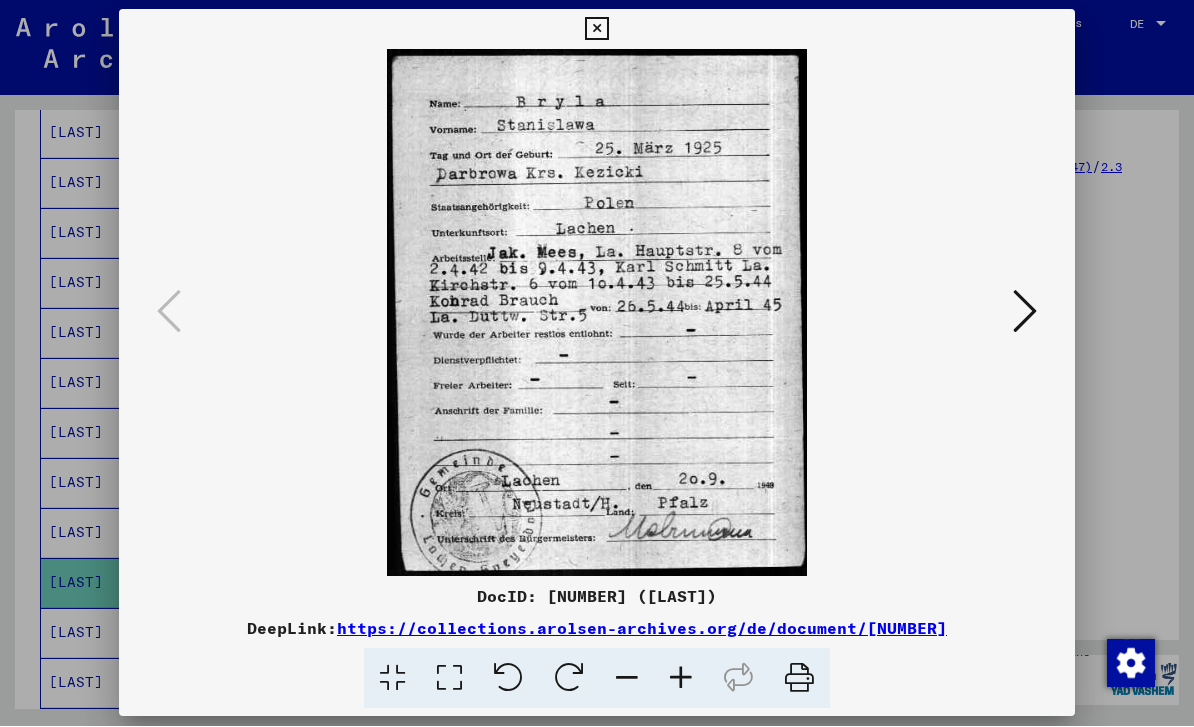 click at bounding box center [1025, 313] 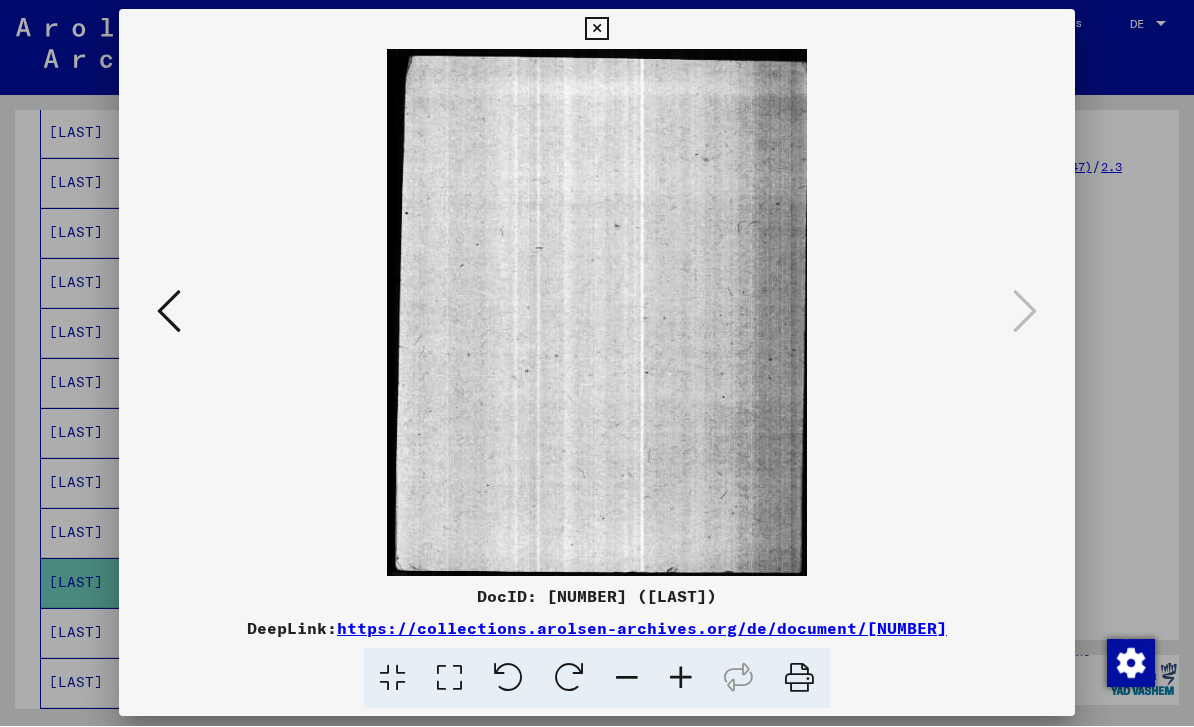 click at bounding box center (169, 312) 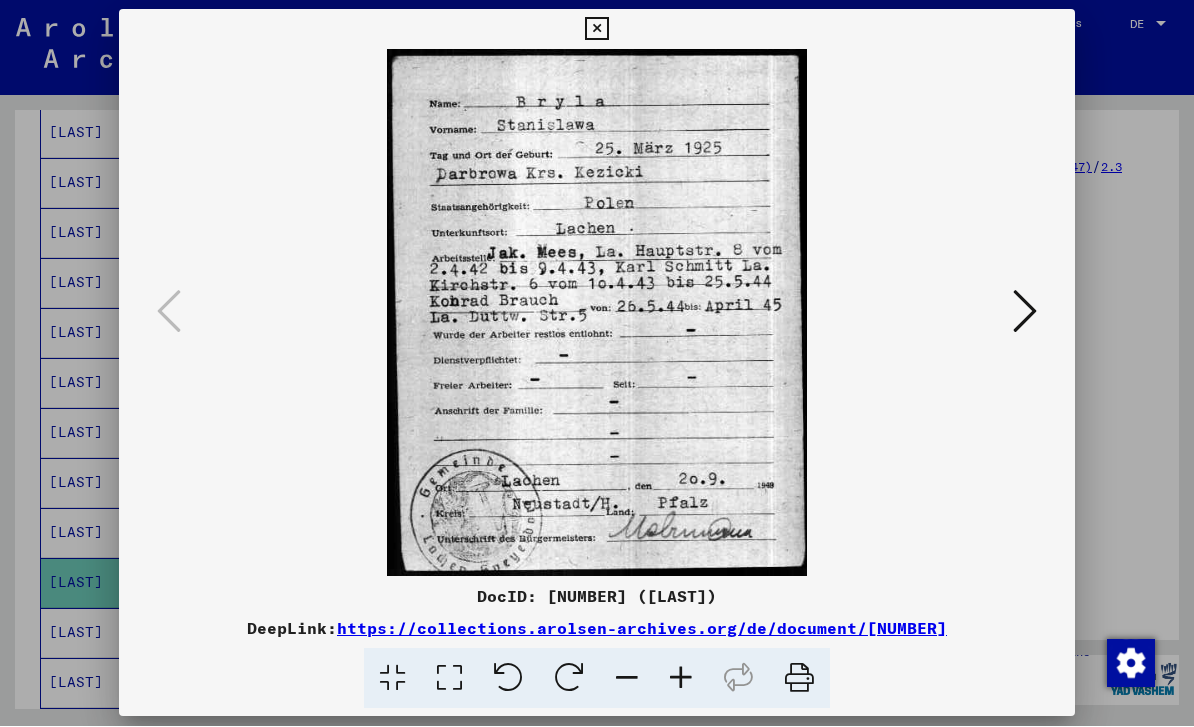 click at bounding box center [597, 363] 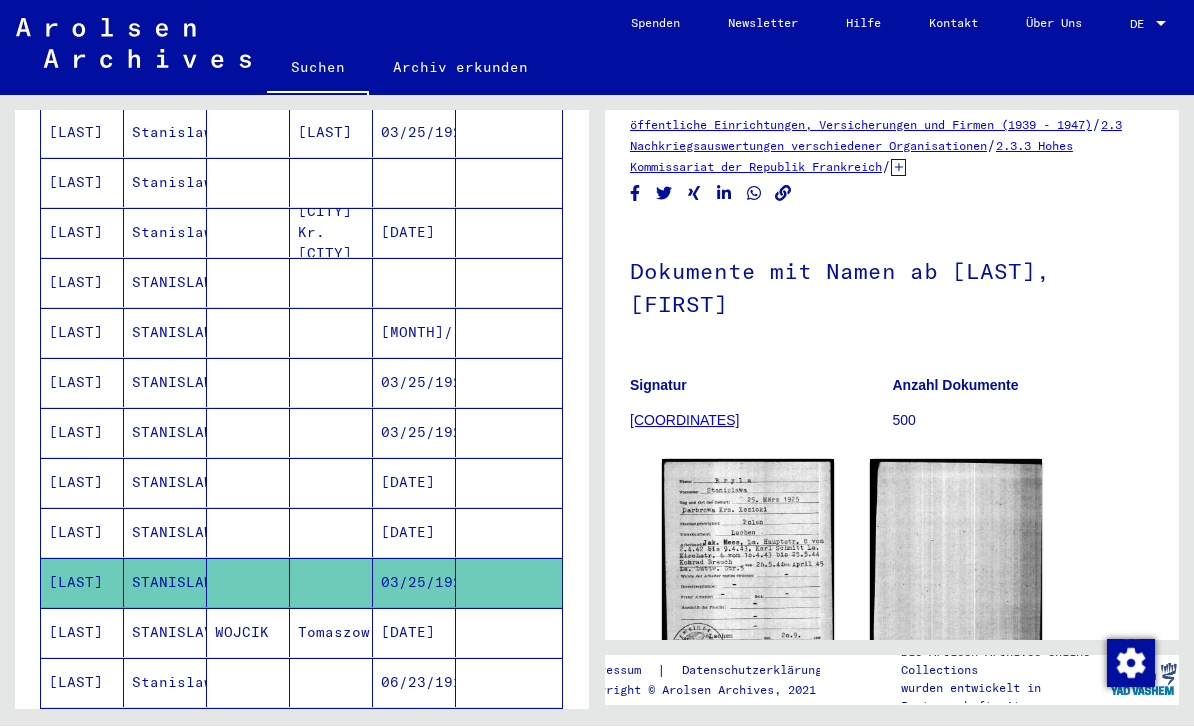 scroll, scrollTop: 23, scrollLeft: 0, axis: vertical 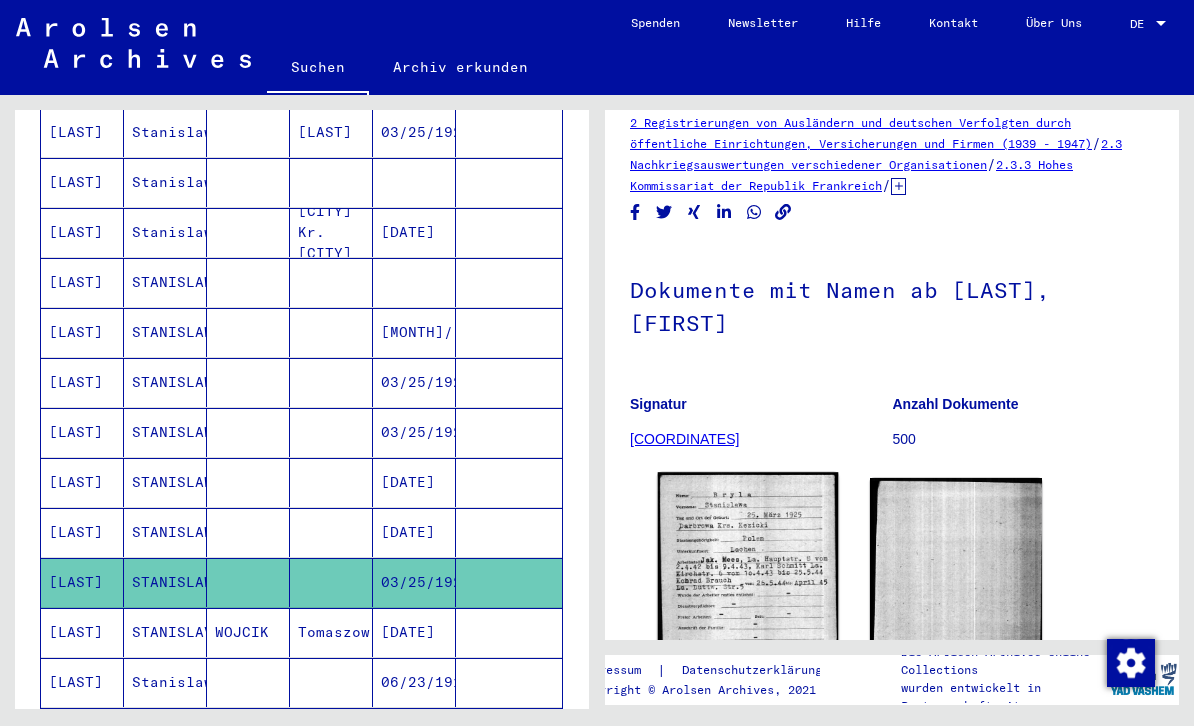 click 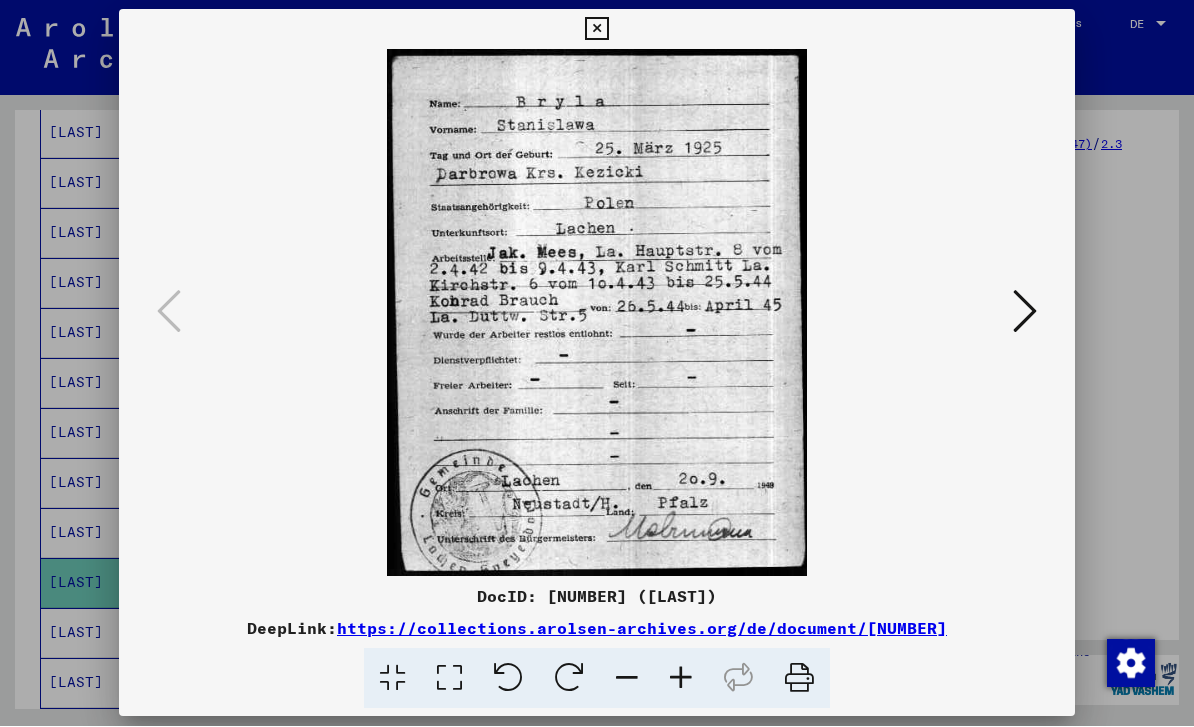 click at bounding box center (597, 363) 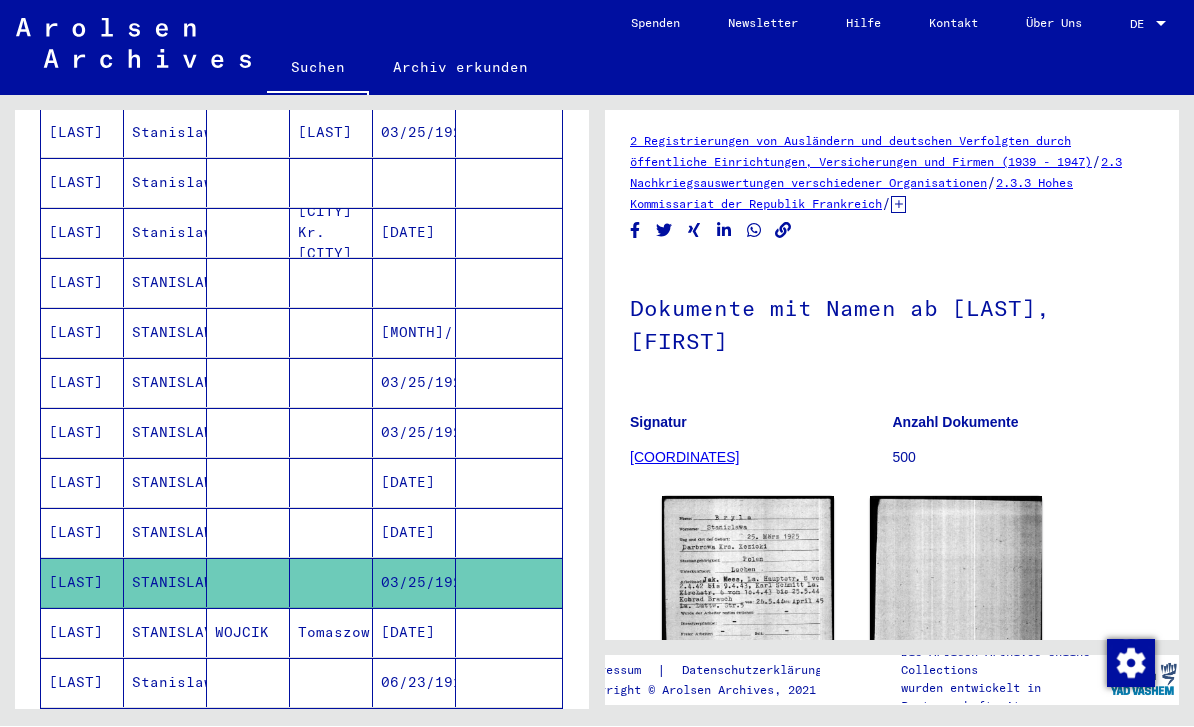 scroll, scrollTop: 0, scrollLeft: 0, axis: both 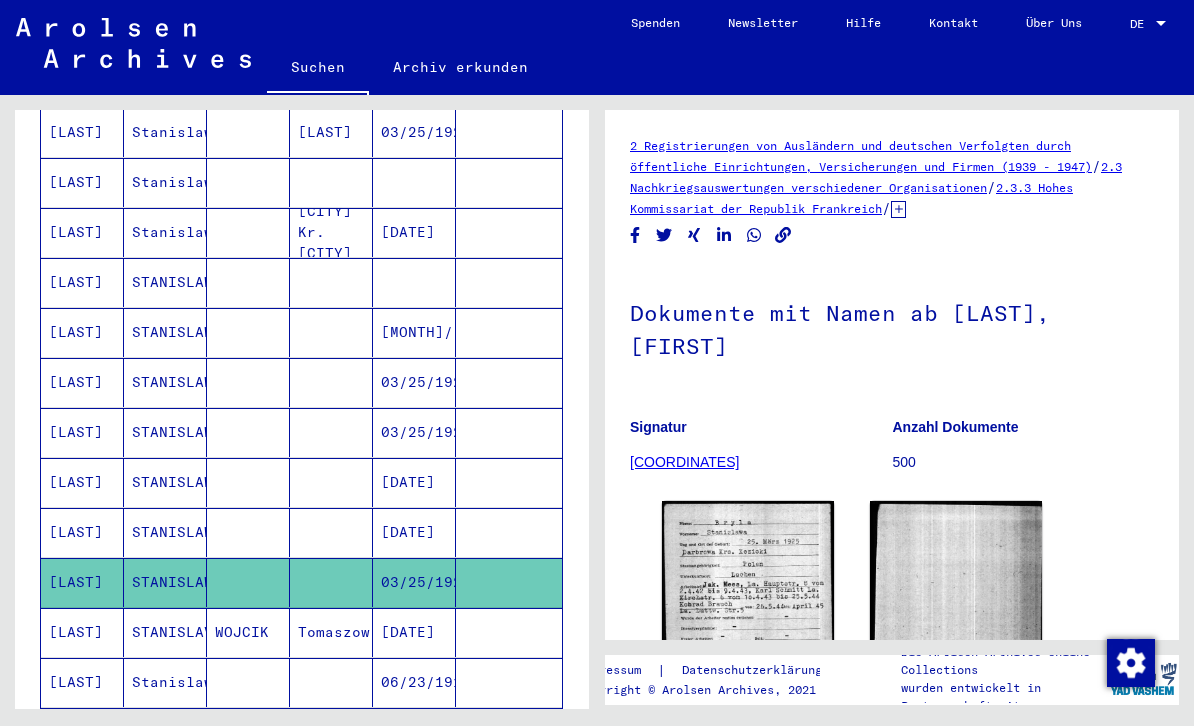 click 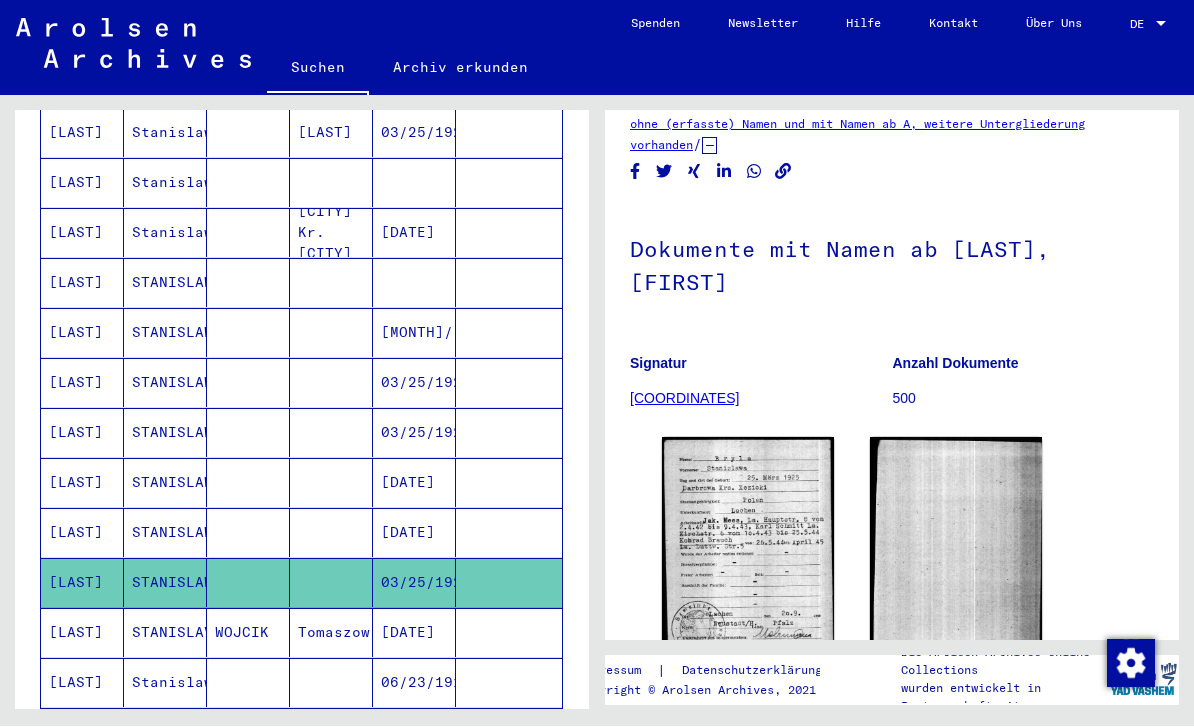 scroll, scrollTop: 143, scrollLeft: 0, axis: vertical 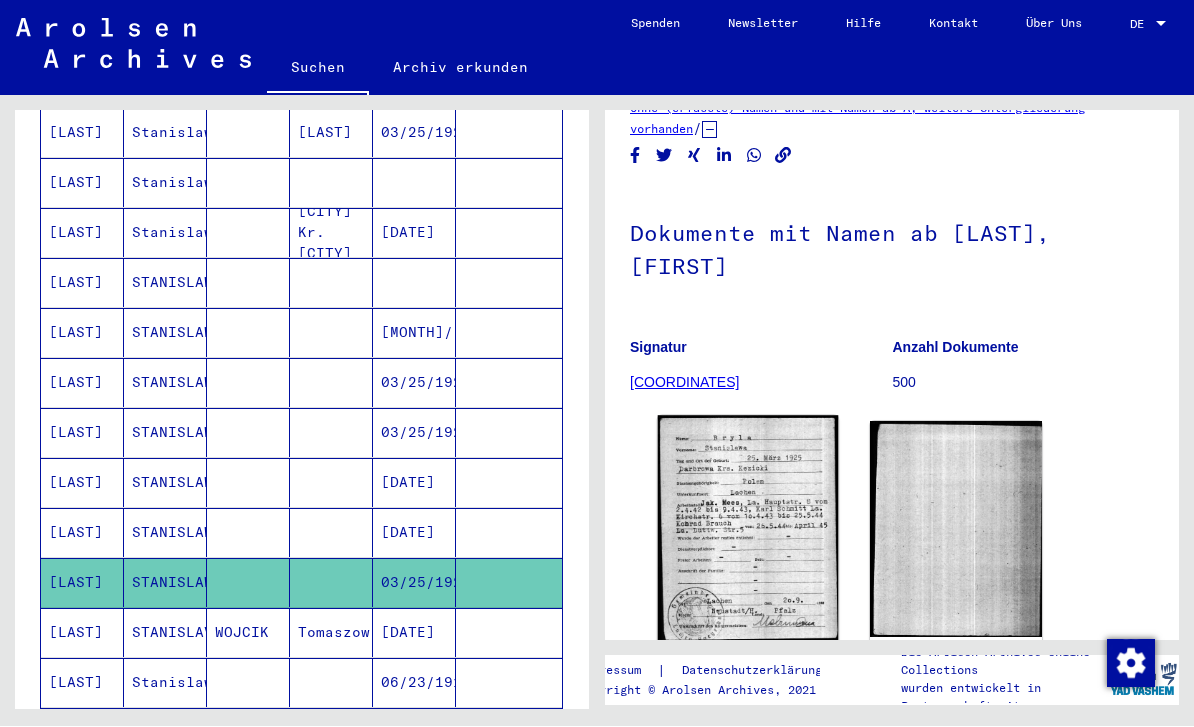 click 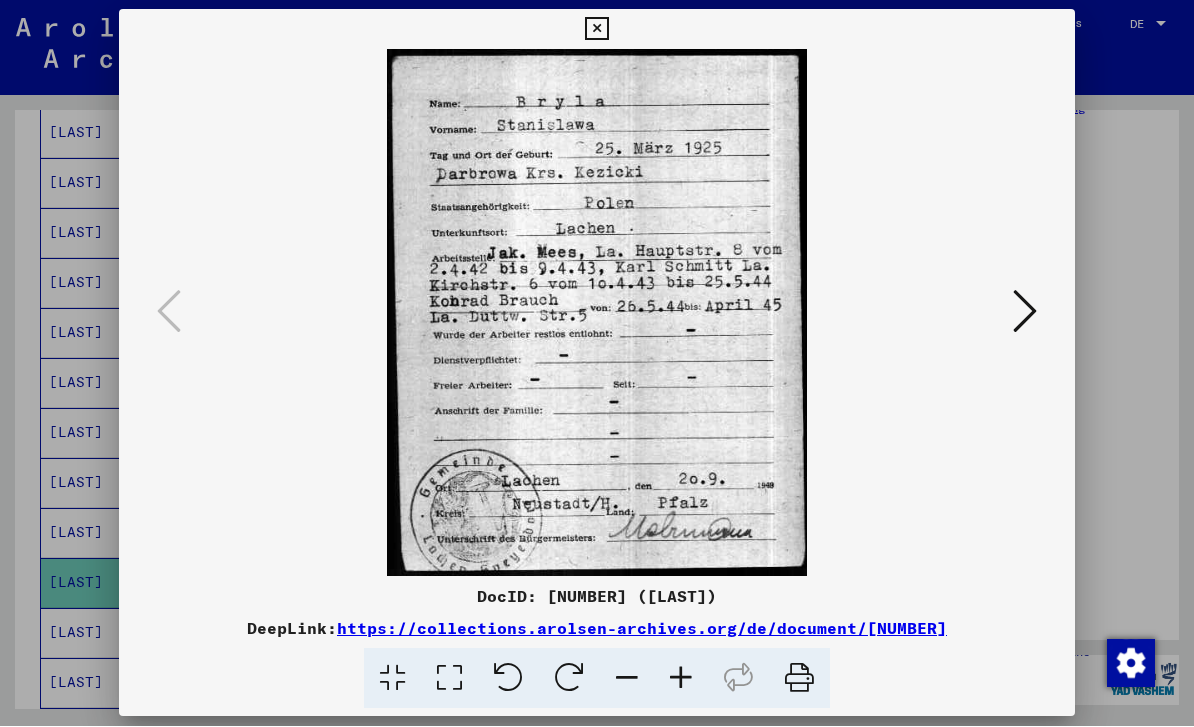 click at bounding box center (597, 363) 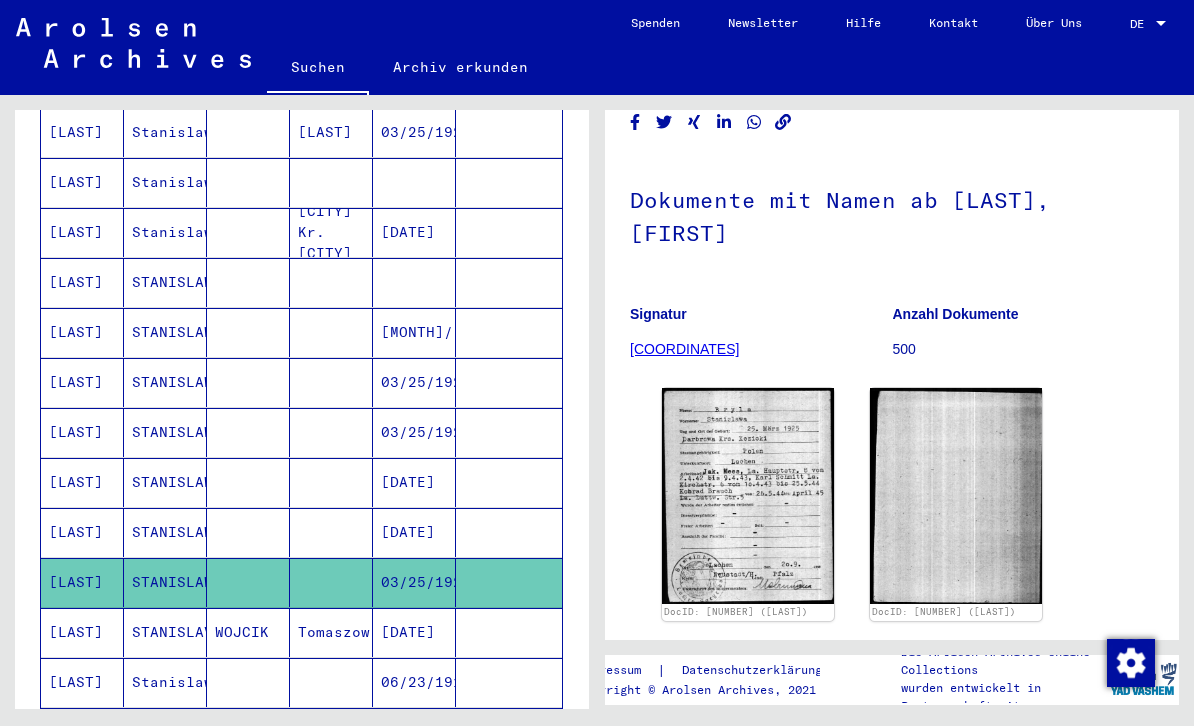 scroll, scrollTop: 179, scrollLeft: 0, axis: vertical 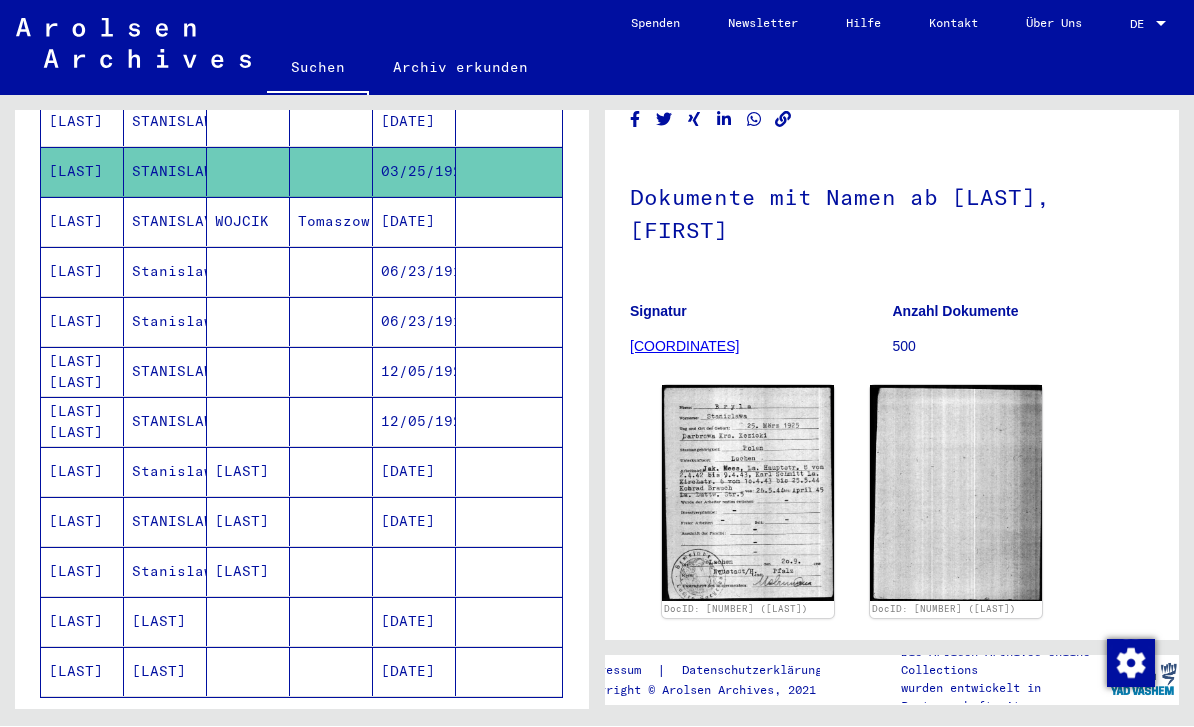 click at bounding box center (414, 622) 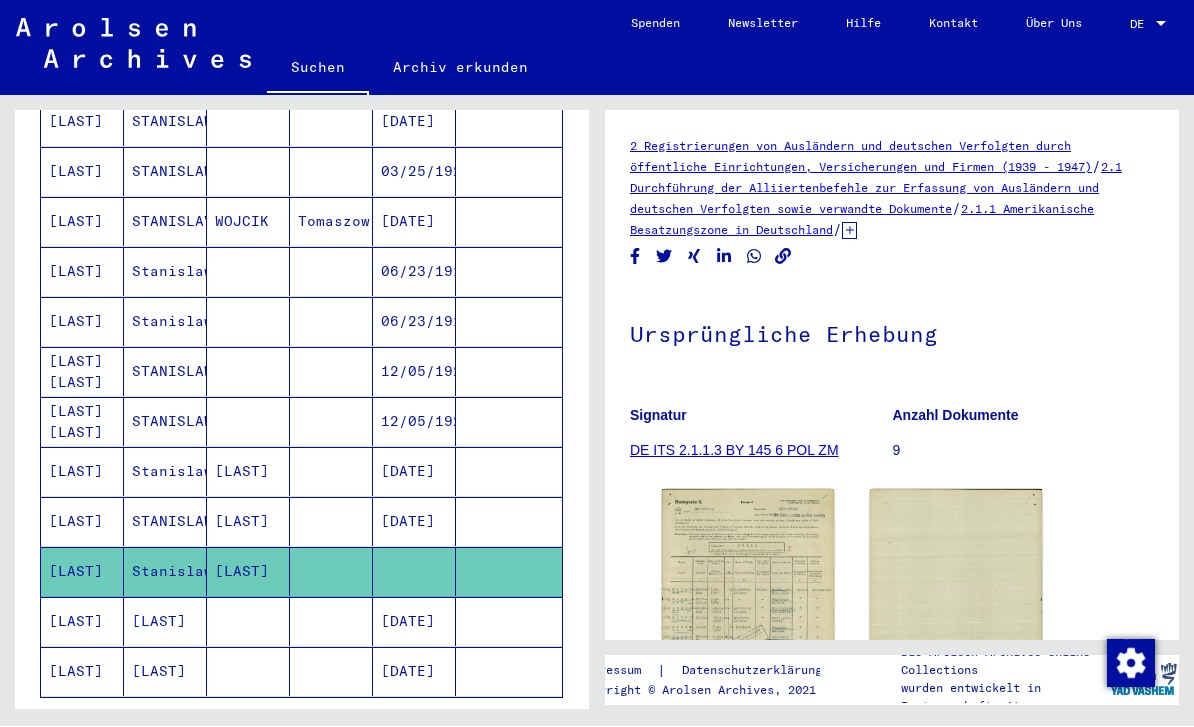 scroll, scrollTop: 0, scrollLeft: 0, axis: both 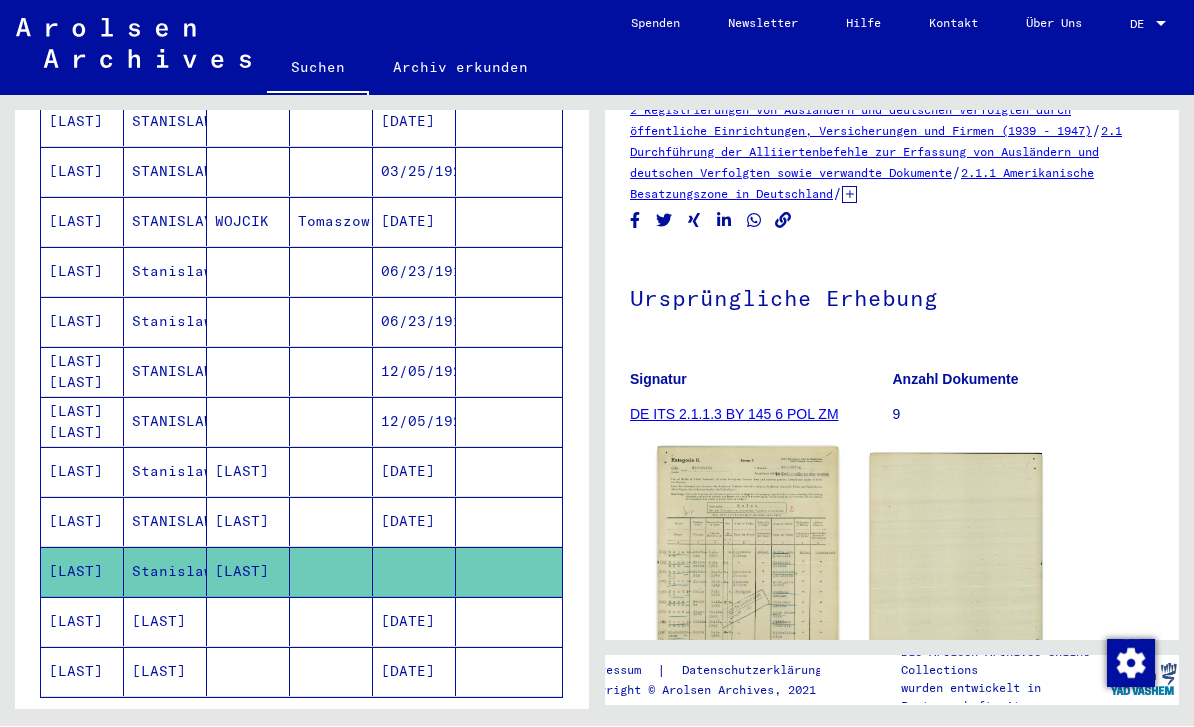click 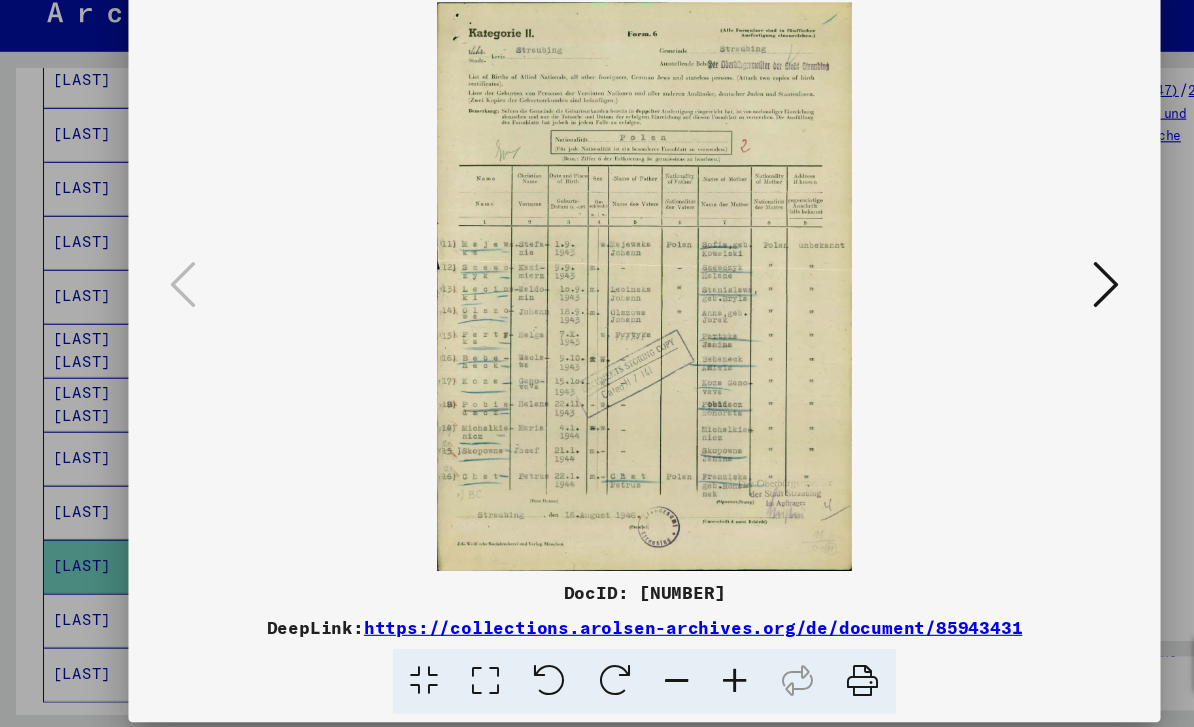 click at bounding box center [596, 313] 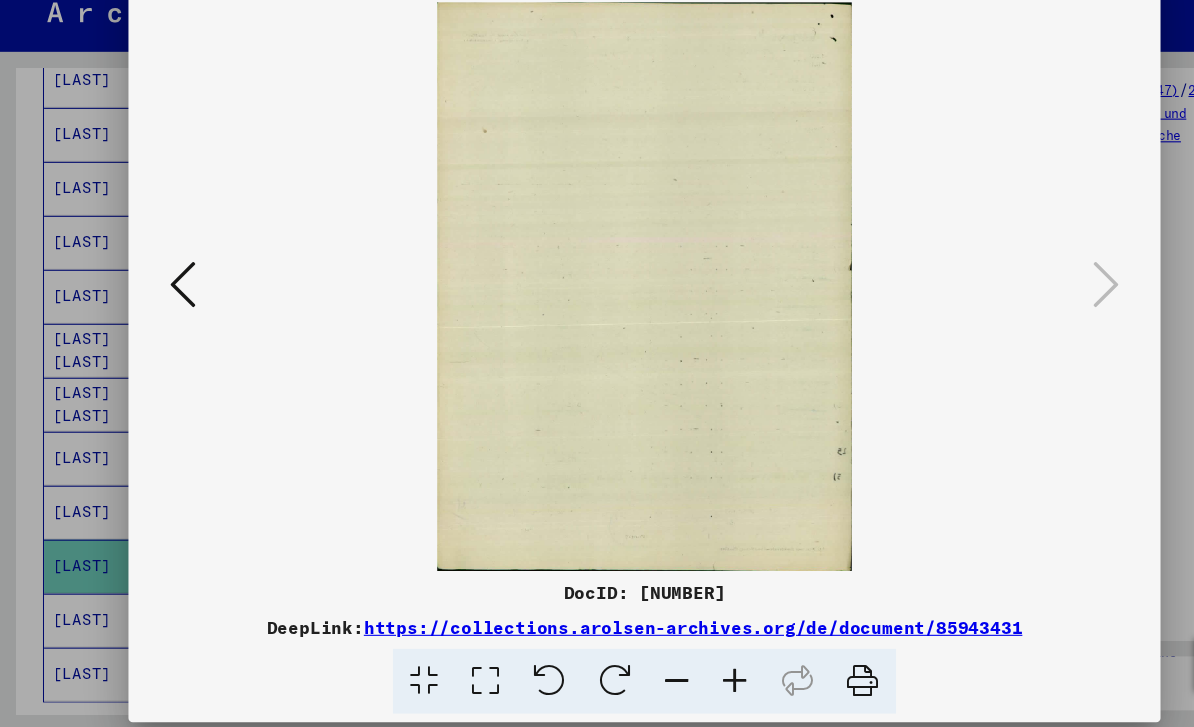 click at bounding box center (169, 312) 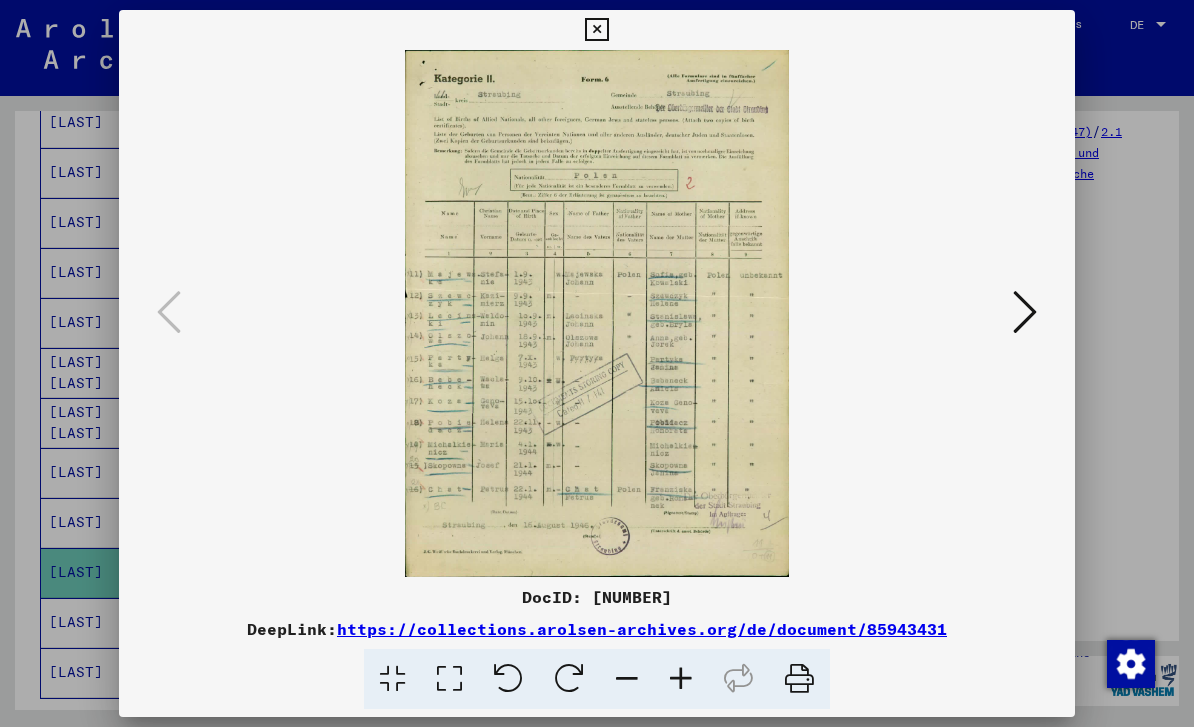 click at bounding box center (597, 363) 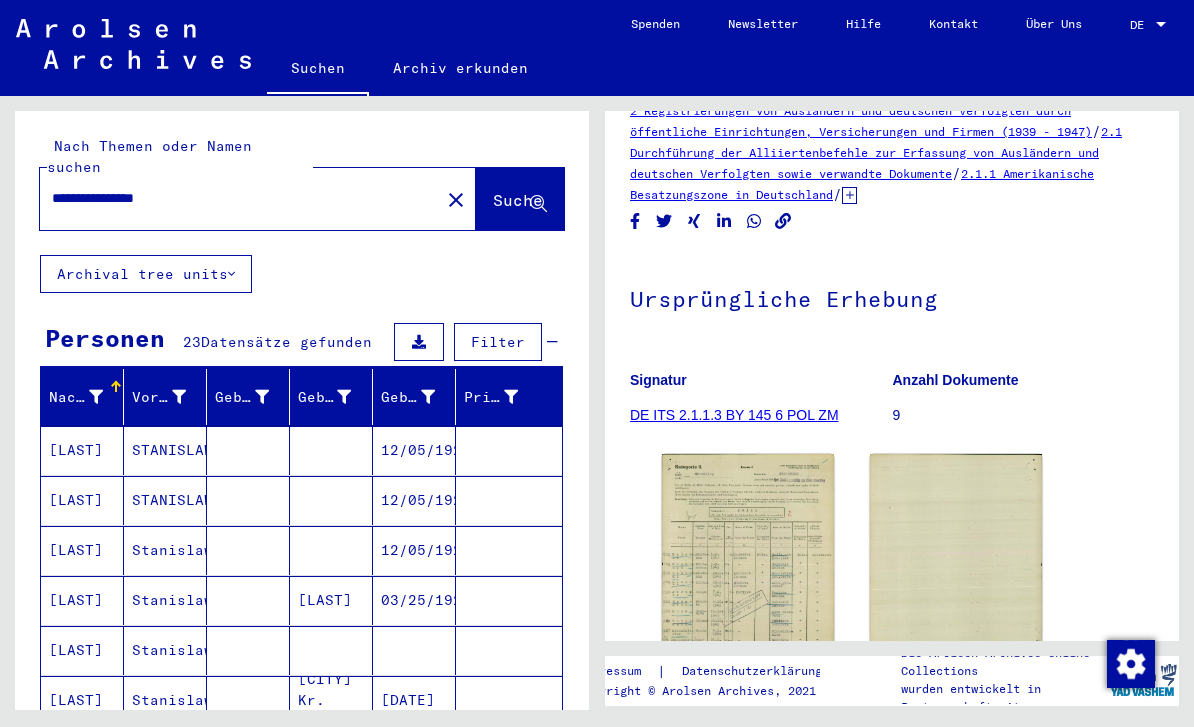 scroll, scrollTop: 0, scrollLeft: 0, axis: both 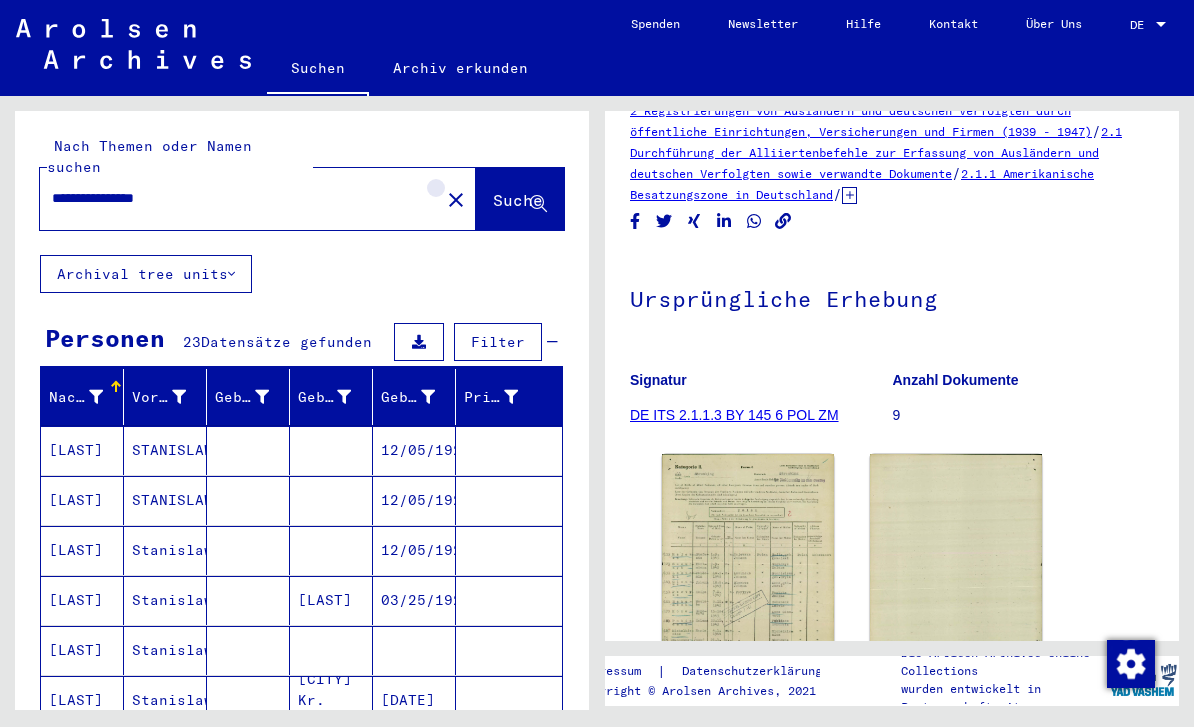 click on "close" 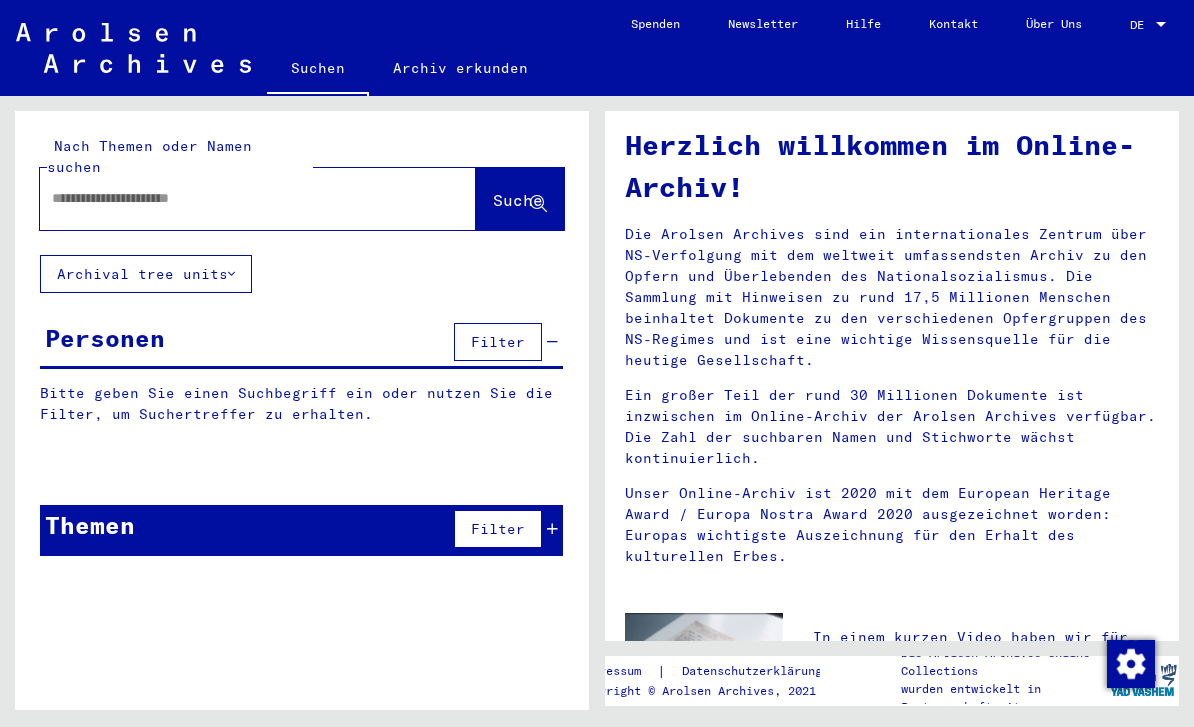 click at bounding box center [234, 198] 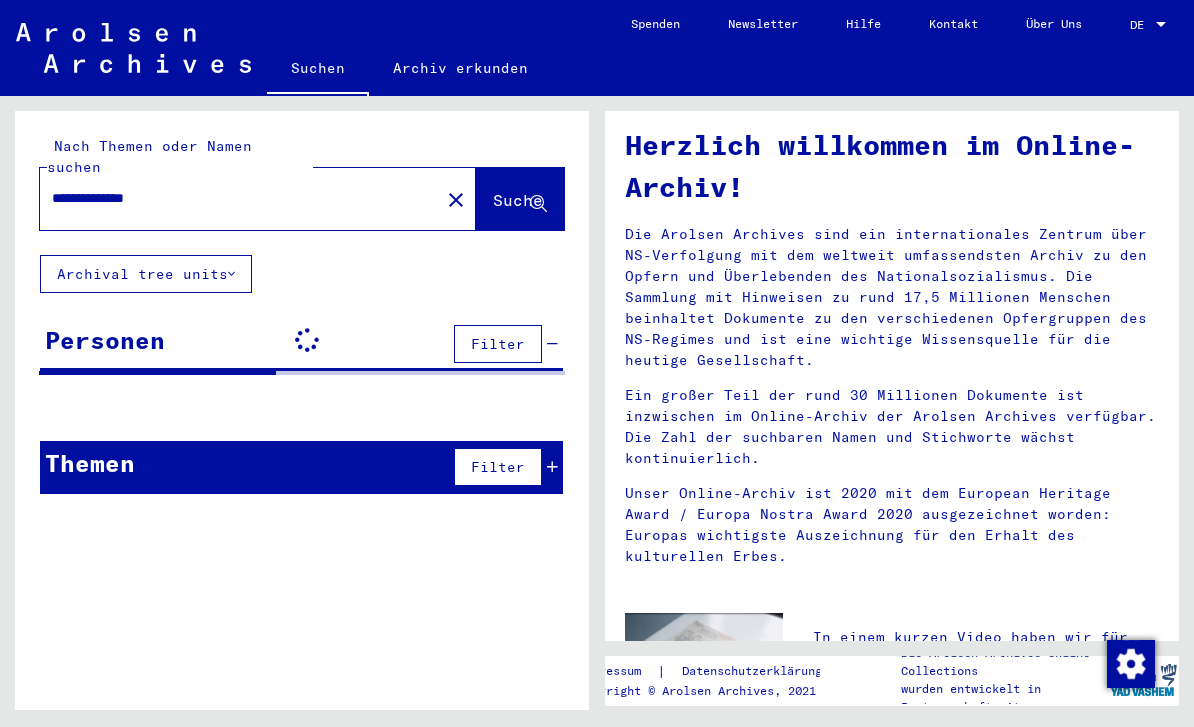 click on "**********" at bounding box center [234, 198] 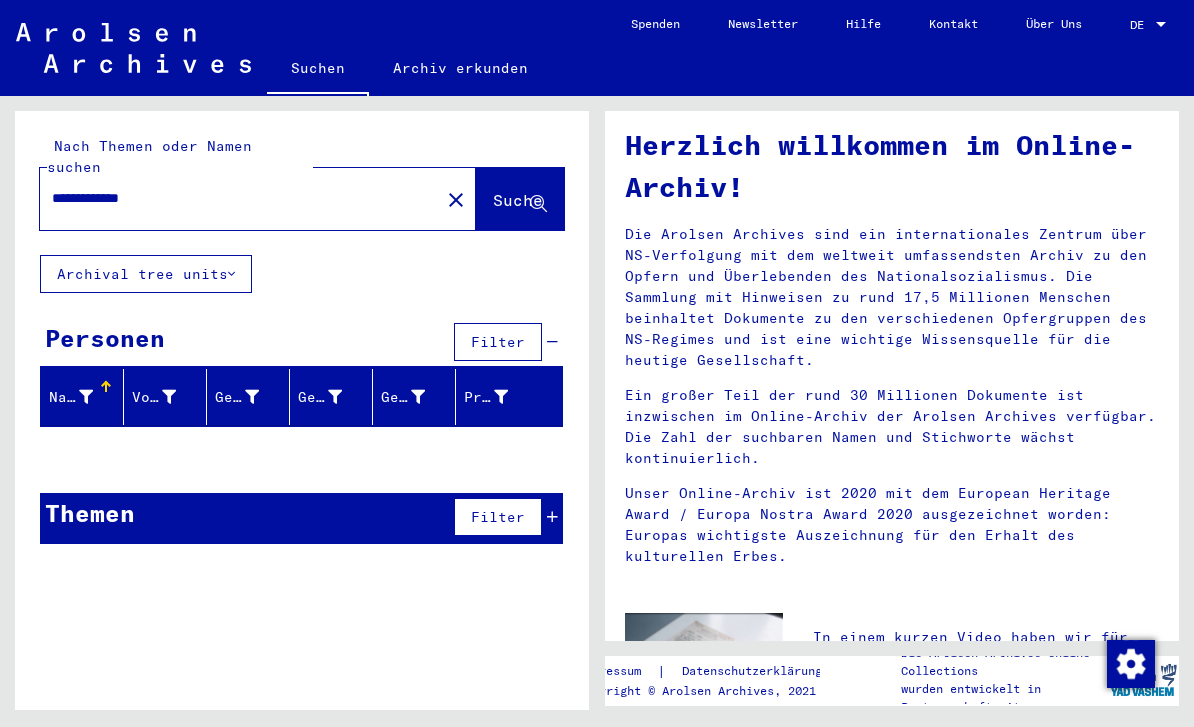type on "**********" 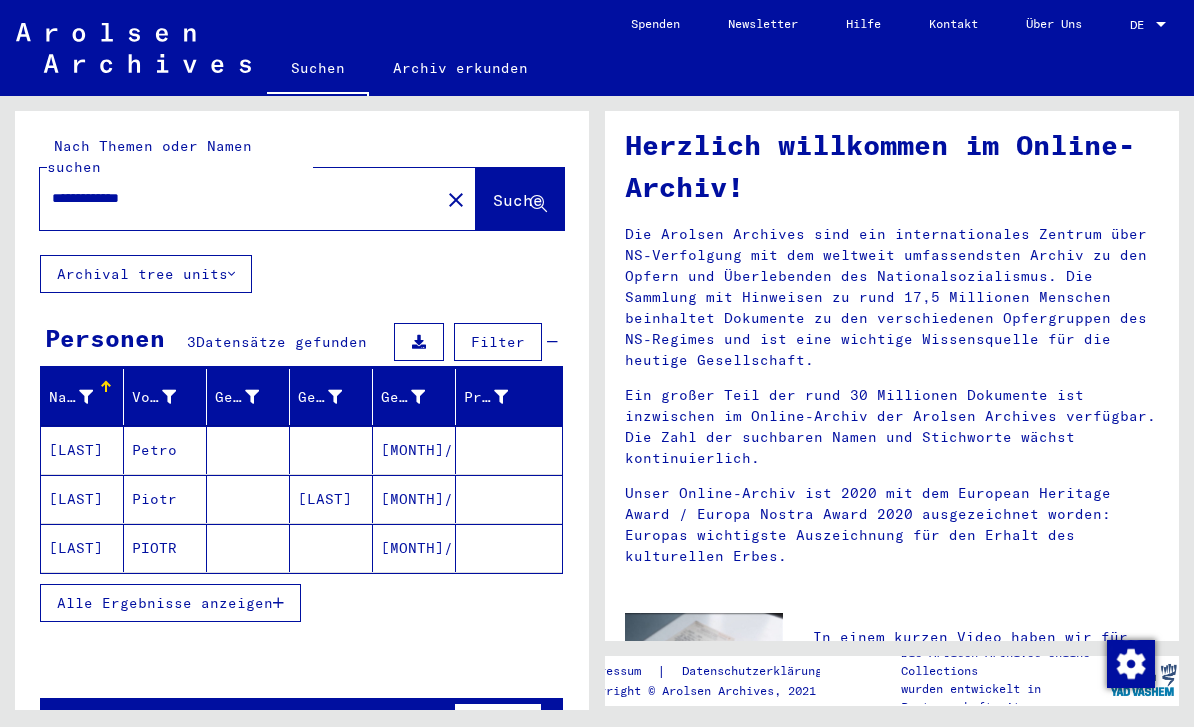 click on "[MONTH]/[DAY]/[YEAR]" at bounding box center [414, 499] 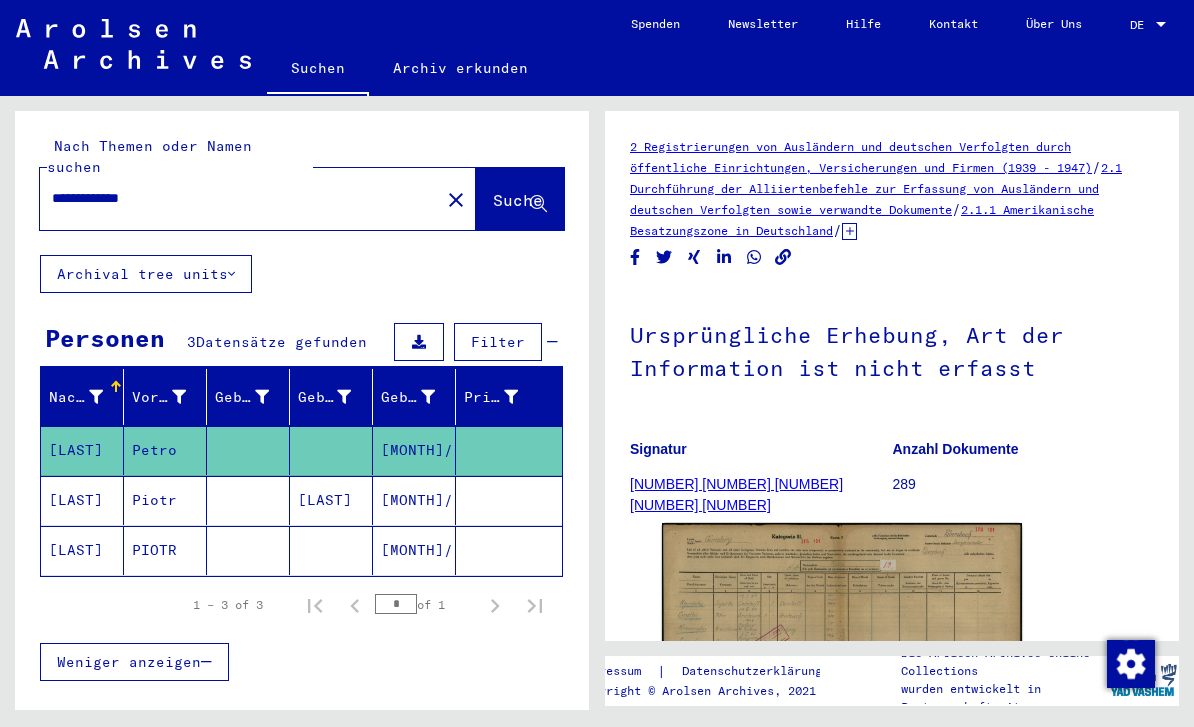 scroll, scrollTop: 0, scrollLeft: 0, axis: both 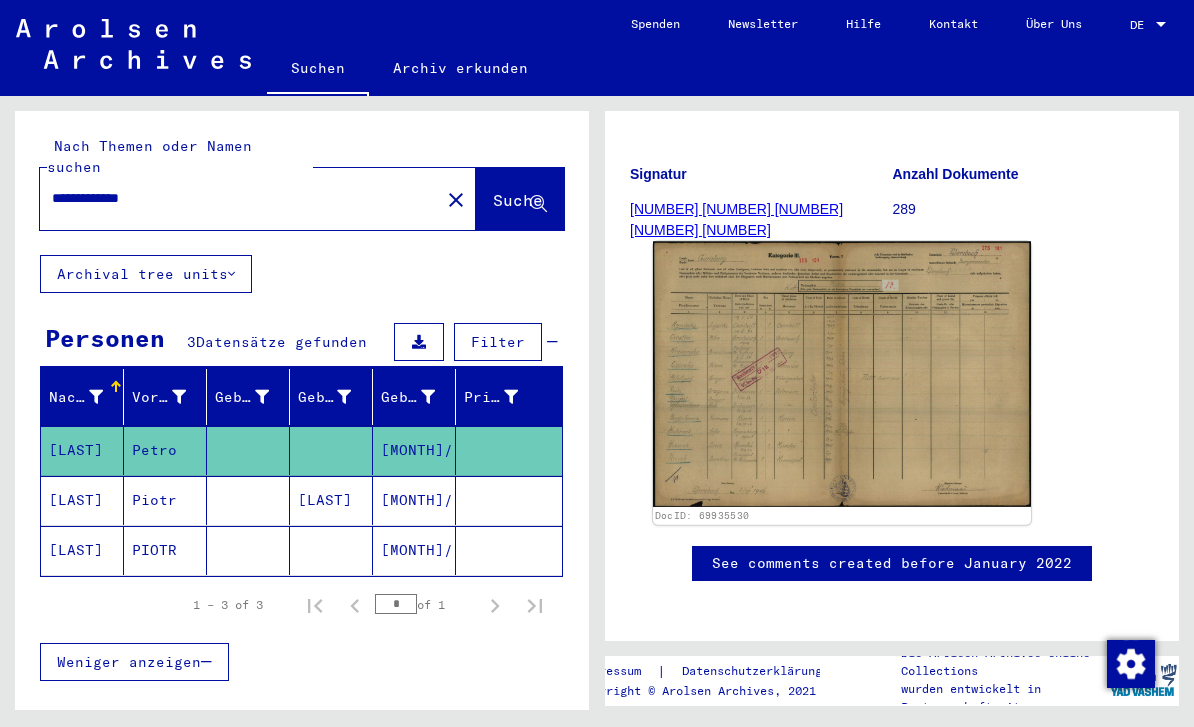 click 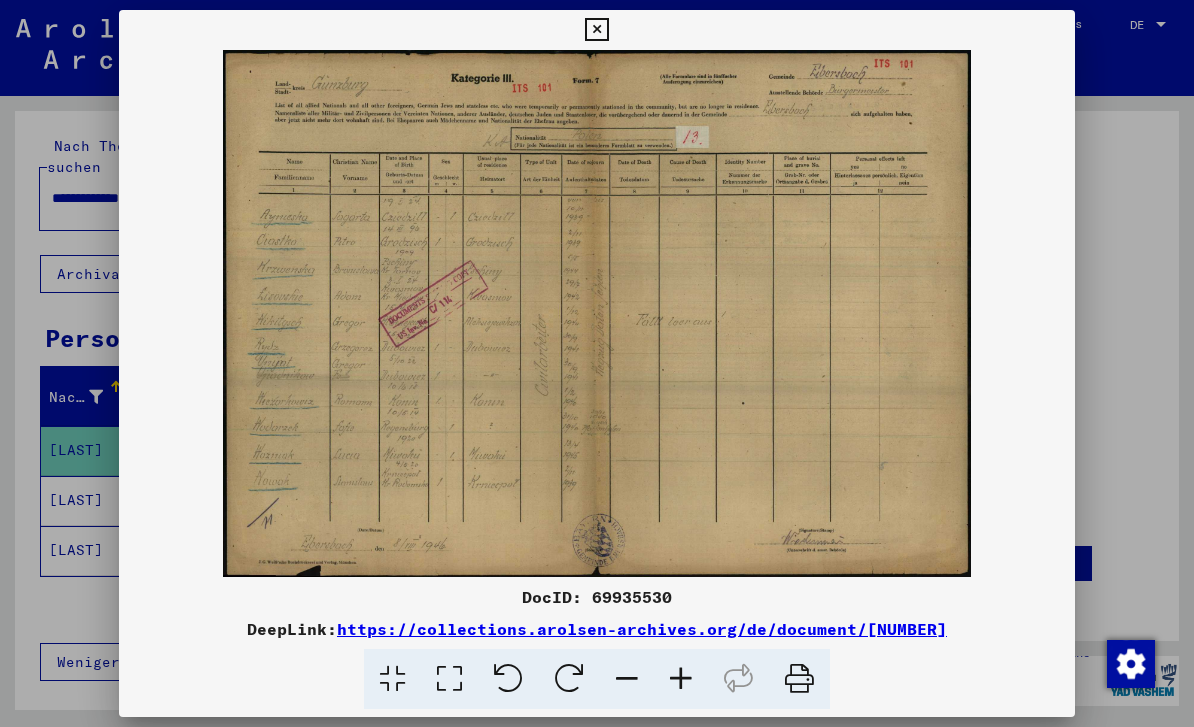 click at bounding box center [597, 363] 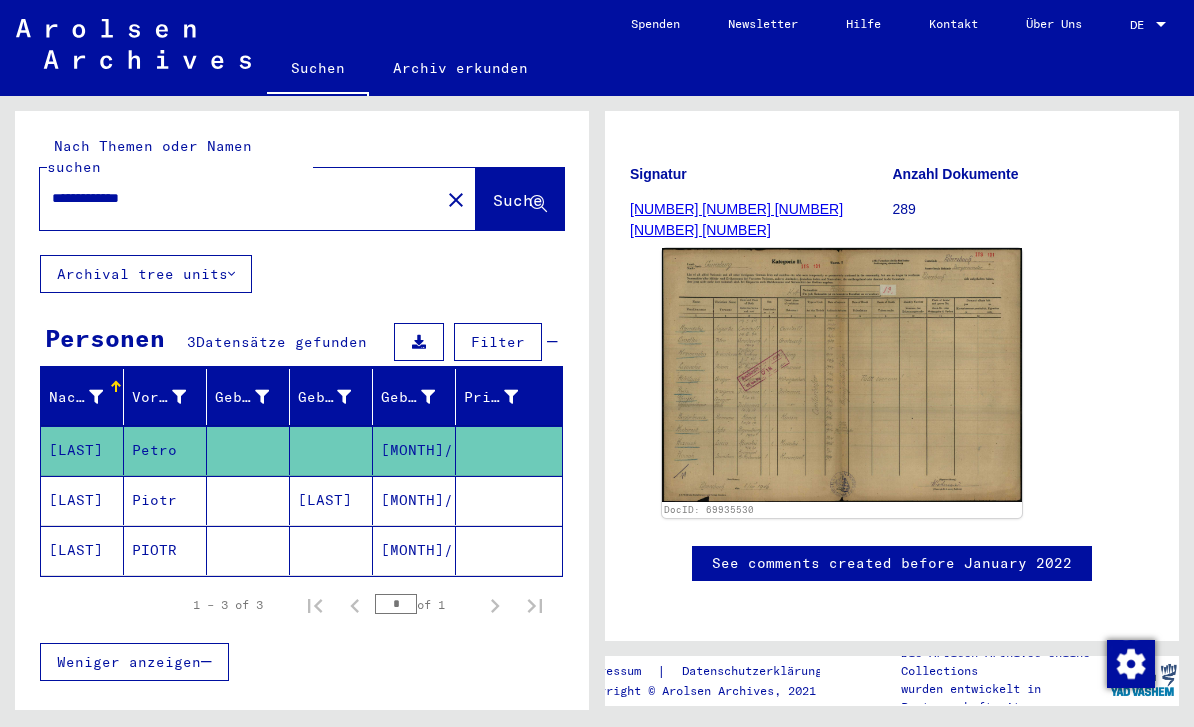 click on "[MONTH]/[DAY]/[YEAR]" at bounding box center [414, 550] 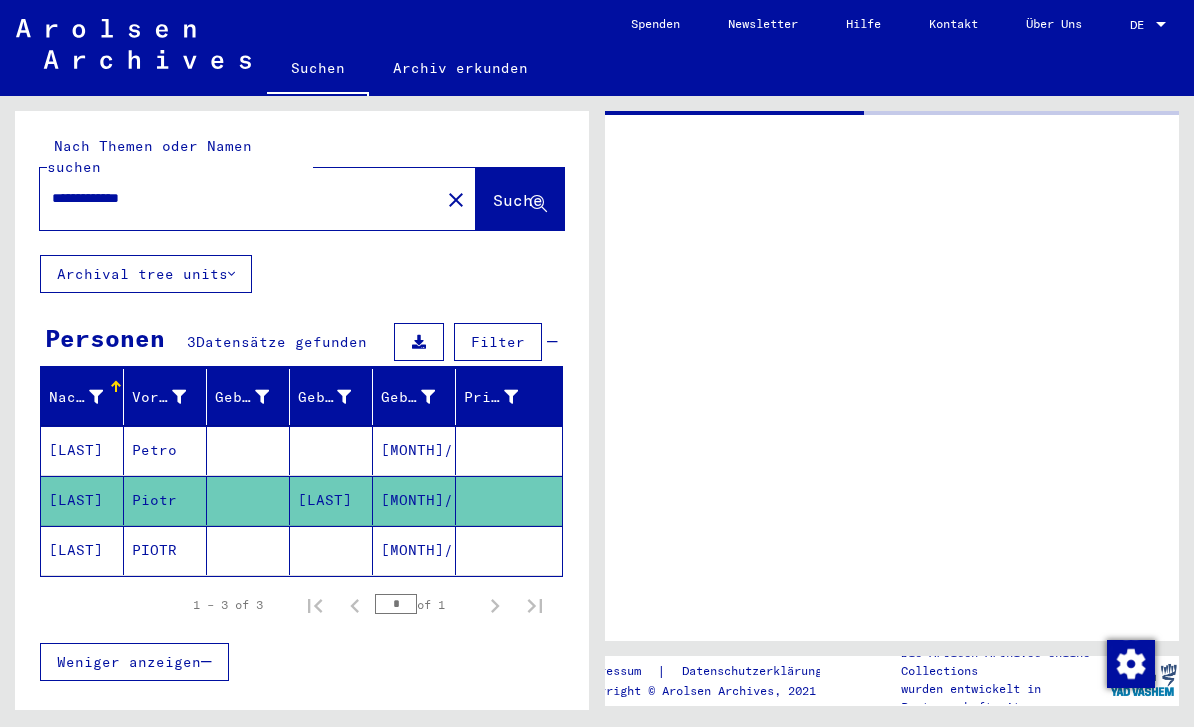 scroll, scrollTop: 0, scrollLeft: 0, axis: both 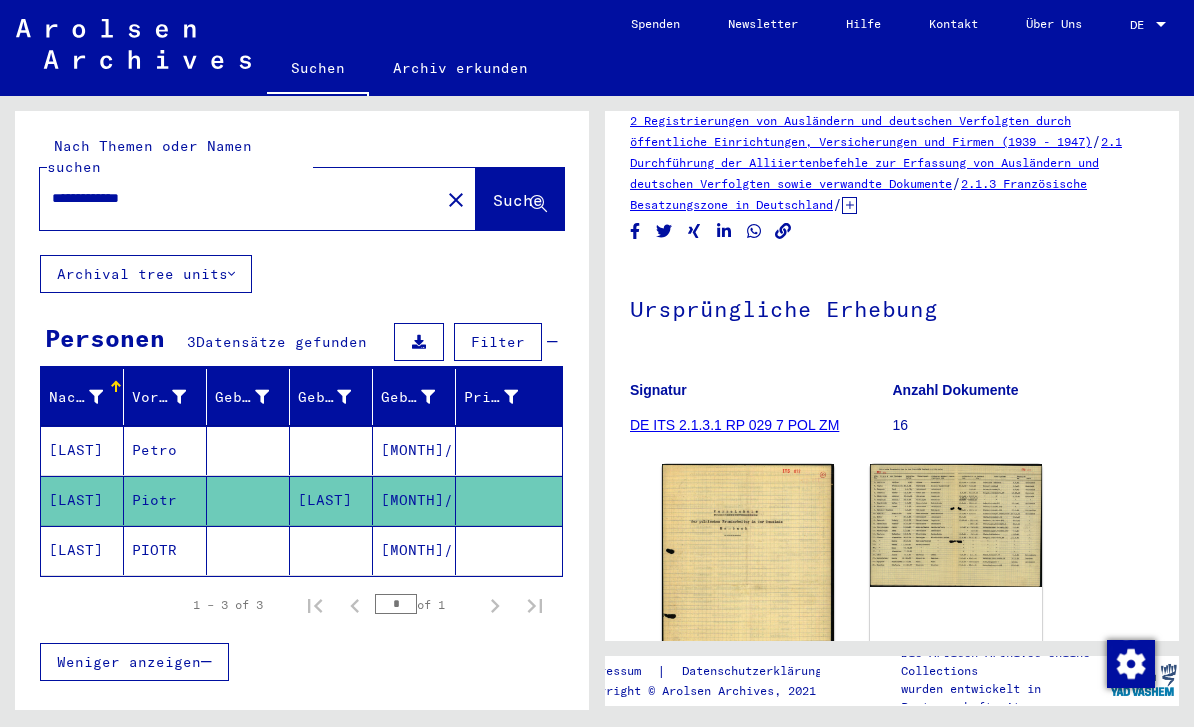 click on "[MONTH]/[DAY]/[YEAR]" 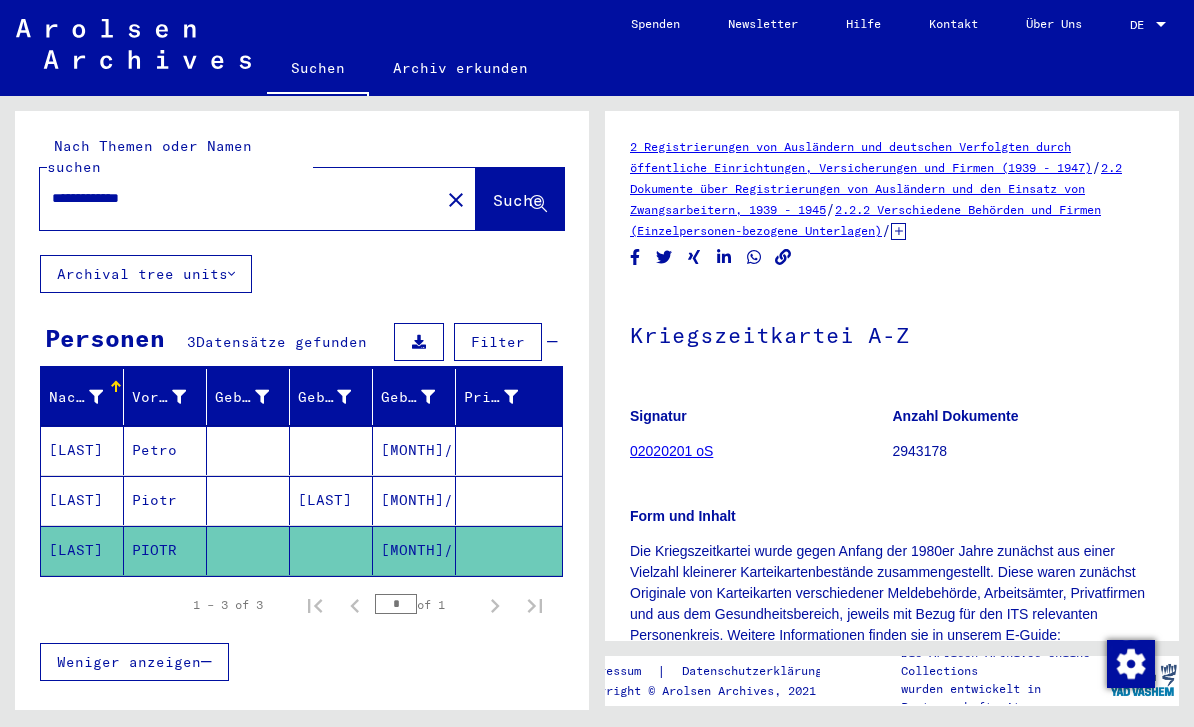 scroll, scrollTop: 113, scrollLeft: 0, axis: vertical 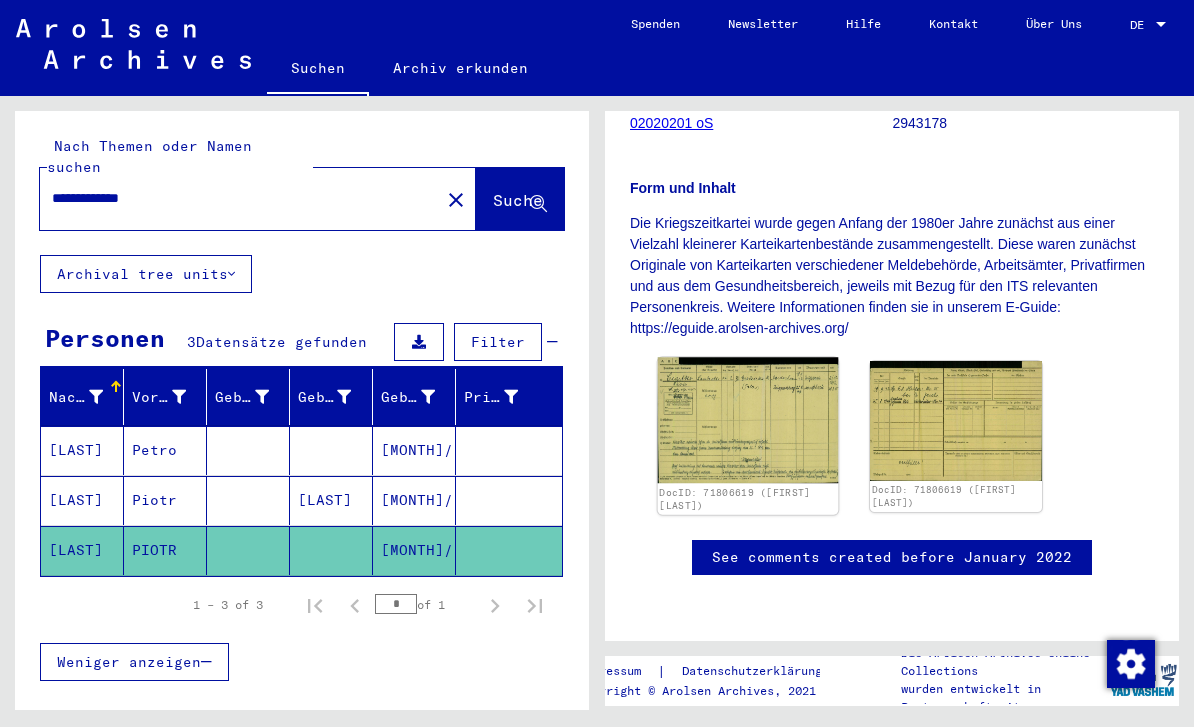 click 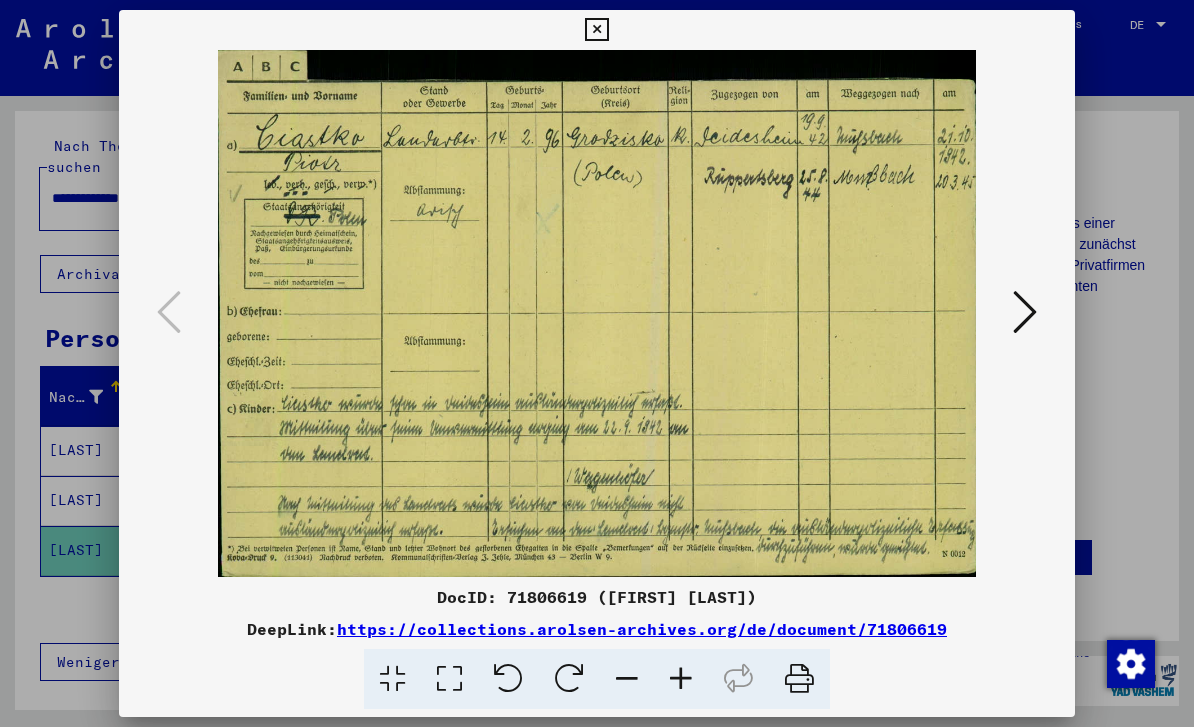 click at bounding box center [1025, 312] 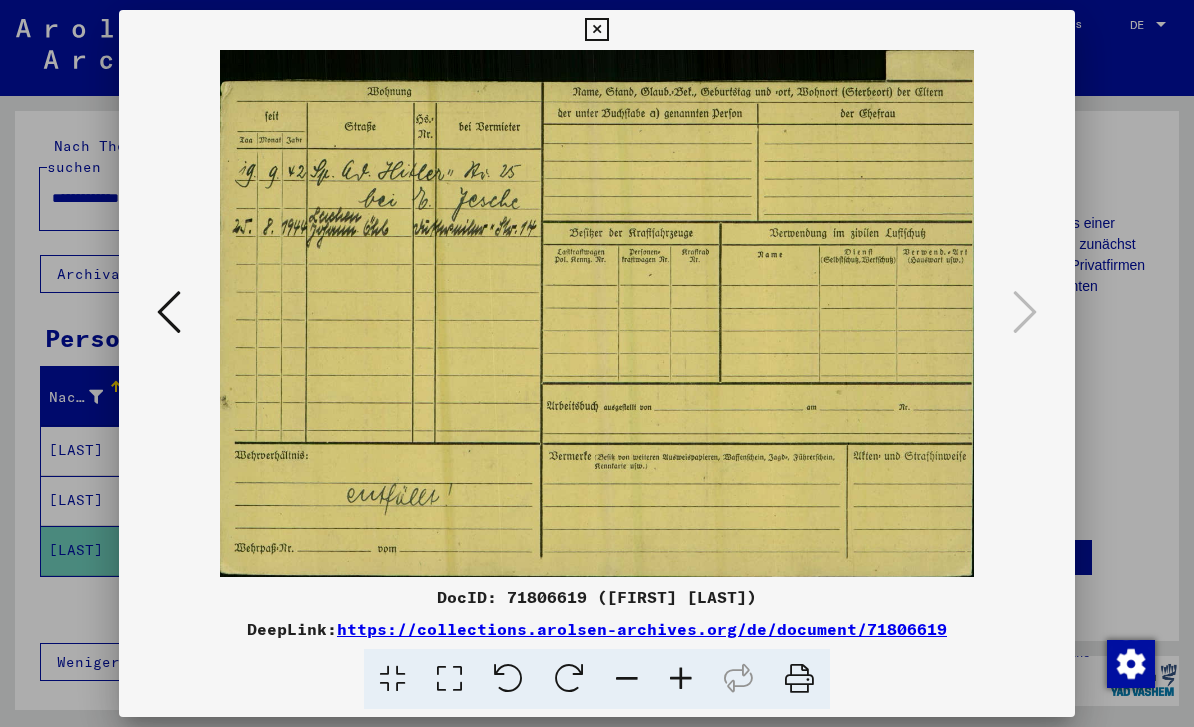 click at bounding box center [169, 312] 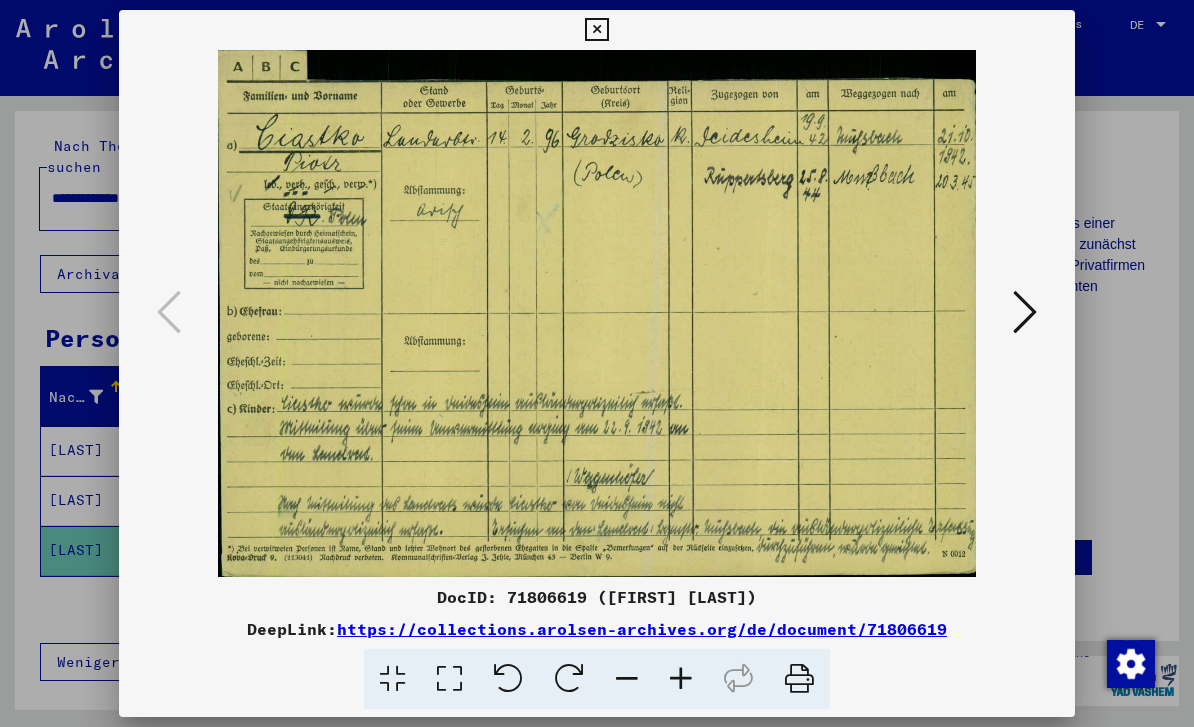 click at bounding box center [1025, 312] 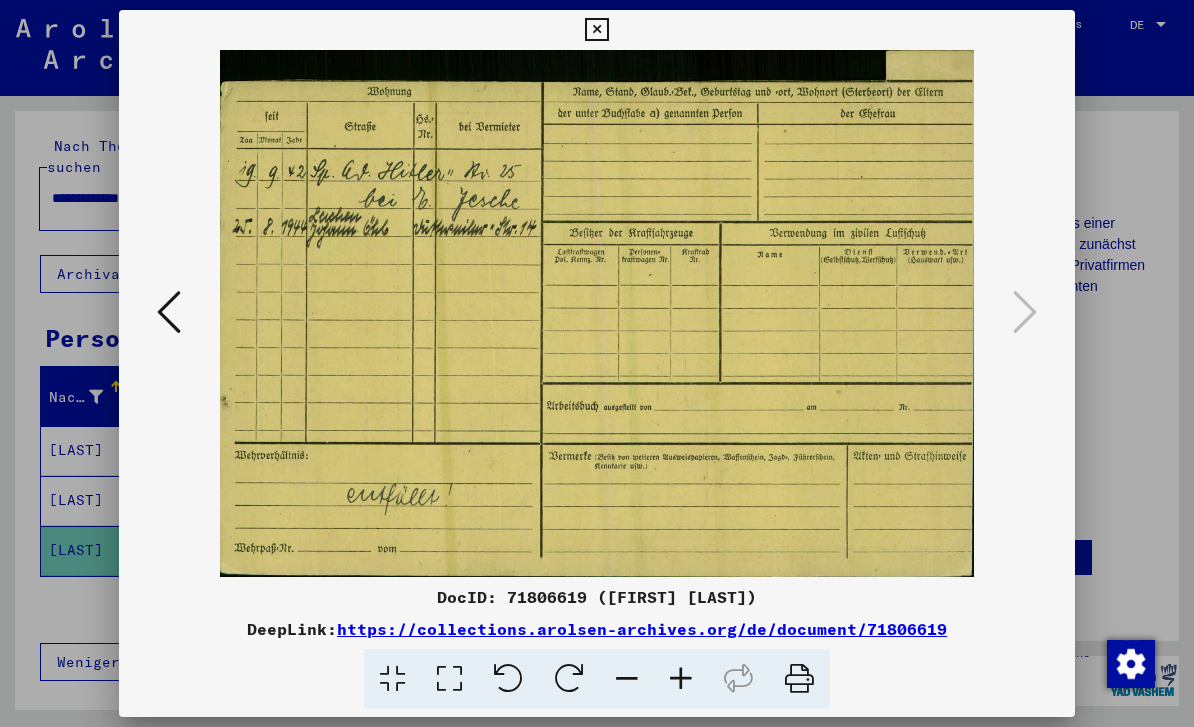 click at bounding box center (597, 363) 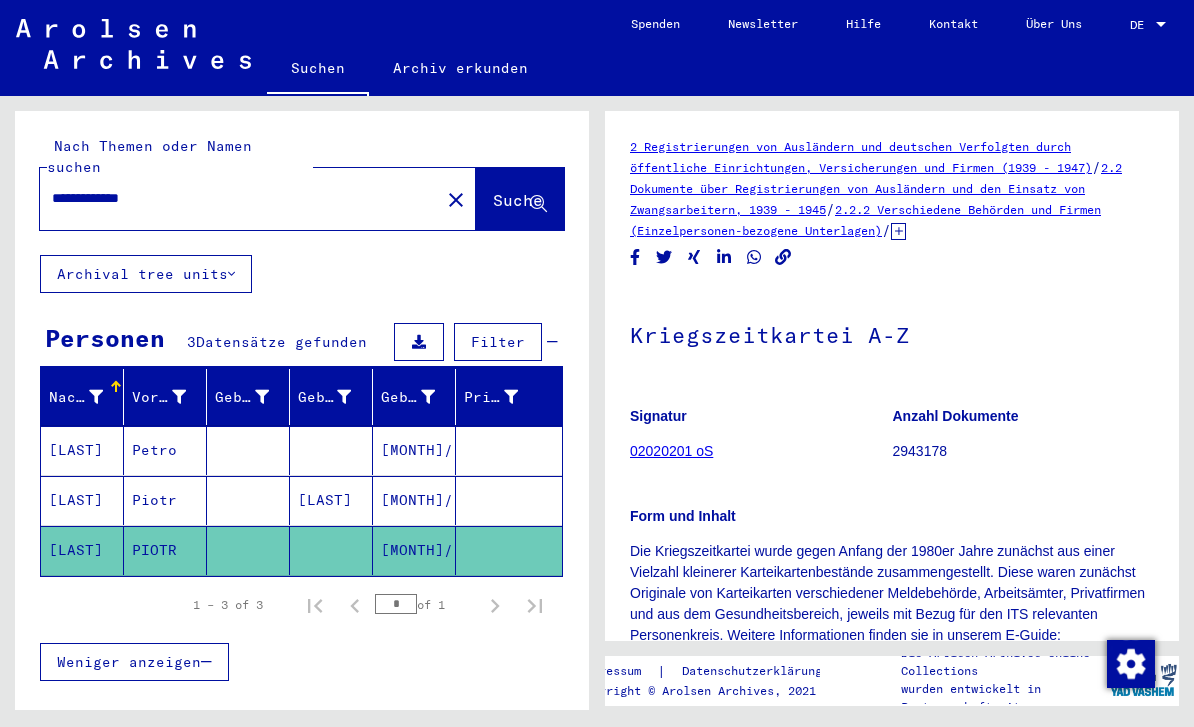 scroll, scrollTop: 0, scrollLeft: 0, axis: both 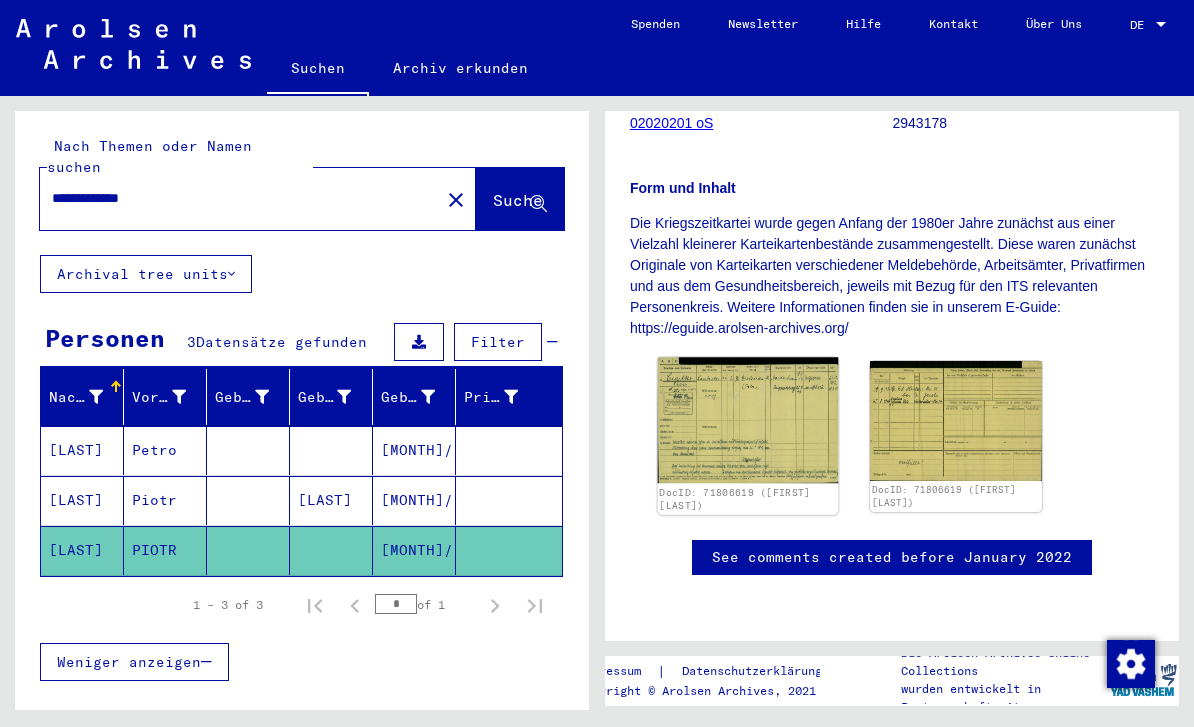 click 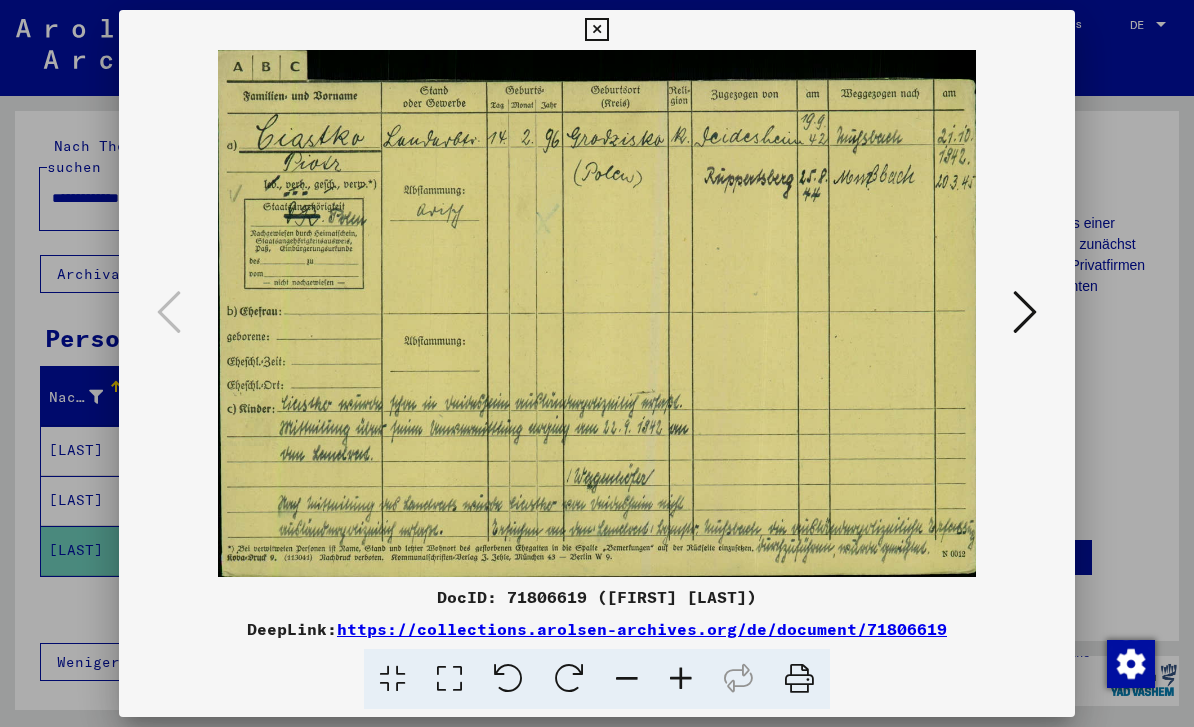 click at bounding box center (597, 363) 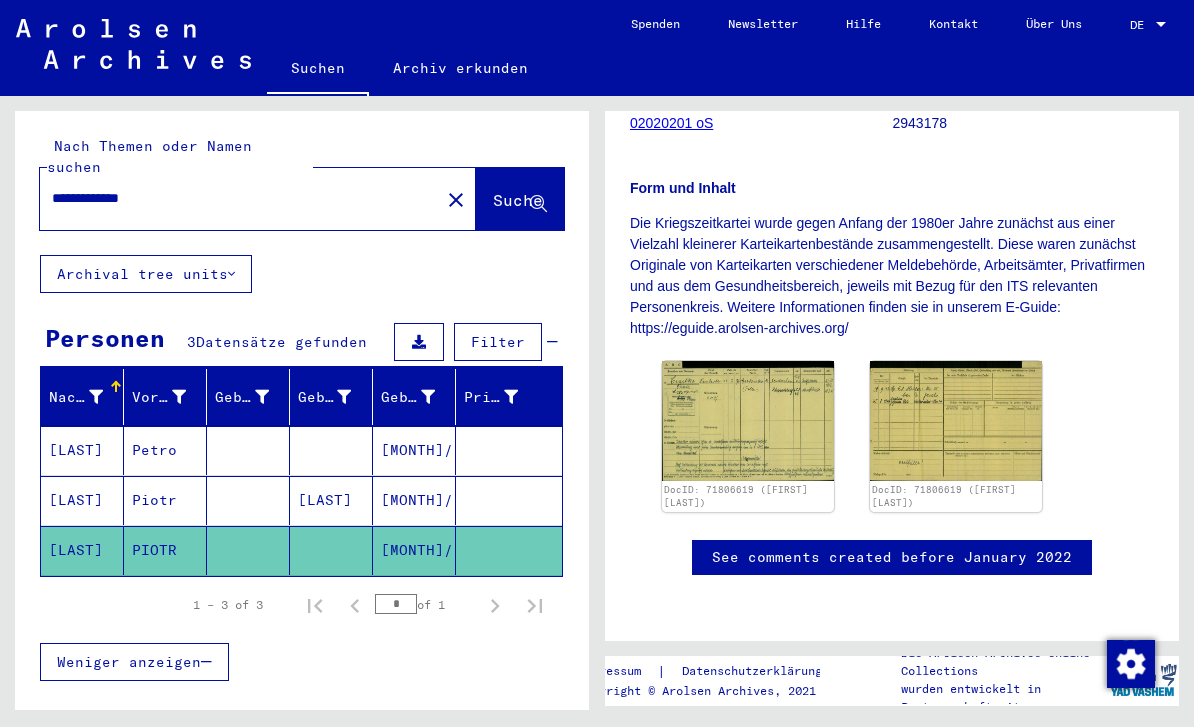 scroll, scrollTop: 354, scrollLeft: 0, axis: vertical 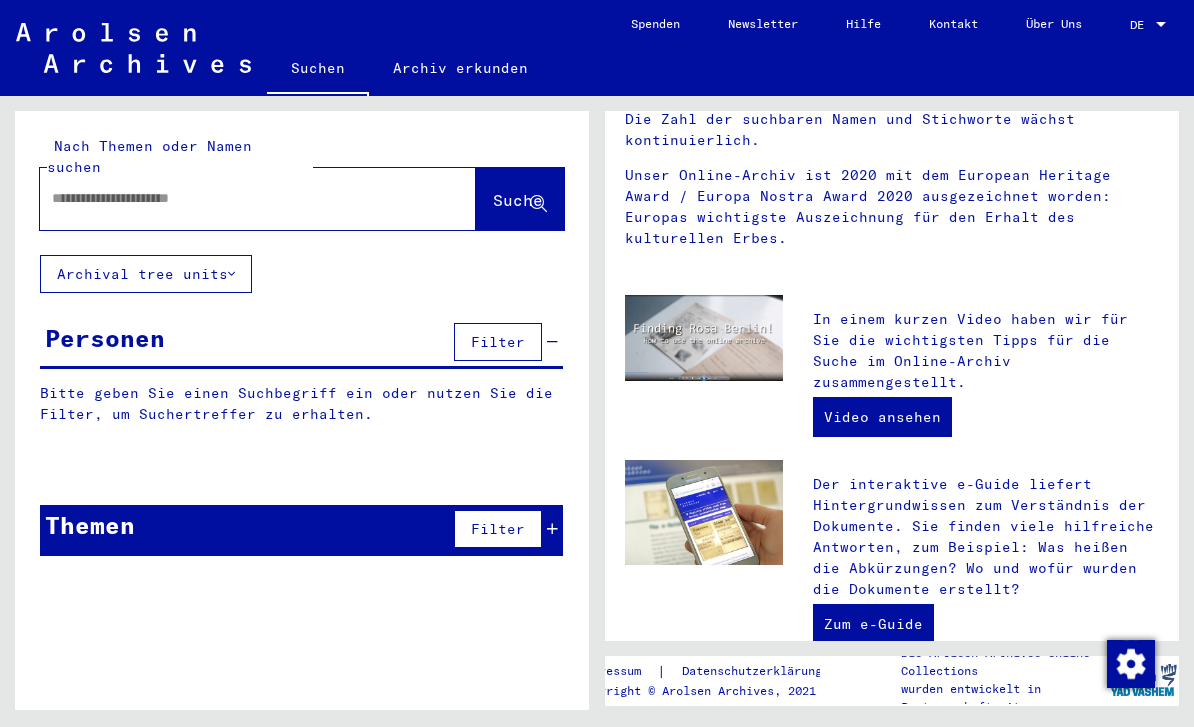click at bounding box center [234, 198] 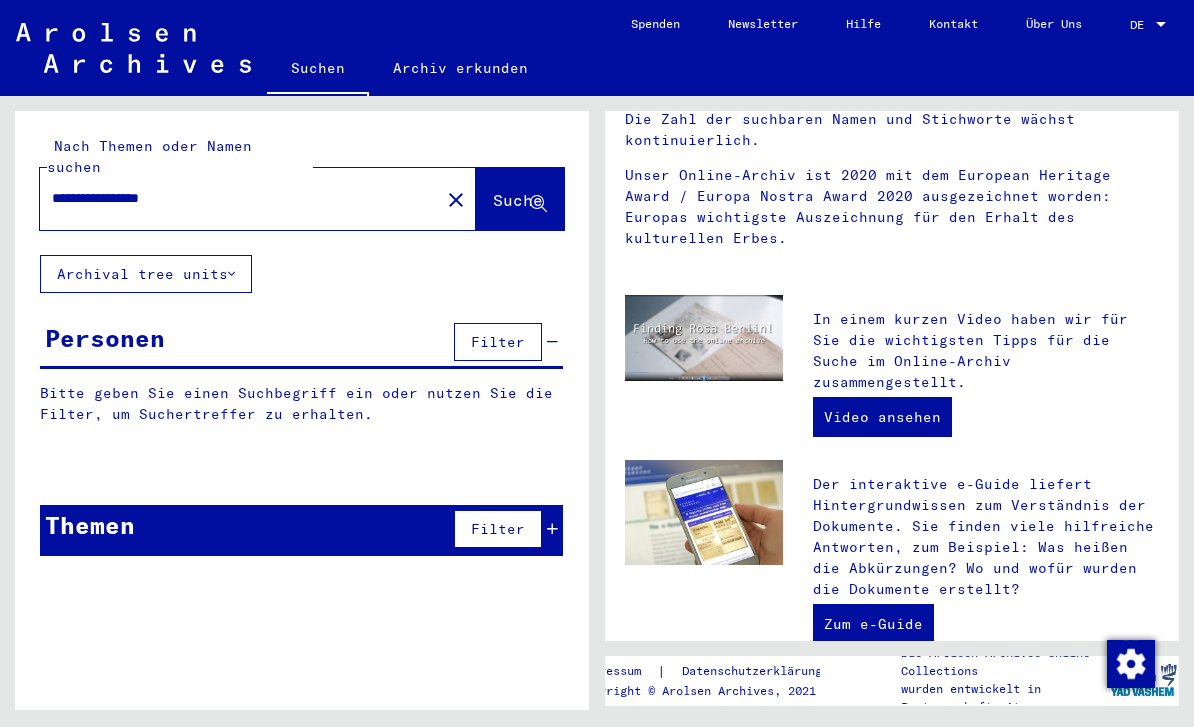 type on "**********" 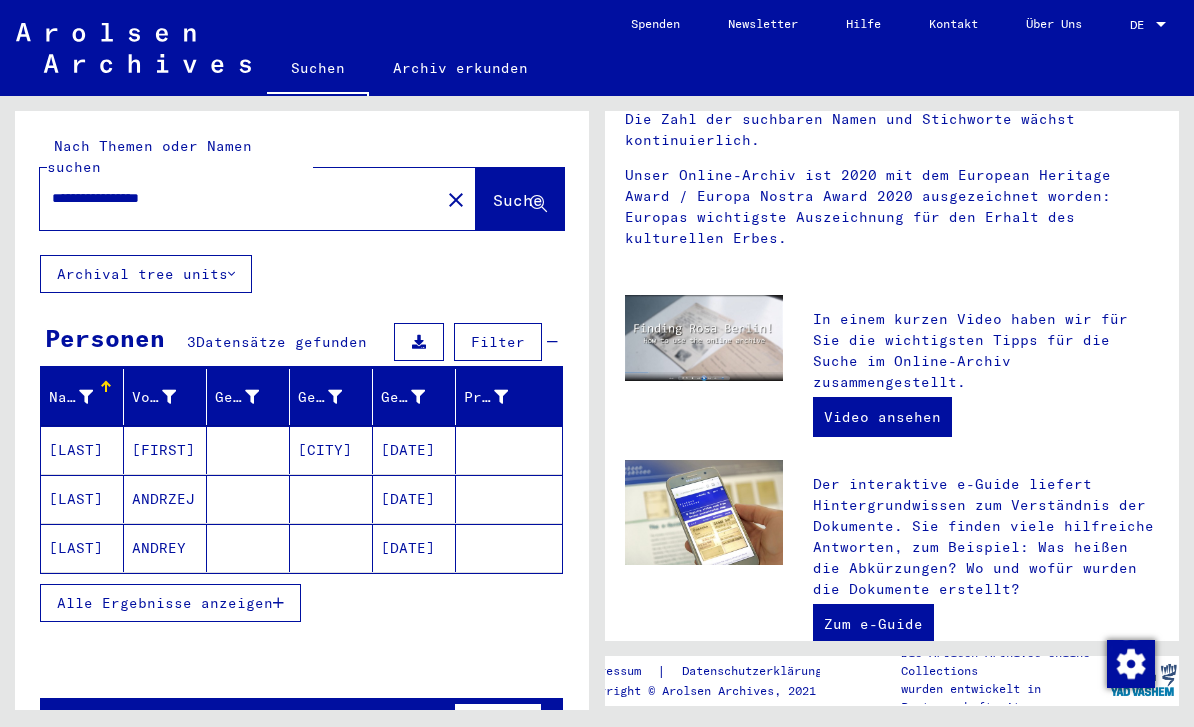 click on "[DATE]" at bounding box center (414, 499) 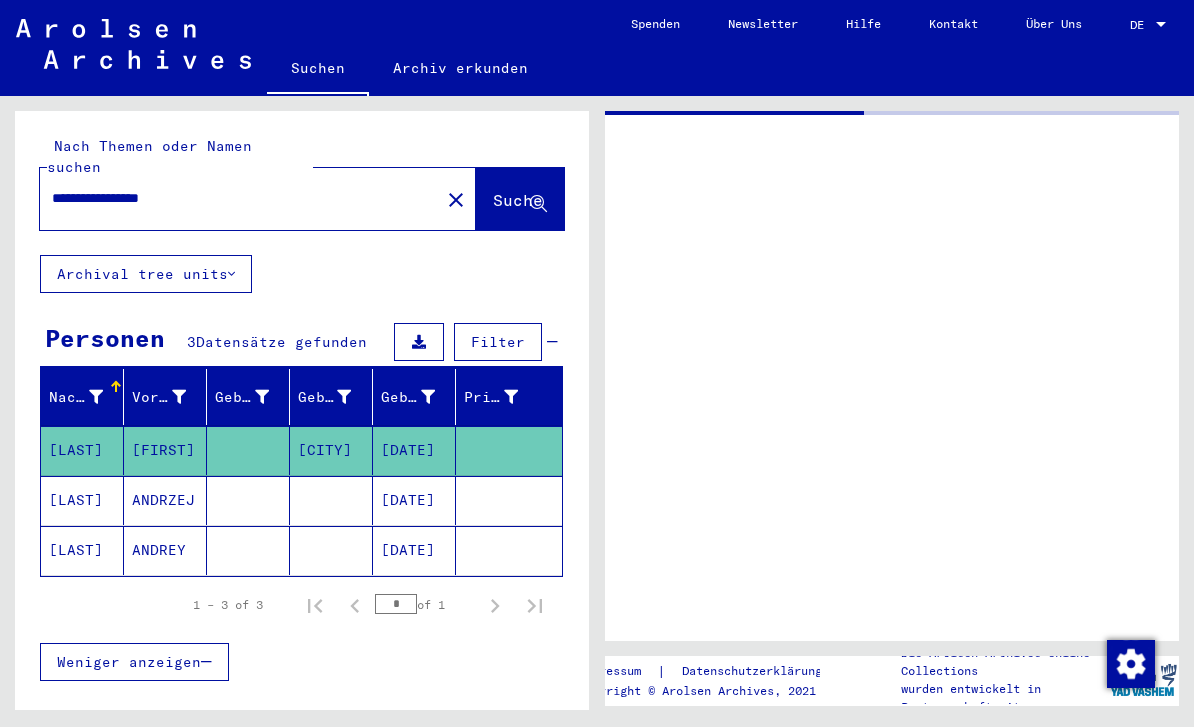 scroll, scrollTop: 0, scrollLeft: 0, axis: both 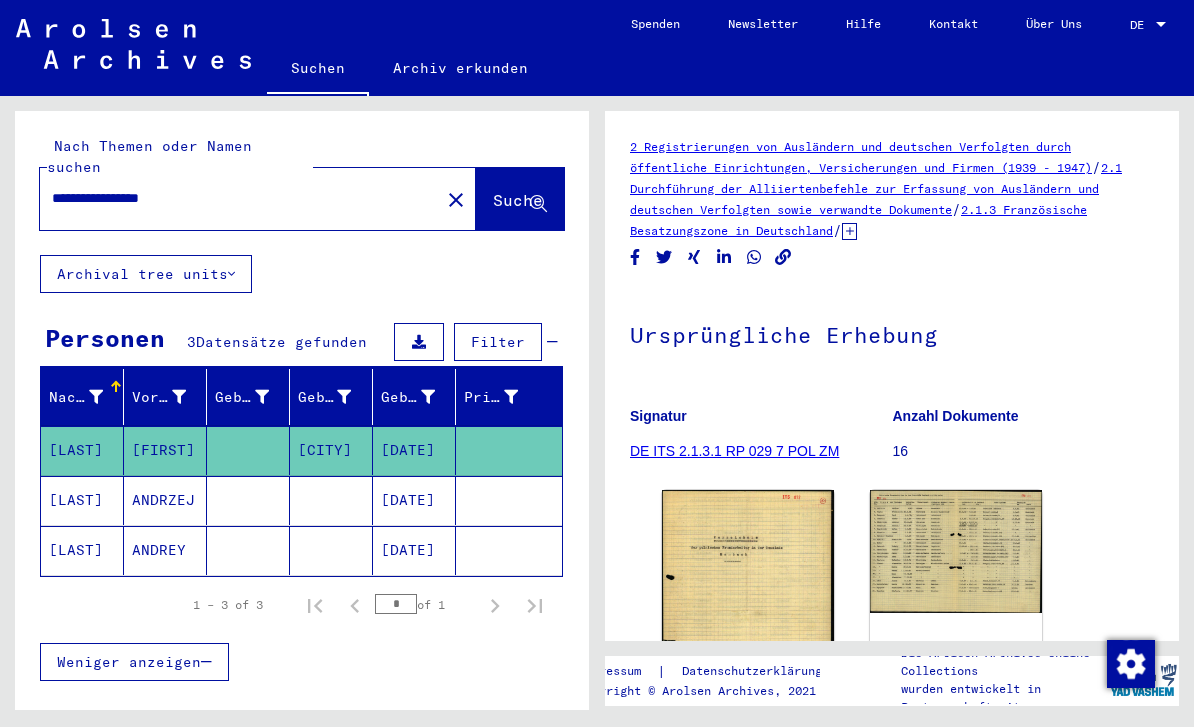 click on "[DATE]" at bounding box center (414, 550) 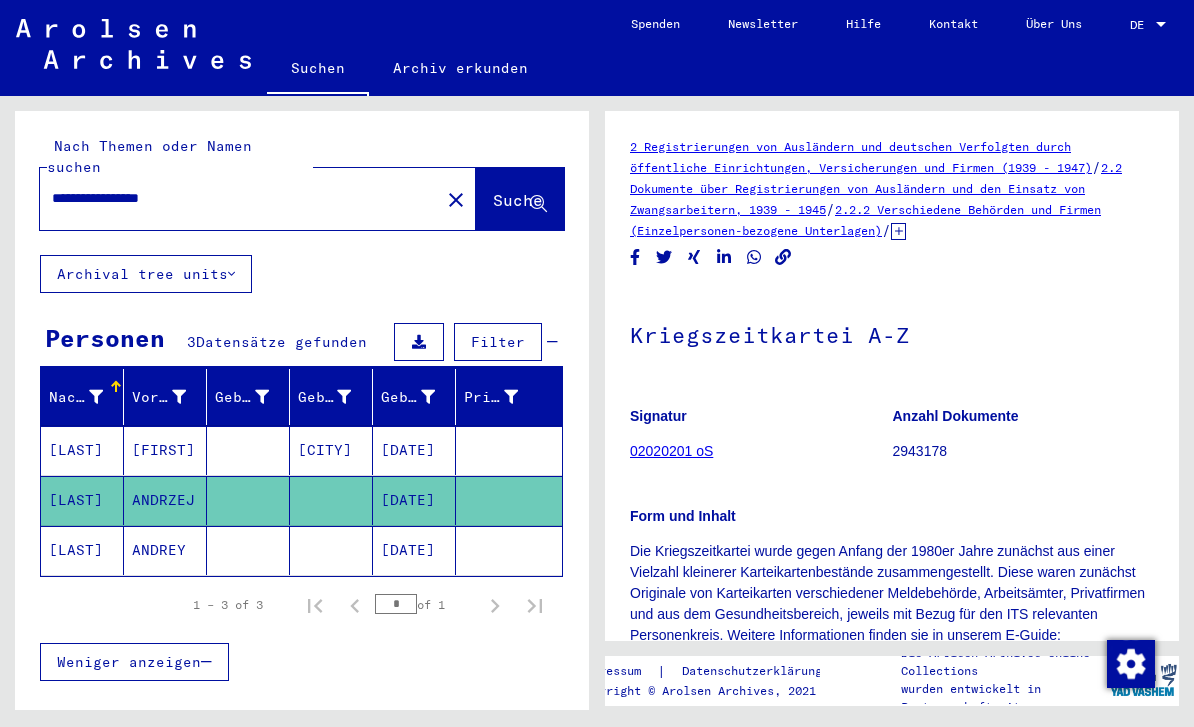 scroll, scrollTop: 0, scrollLeft: 0, axis: both 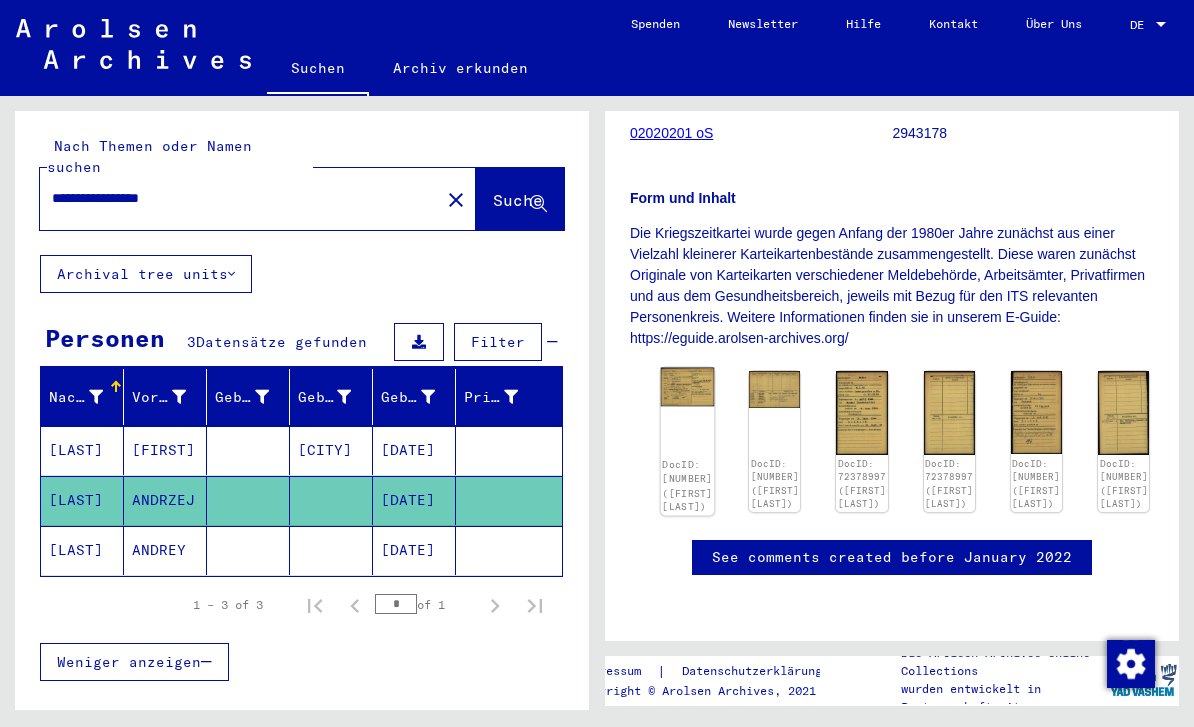 click on "DocID: [NUMBER] ([FIRST] [LAST])" 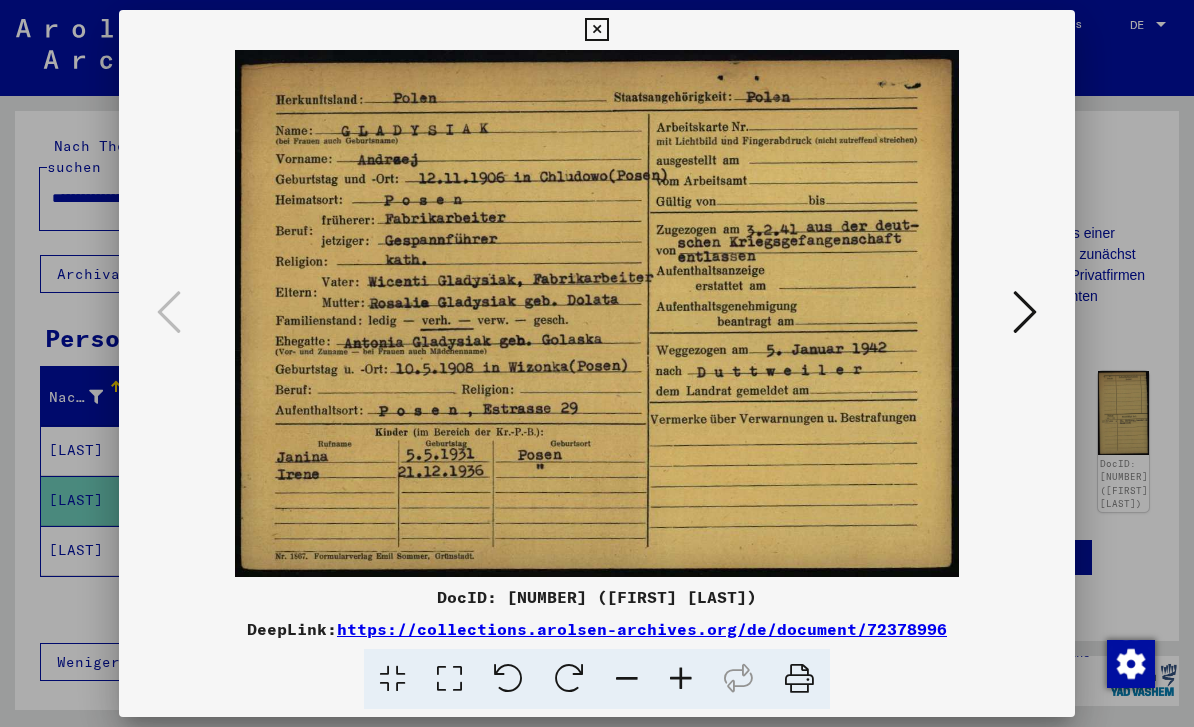 click at bounding box center (1025, 312) 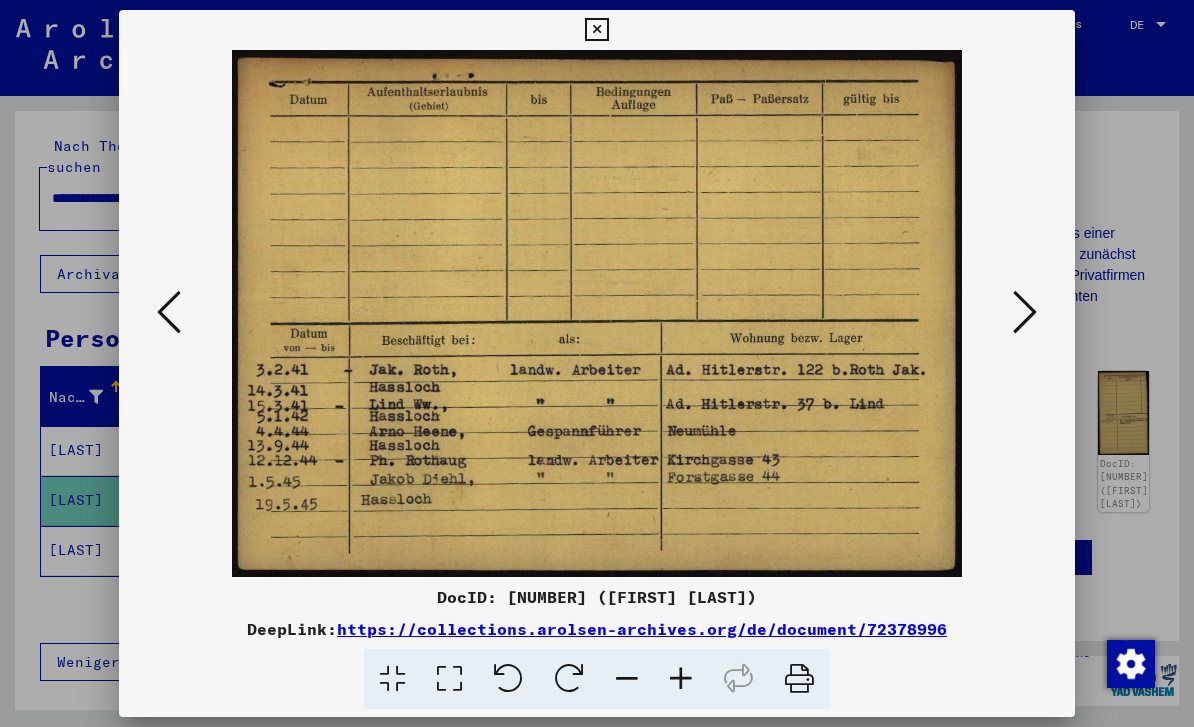 click at bounding box center (169, 312) 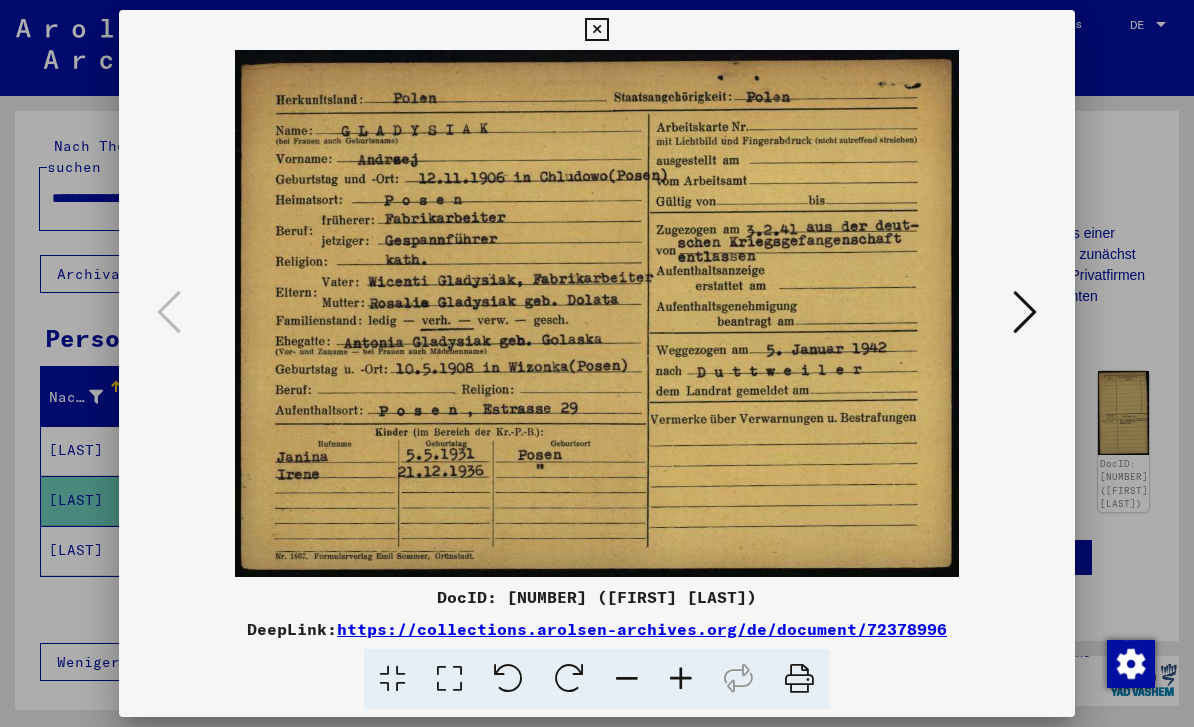 click at bounding box center [1025, 312] 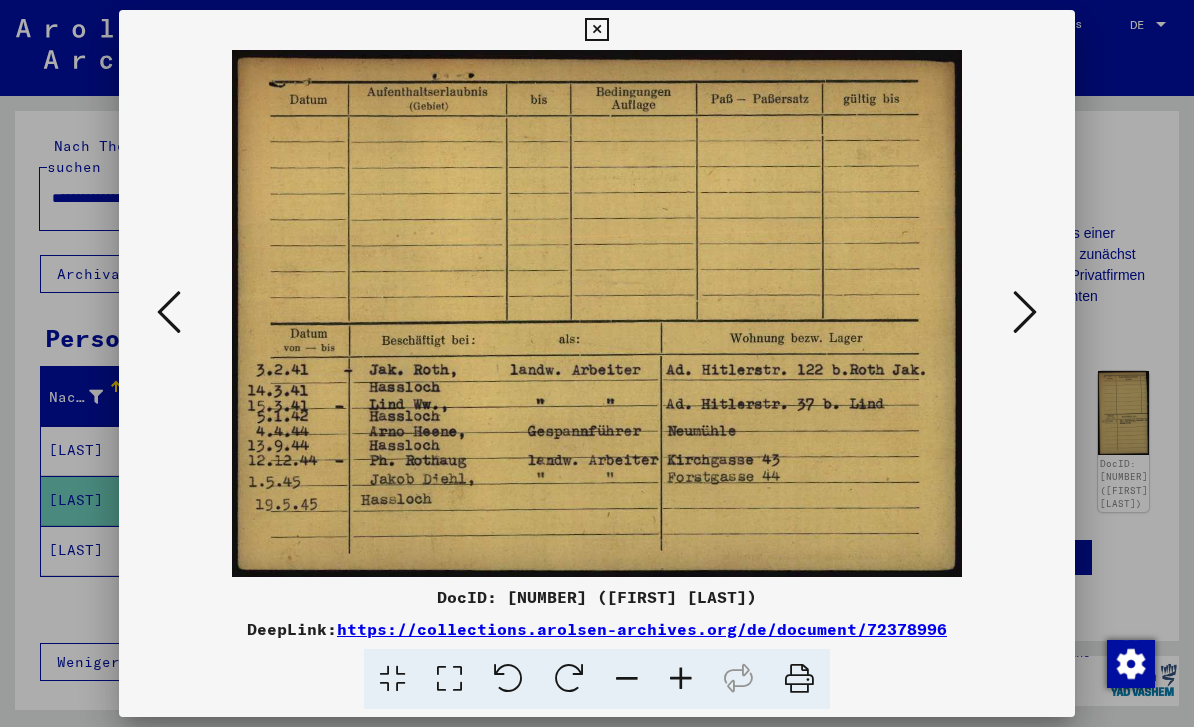 click at bounding box center [1025, 313] 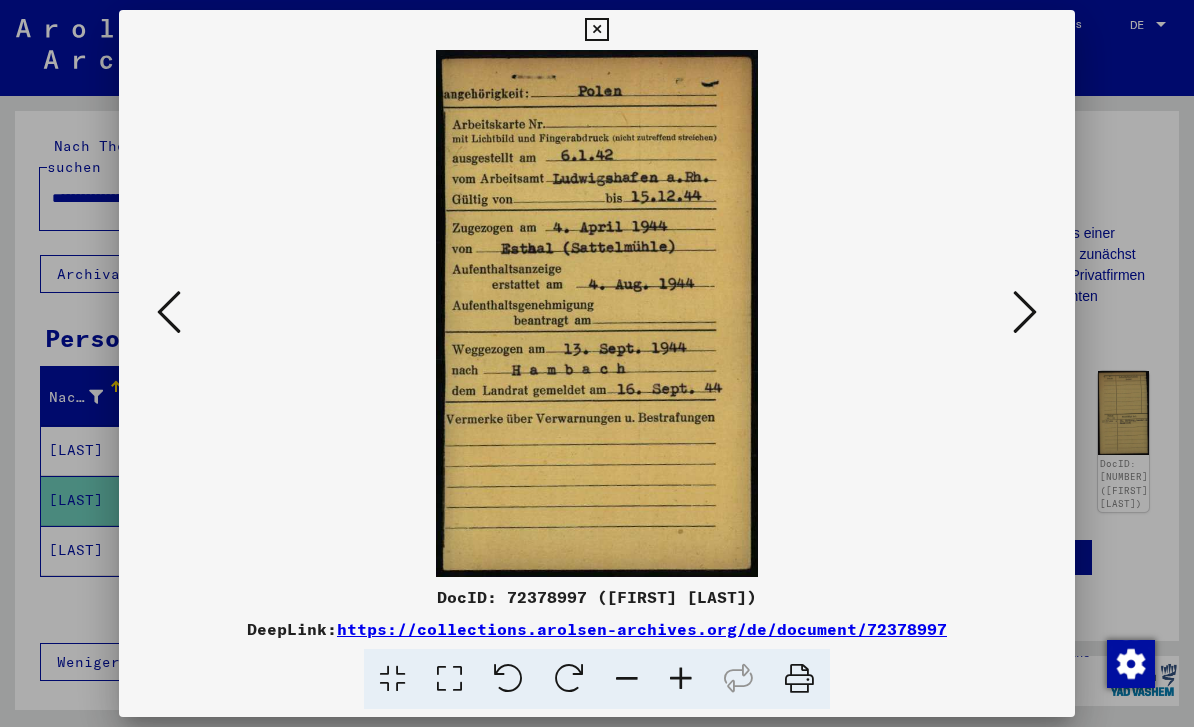 click at bounding box center [596, 313] 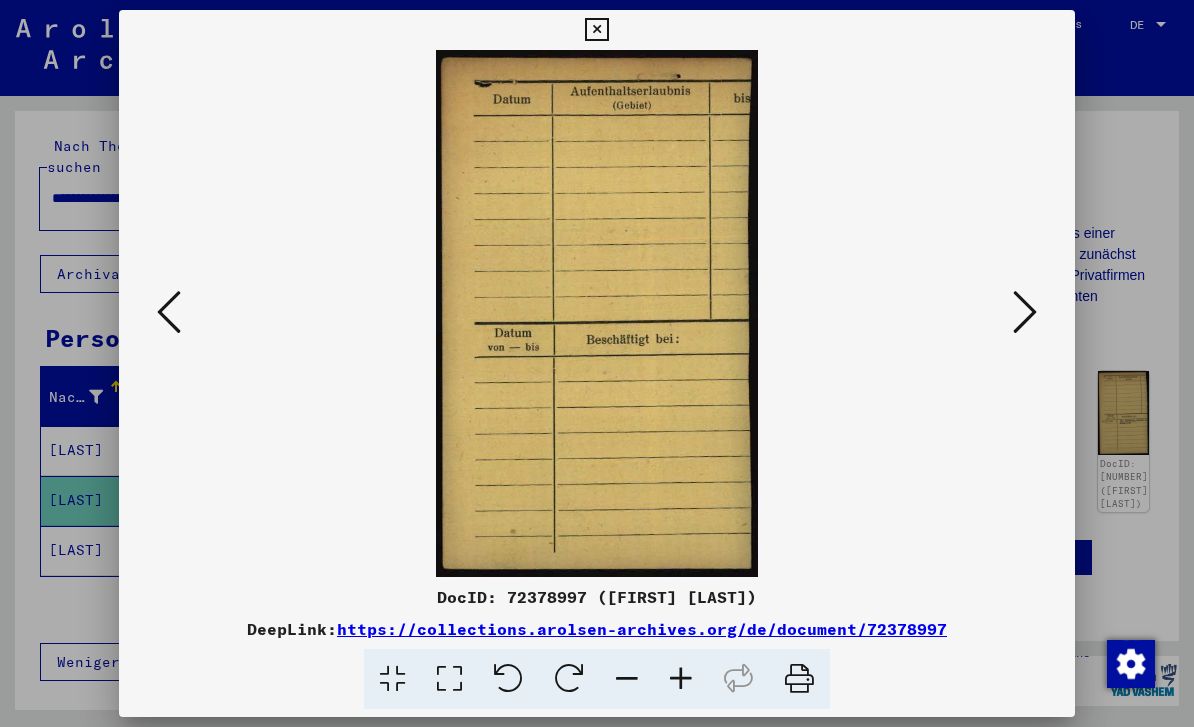 click at bounding box center (1025, 312) 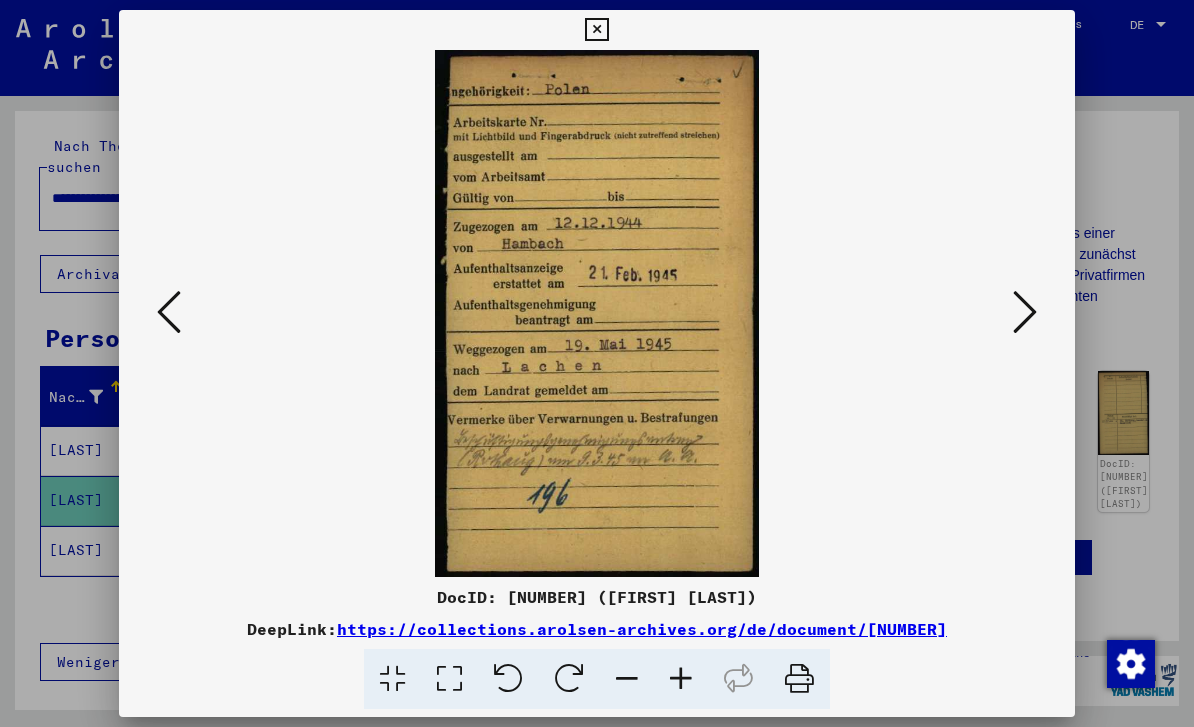 click at bounding box center (169, 313) 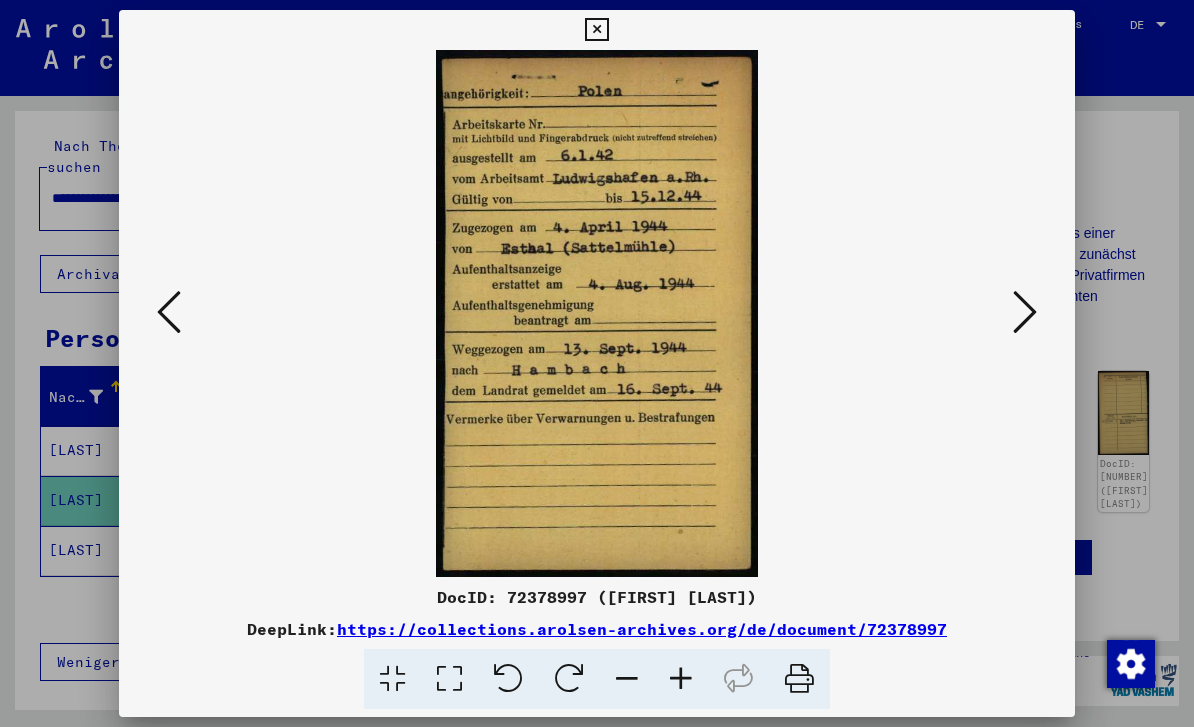 click at bounding box center (169, 313) 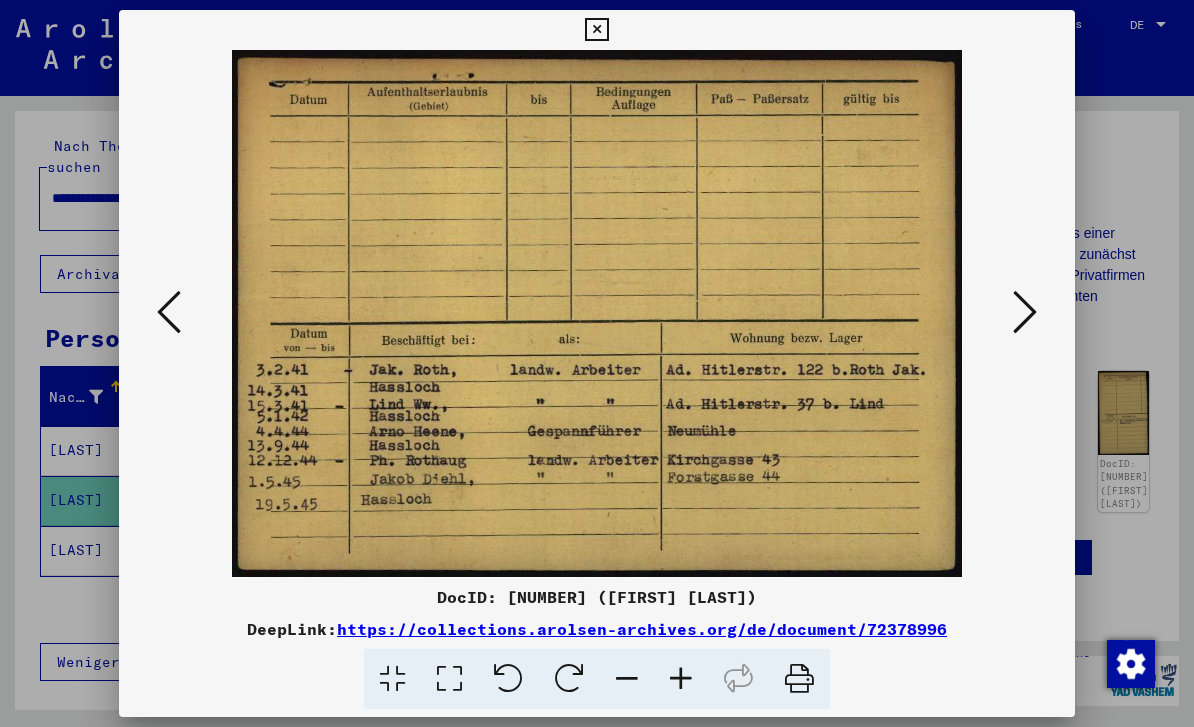 click at bounding box center (169, 313) 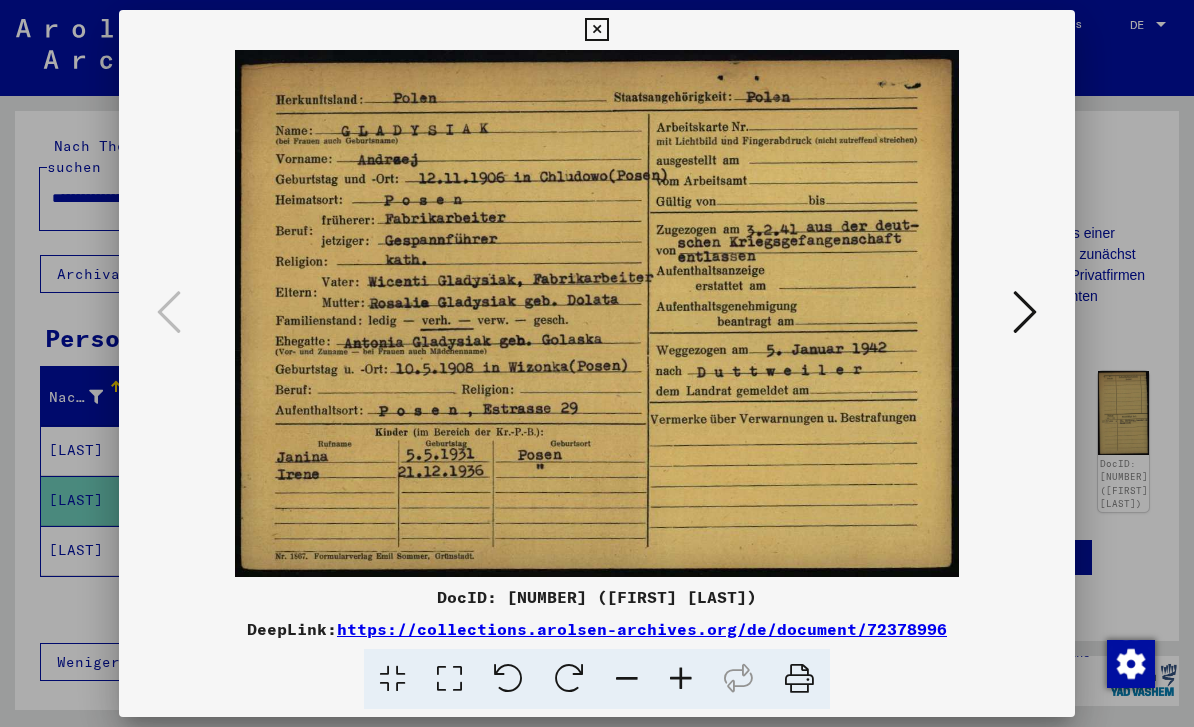 click at bounding box center [1025, 312] 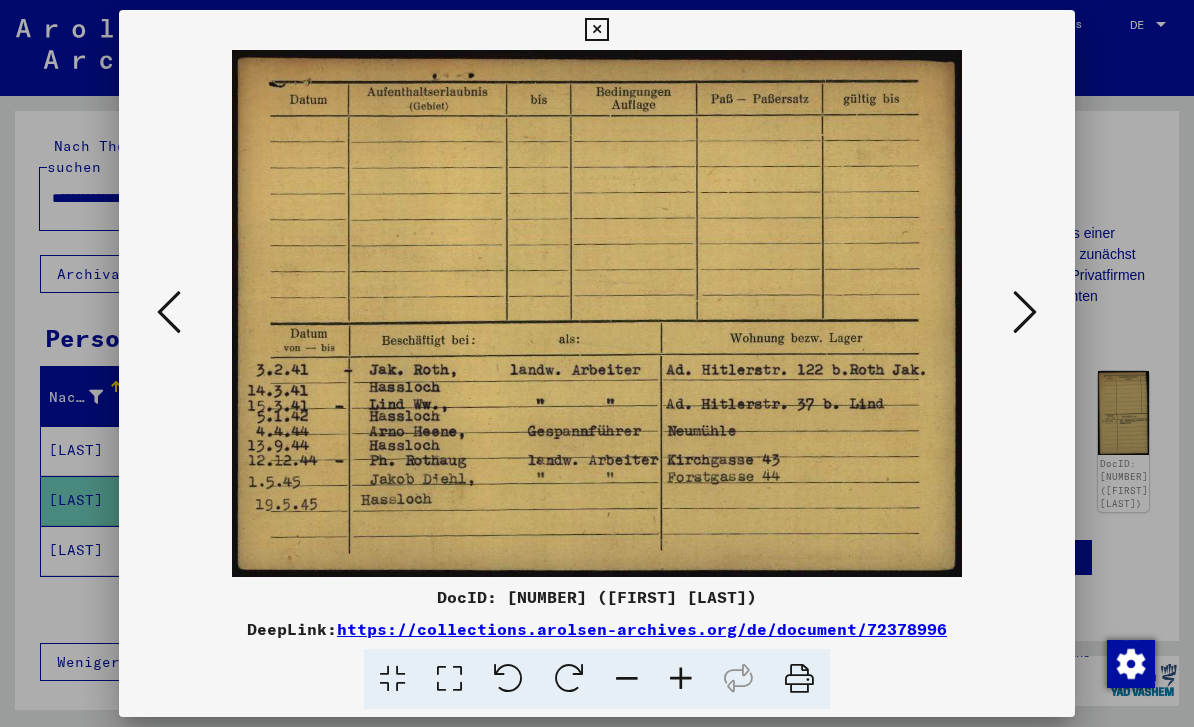 click at bounding box center [169, 312] 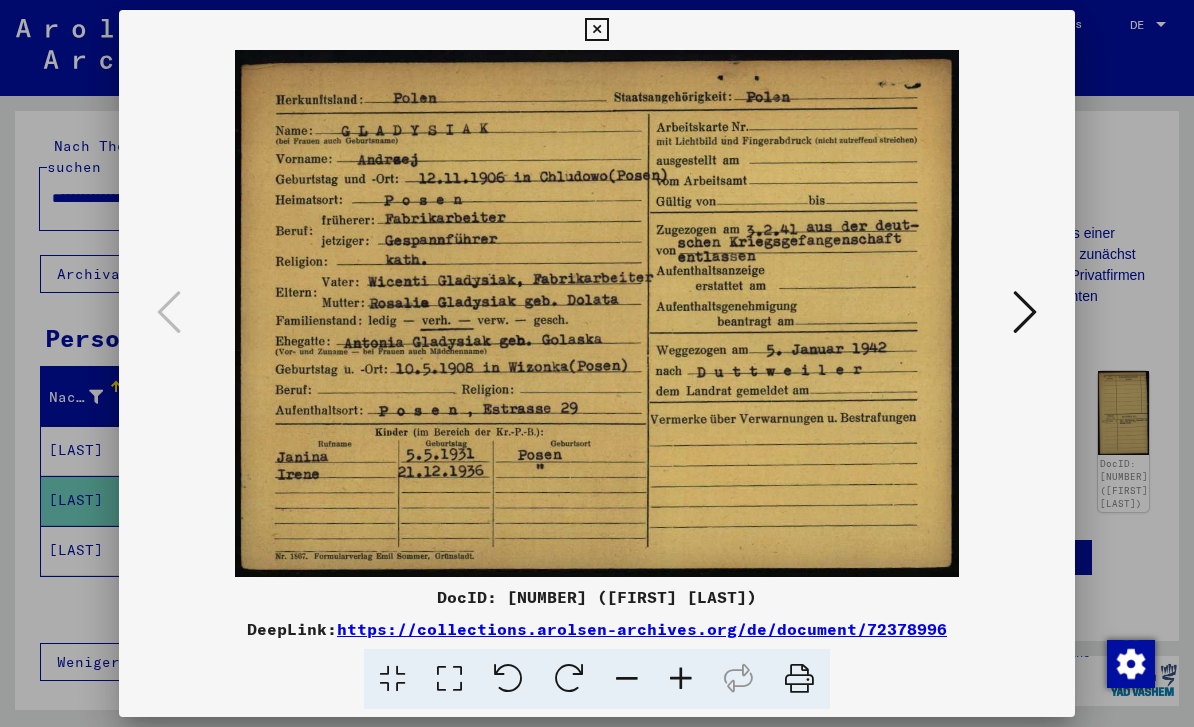click at bounding box center [1025, 312] 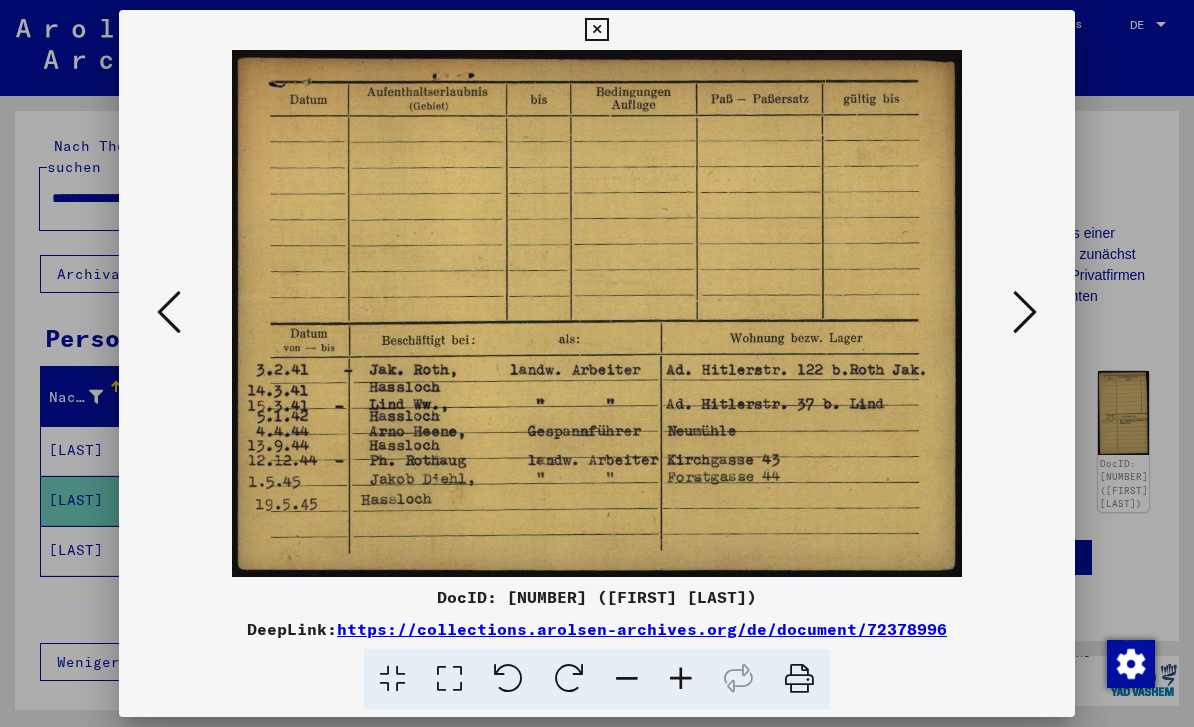 click at bounding box center [1025, 313] 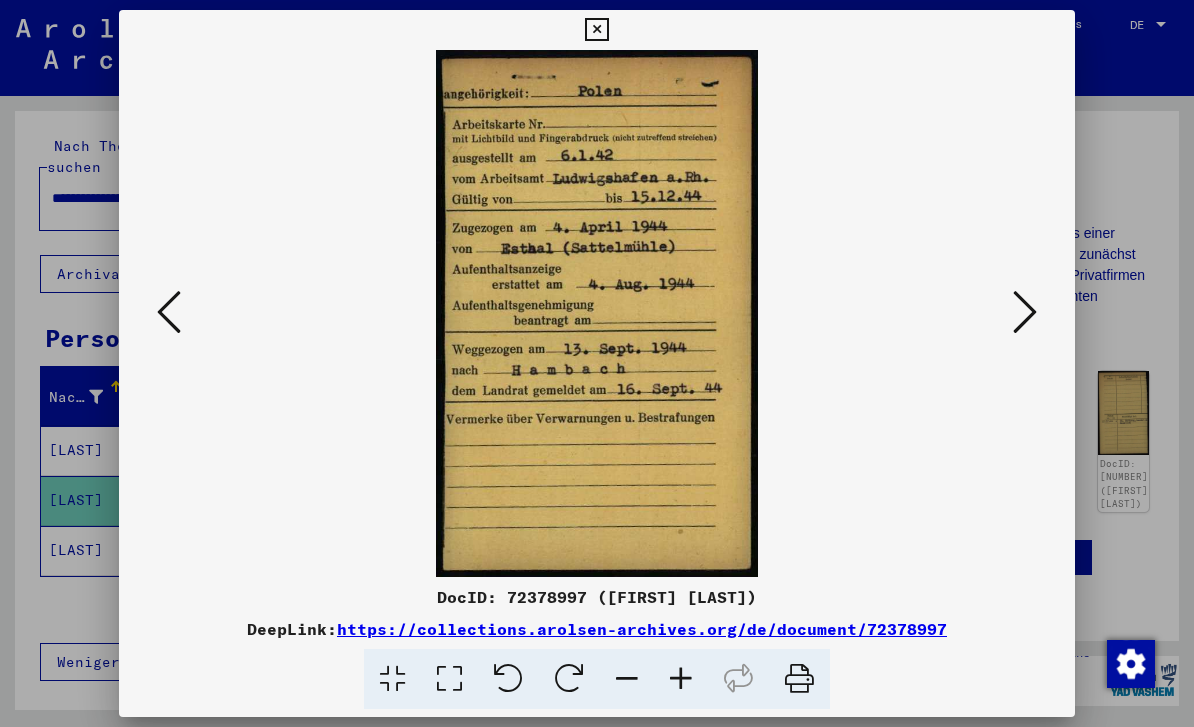 click at bounding box center (1025, 312) 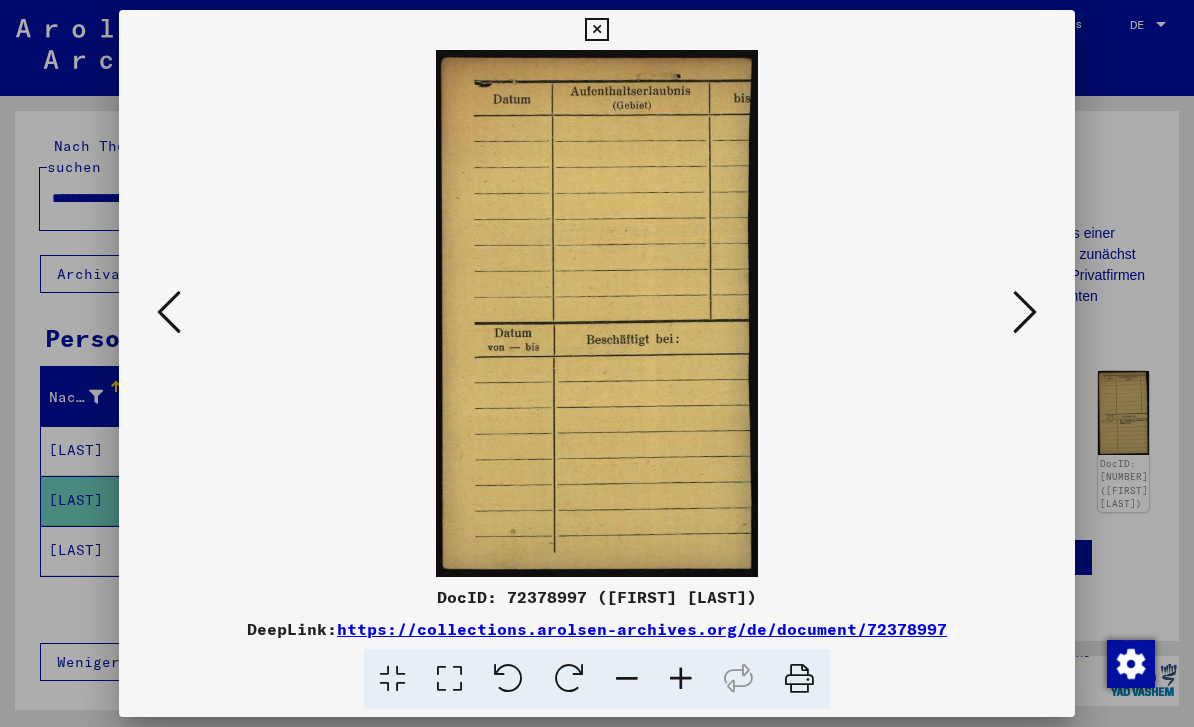 click at bounding box center [169, 312] 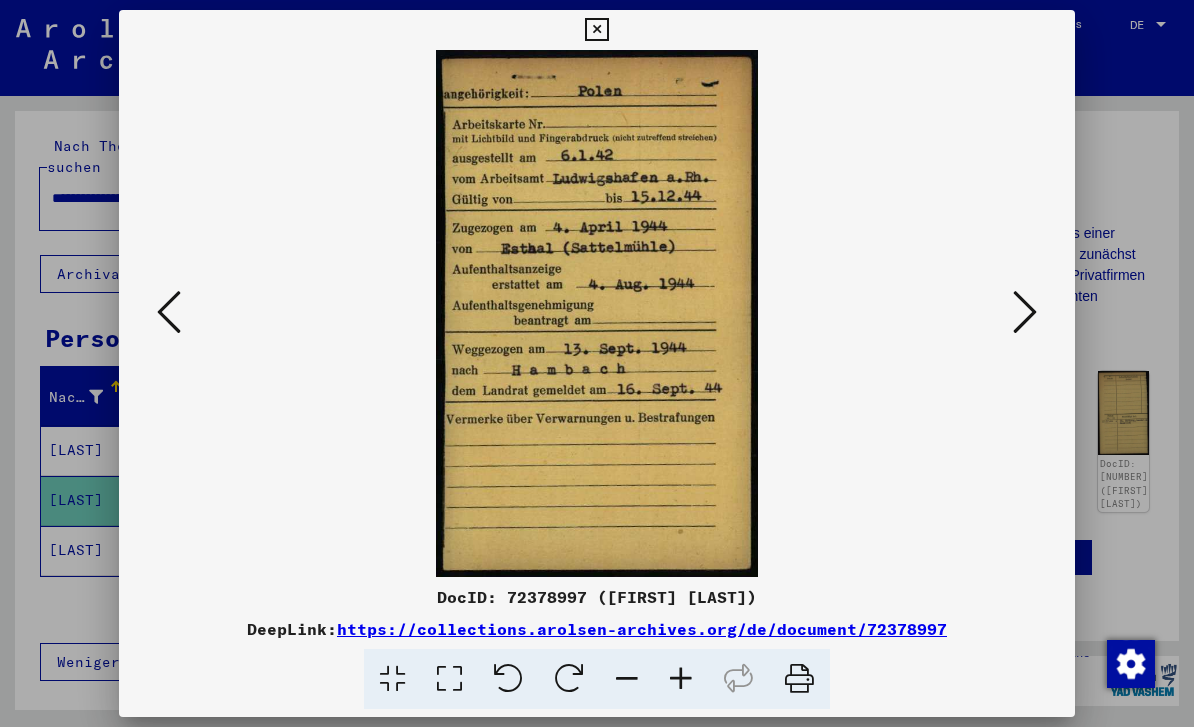click at bounding box center [169, 313] 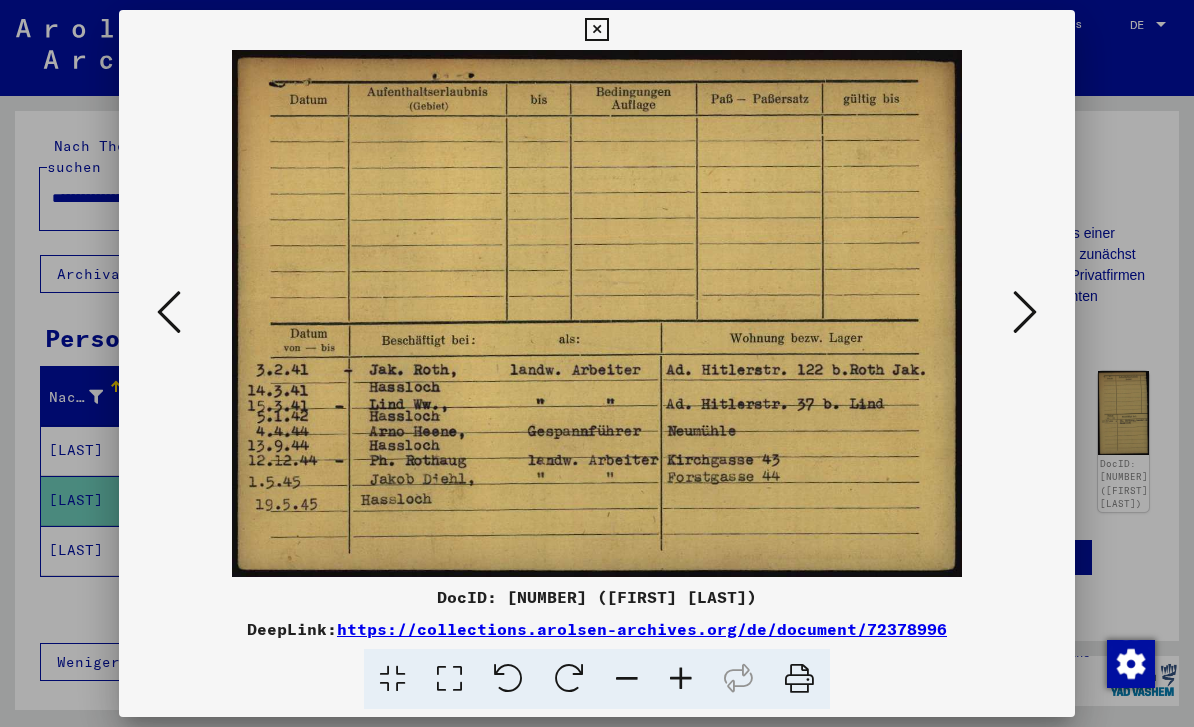 click at bounding box center (169, 313) 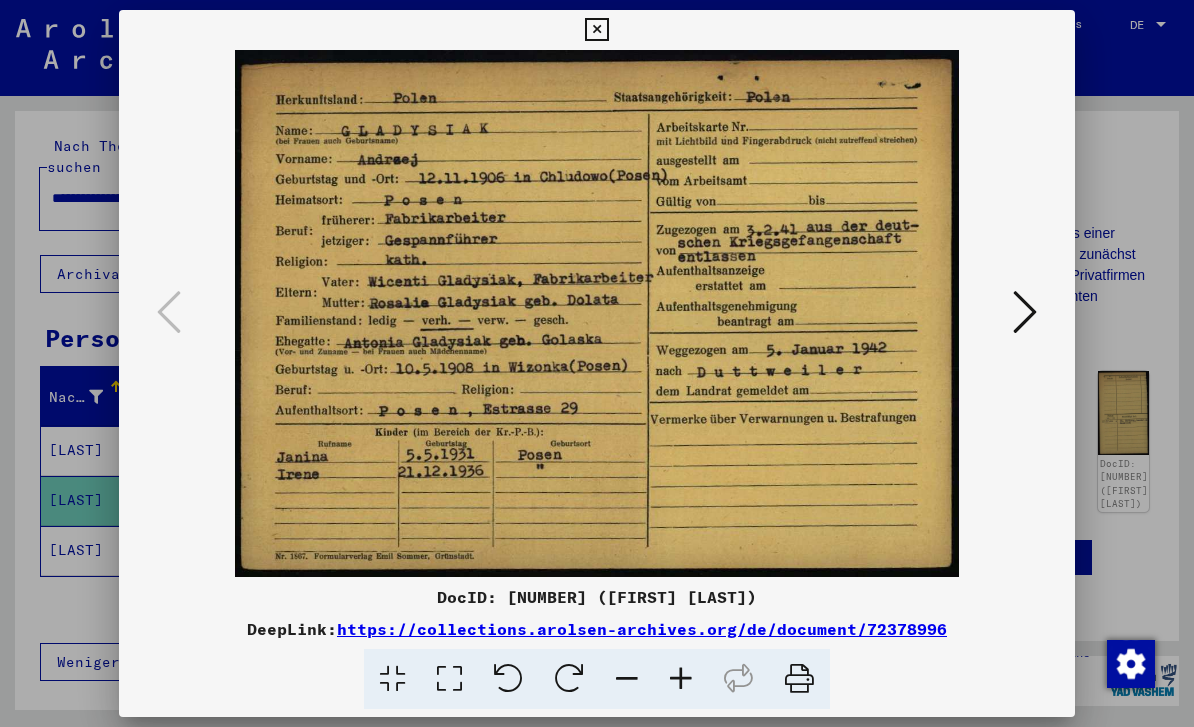click at bounding box center (1025, 312) 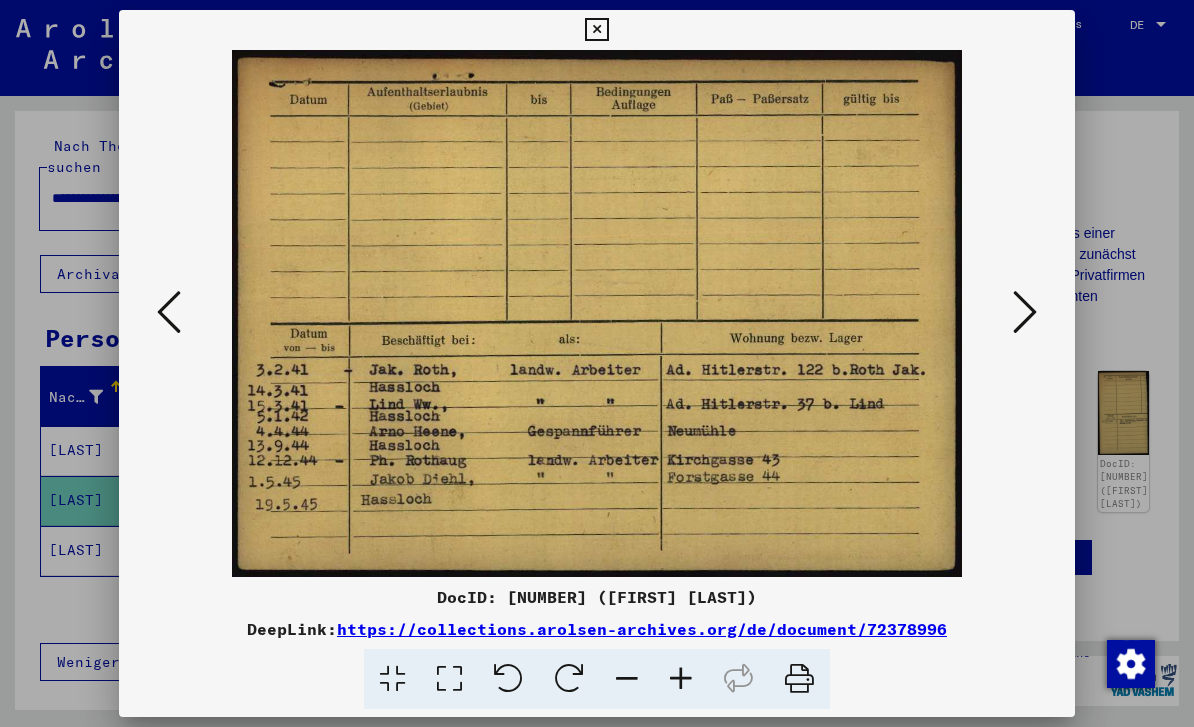click at bounding box center (1025, 312) 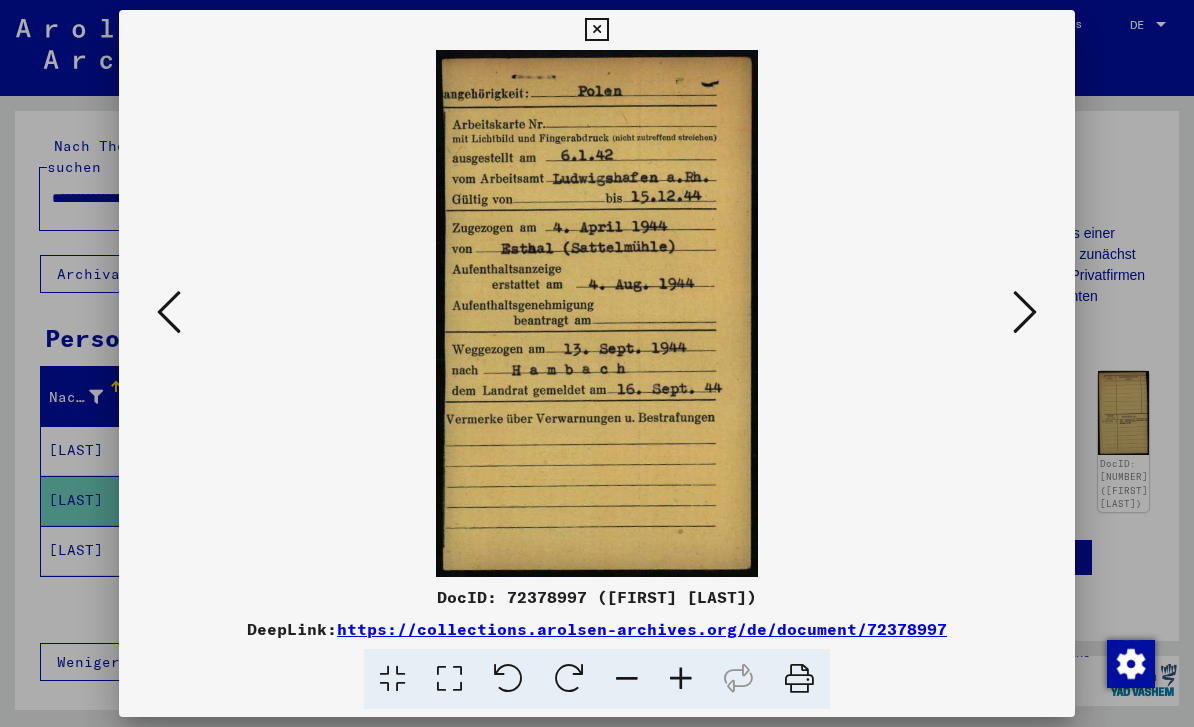 click at bounding box center [596, 313] 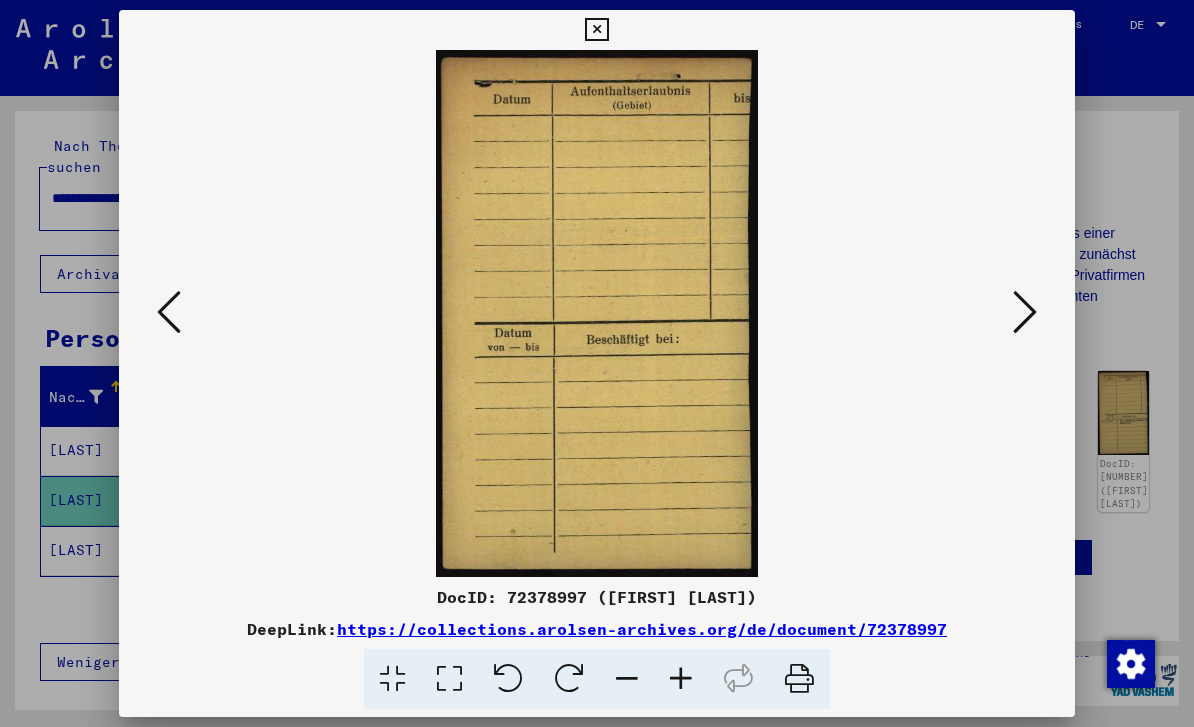 click at bounding box center [596, 30] 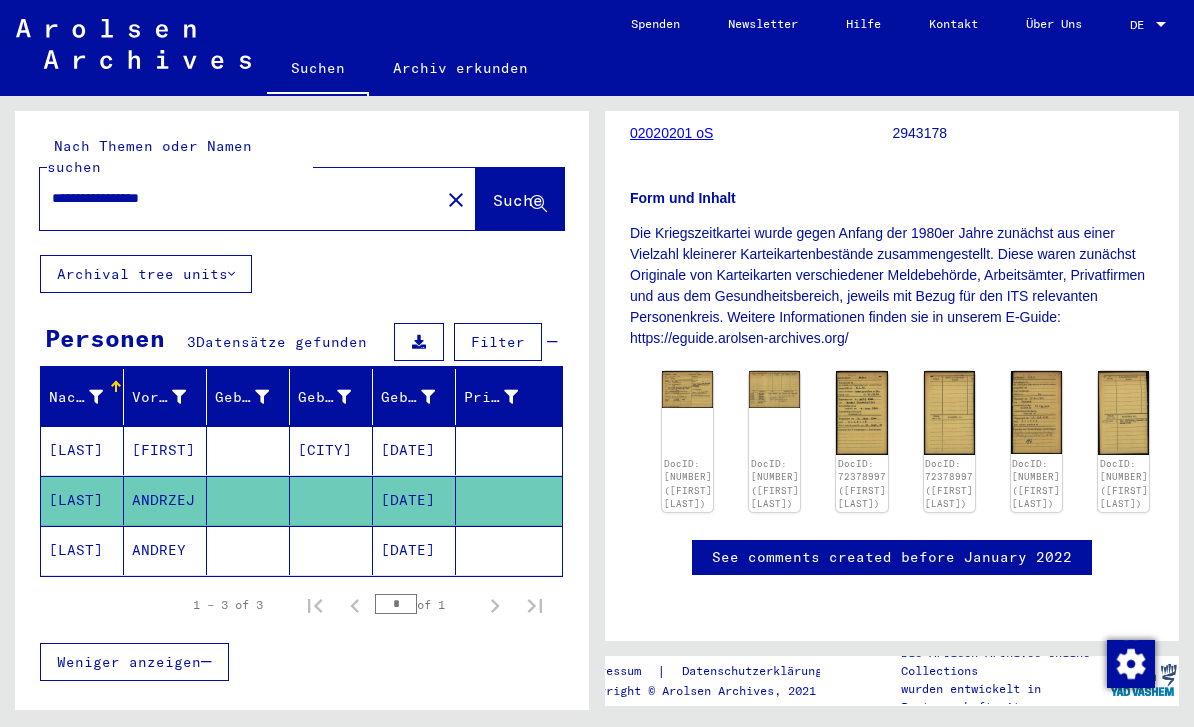 click 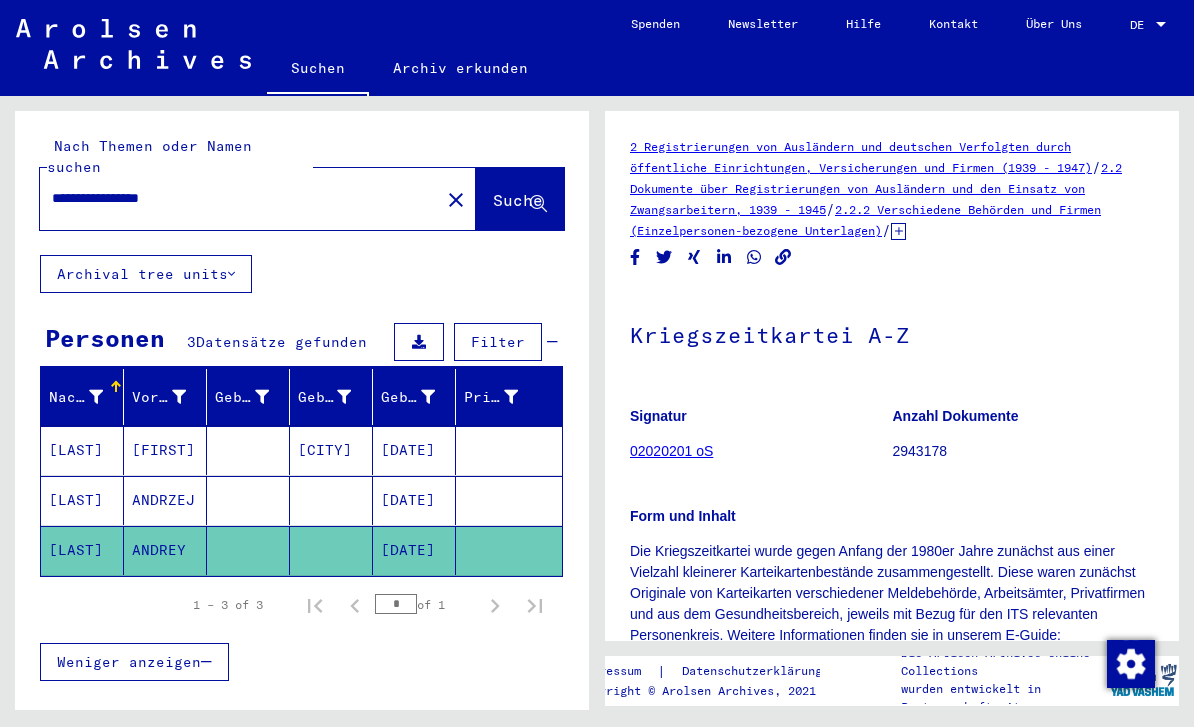 scroll, scrollTop: 79, scrollLeft: 0, axis: vertical 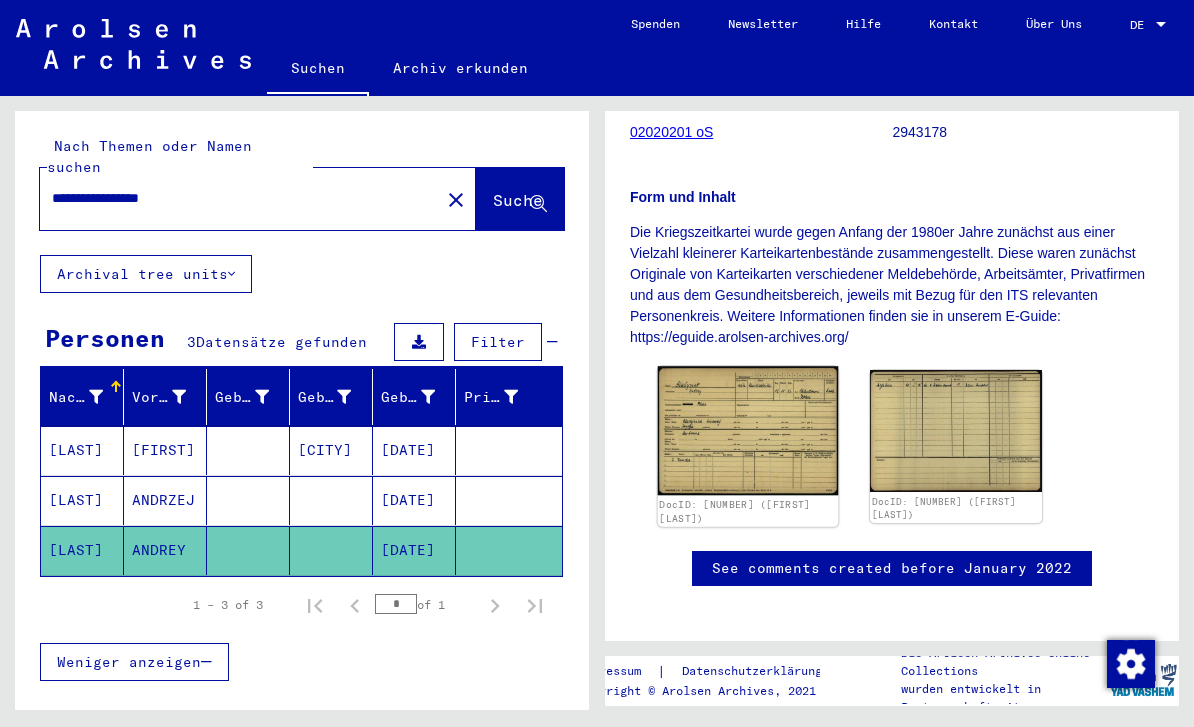 click 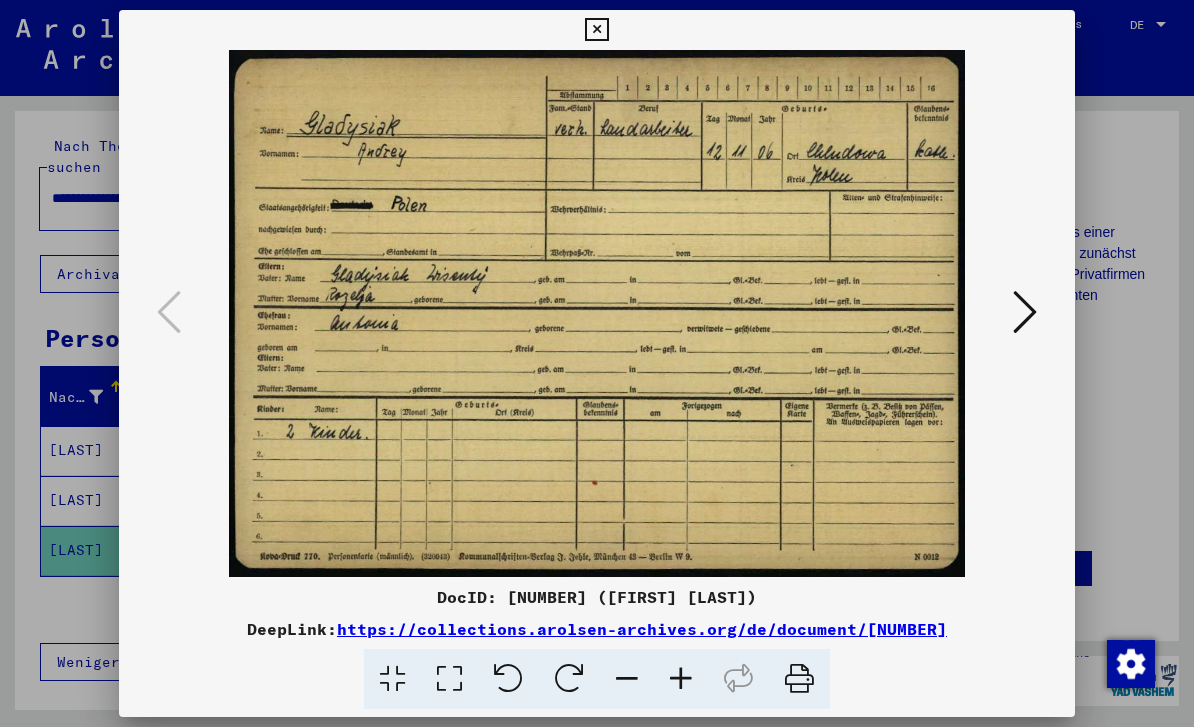 click at bounding box center [1025, 313] 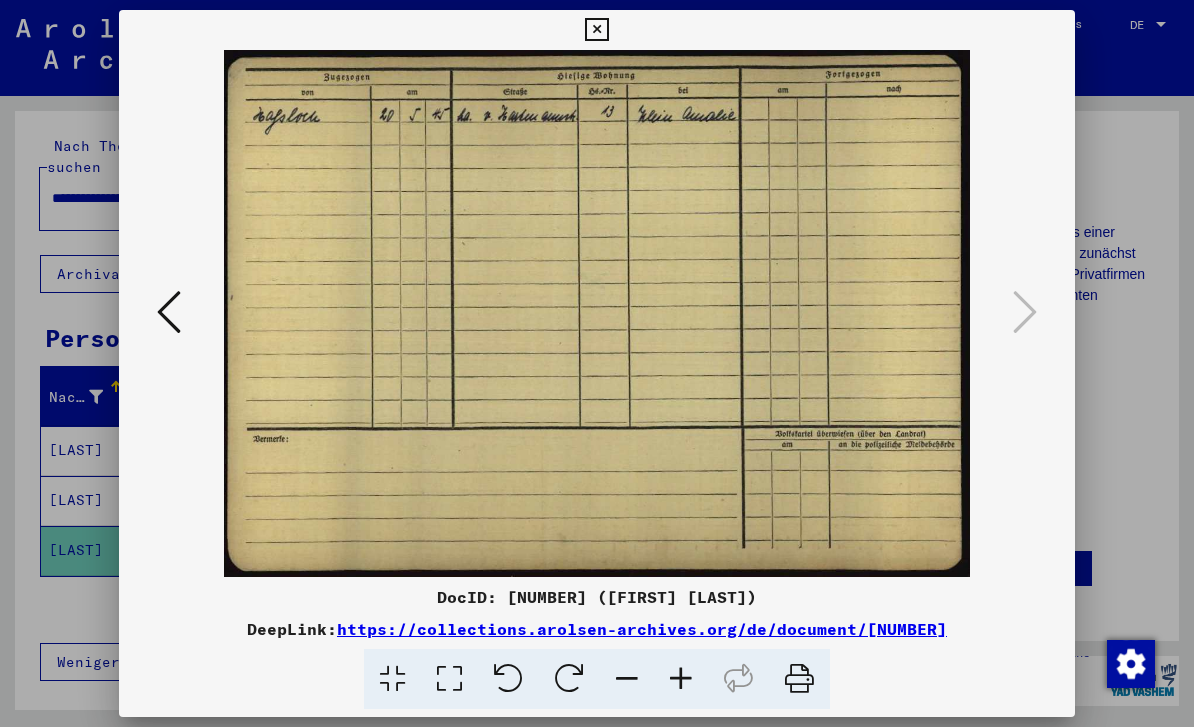 click at bounding box center [169, 312] 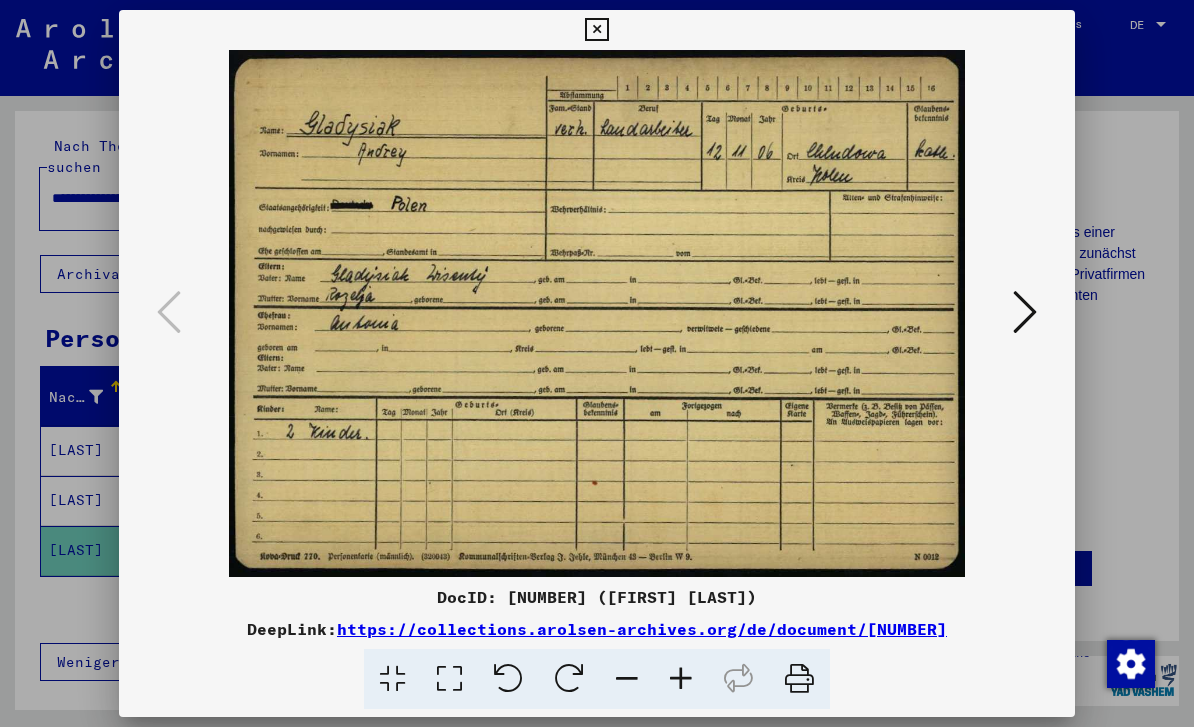 click at bounding box center (597, 363) 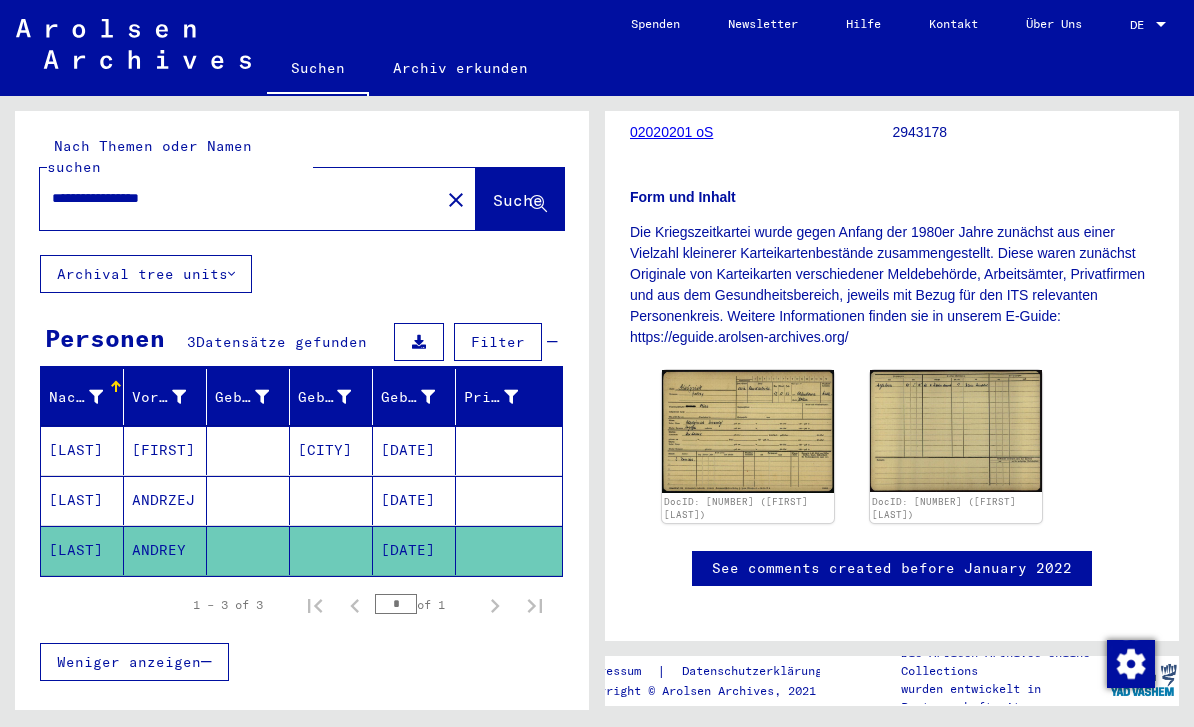 click on "[DATE]" at bounding box center (414, 550) 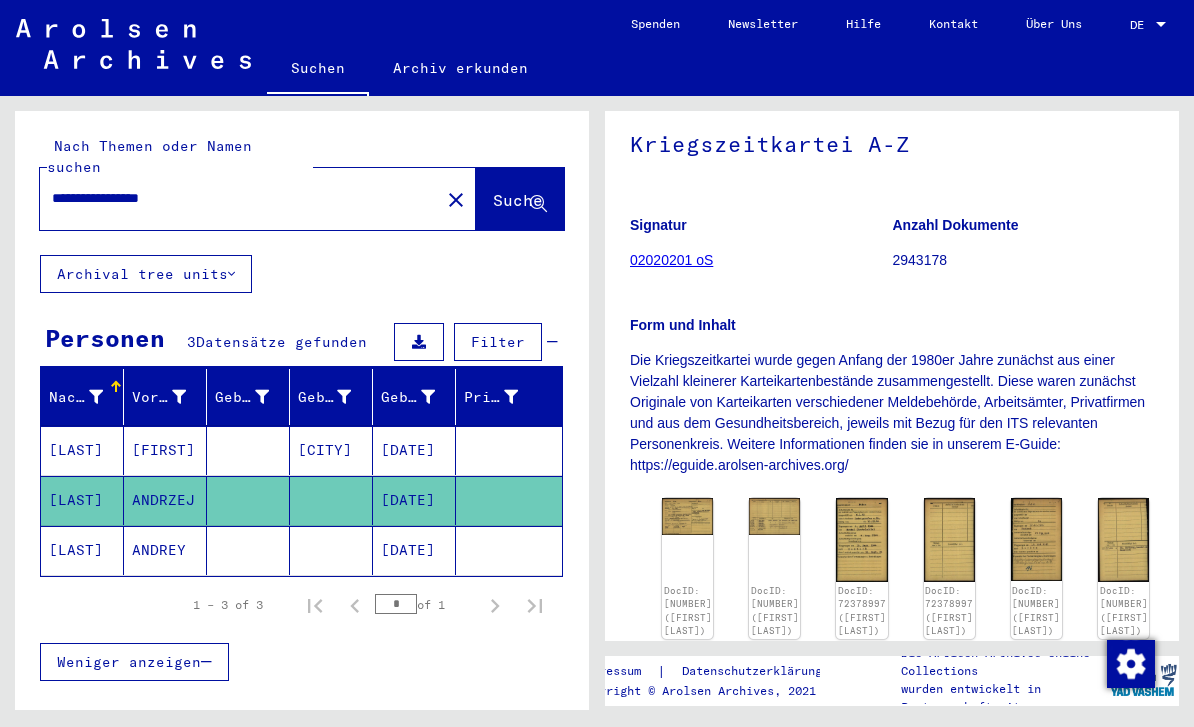 scroll, scrollTop: 391, scrollLeft: -9, axis: both 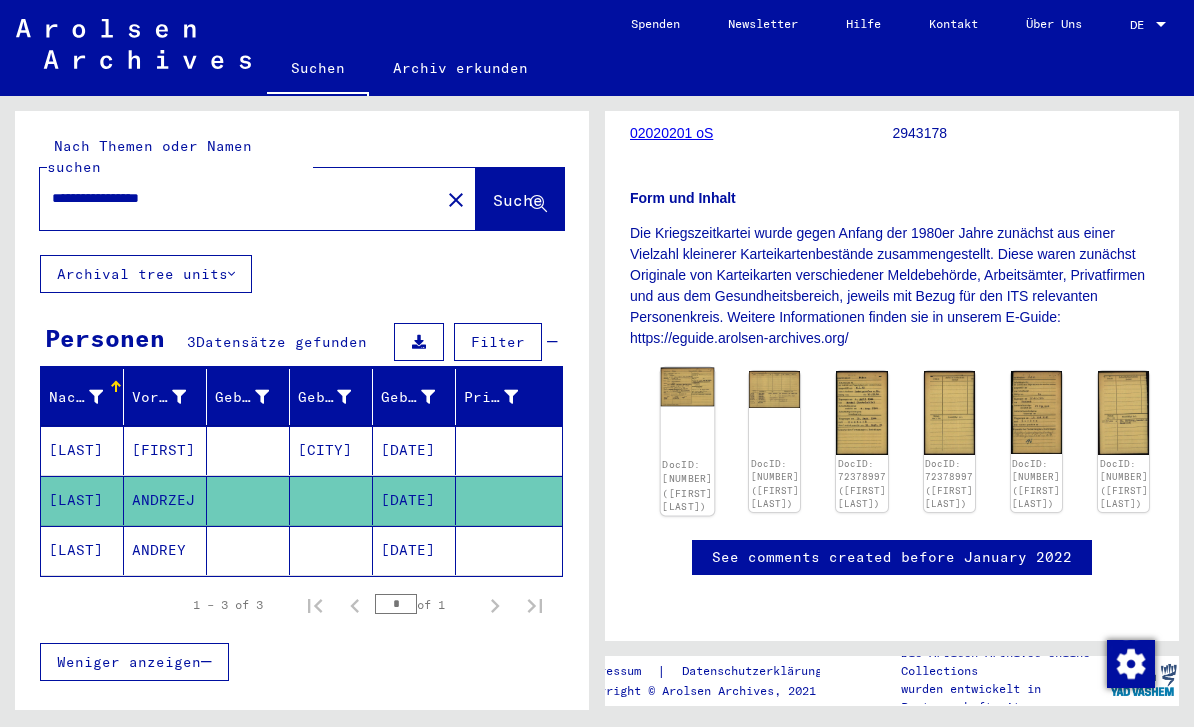 click on "DocID: [NUMBER] ([FIRST] [LAST])" 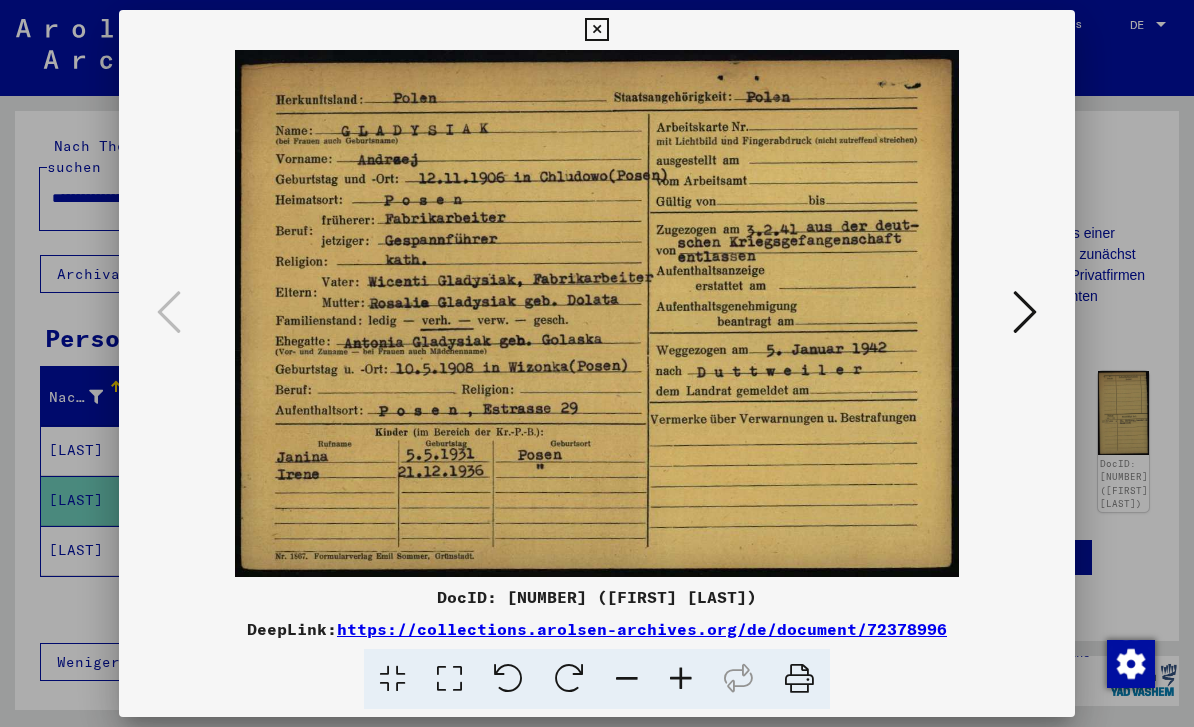 click at bounding box center (1025, 312) 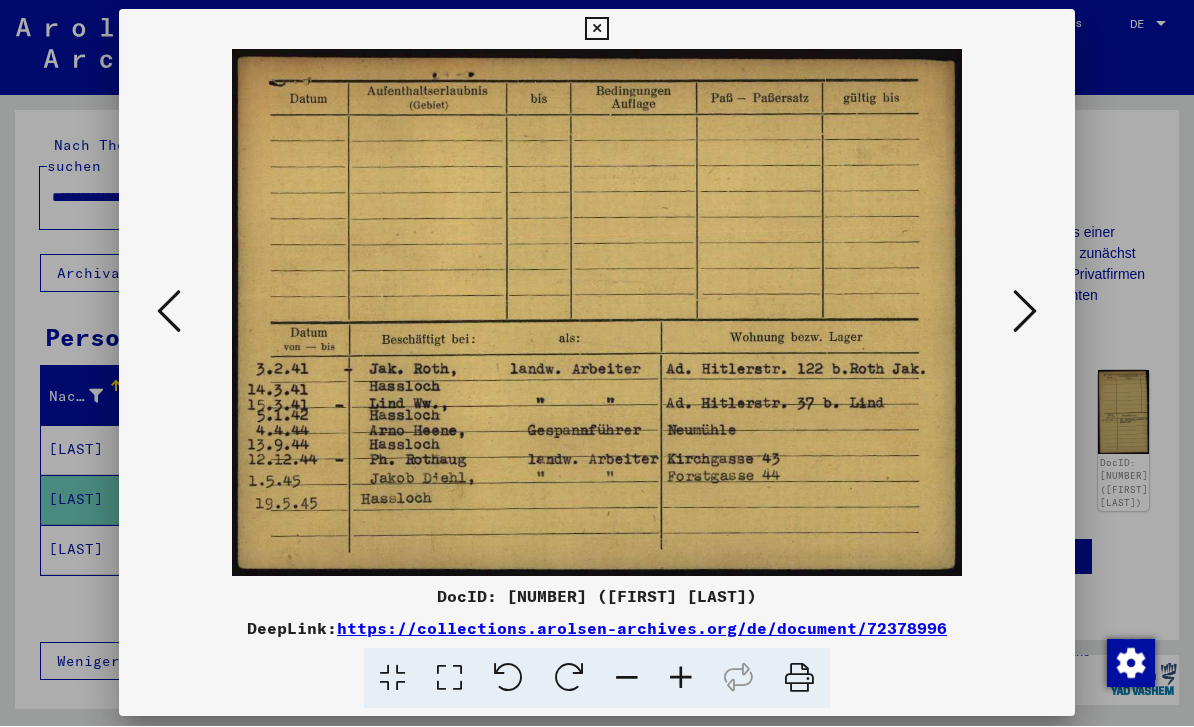 click at bounding box center (169, 312) 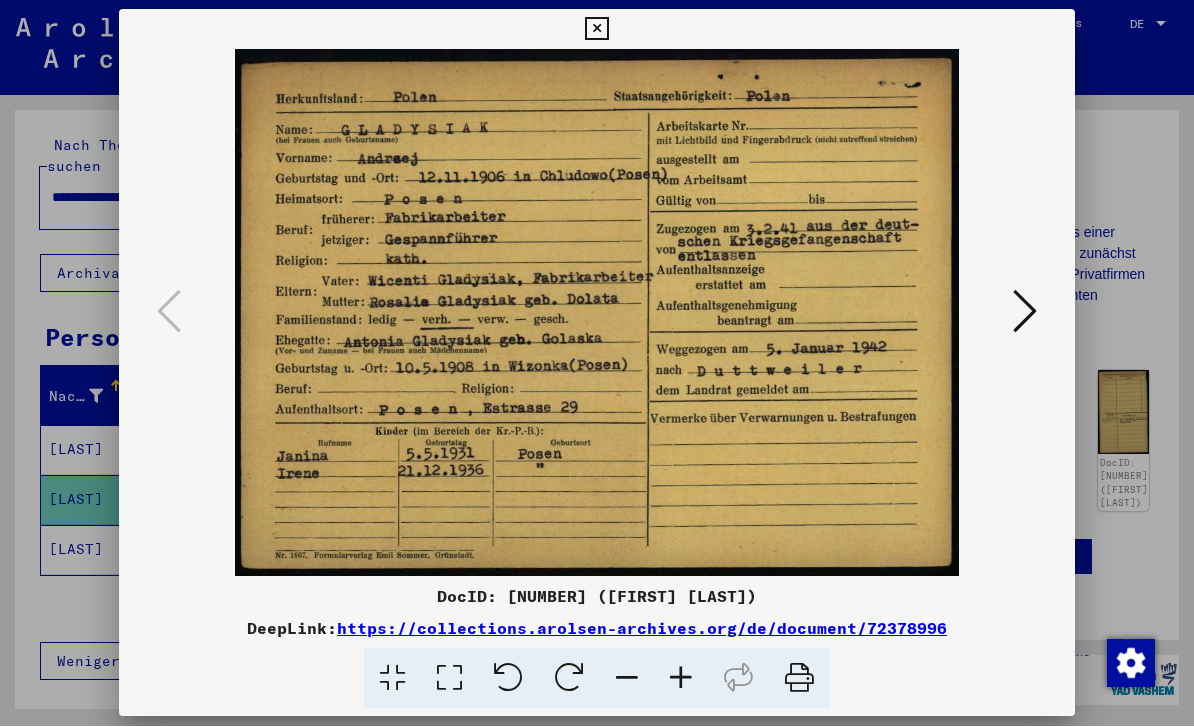 click at bounding box center [597, 363] 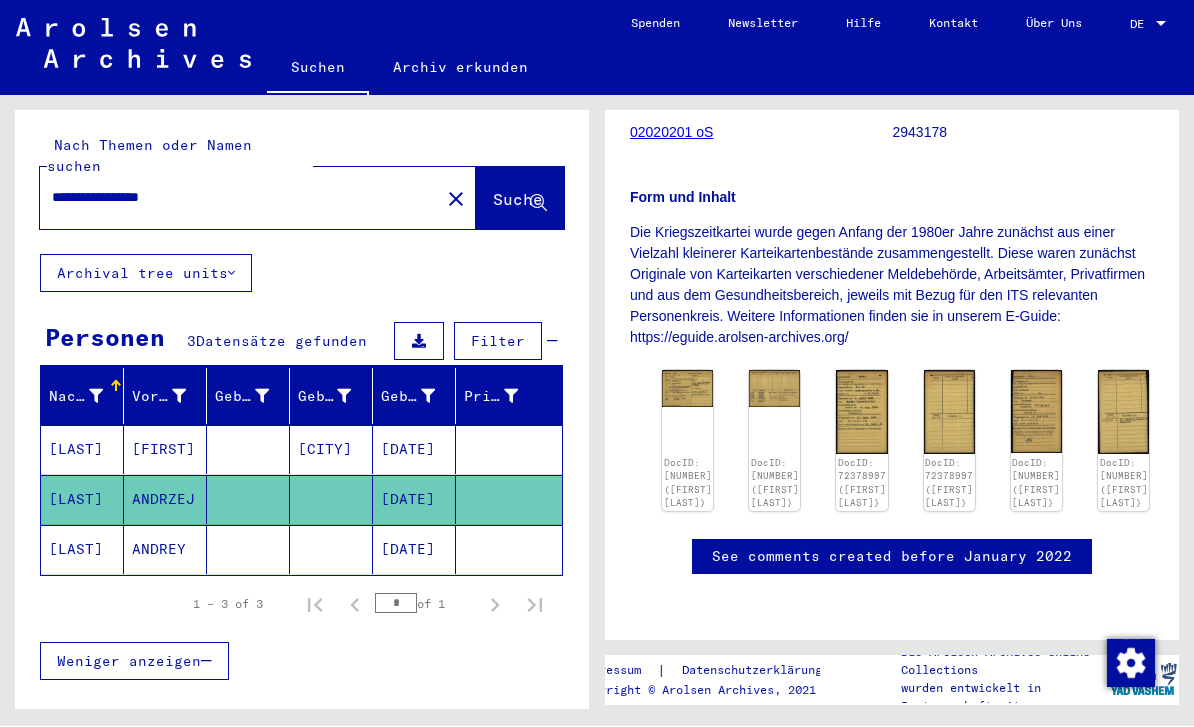 click on "ANDREY" 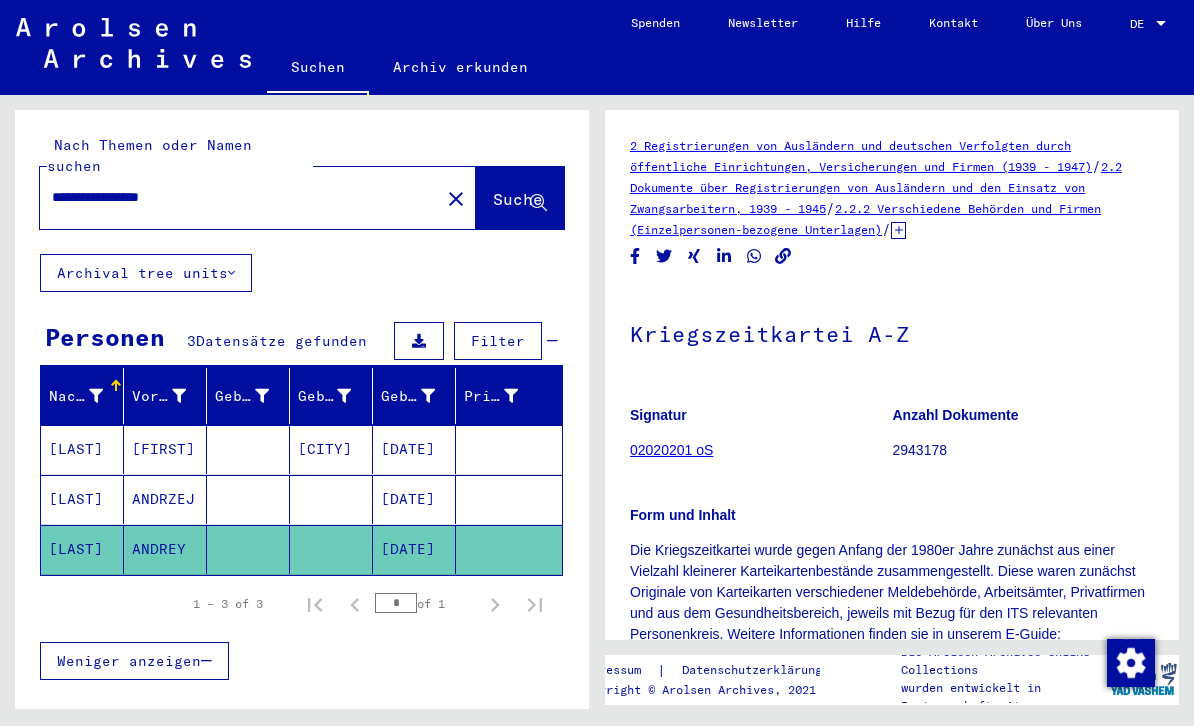 scroll, scrollTop: 51, scrollLeft: 0, axis: vertical 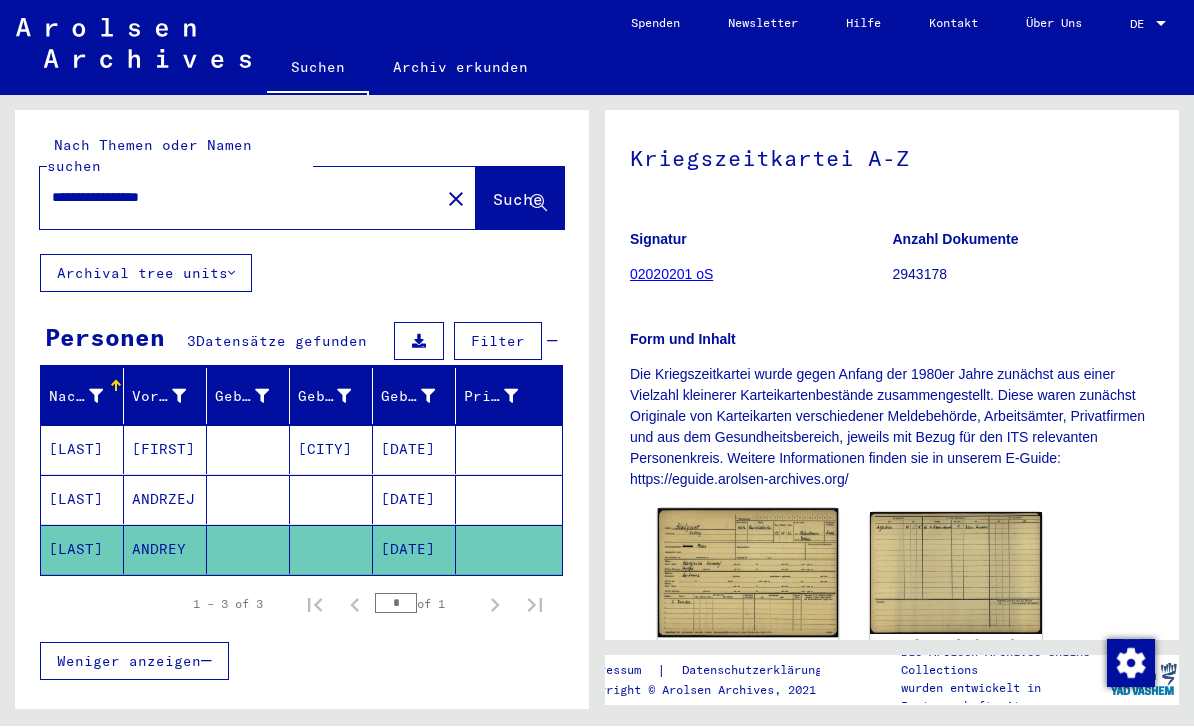 click 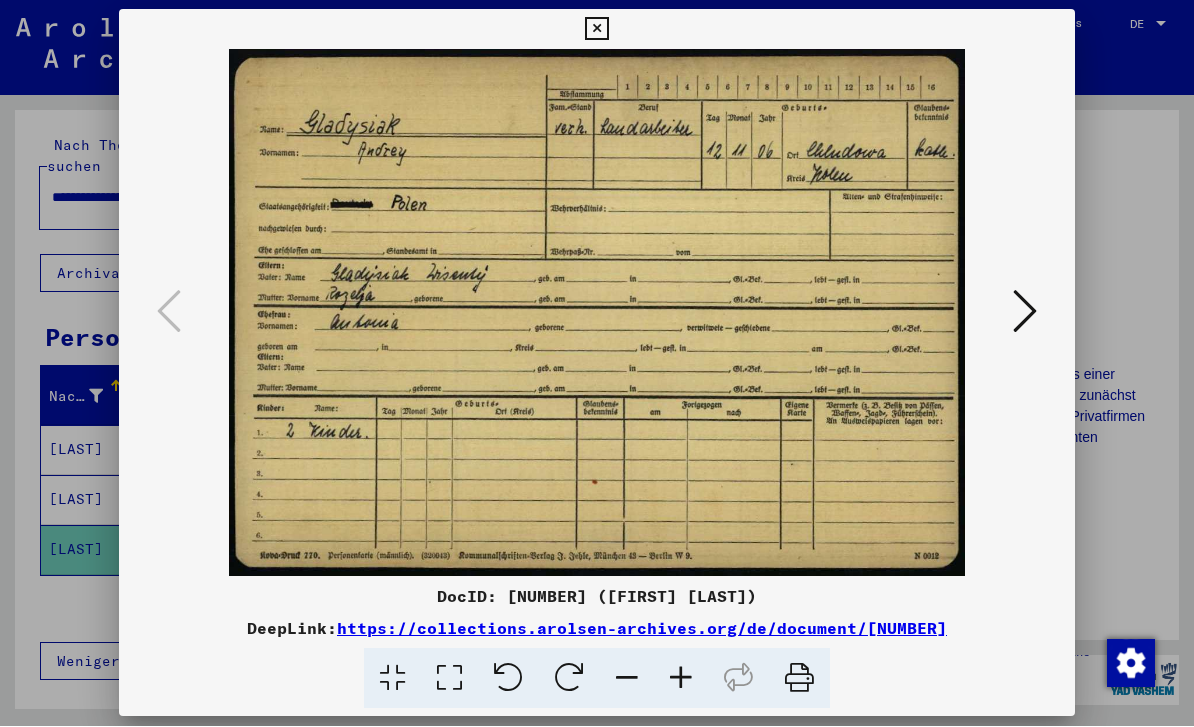 click at bounding box center [597, 363] 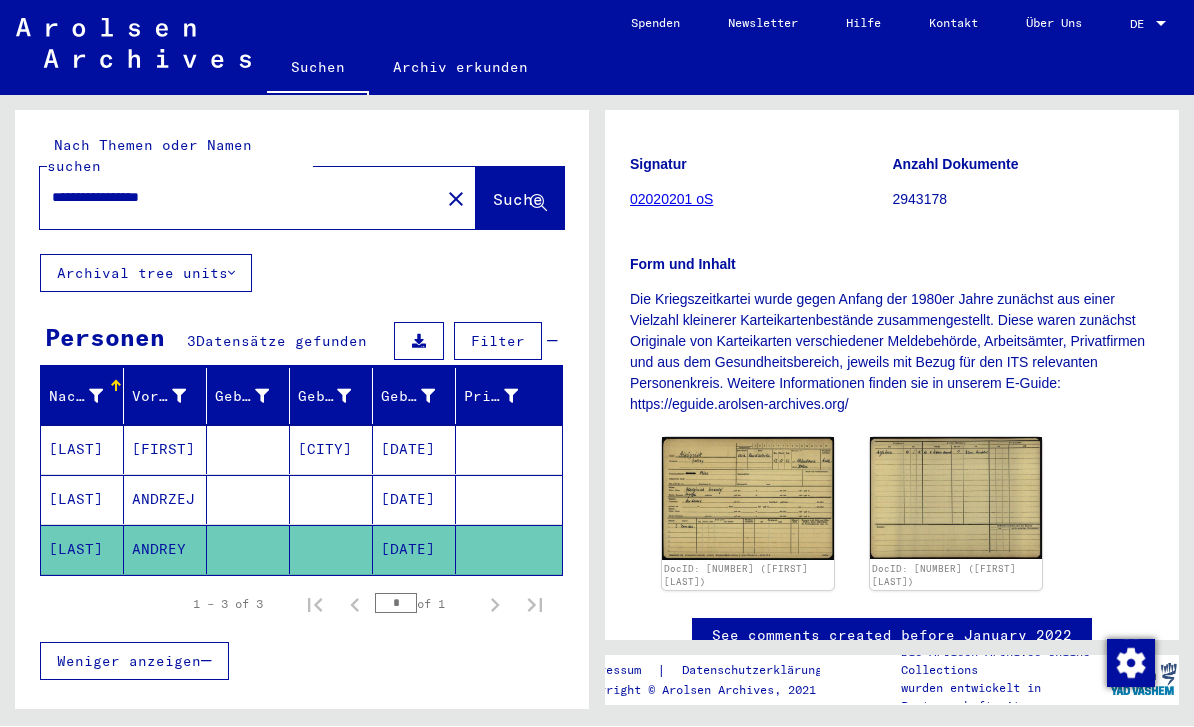 scroll, scrollTop: 278, scrollLeft: 0, axis: vertical 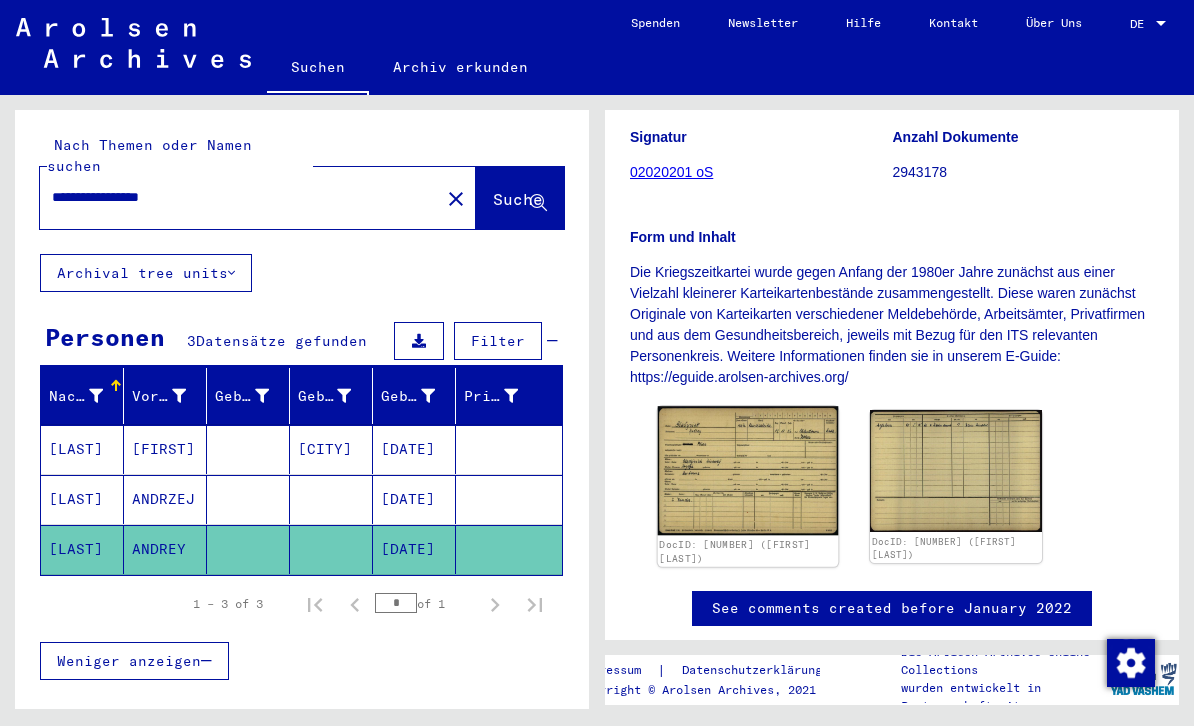 click 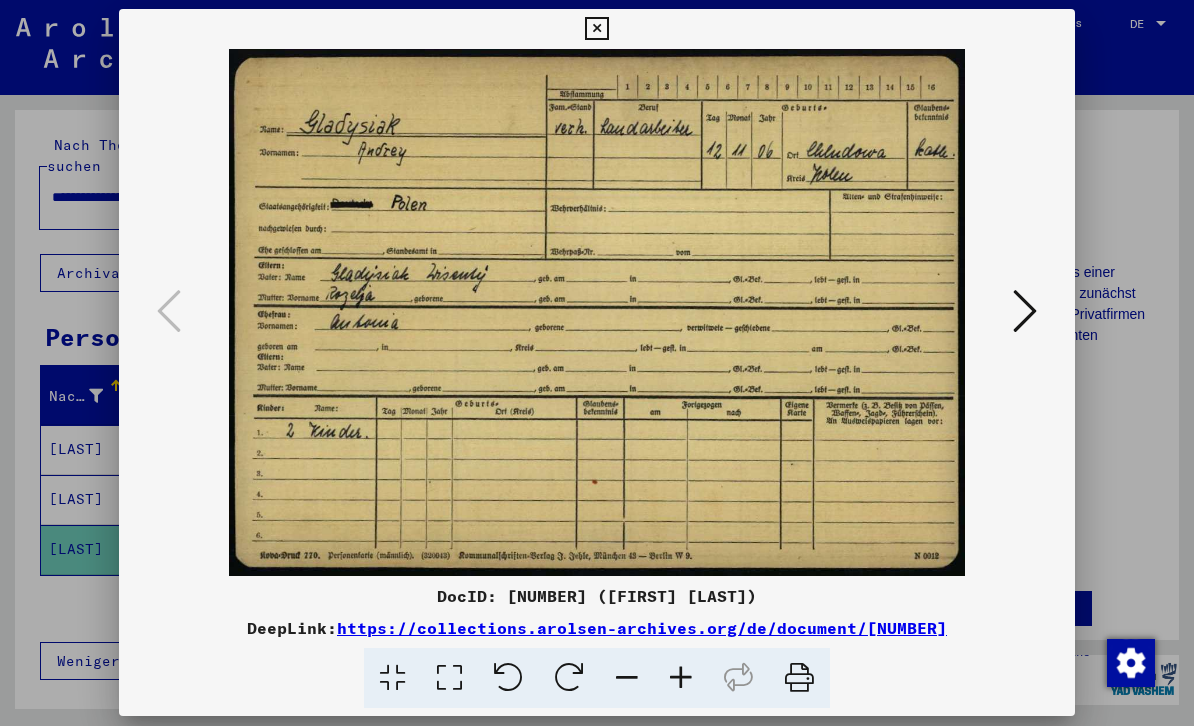 click at bounding box center [1025, 313] 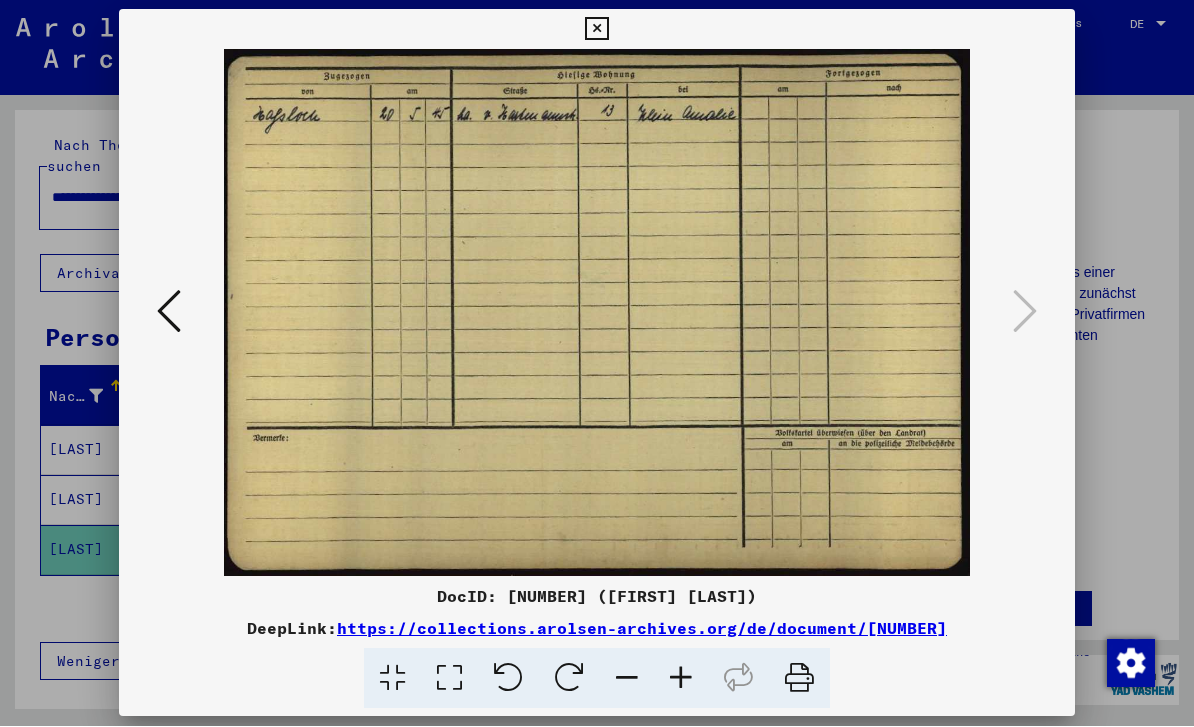 click at bounding box center (597, 363) 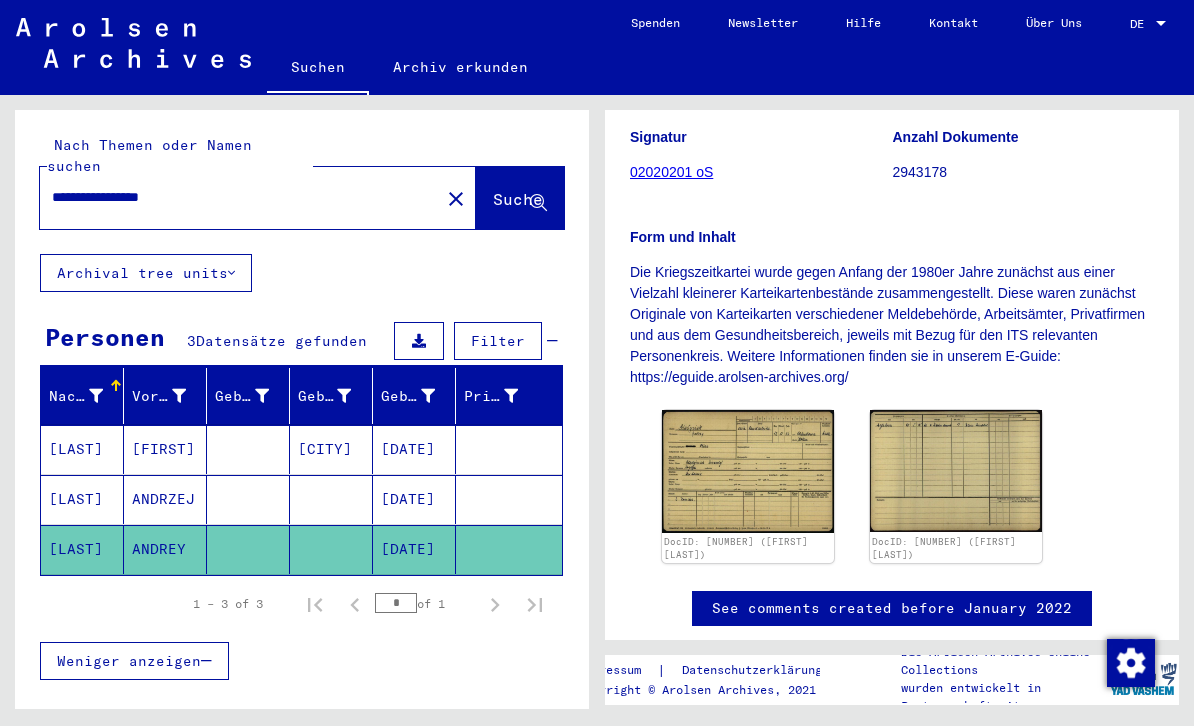 click on "close" 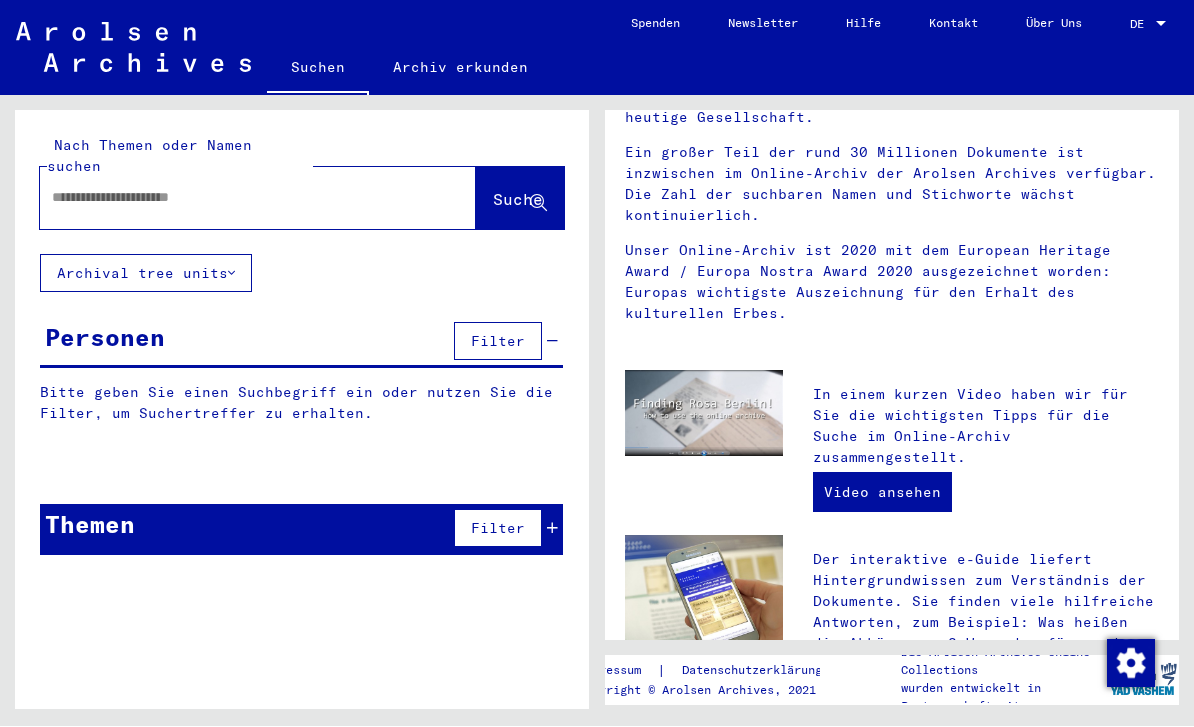 click at bounding box center (234, 198) 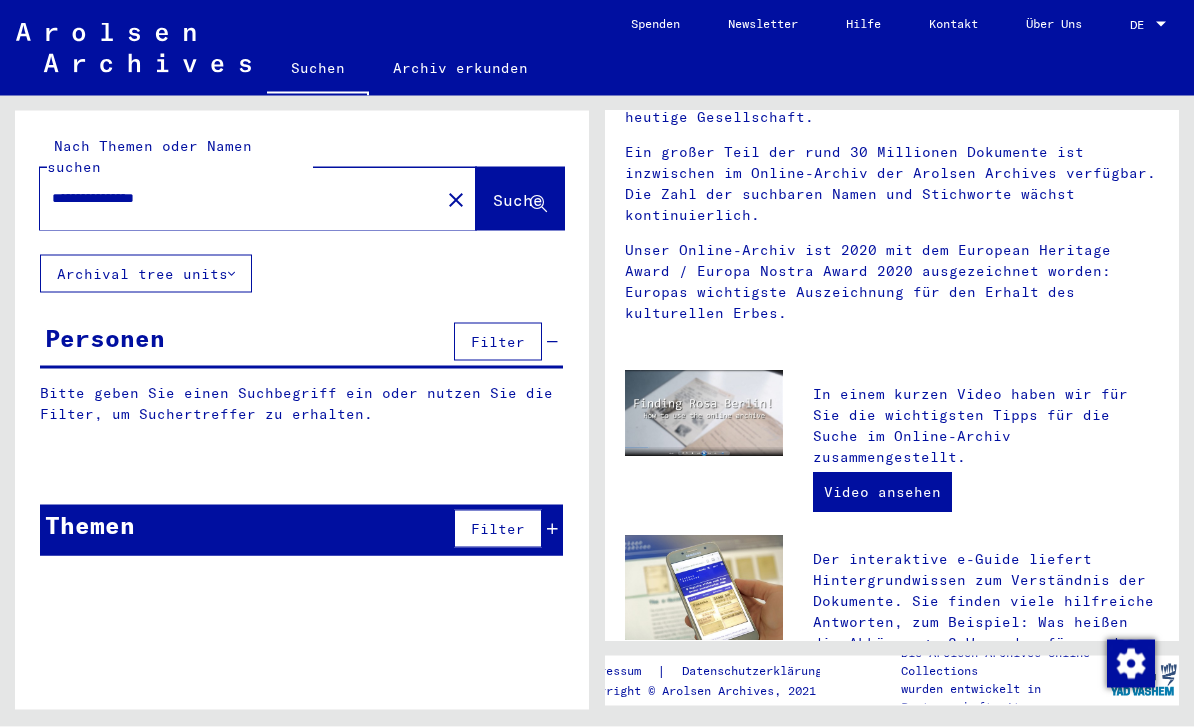 type on "**********" 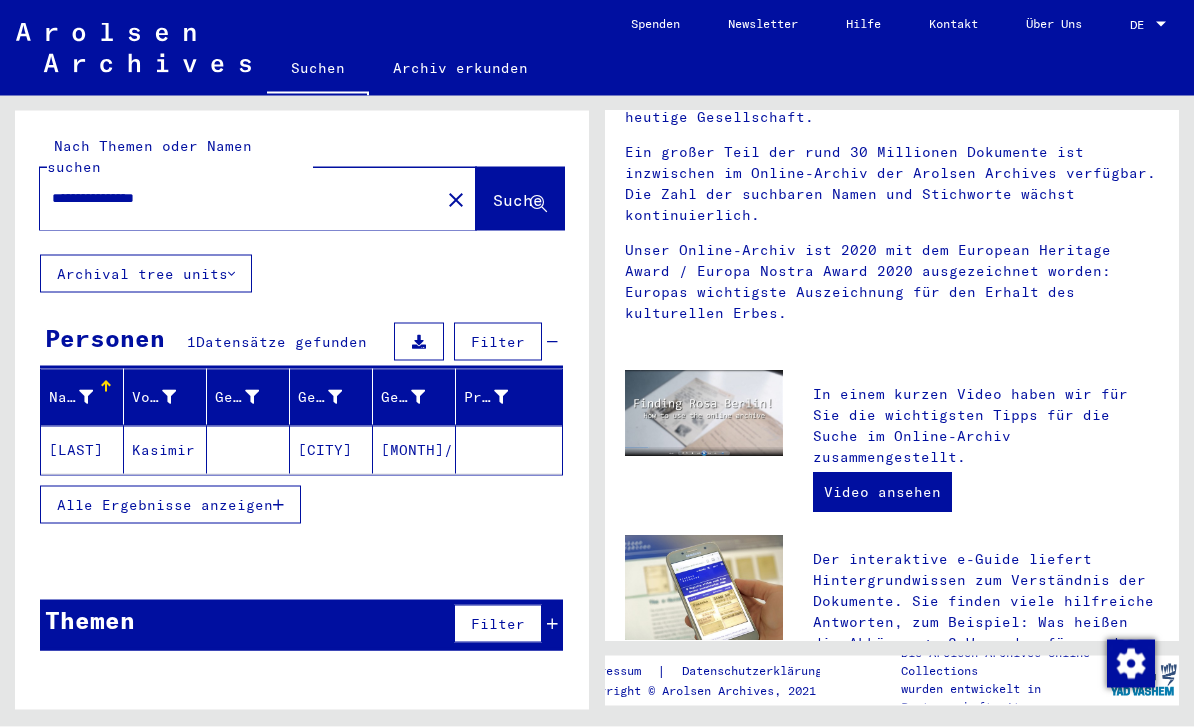click on "[LAST]   [FIRST]      [CITY]   [DATE]" 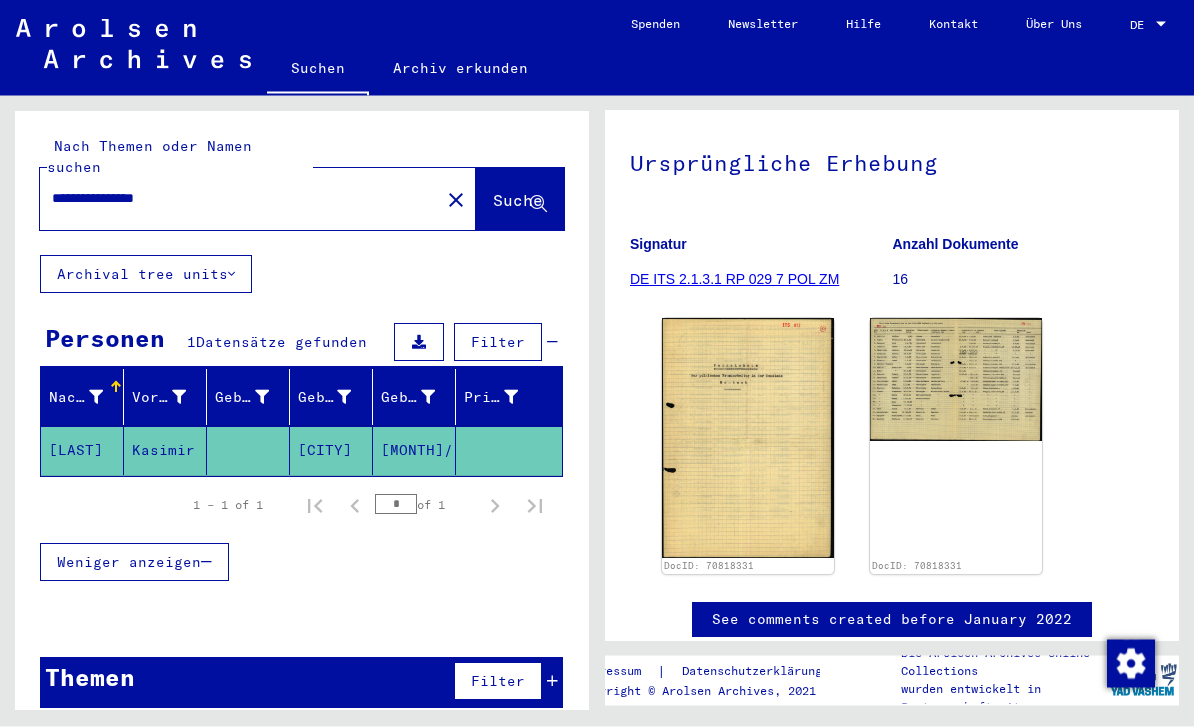 scroll, scrollTop: 160, scrollLeft: 0, axis: vertical 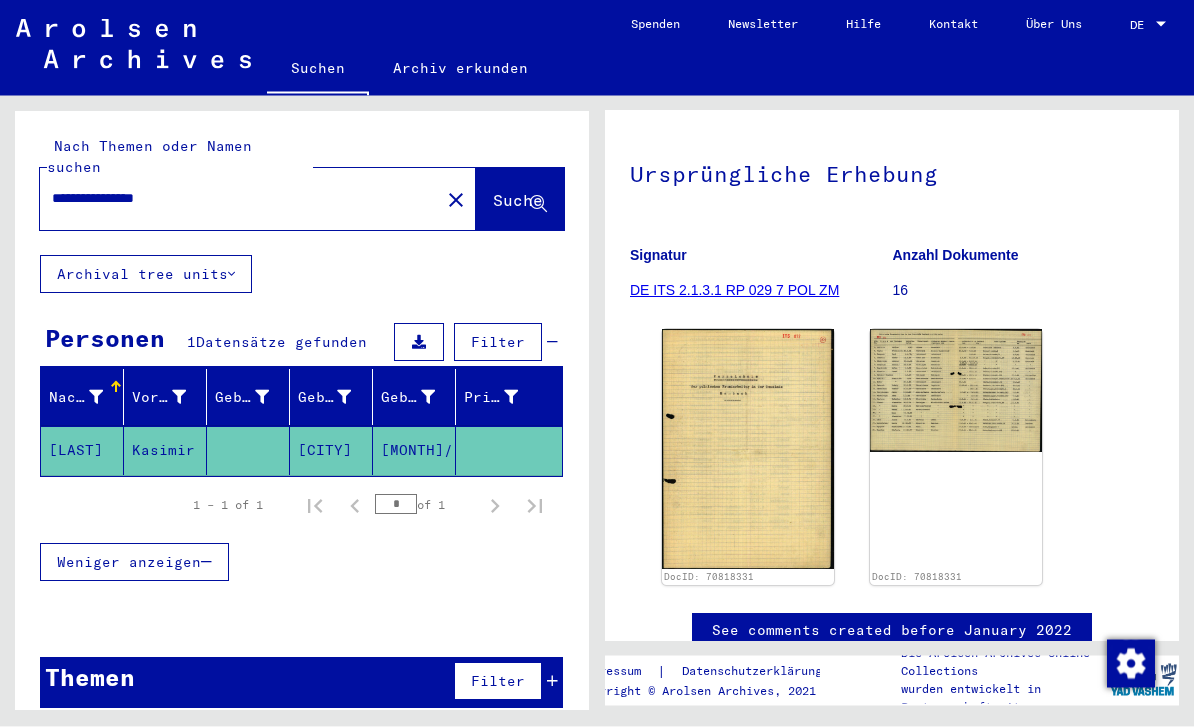 click on "close" 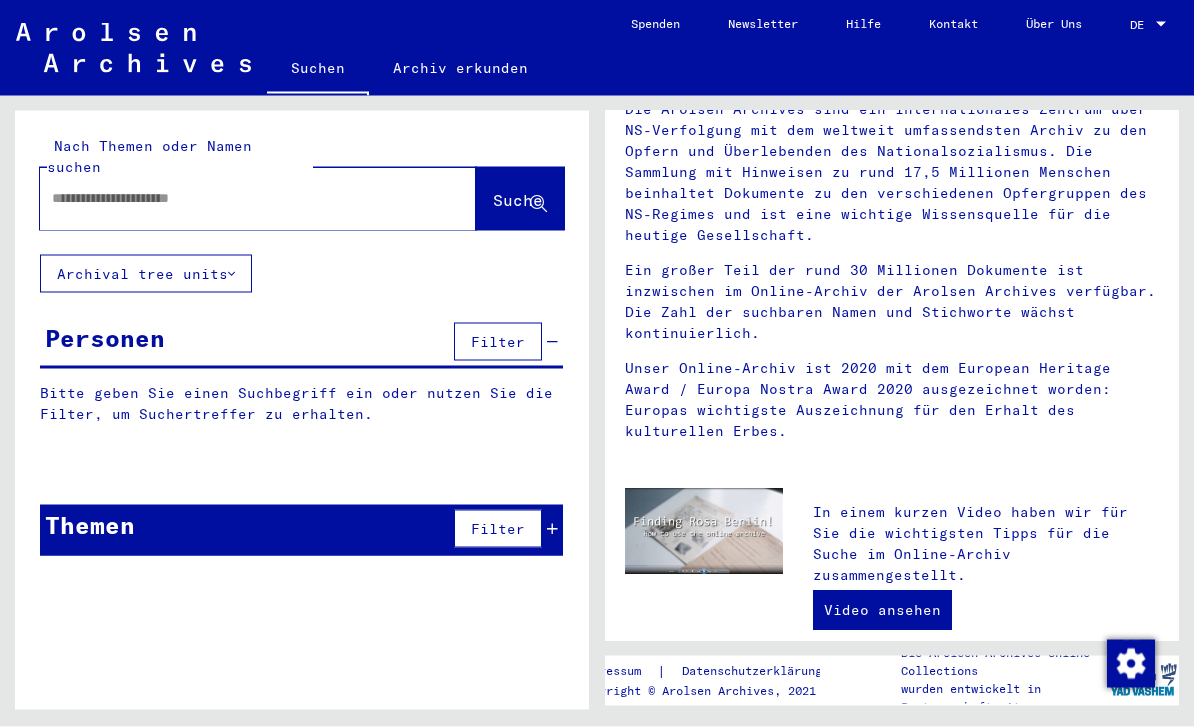 click 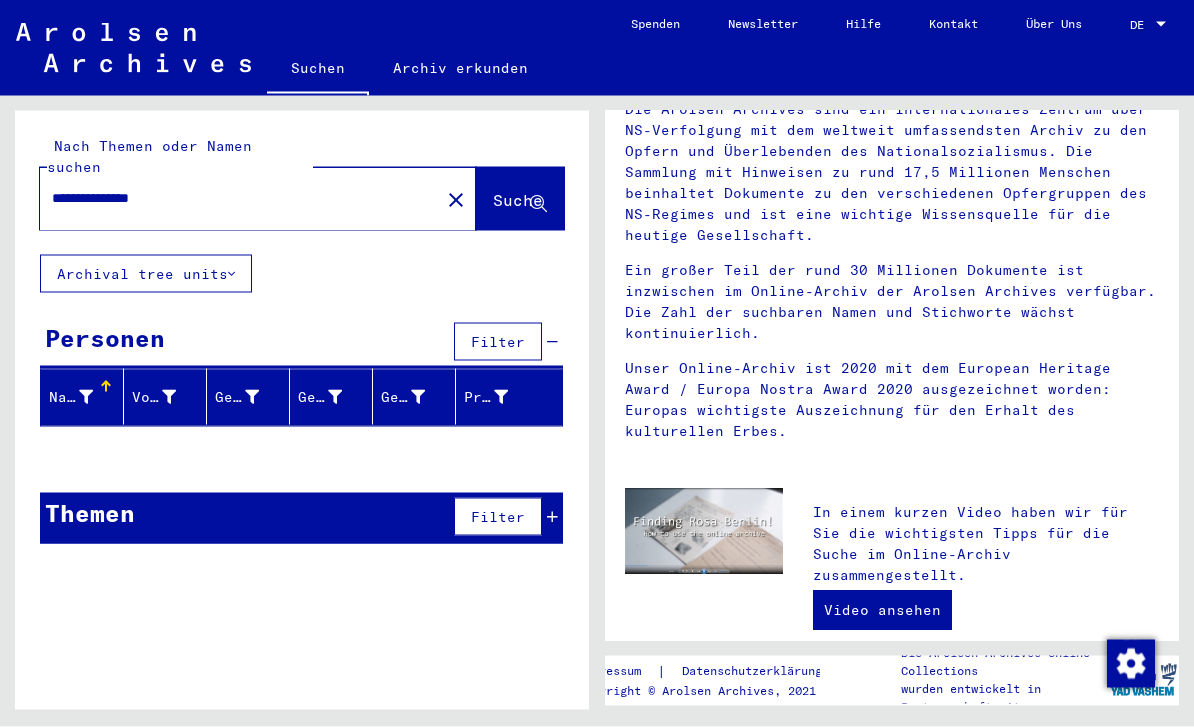 type on "**********" 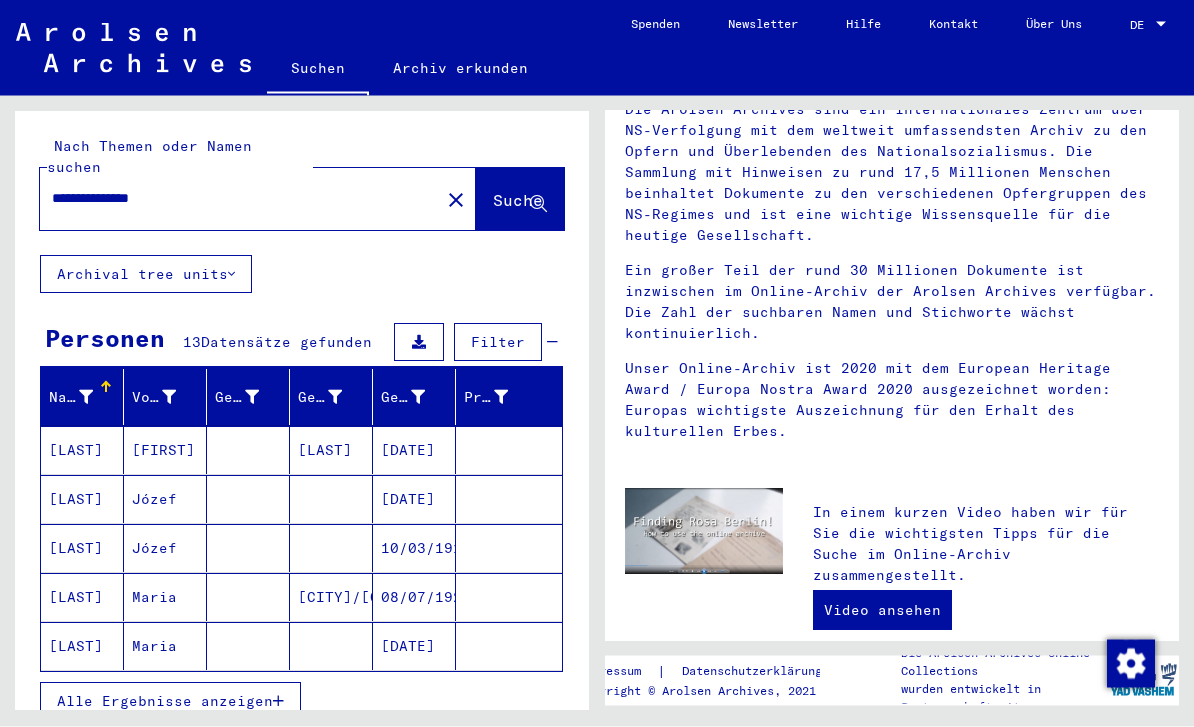 scroll, scrollTop: 0, scrollLeft: 0, axis: both 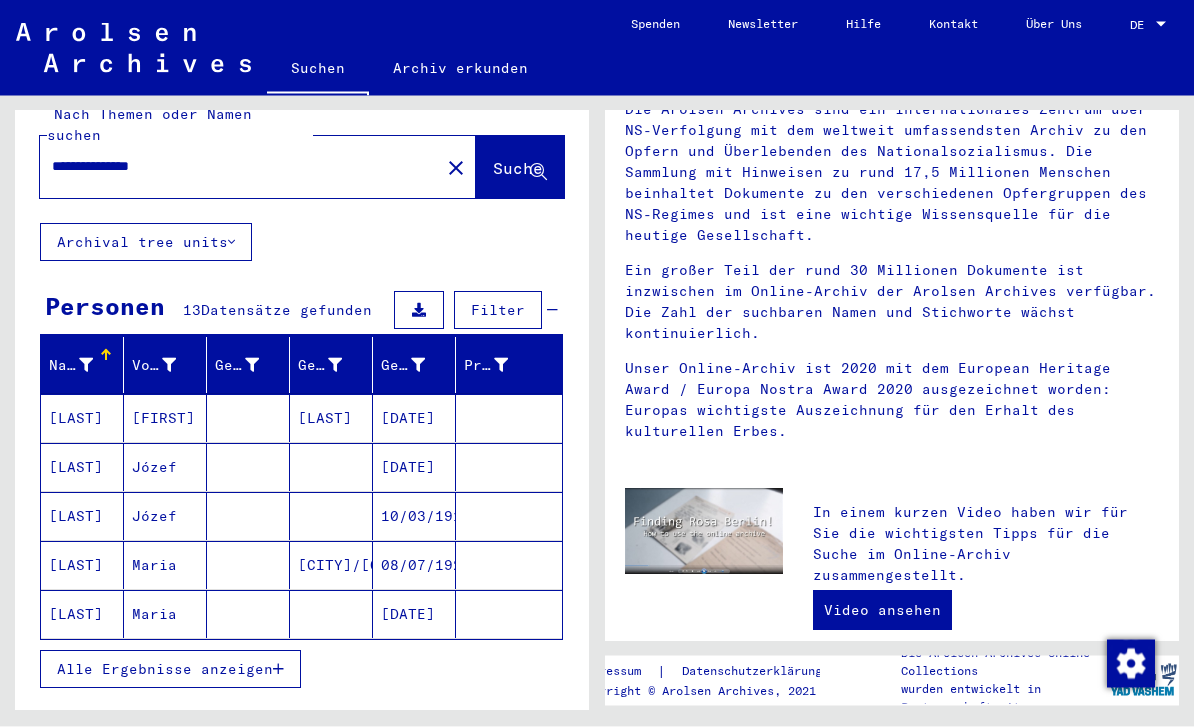 click on "[DATE]" at bounding box center (414, 516) 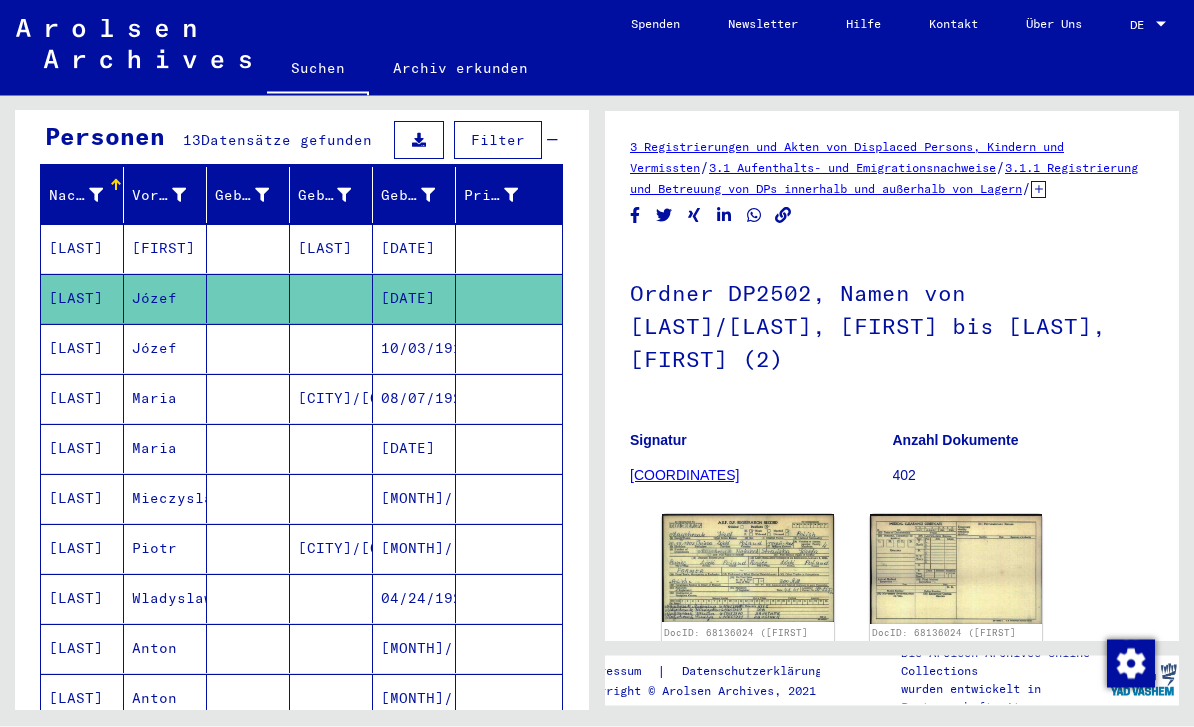 scroll, scrollTop: 195, scrollLeft: 0, axis: vertical 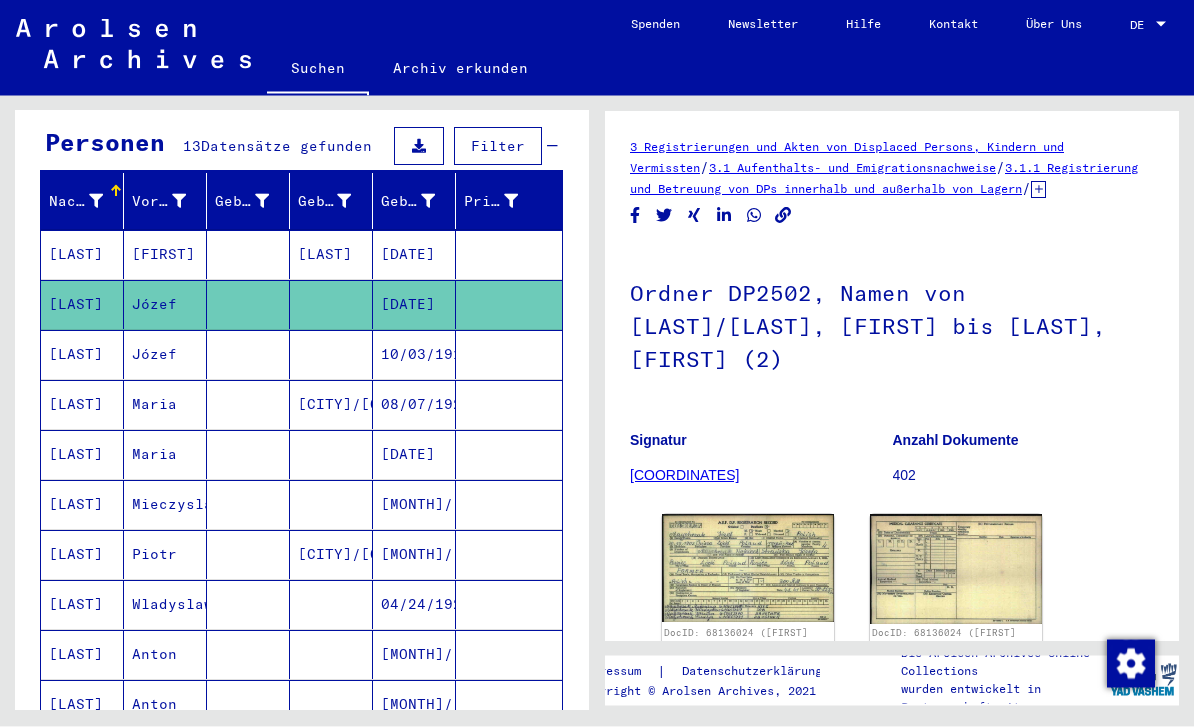 click on "Nachname   Vorname   Geburtsname   Geburt​   Geburtsdatum   Prisoner #   [LAST]   [FIRST]      [CITY]   [DATE]      [LAST]   [FIRST]         [DATE]      [LAST]   [FIRST]         [DATE]      [LAST]   [FIRST]      [CITY]   [DATE]      [LAST]   [FIRST]         [DATE]      [LAST]   [FIRST]         [DATE]      [LAST]   [FIRST]      [CITY]   [DATE]      [LAST]   [FIRST]         [DATE]      [LAST]   [FIRST]         [DATE]      [LAST]   [FIRST]         [DATE]      [LAST]   [FIRST]      [CITY]   [DATE]      [LAST]   [FIRST]         [DATE]   [NUMBER]   1 – 13 of 13  *  of 1  Weniger anzeigen  Signature Nachname Vorname Geburtsname Geburt​ Geburtsdatum Prisoner # Vater (Adoptivvater) Mutter (Adoptivmutter) Religion Nationalität Beruf Haftstätte Sterbedatum Letzter Wohnort Letzter Wohnort (Land) Haftstätte Letzter Wohnort (Provinz) Letzter Wohnort (Ort) Letzter Wohnort (Stadtteil)" at bounding box center (302, 593) 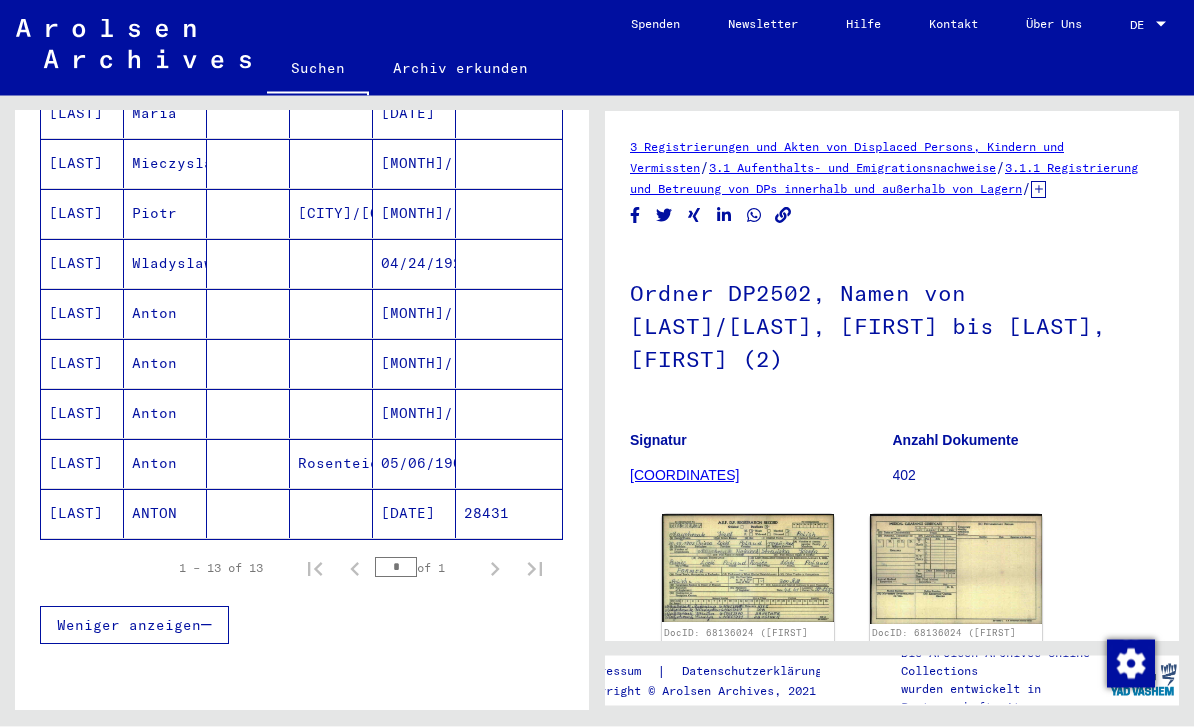 scroll, scrollTop: 535, scrollLeft: 0, axis: vertical 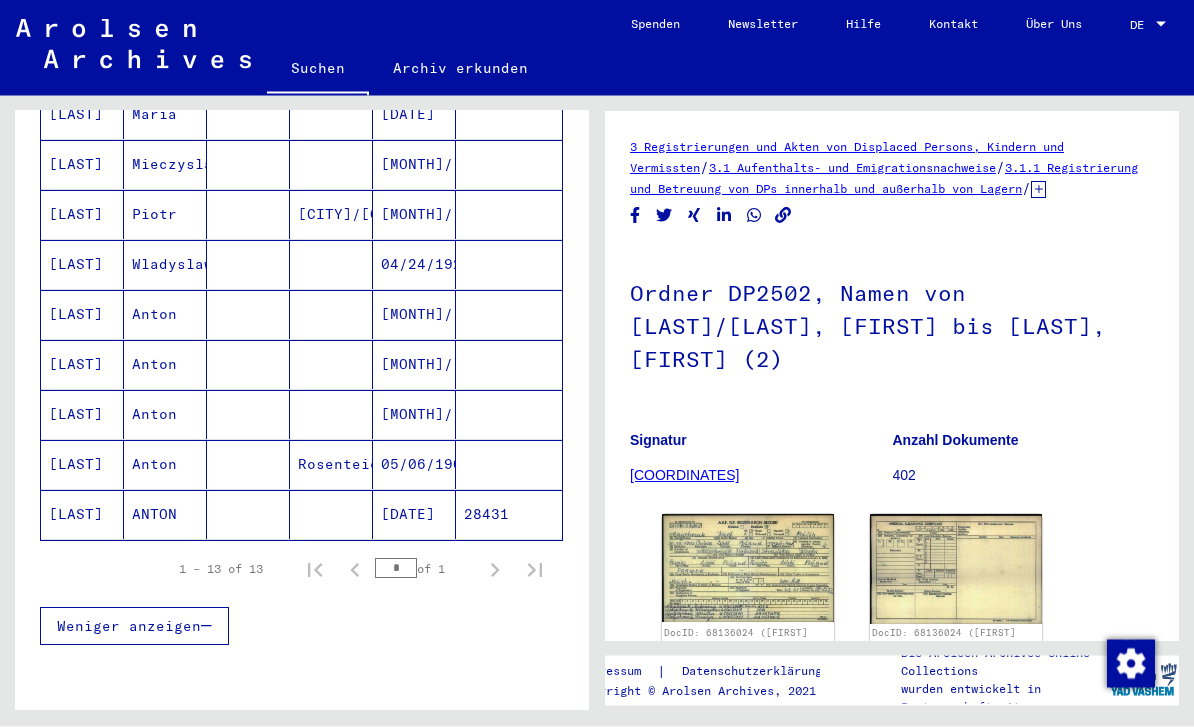click on "05/06/1902" at bounding box center [414, 515] 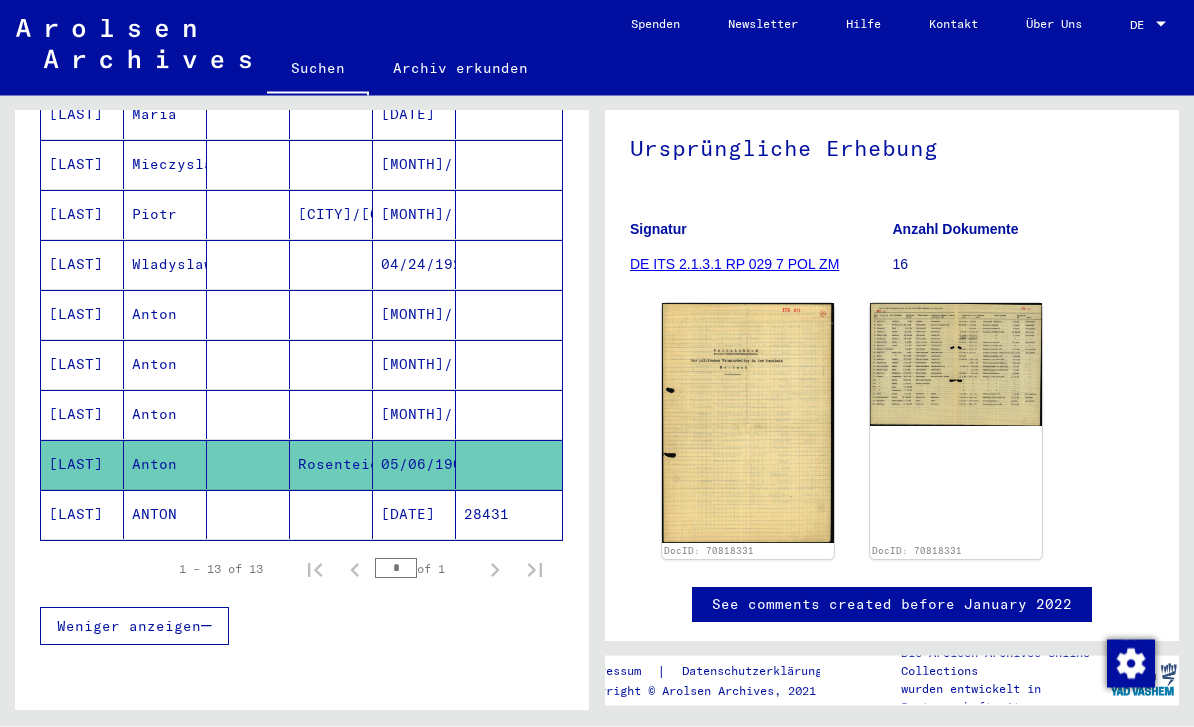 scroll, scrollTop: 177, scrollLeft: 0, axis: vertical 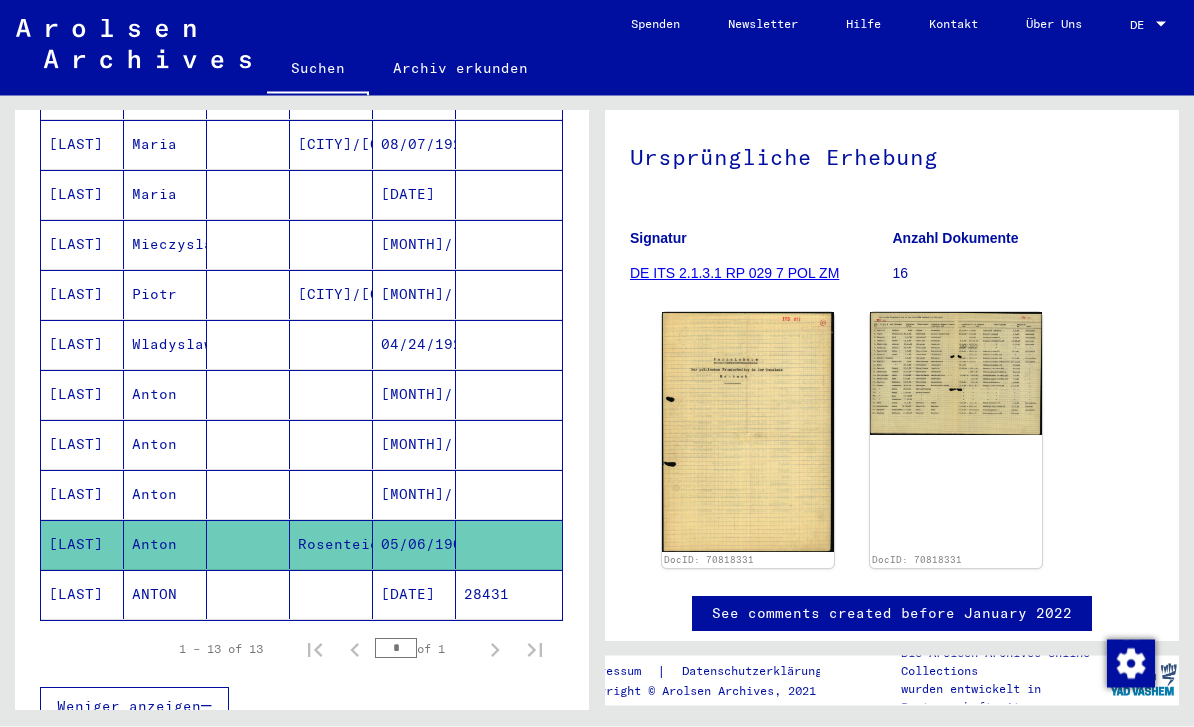 click on "[DATE]" 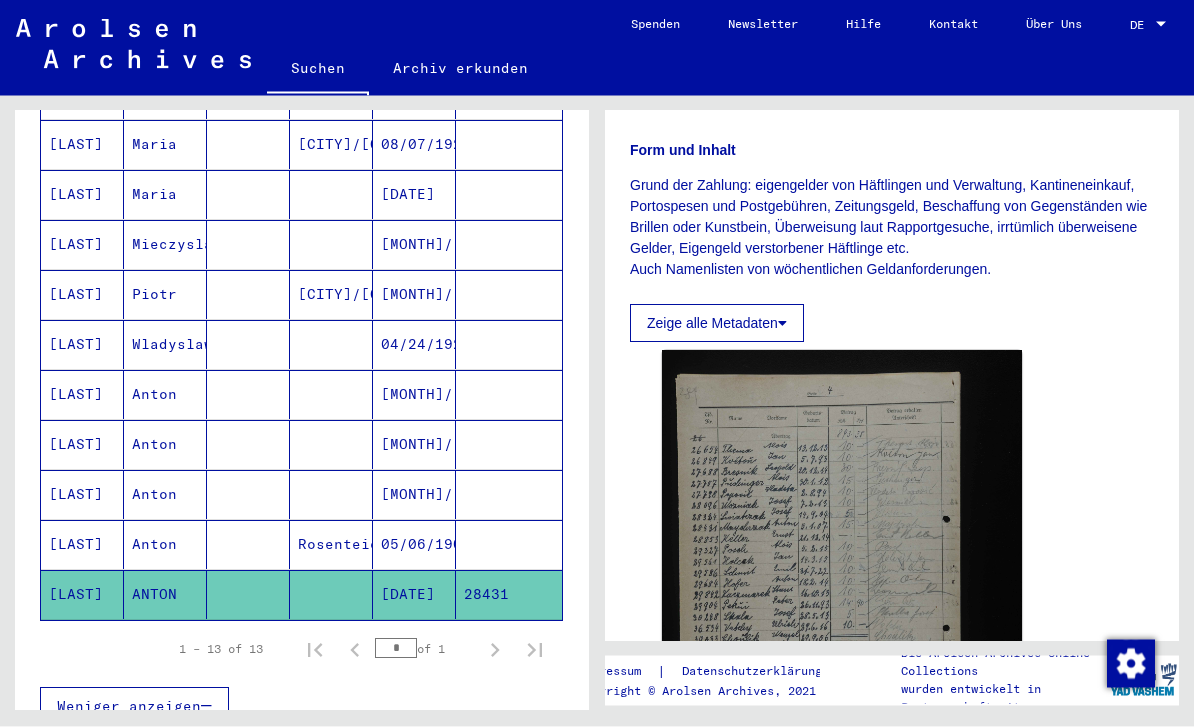 scroll, scrollTop: 294, scrollLeft: 0, axis: vertical 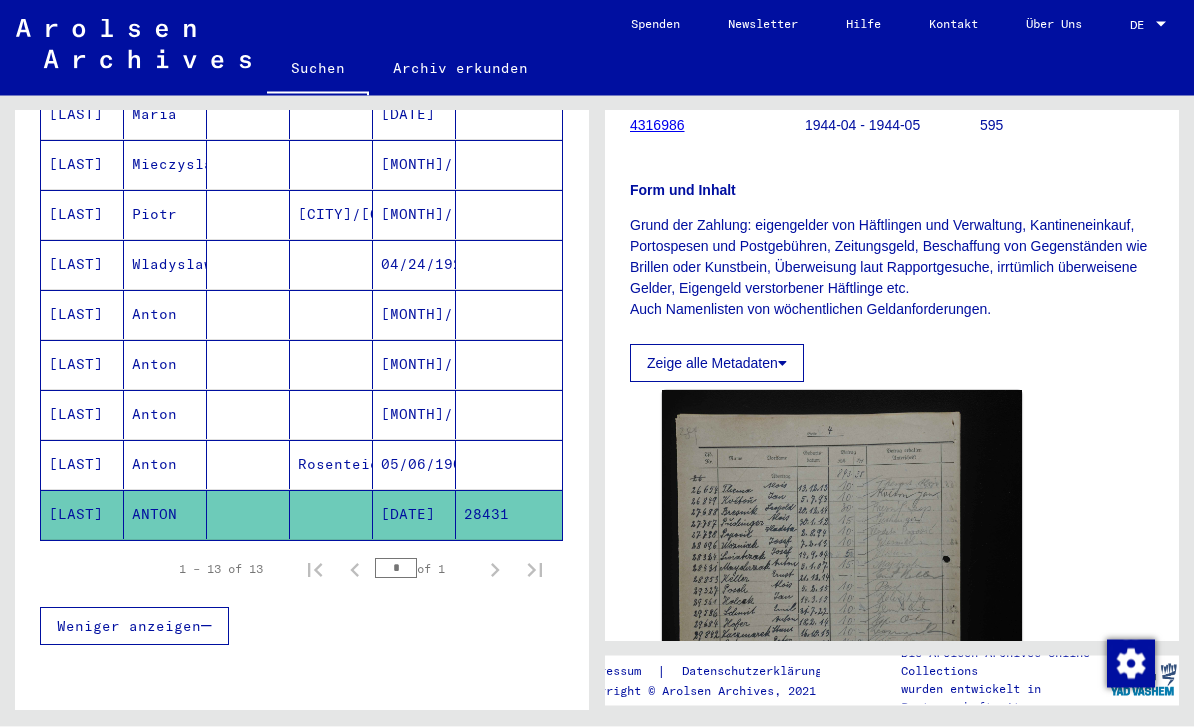 click on "[MONTH]/[DAY]/[YEAR]" at bounding box center [414, 465] 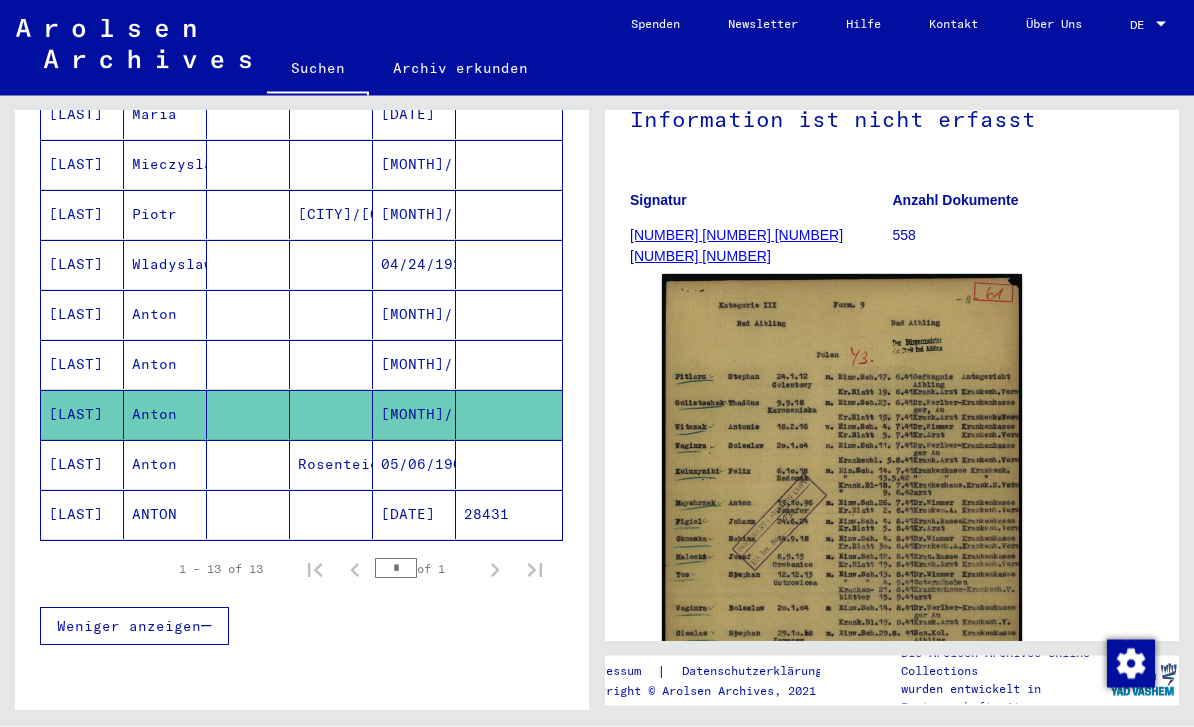 scroll, scrollTop: 250, scrollLeft: 0, axis: vertical 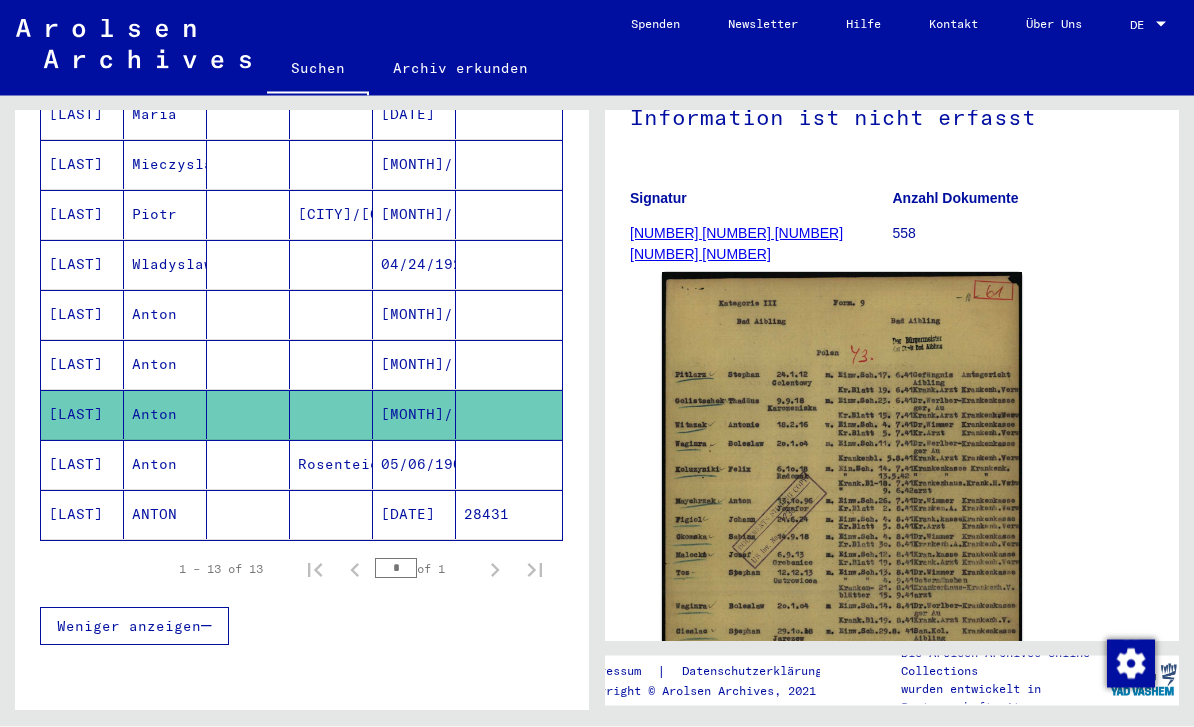 click on "[MONTH]/[DAY]/[YEAR]" at bounding box center [414, 415] 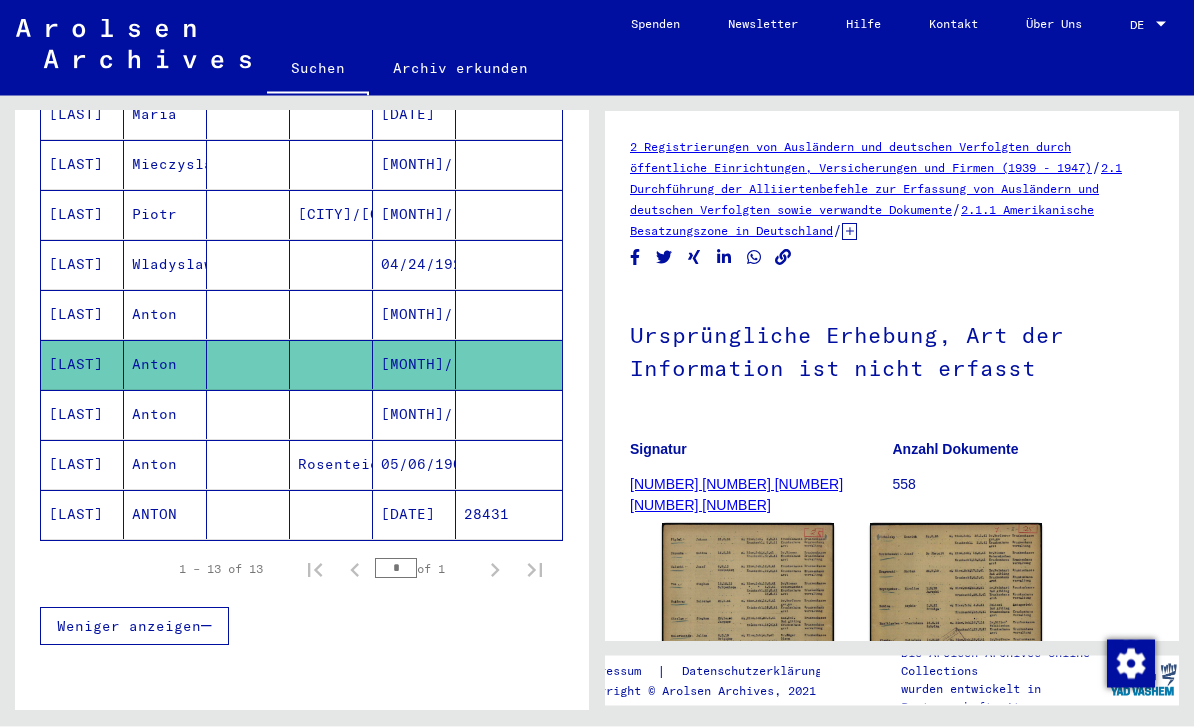 click on "[MONTH]/[DAY]/[YEAR]" at bounding box center (414, 465) 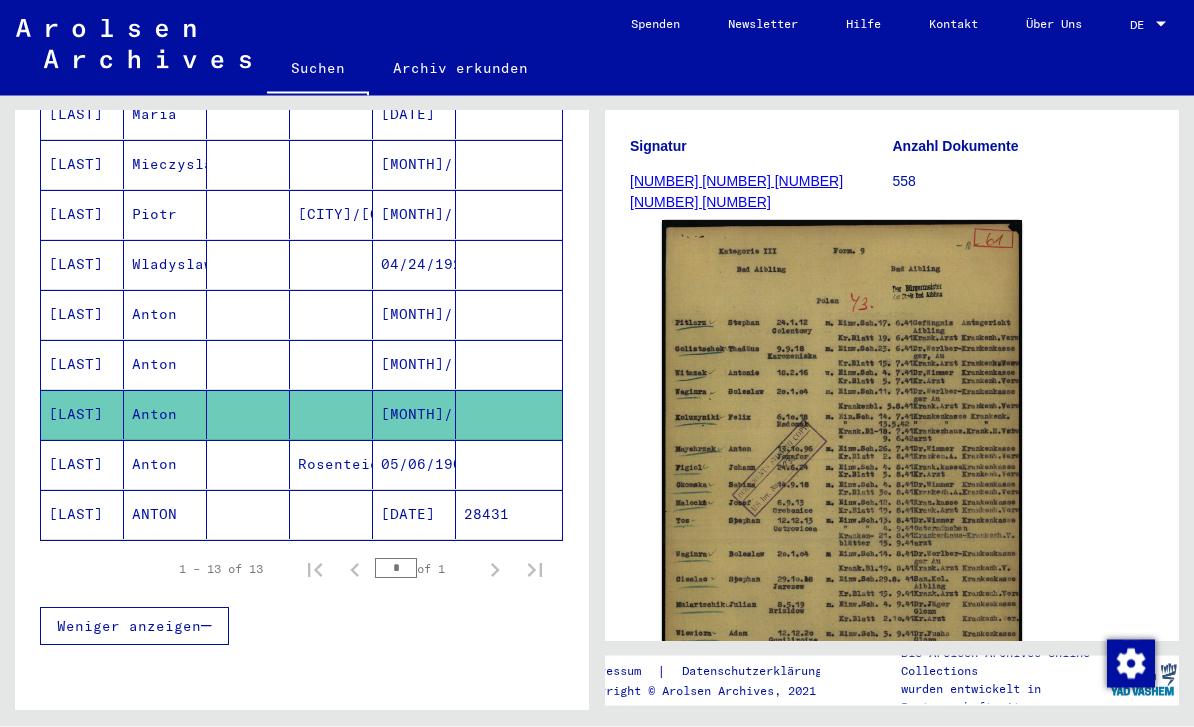 scroll, scrollTop: 308, scrollLeft: 0, axis: vertical 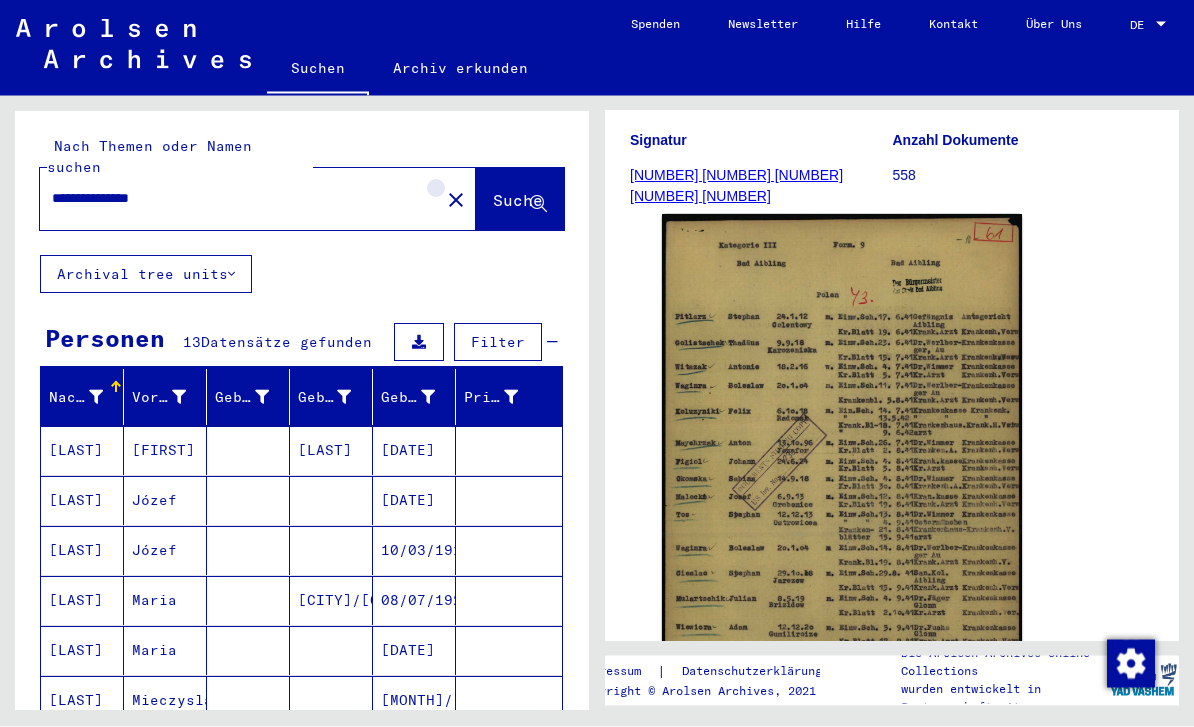 click on "close" 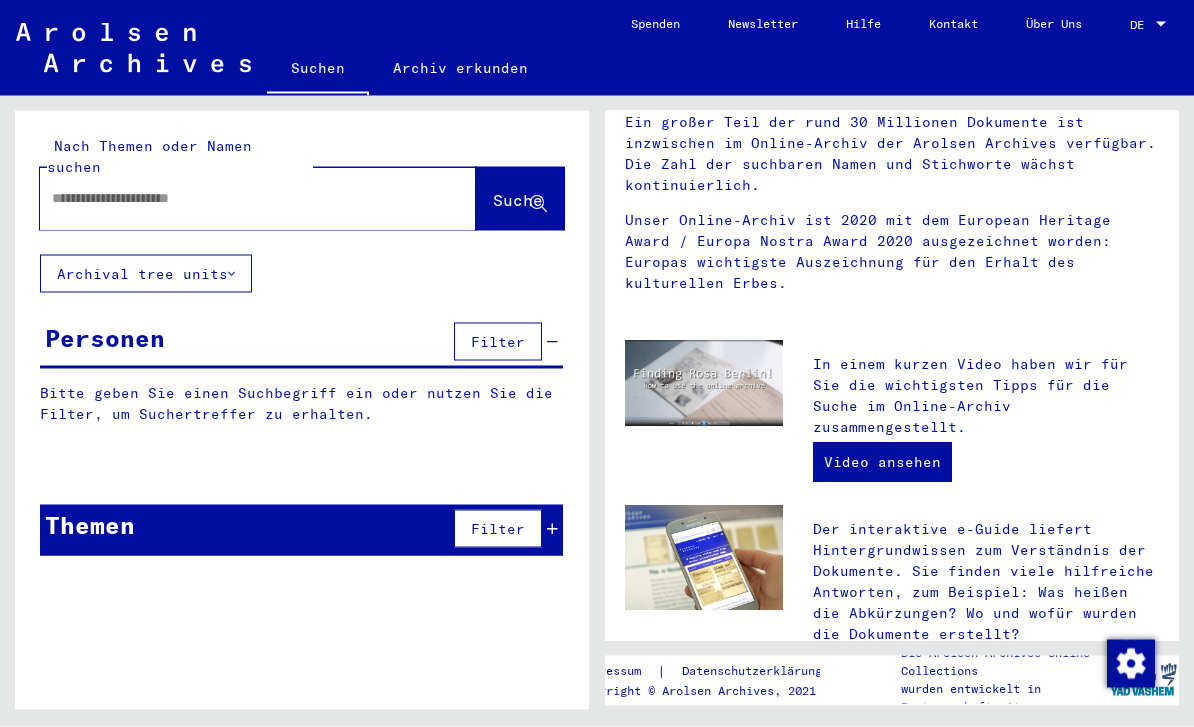 click at bounding box center (234, 198) 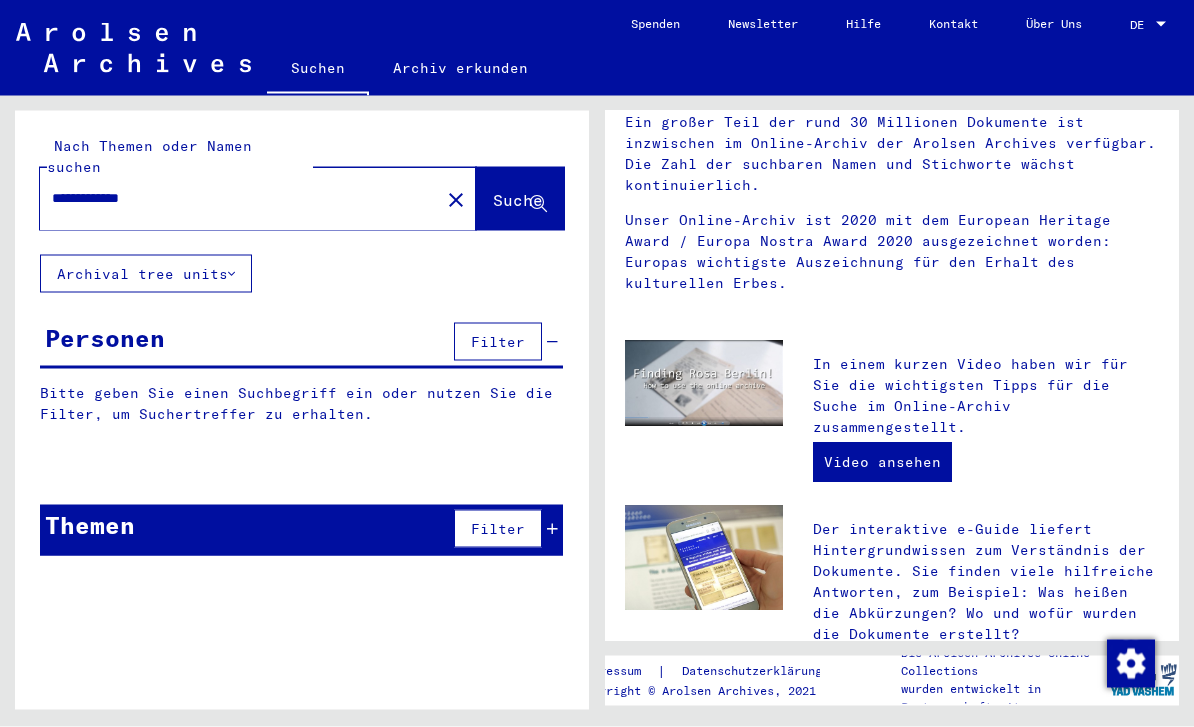 type on "**********" 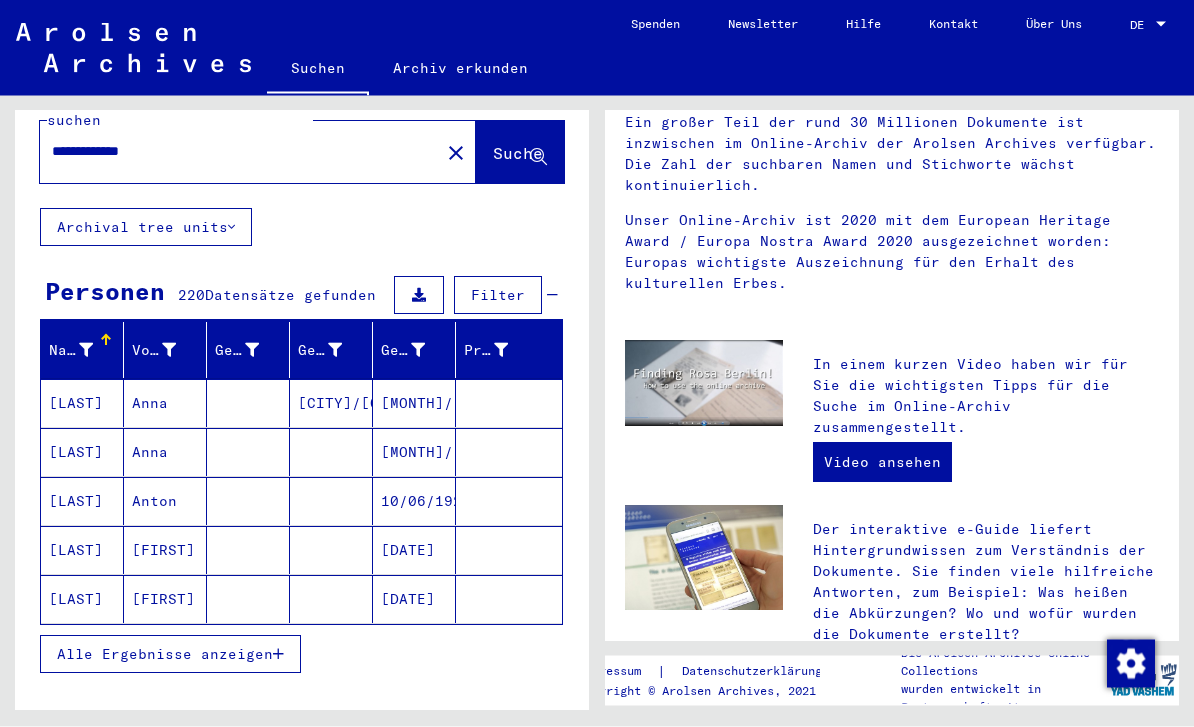 scroll, scrollTop: 46, scrollLeft: 0, axis: vertical 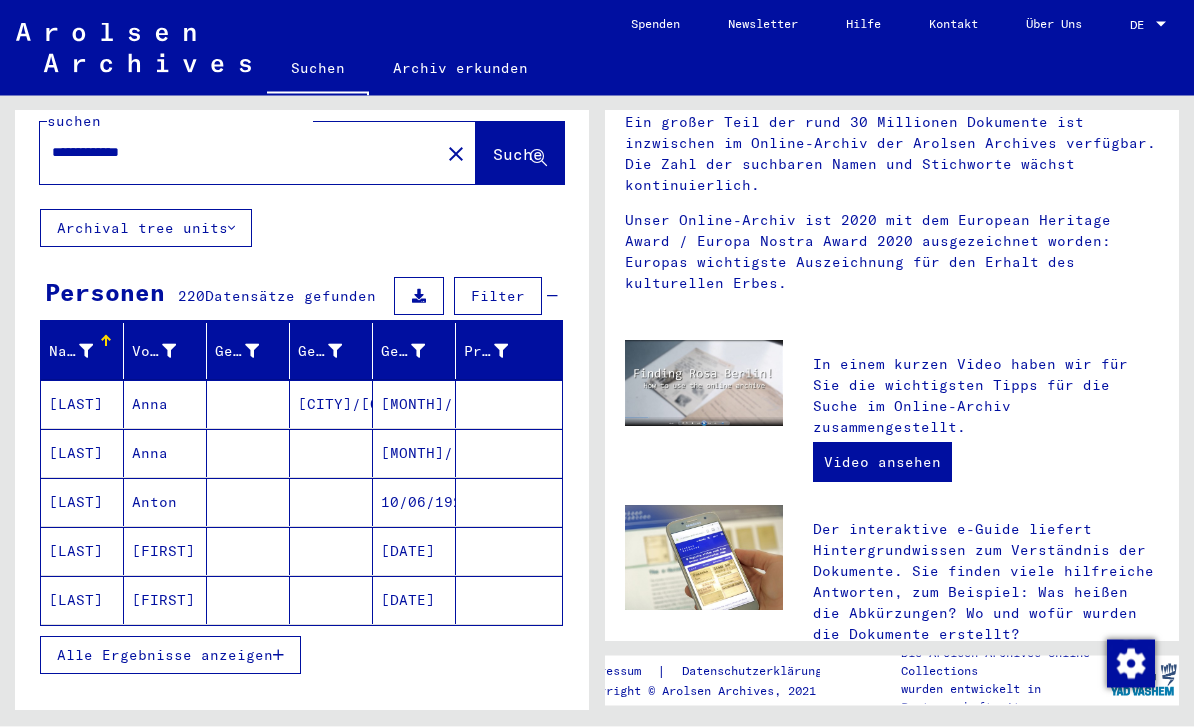 click at bounding box center (509, 600) 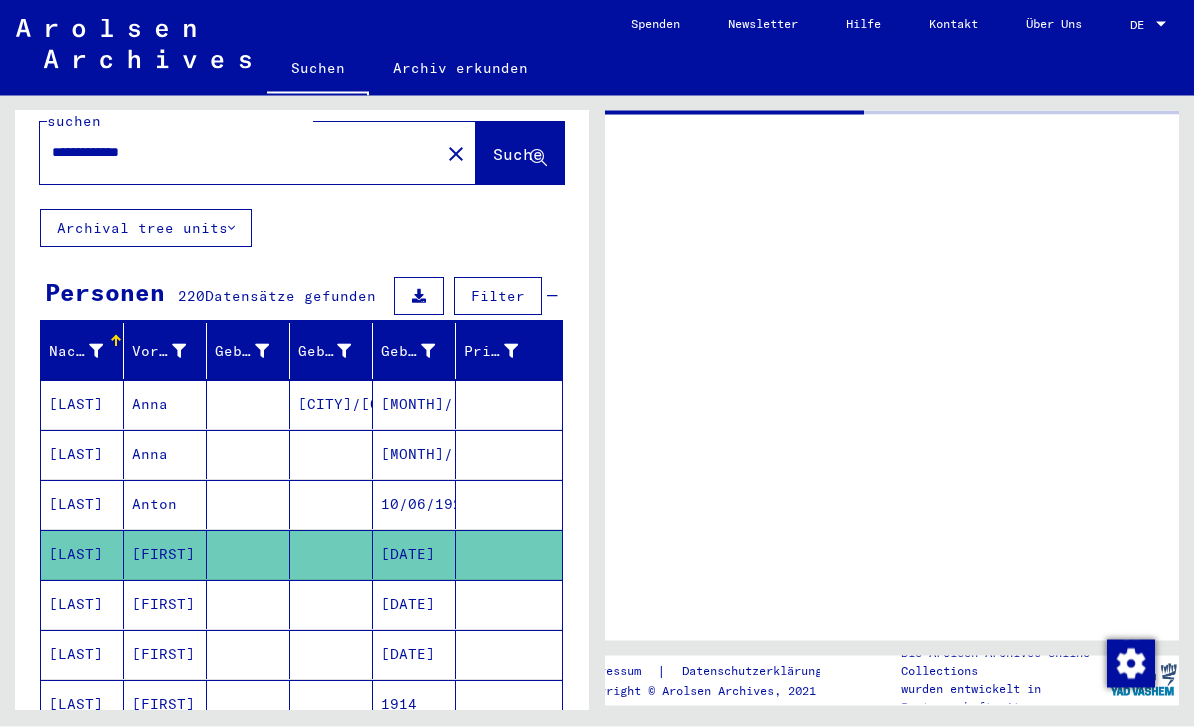 scroll, scrollTop: 0, scrollLeft: 0, axis: both 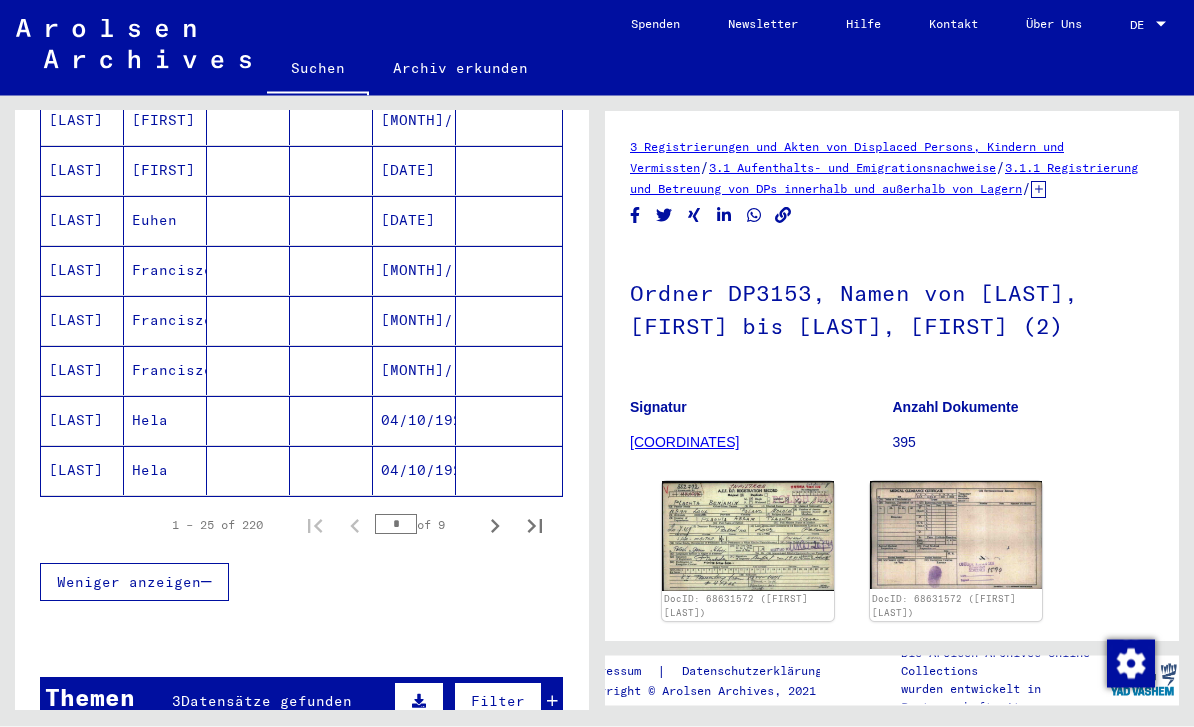 click 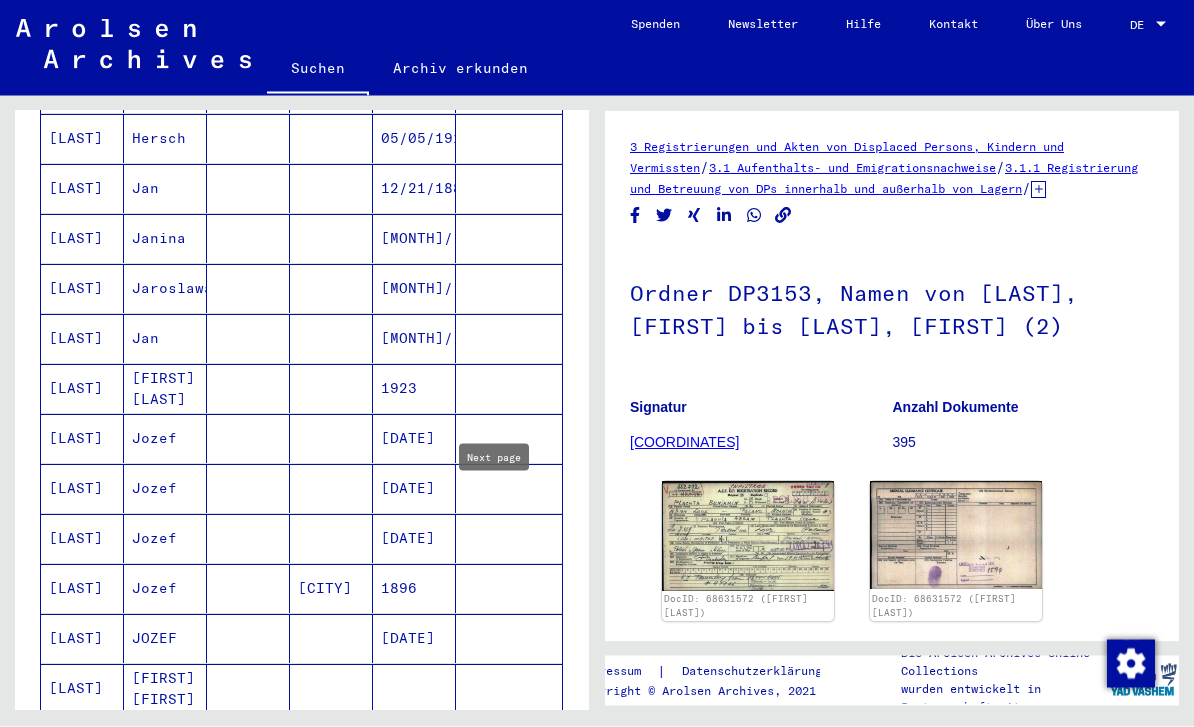 scroll, scrollTop: 698, scrollLeft: 0, axis: vertical 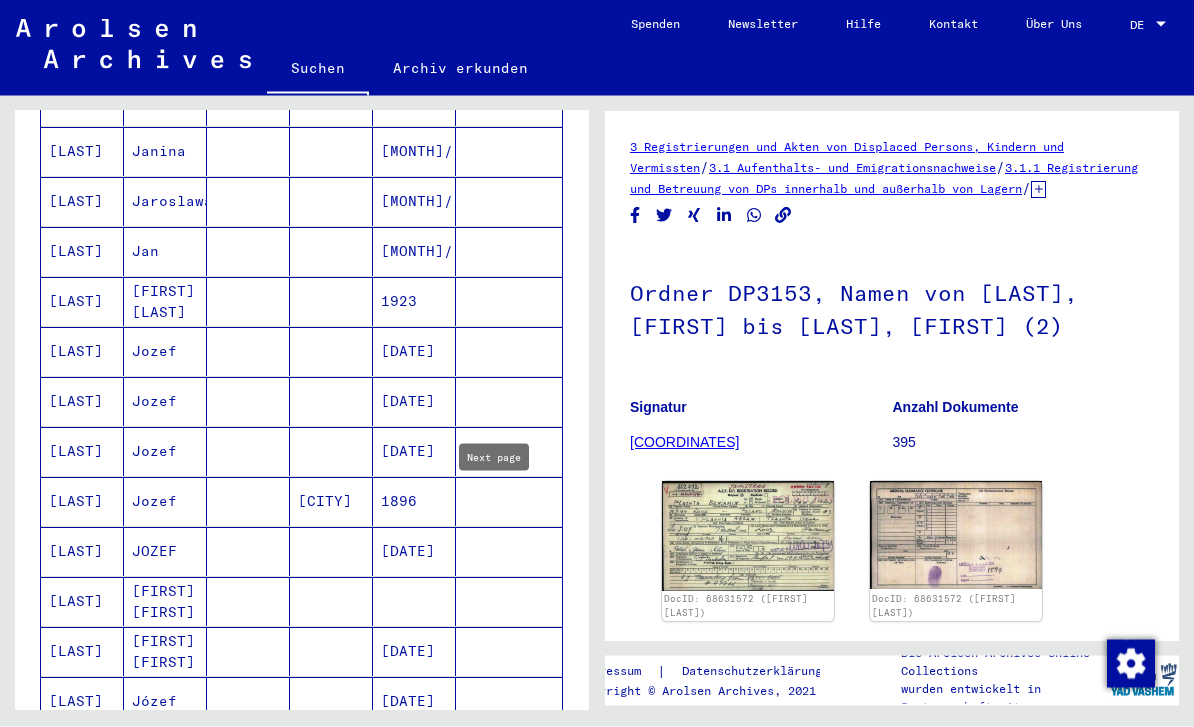 click on "[DATE]" at bounding box center [414, 402] 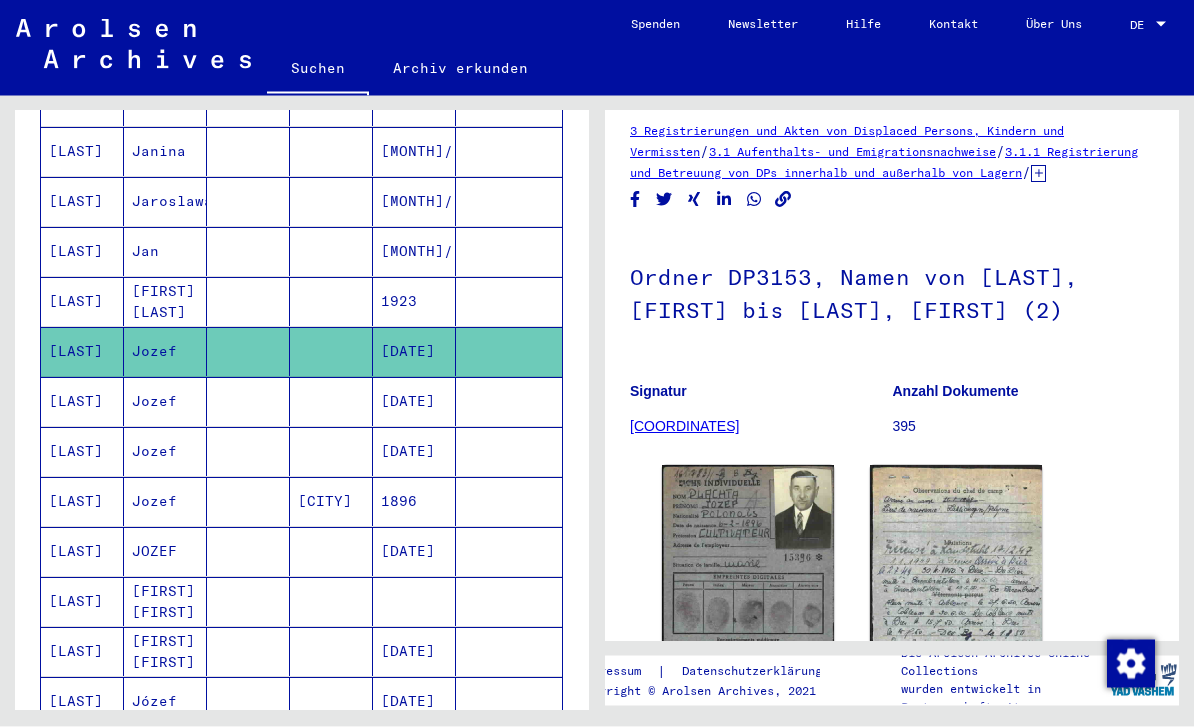 scroll, scrollTop: 19, scrollLeft: 0, axis: vertical 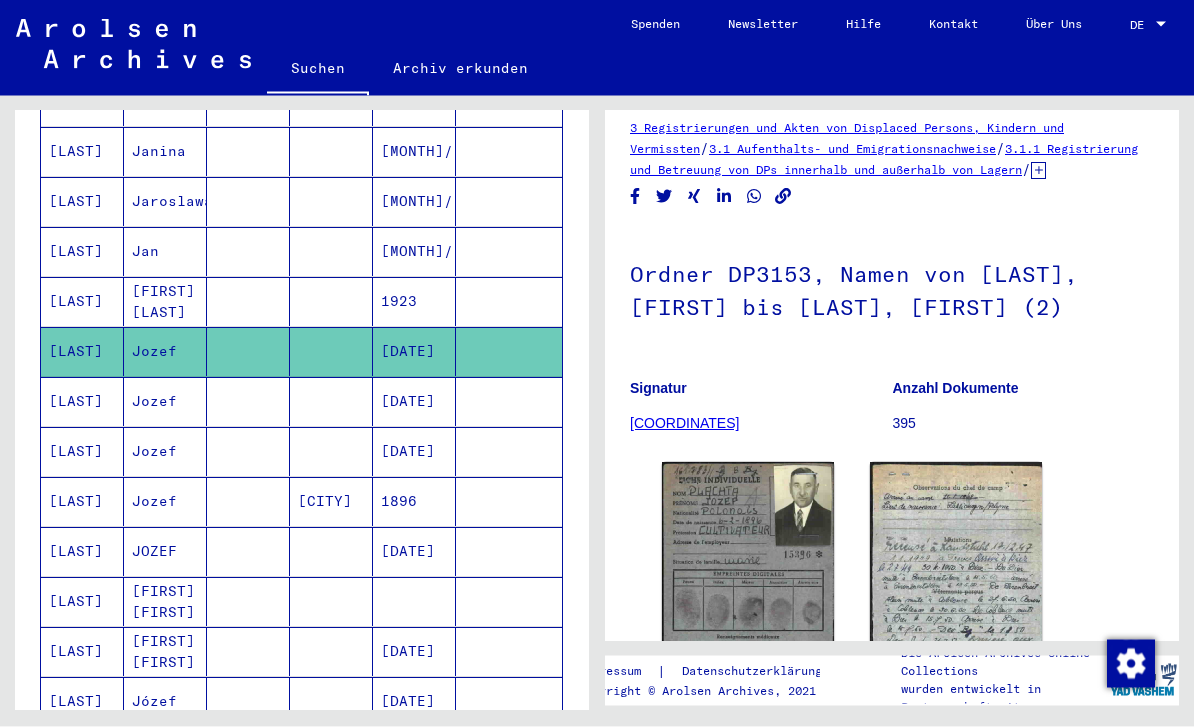 click 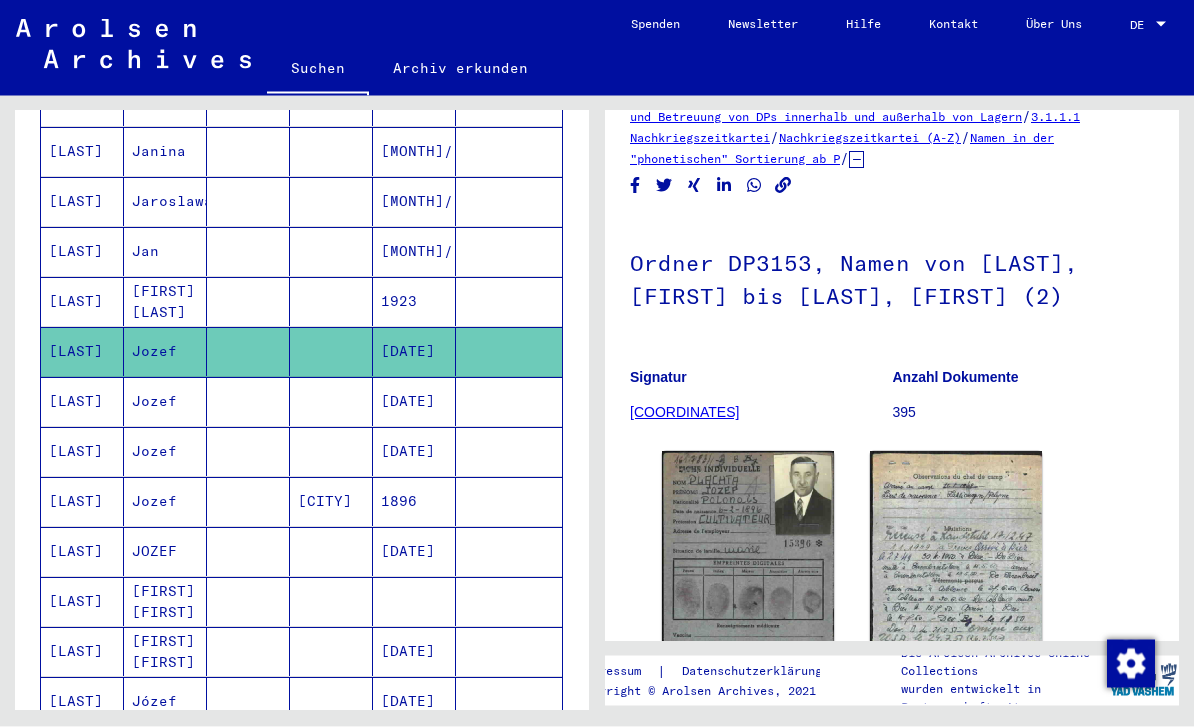 scroll, scrollTop: 75, scrollLeft: 0, axis: vertical 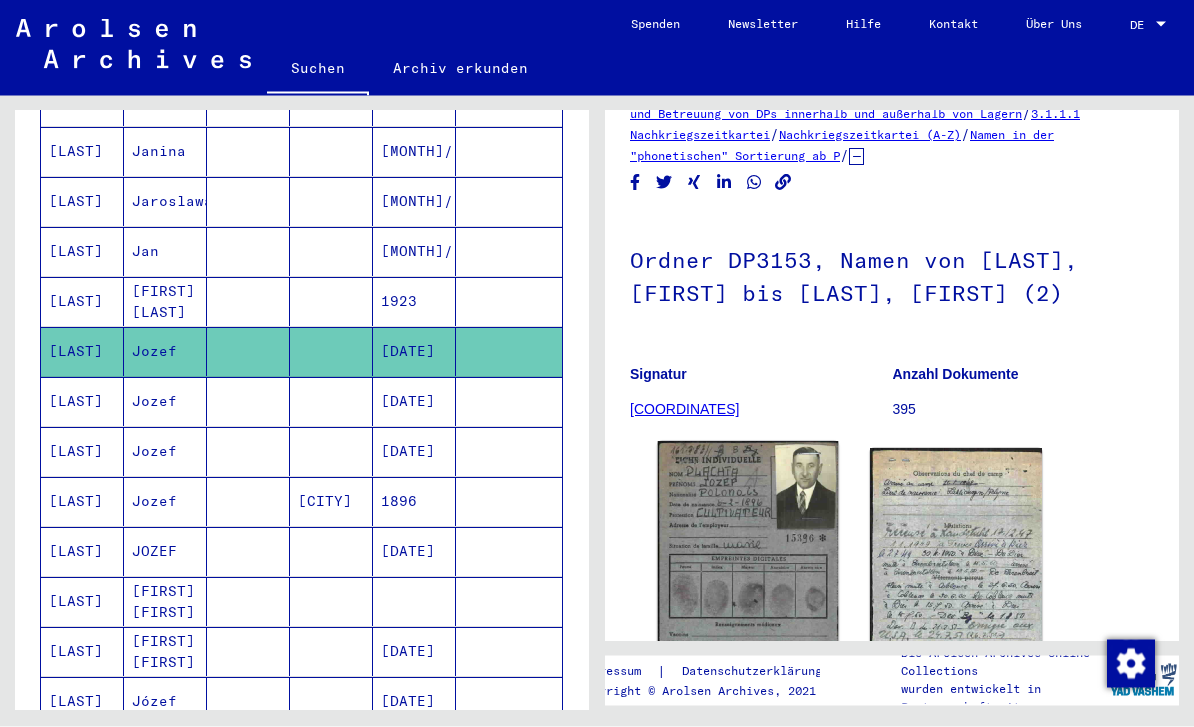 click 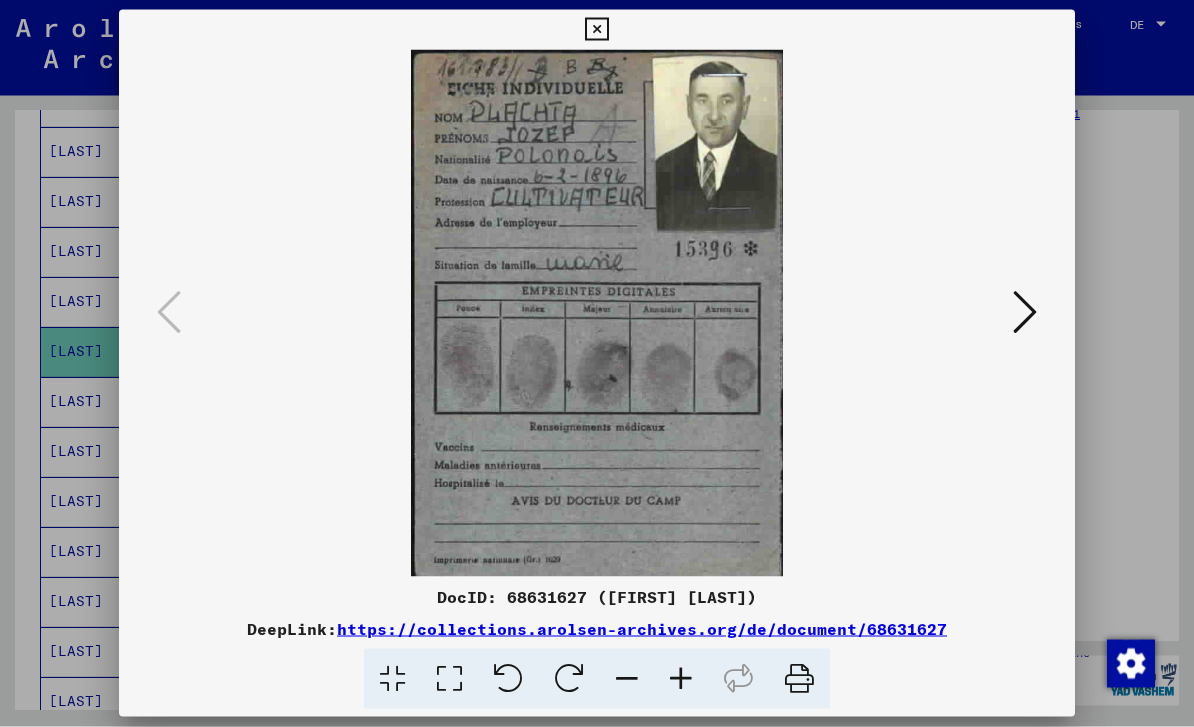 click at bounding box center (1025, 312) 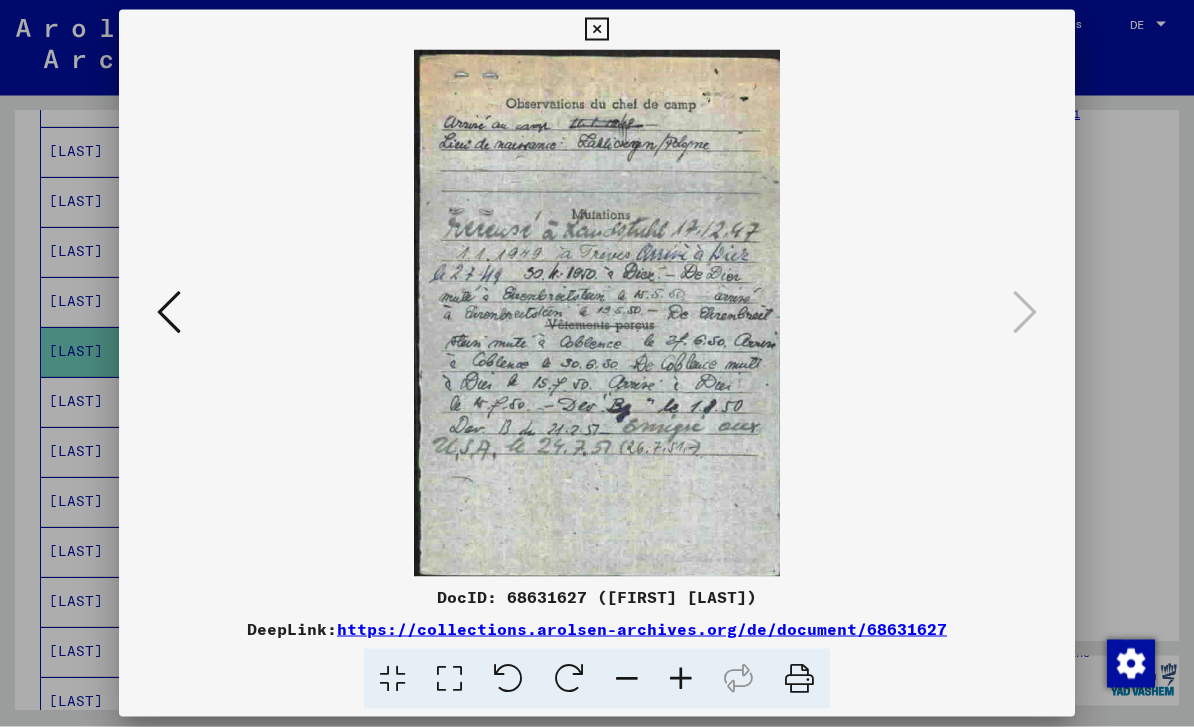 click at bounding box center (596, 313) 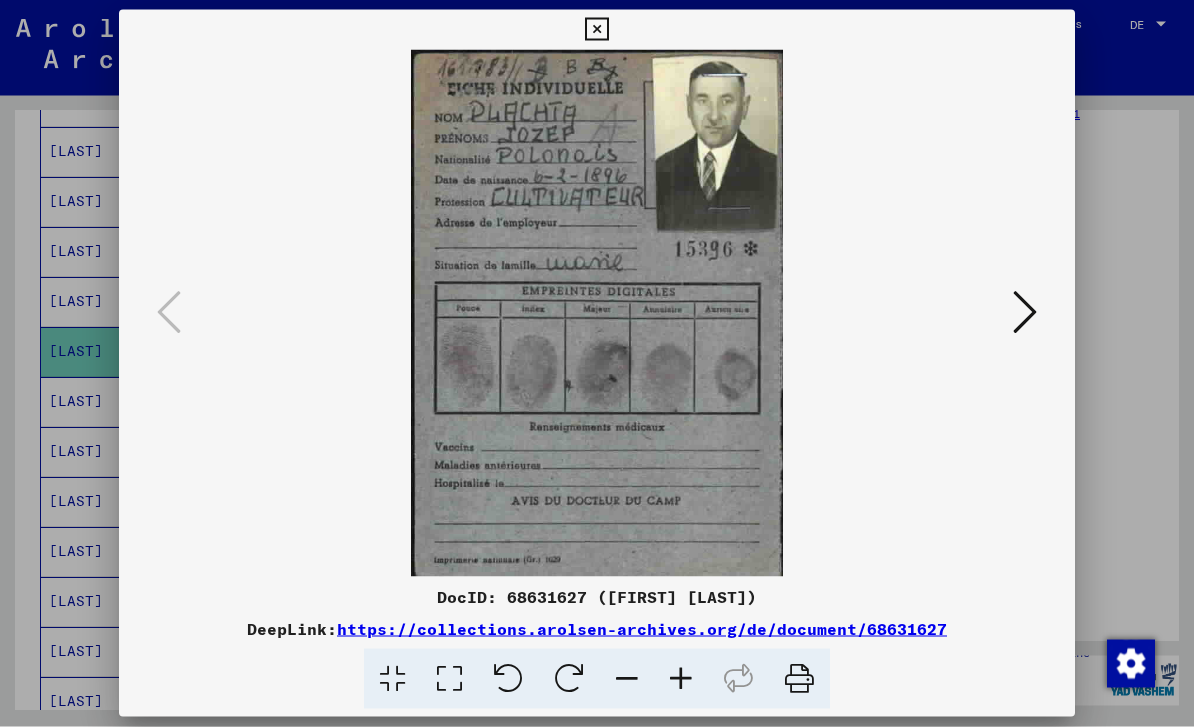 click at bounding box center [596, 313] 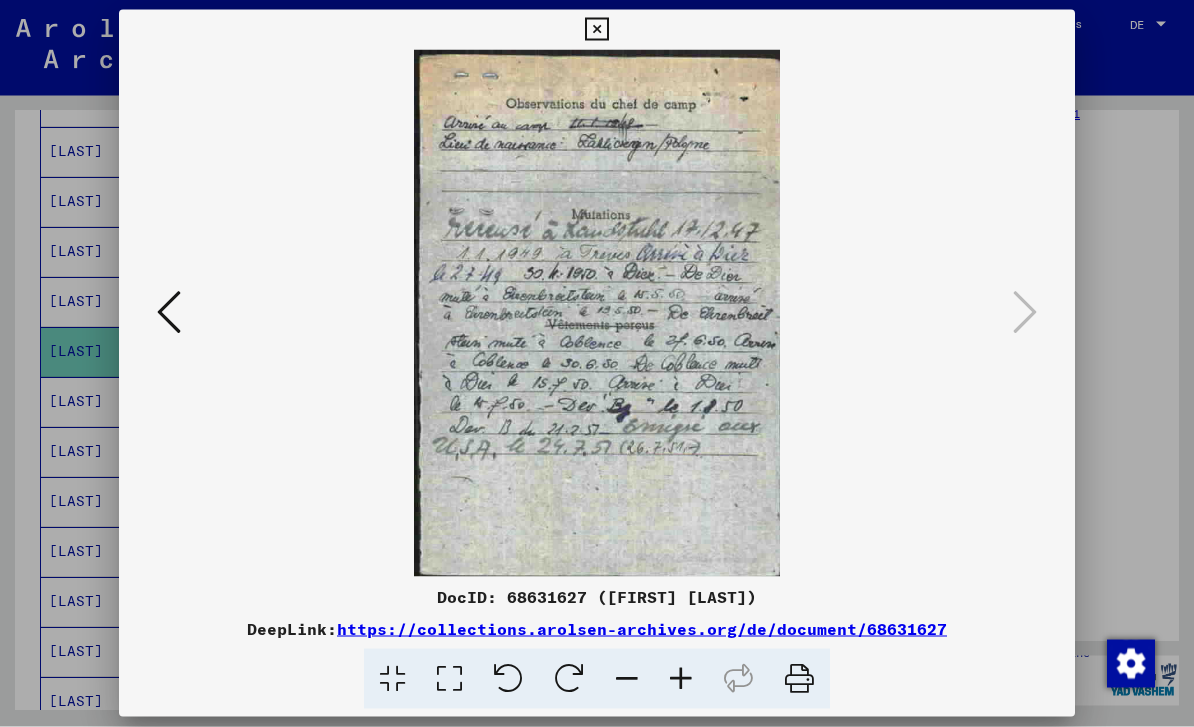 click at bounding box center (596, 313) 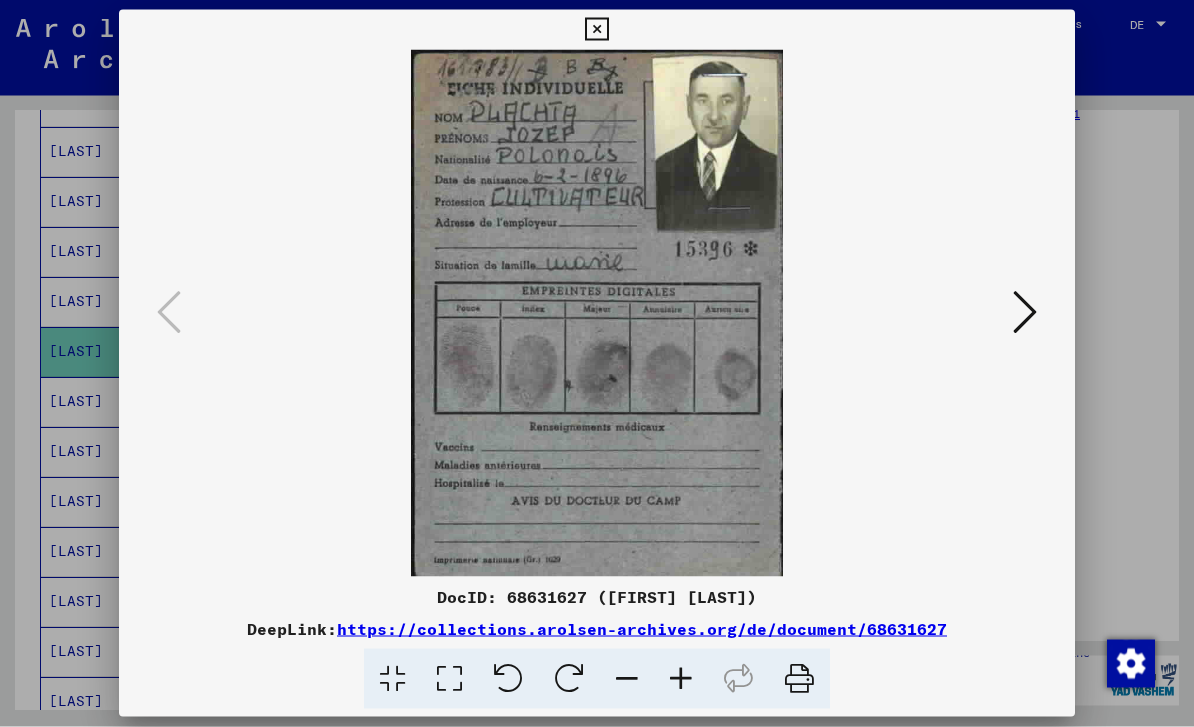 click at bounding box center (1025, 312) 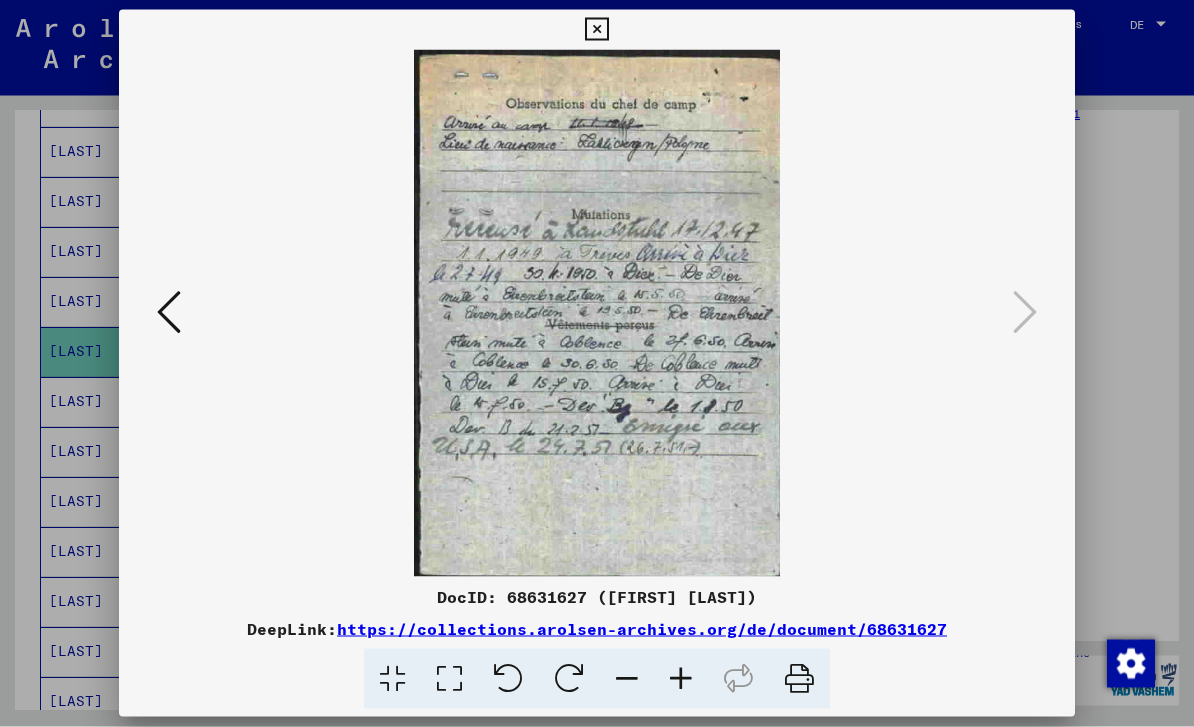 click at bounding box center (169, 313) 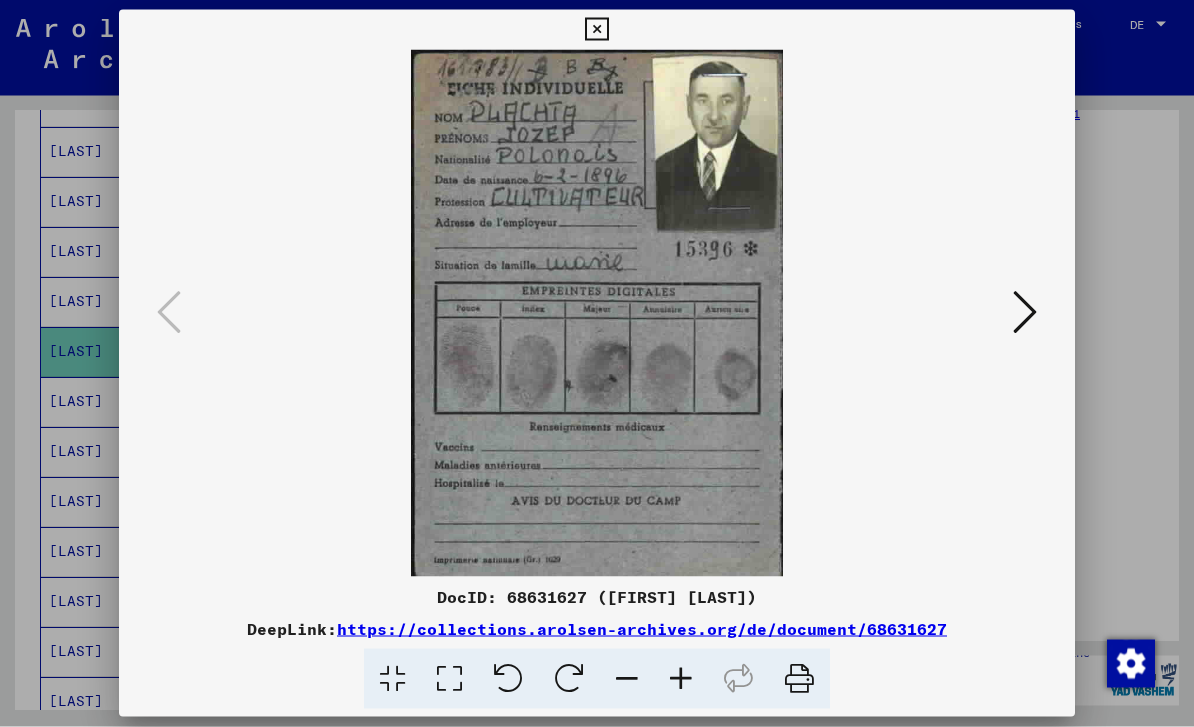 click at bounding box center (1025, 312) 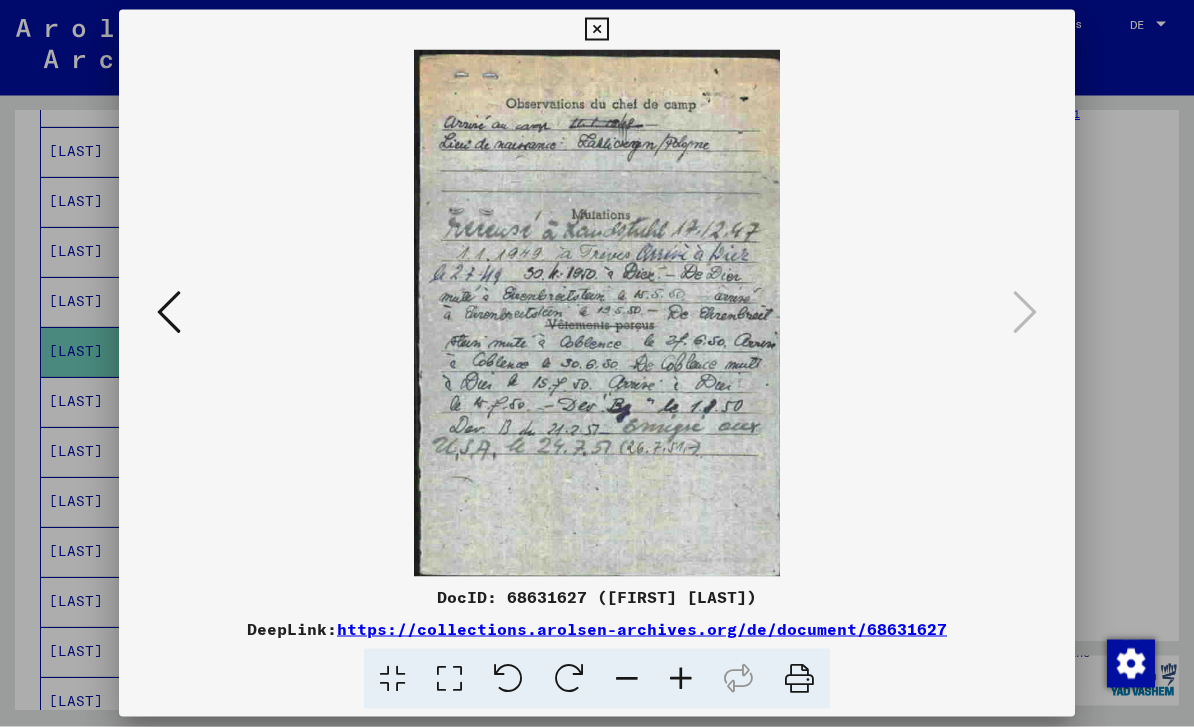 click at bounding box center (169, 312) 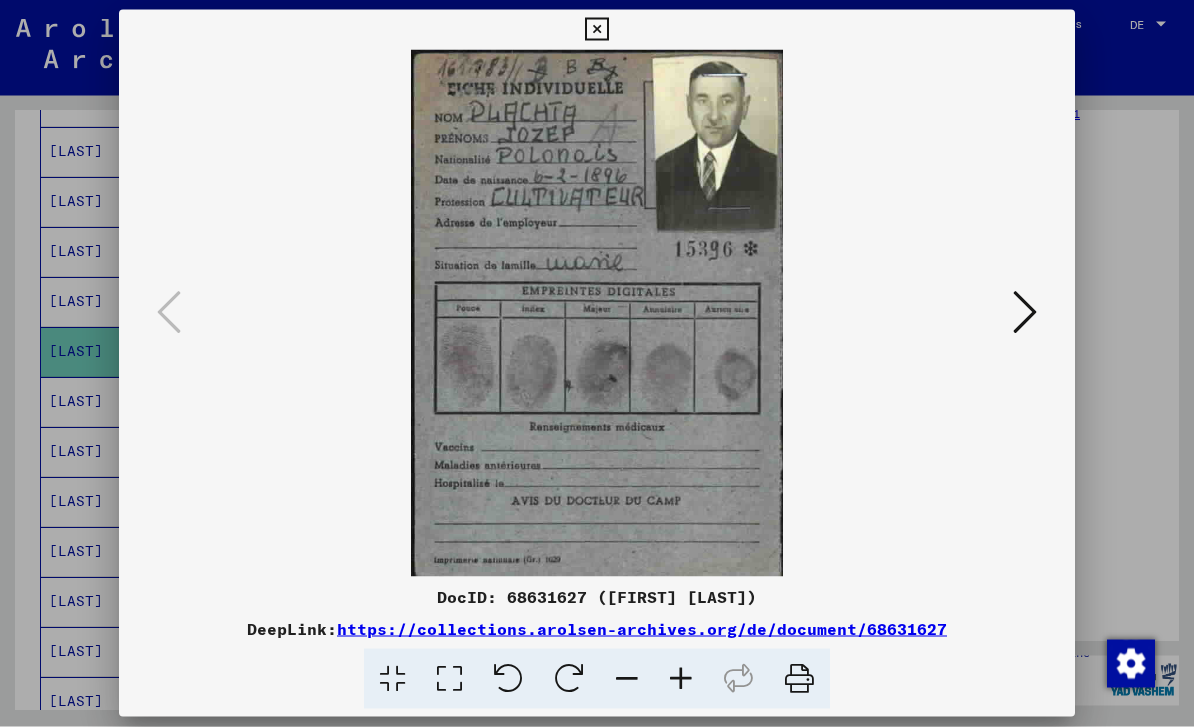 click at bounding box center [597, 363] 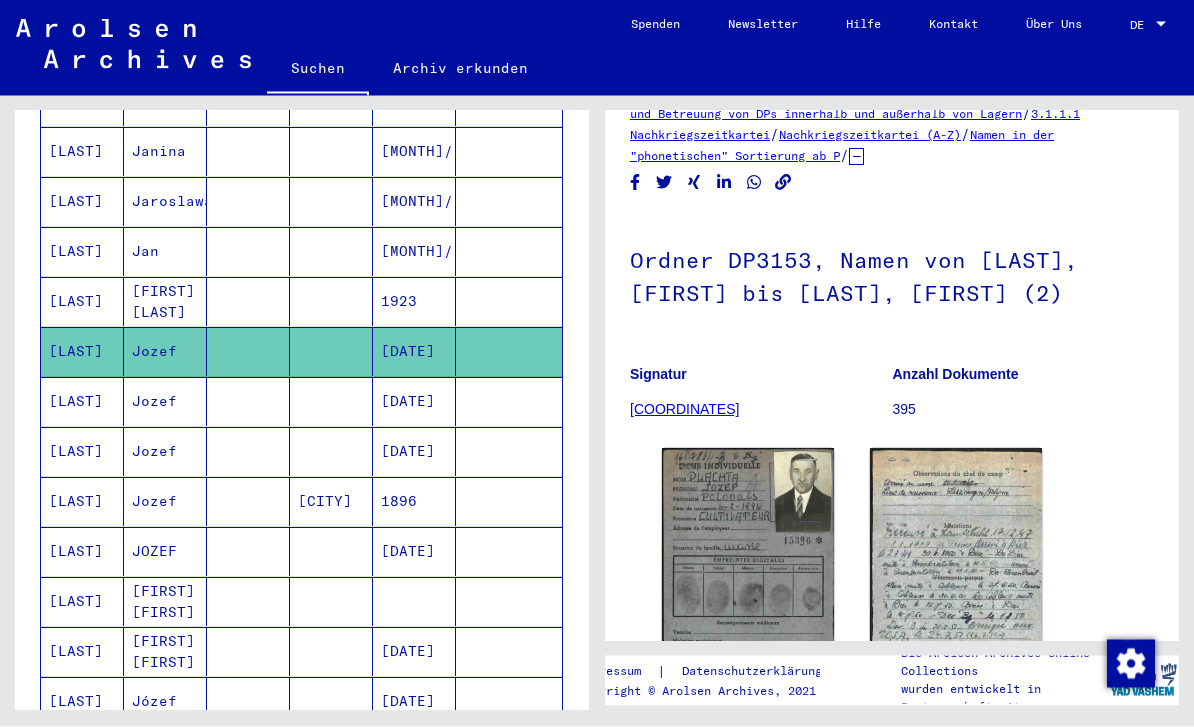 click on "[DATE]" at bounding box center [414, 452] 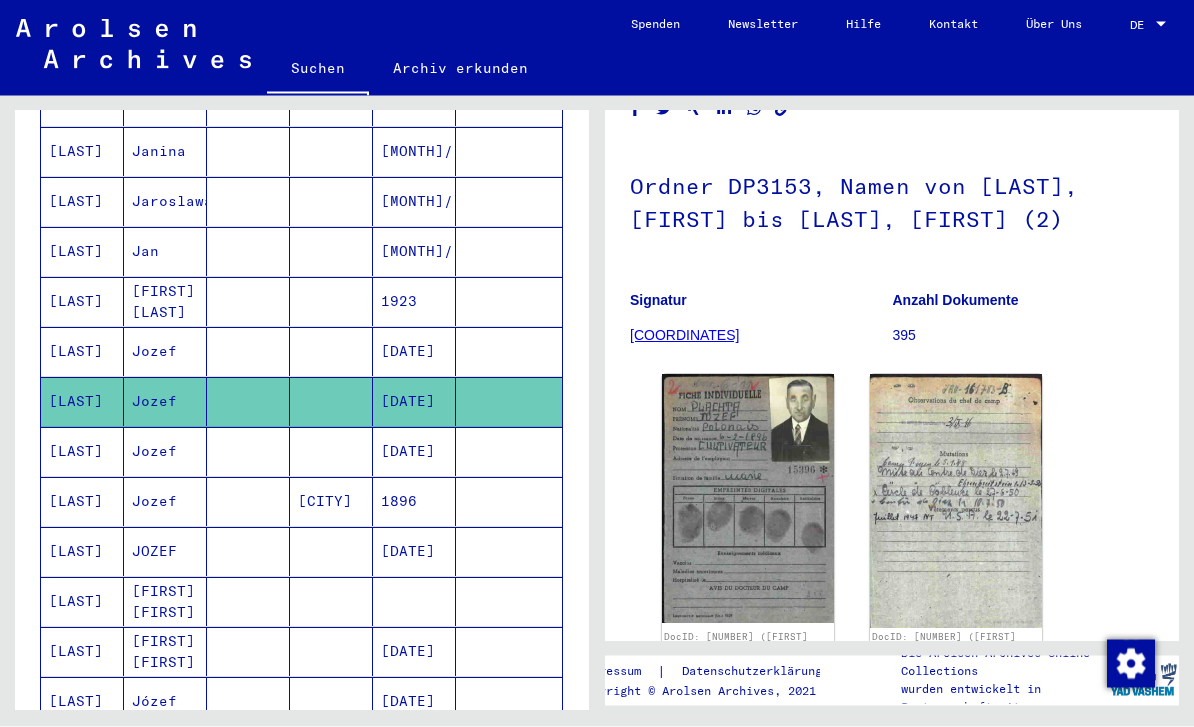 scroll, scrollTop: 110, scrollLeft: 0, axis: vertical 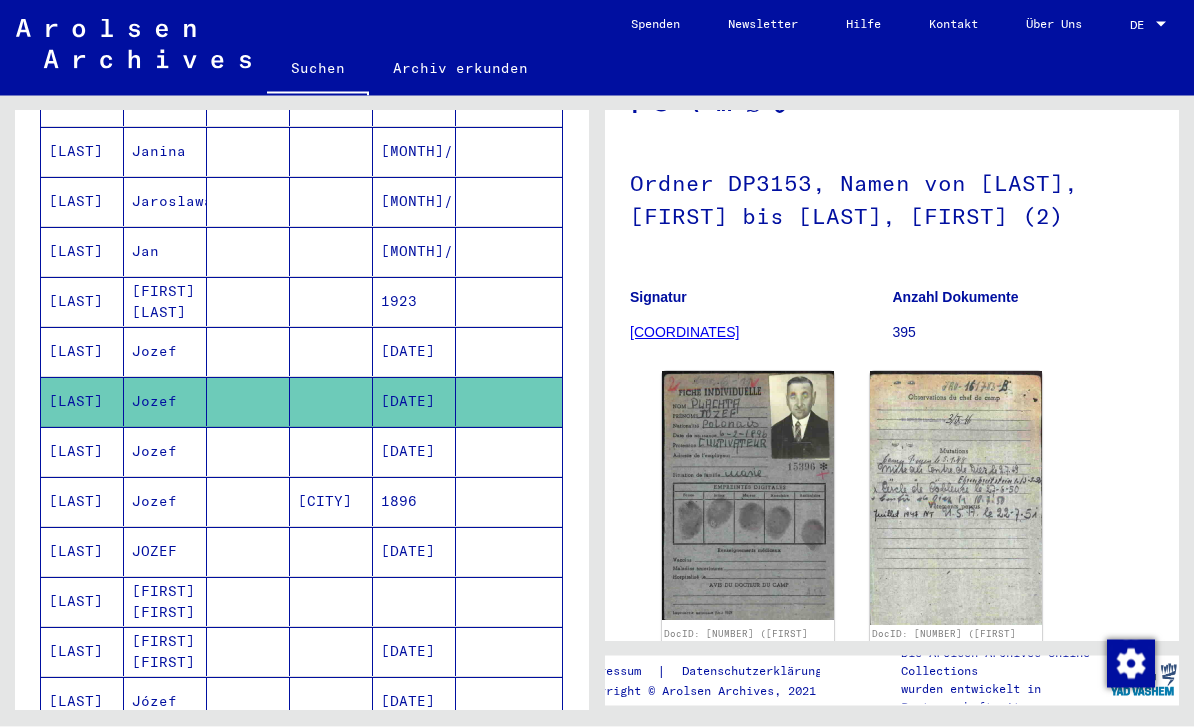 click on "[DATE]" at bounding box center [414, 402] 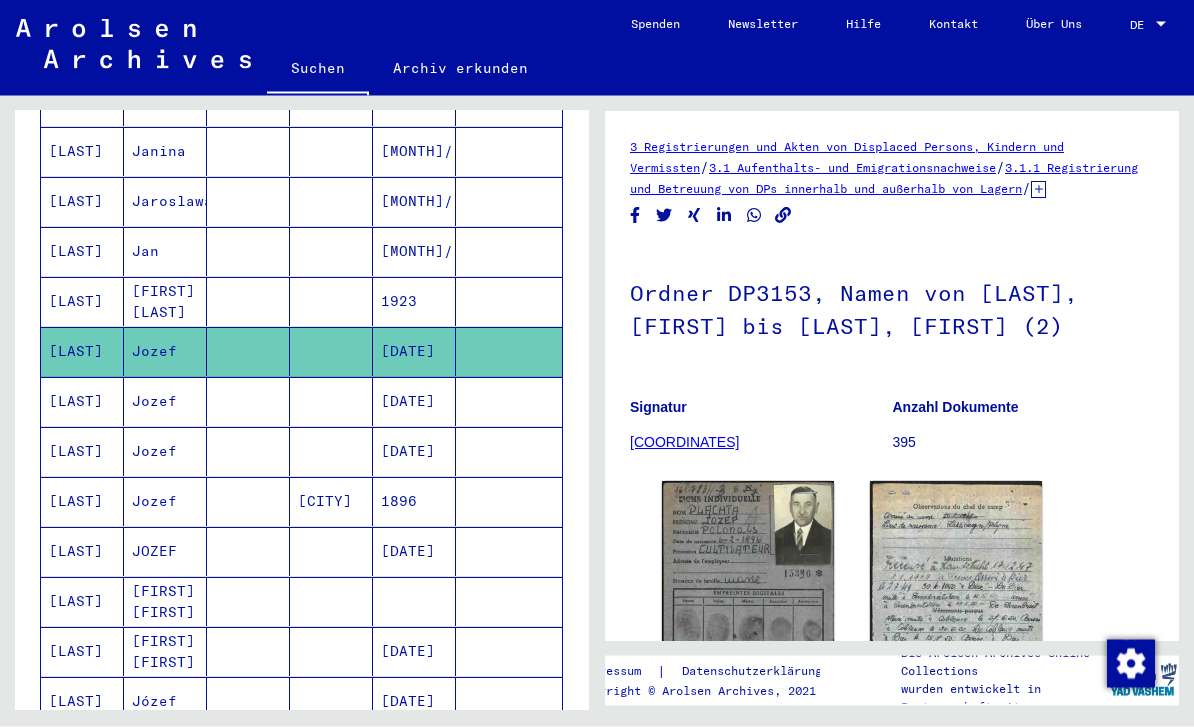 click on "[DATE]" at bounding box center [414, 452] 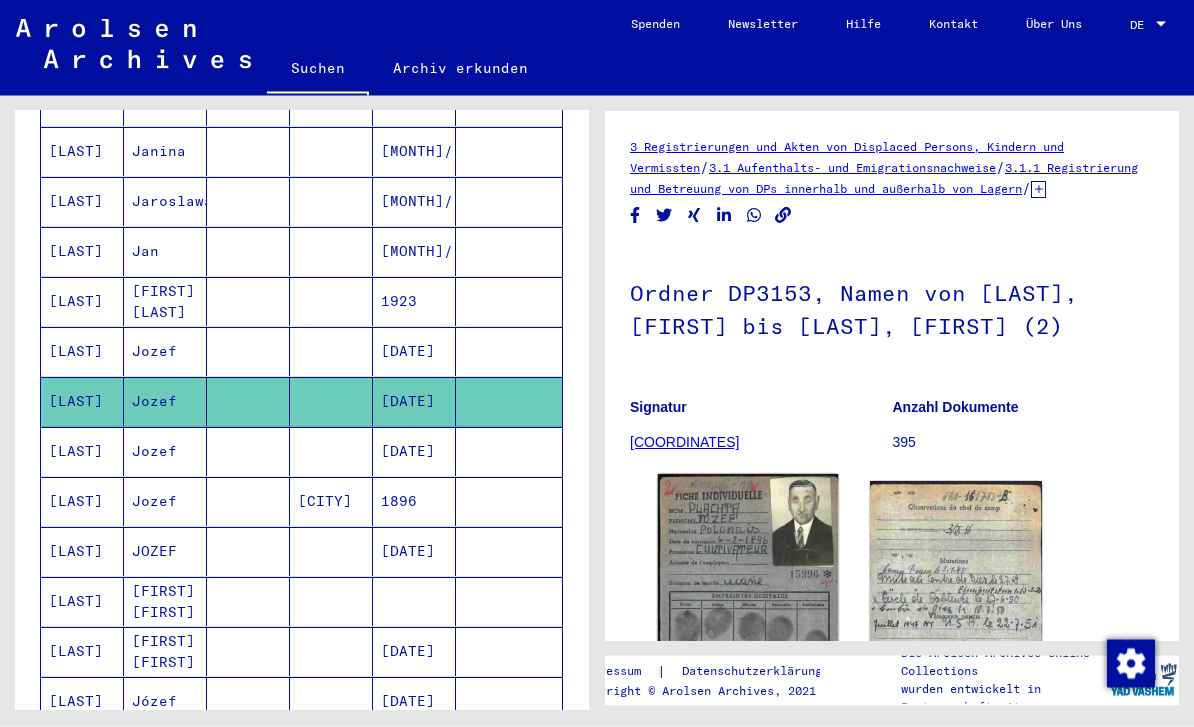 click 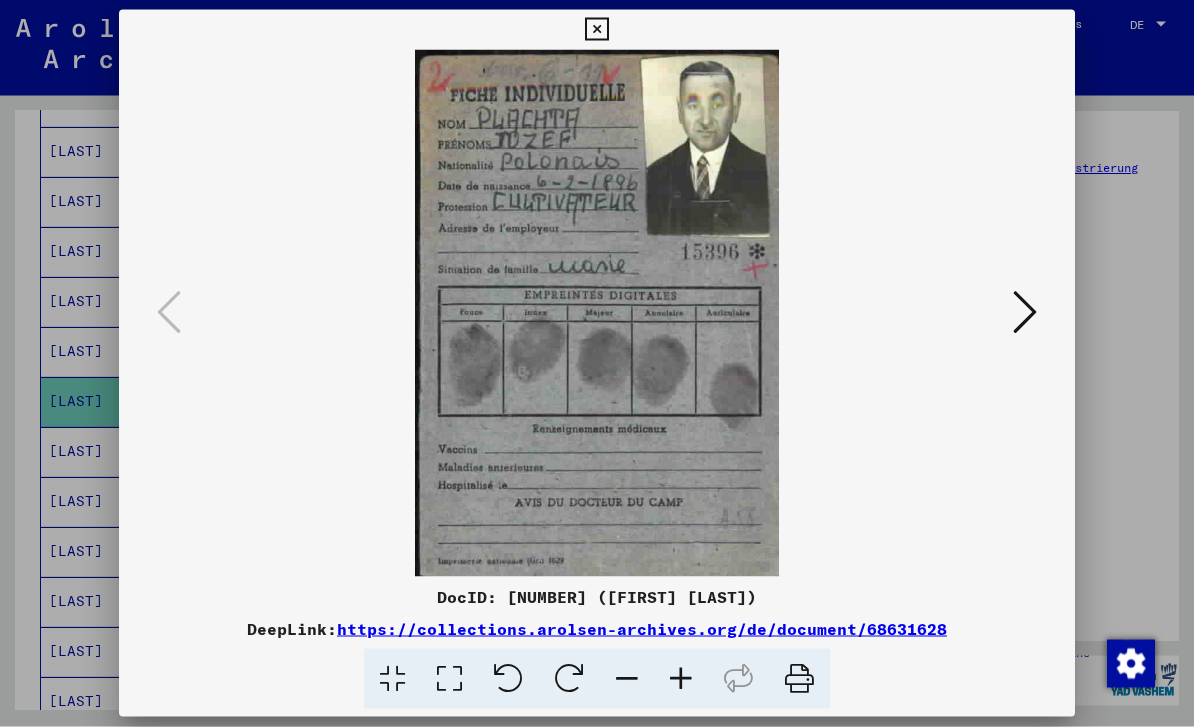 click at bounding box center [1025, 312] 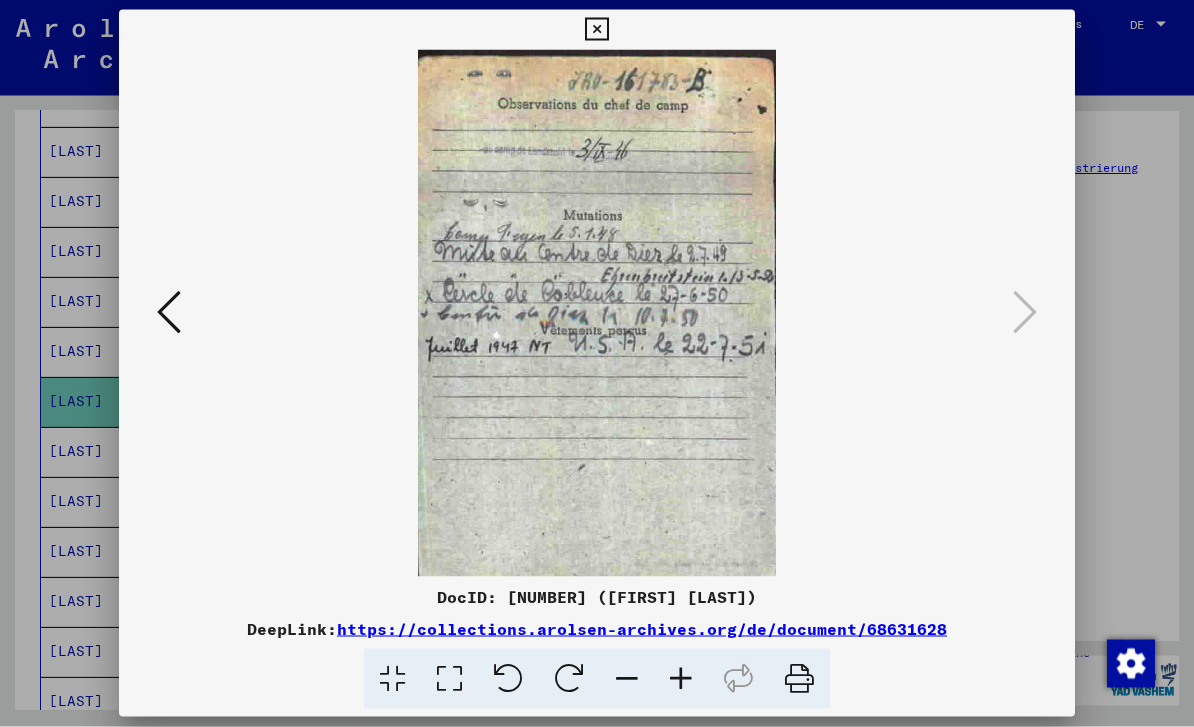 click at bounding box center [169, 312] 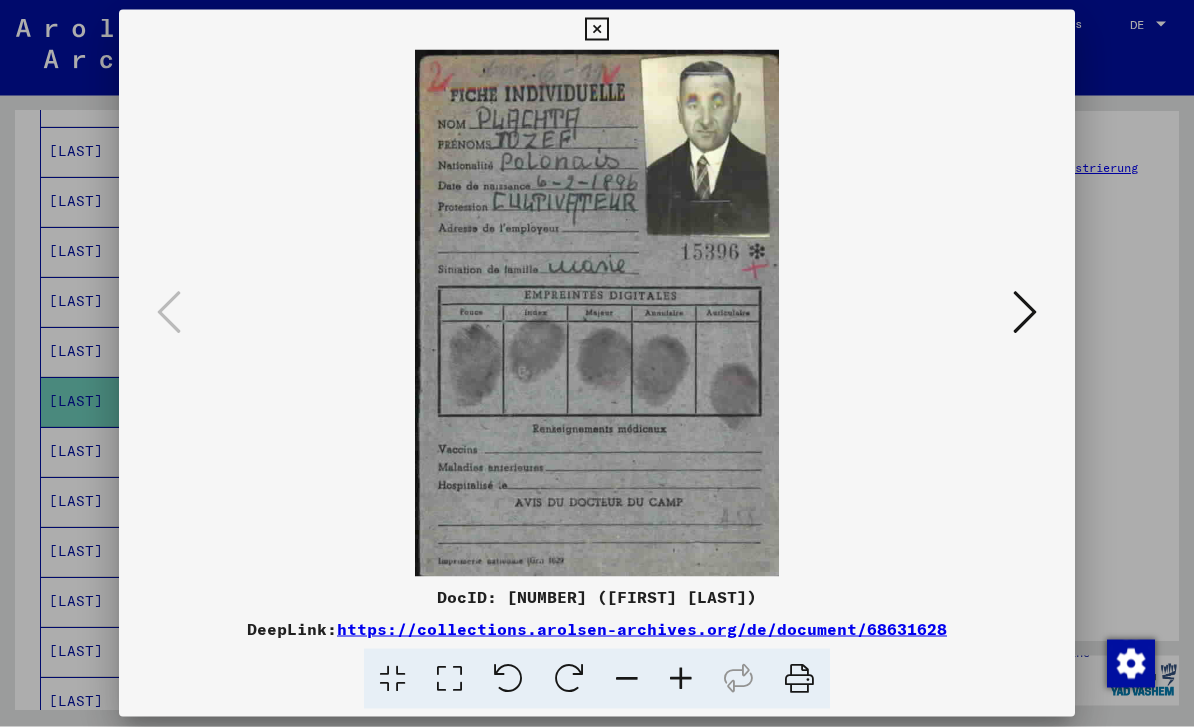 click at bounding box center [596, 313] 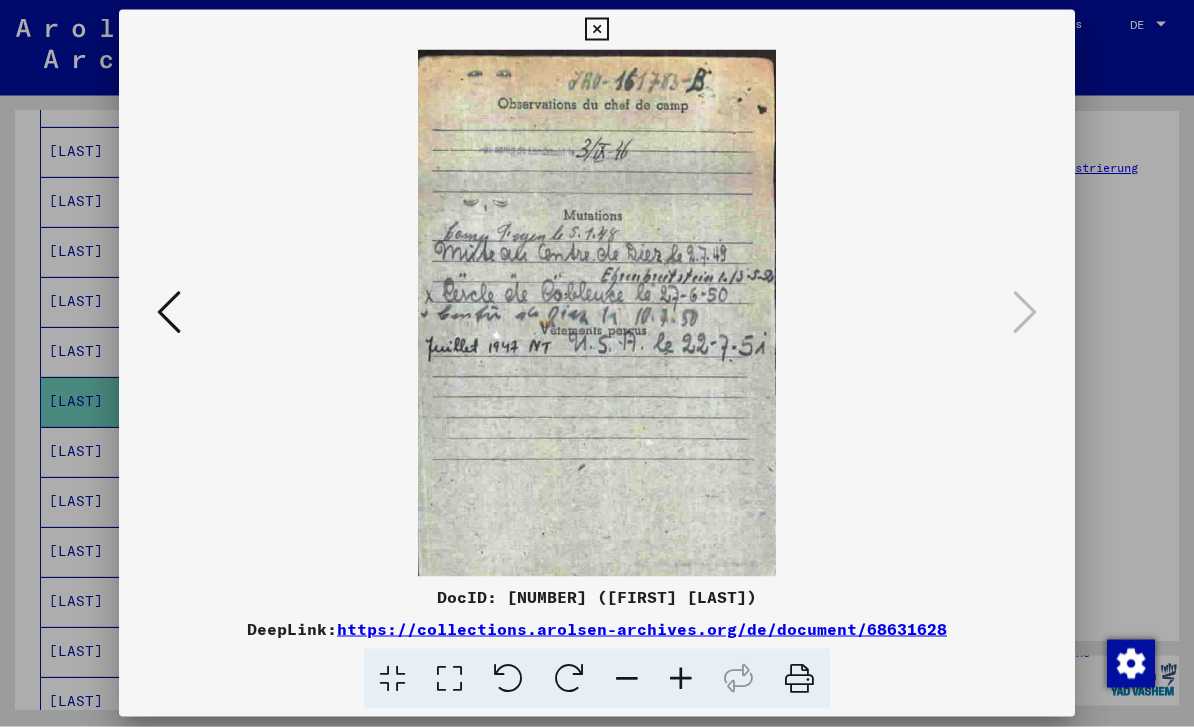 click at bounding box center [169, 312] 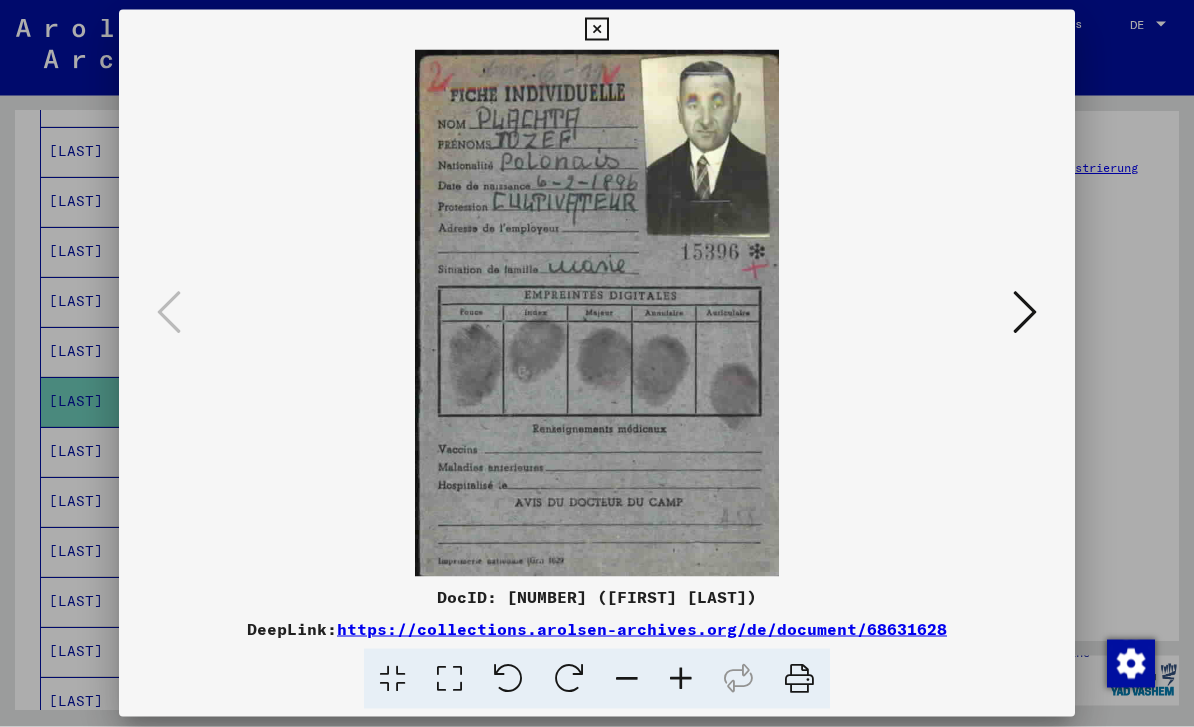click at bounding box center [597, 363] 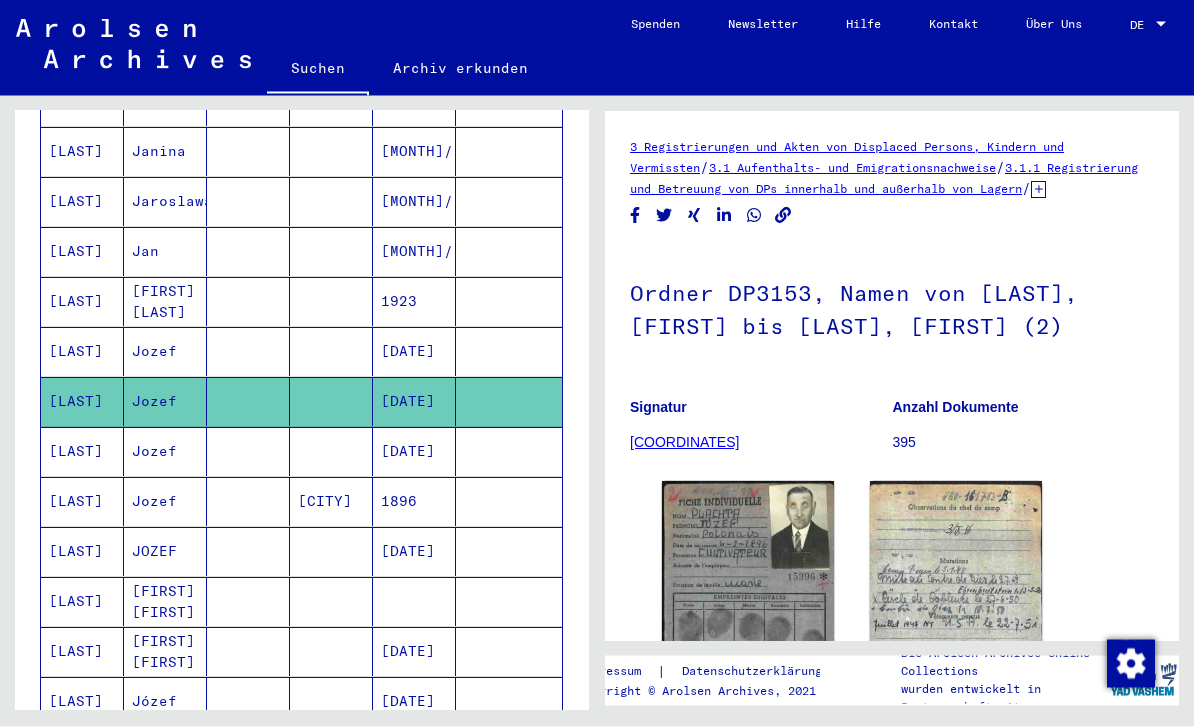 click on "[DATE]" at bounding box center (414, 402) 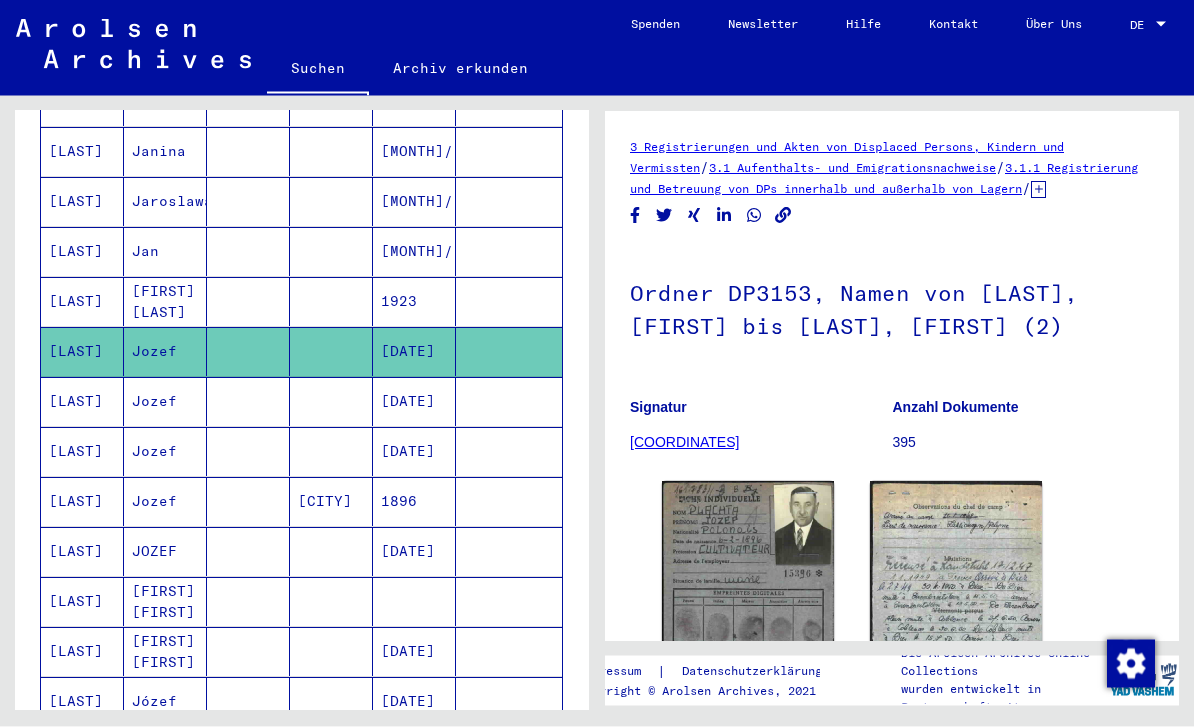 click on "[DATE]" at bounding box center (414, 452) 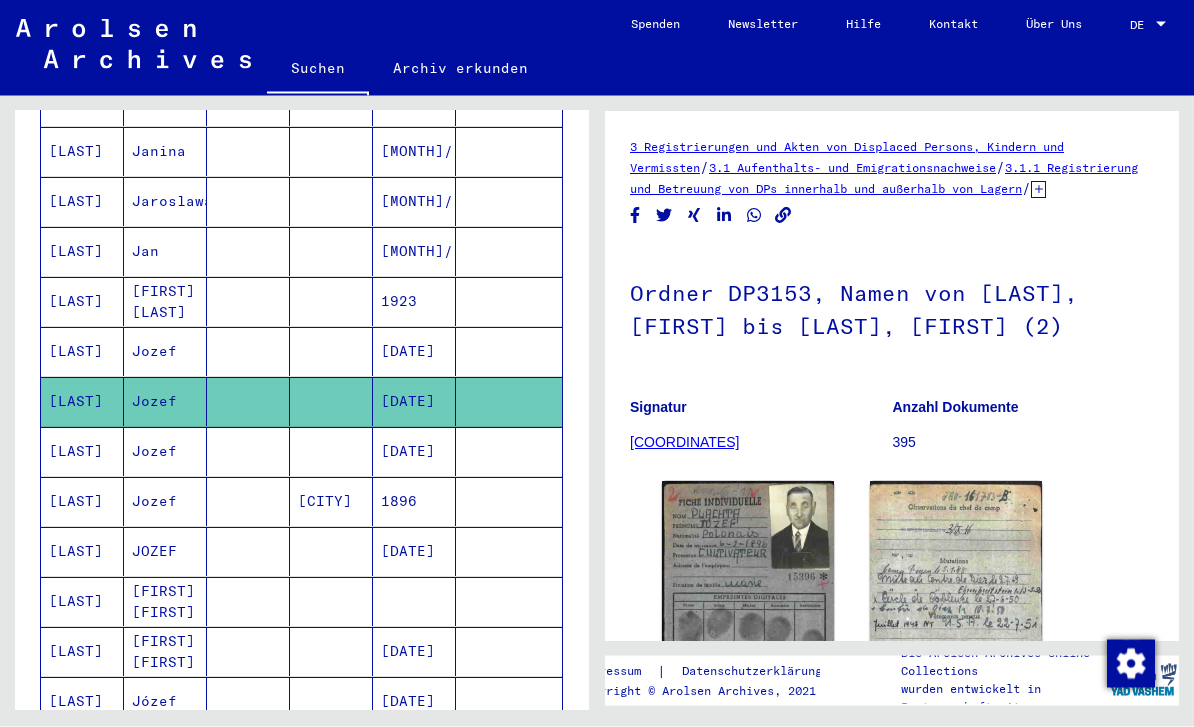 click on "[DATE]" at bounding box center [414, 402] 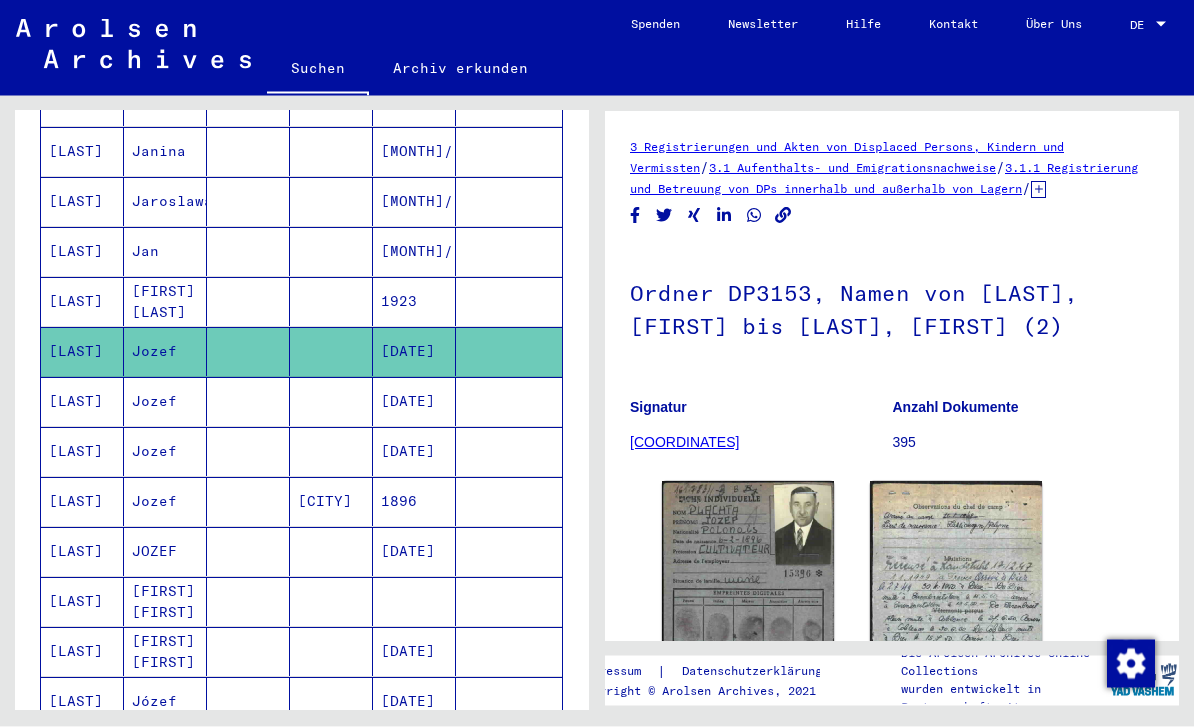 click on "[DATE]" at bounding box center (414, 452) 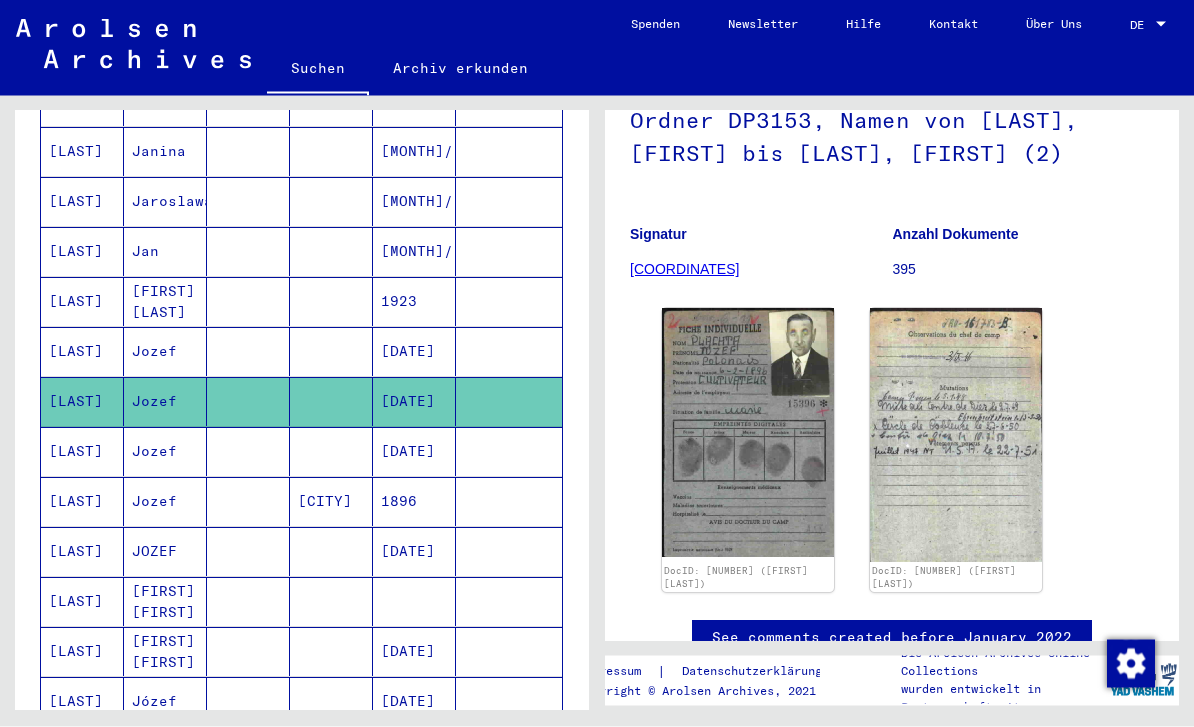 scroll, scrollTop: 176, scrollLeft: 0, axis: vertical 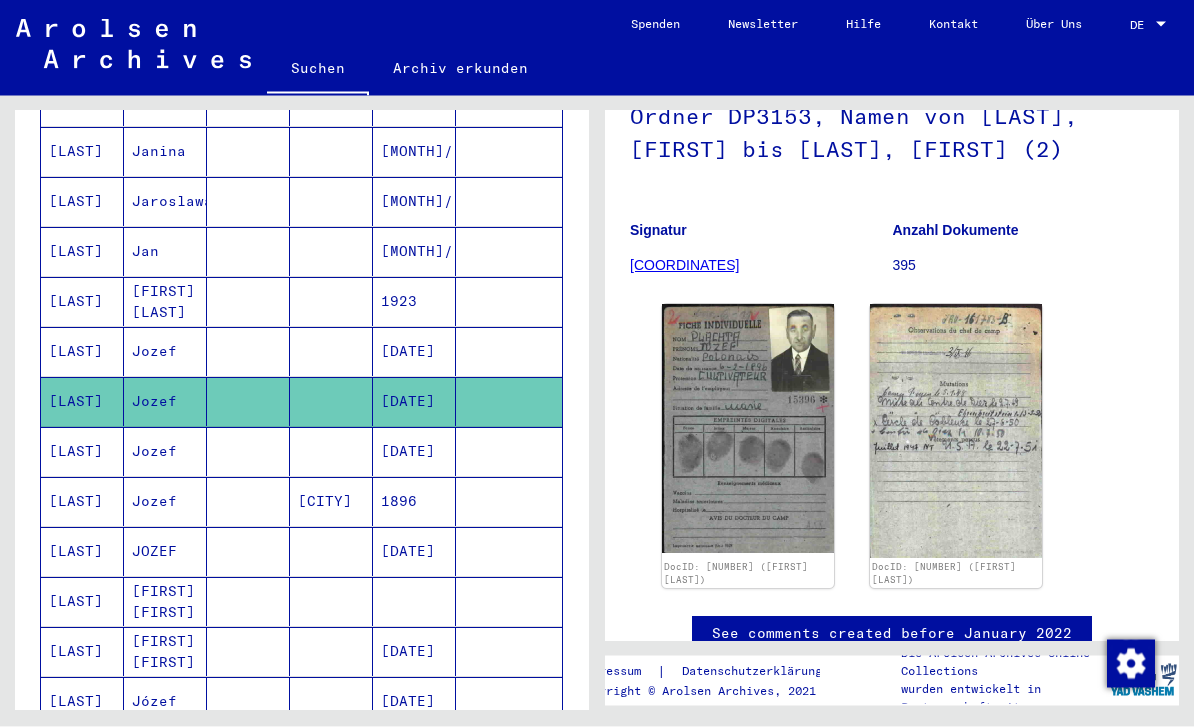 click on "[DATE]" at bounding box center (414, 502) 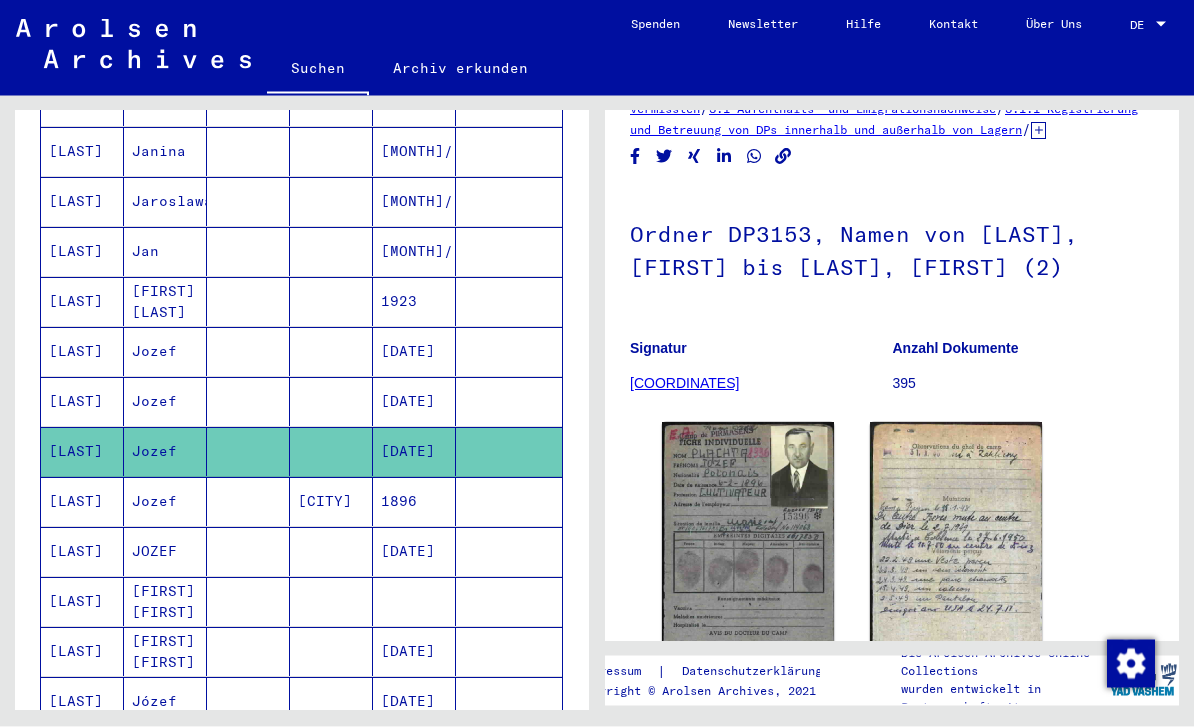 scroll, scrollTop: 67, scrollLeft: 0, axis: vertical 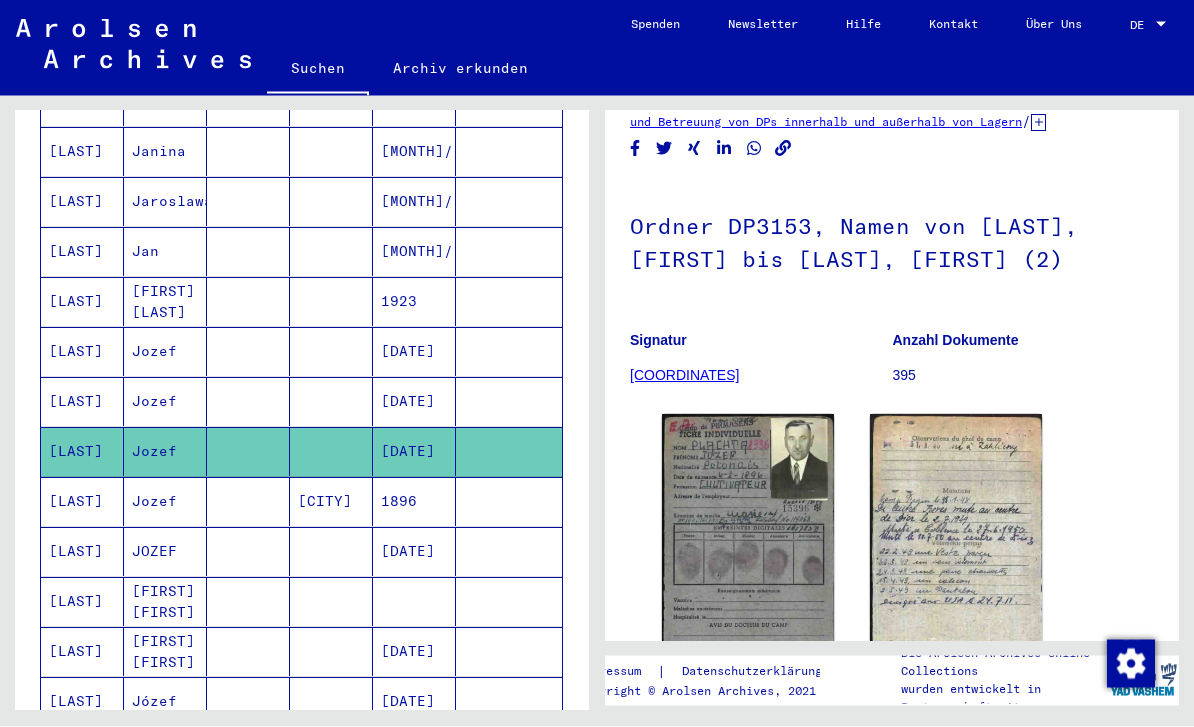 click on "[DATE]" at bounding box center (414, 452) 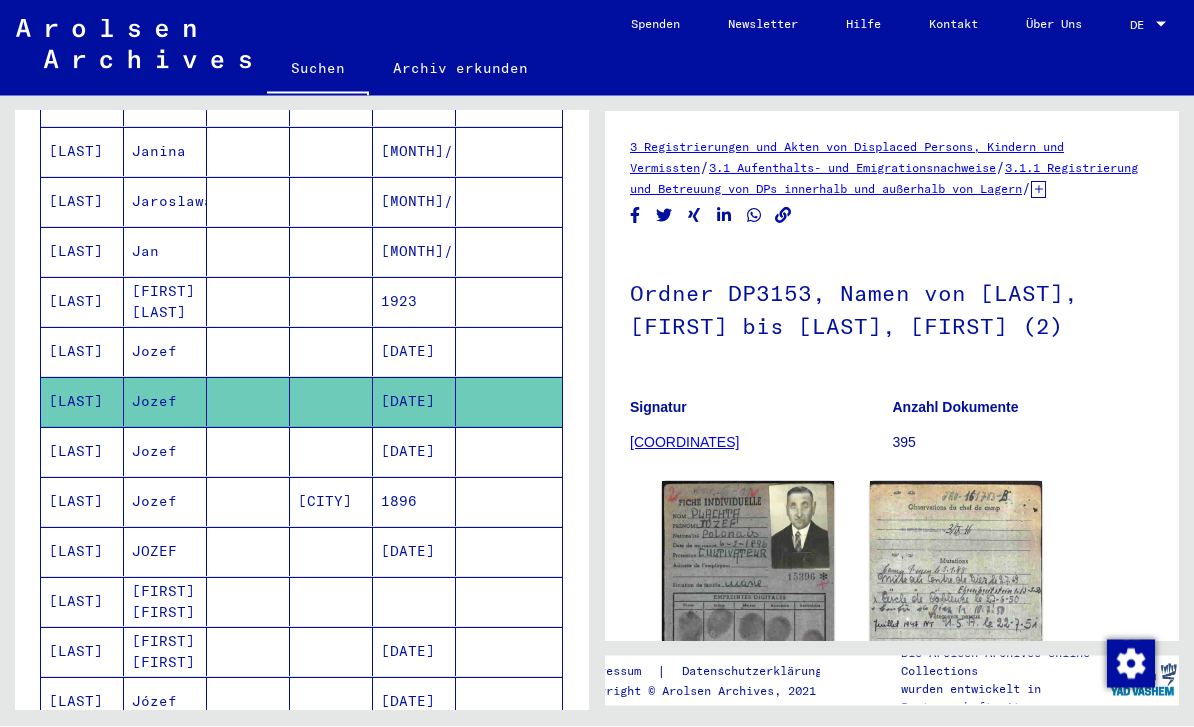 click on "[DATE]" at bounding box center [414, 402] 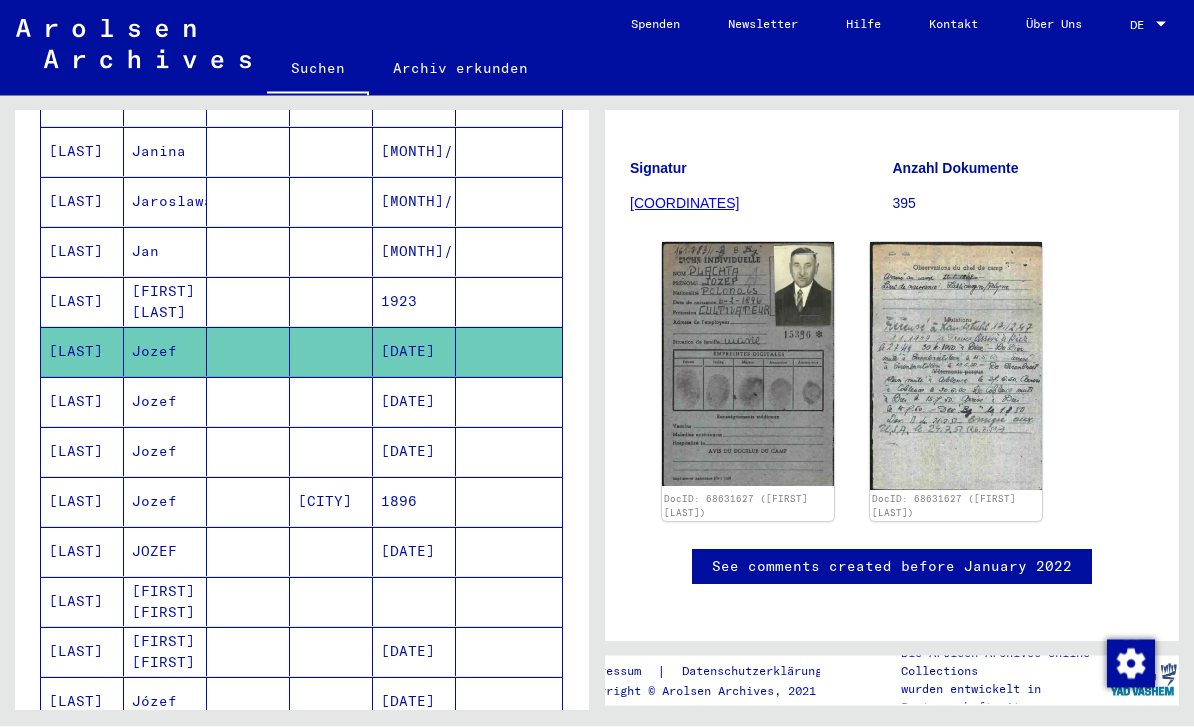 scroll, scrollTop: 237, scrollLeft: 0, axis: vertical 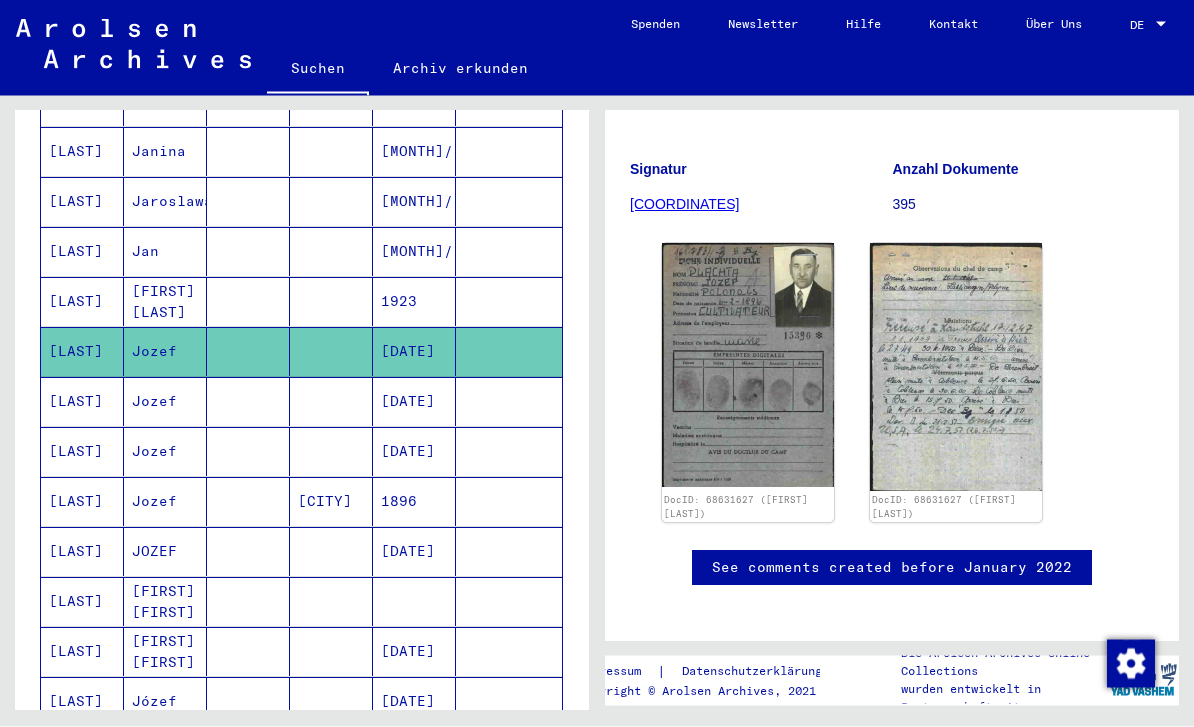 click on "[DATE]" at bounding box center (414, 452) 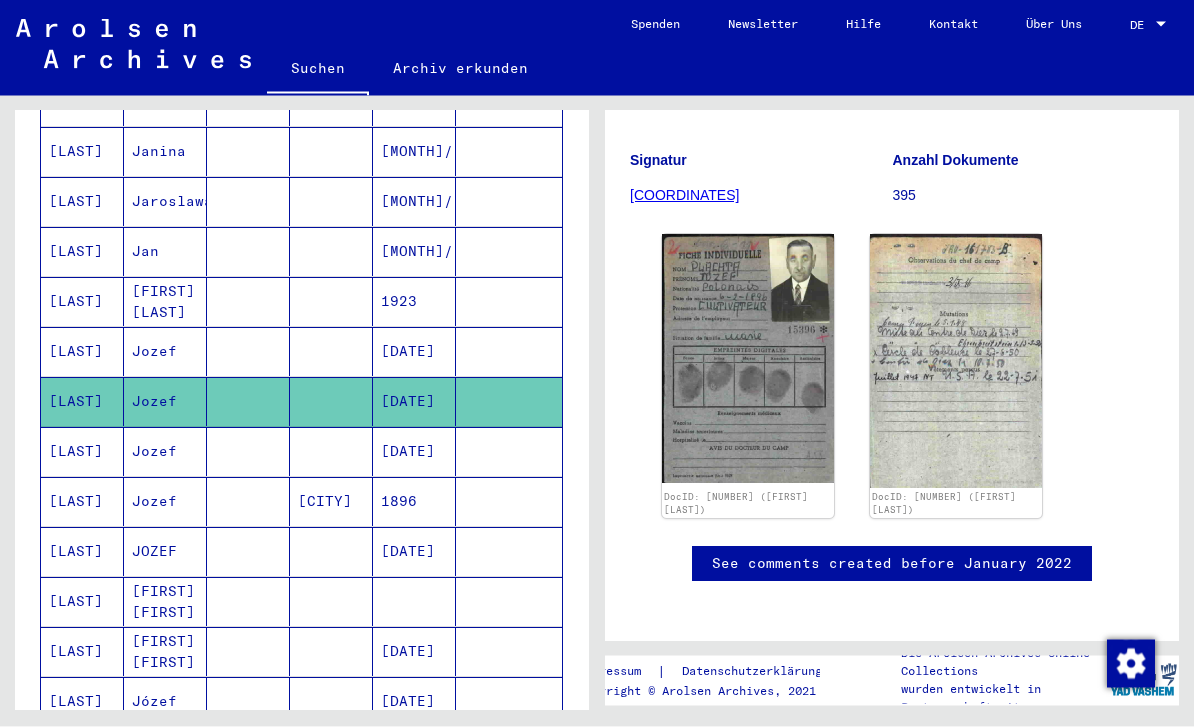 scroll, scrollTop: 242, scrollLeft: 0, axis: vertical 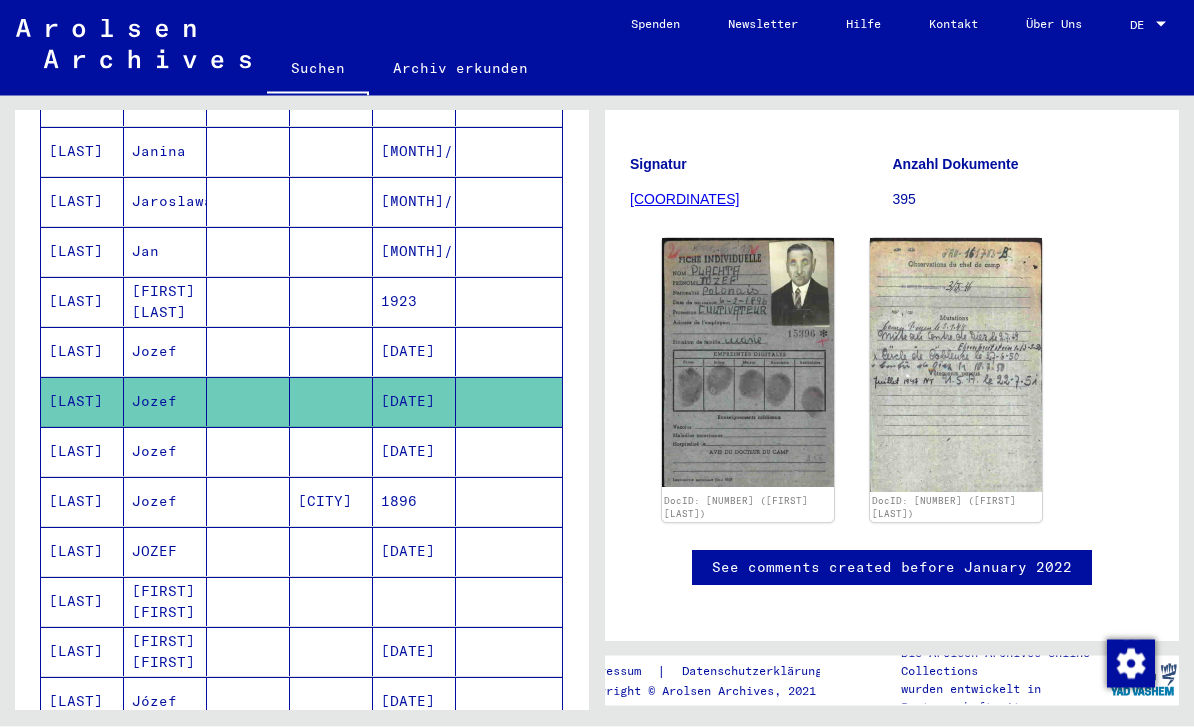 click on "[DATE]" at bounding box center [414, 402] 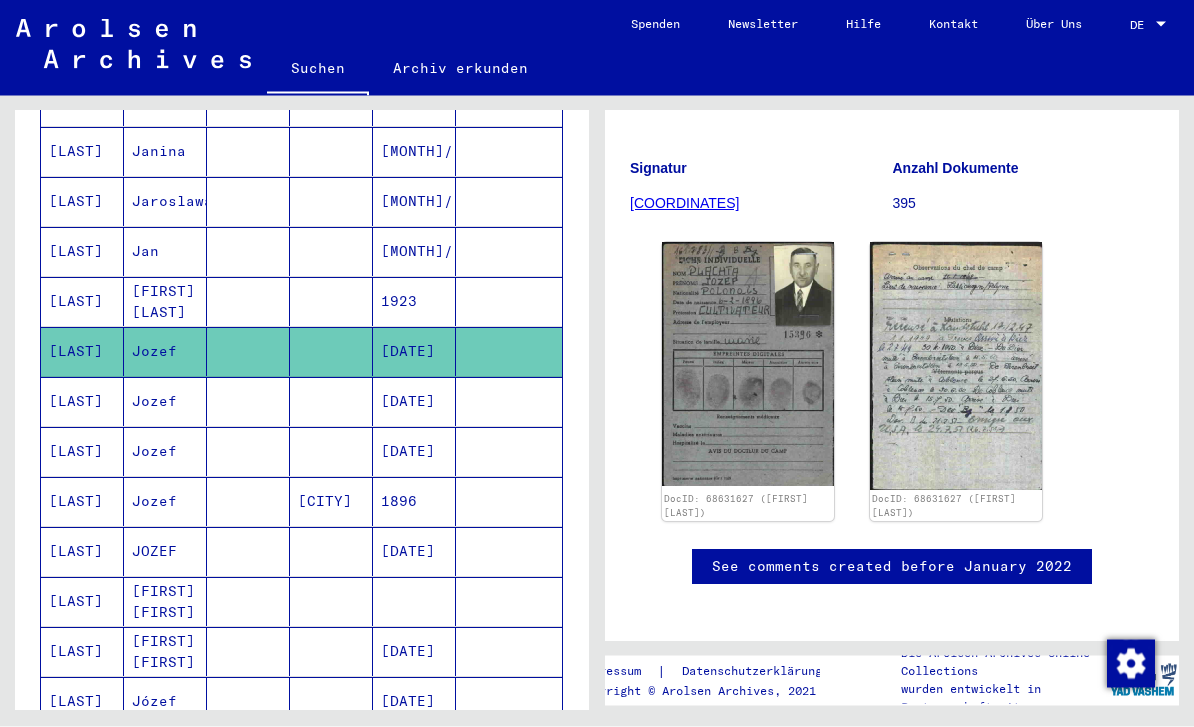 scroll, scrollTop: 237, scrollLeft: 0, axis: vertical 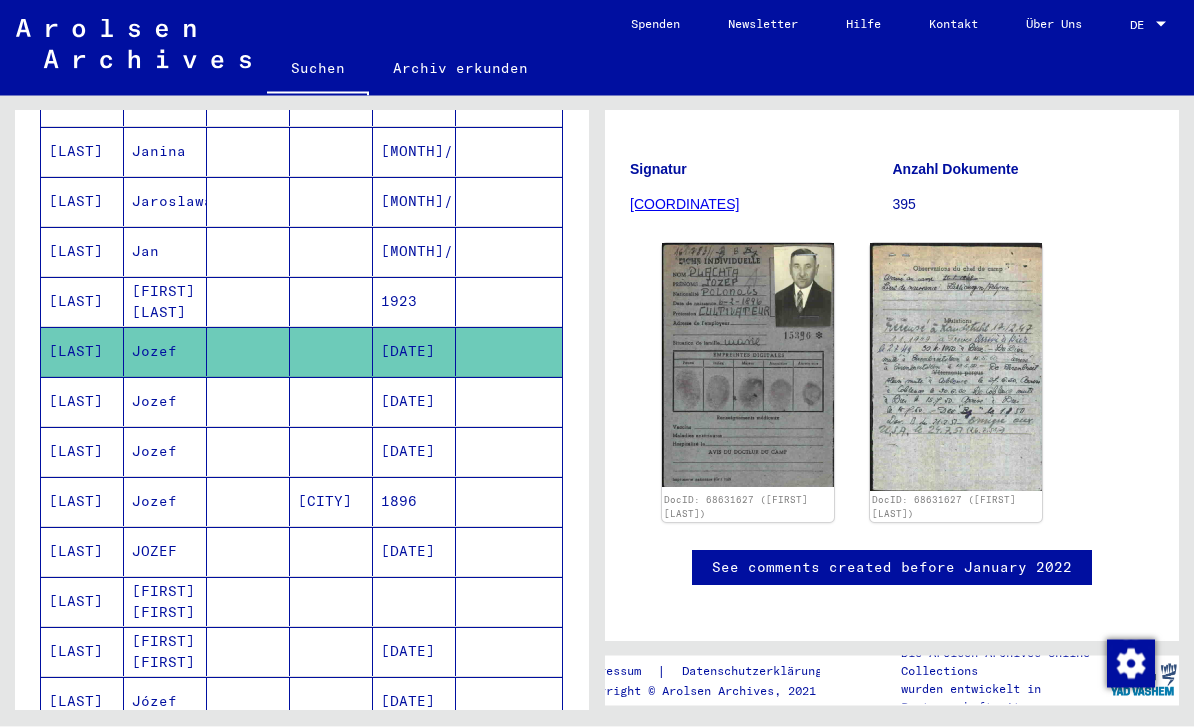 click on "[DATE]" at bounding box center [414, 452] 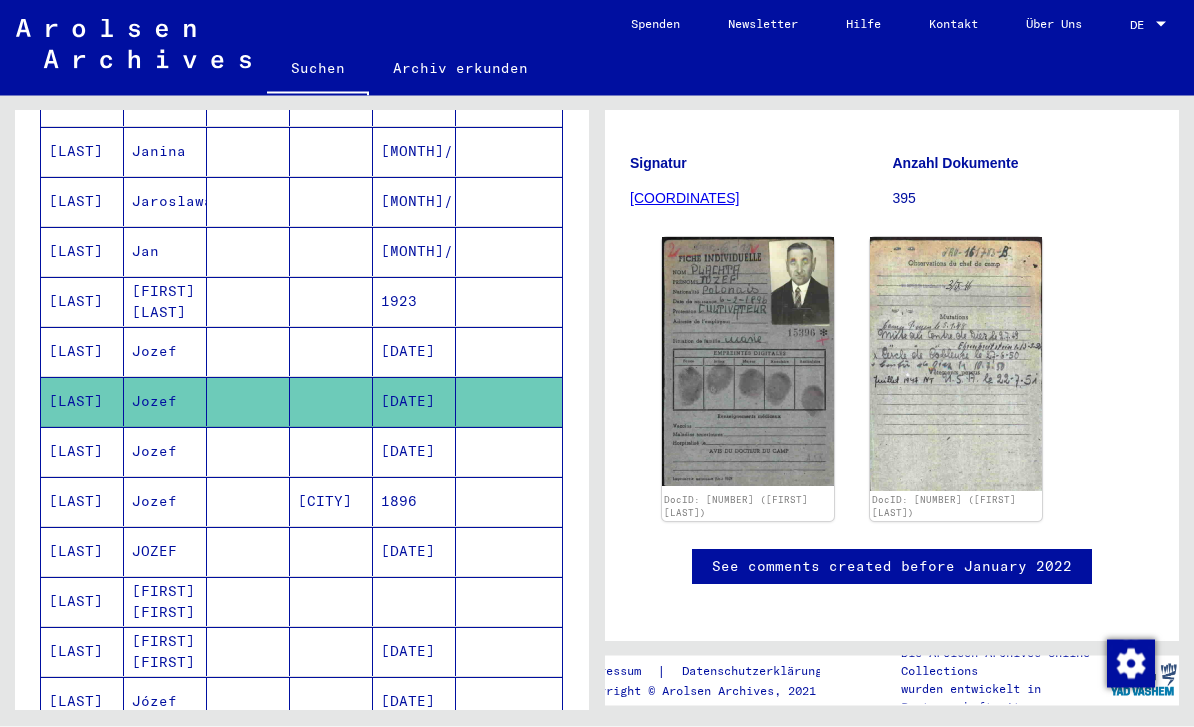 scroll, scrollTop: 242, scrollLeft: 0, axis: vertical 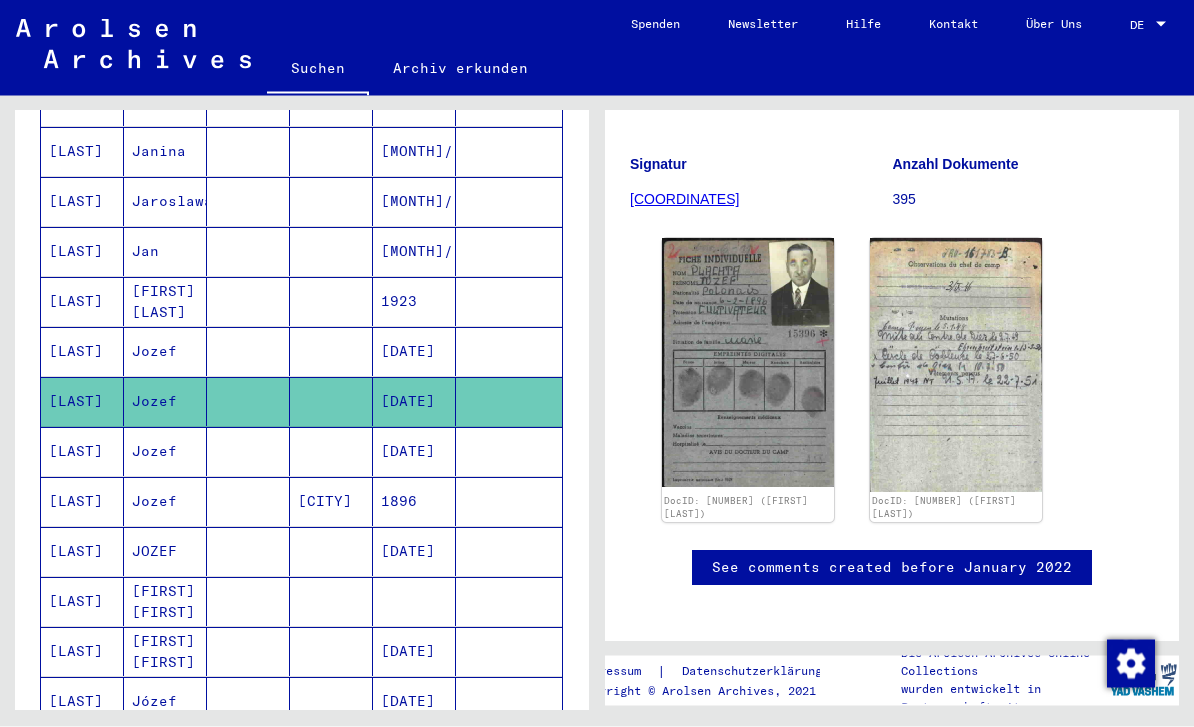 click on "[DATE]" at bounding box center (414, 502) 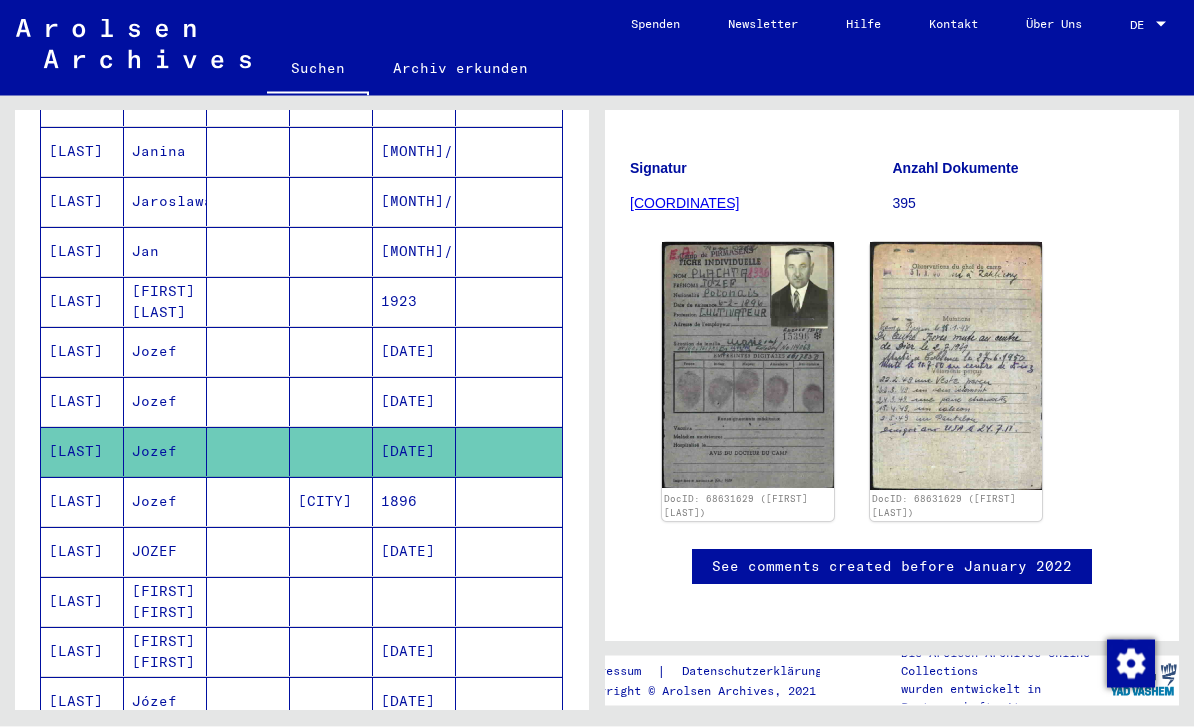scroll, scrollTop: 237, scrollLeft: 0, axis: vertical 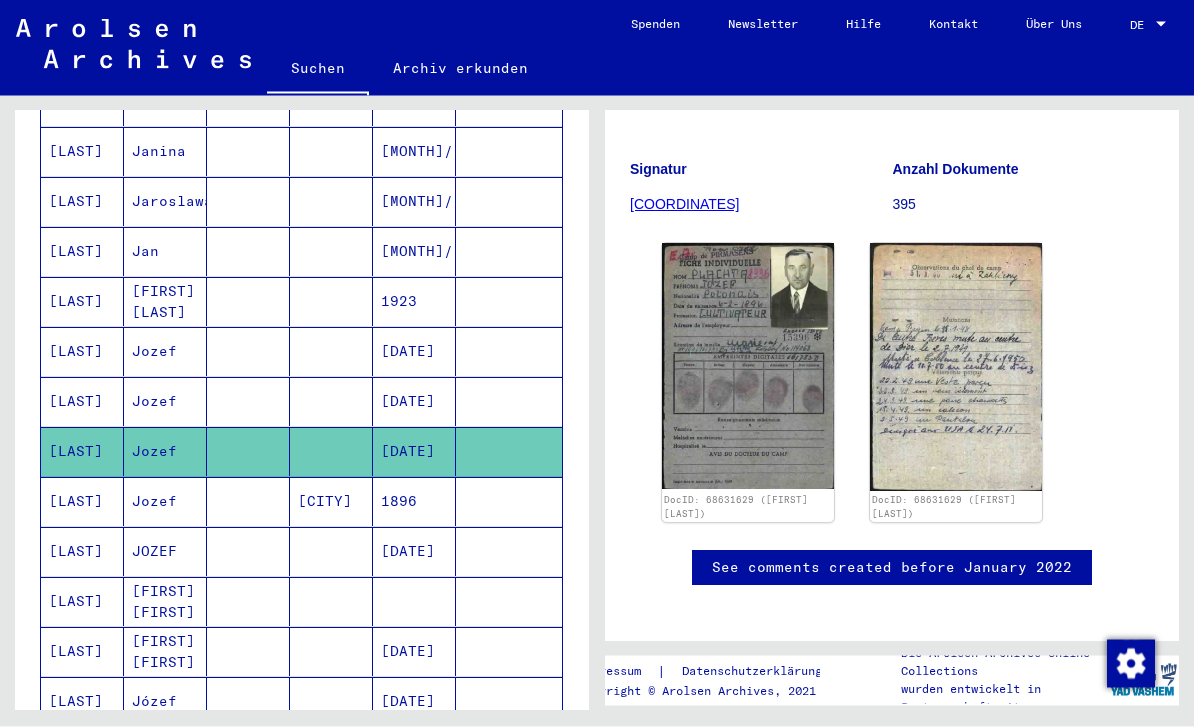 click on "1896" at bounding box center [414, 552] 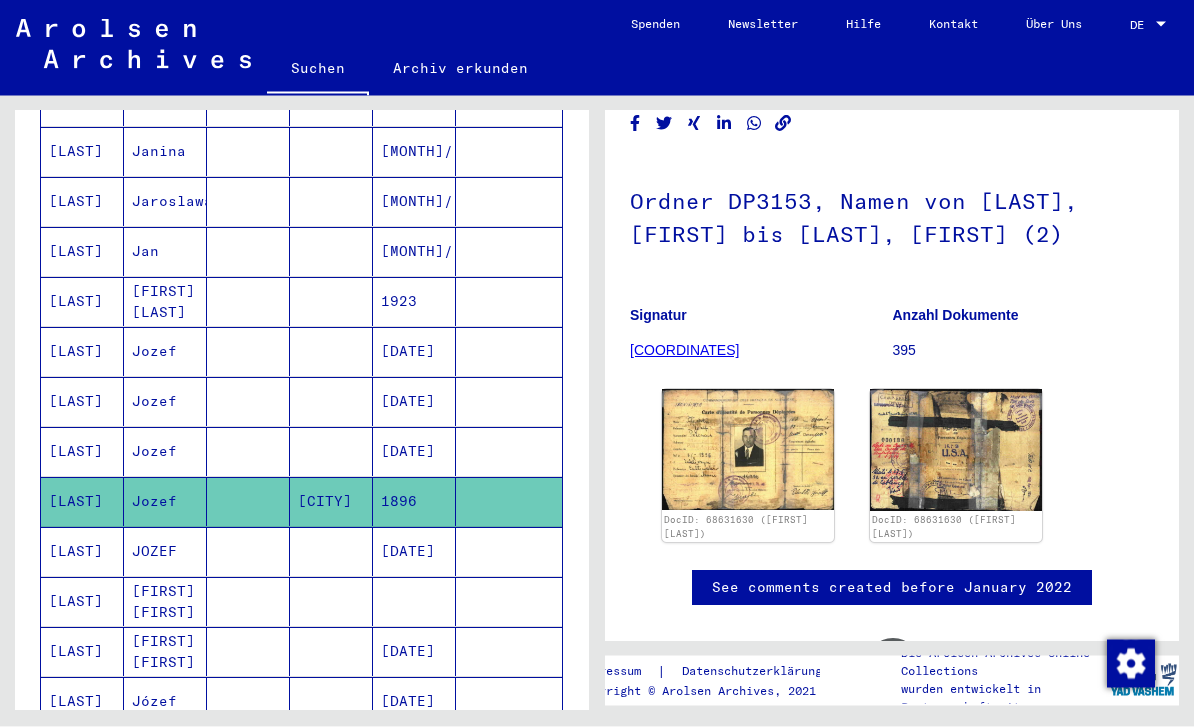 scroll, scrollTop: 113, scrollLeft: 0, axis: vertical 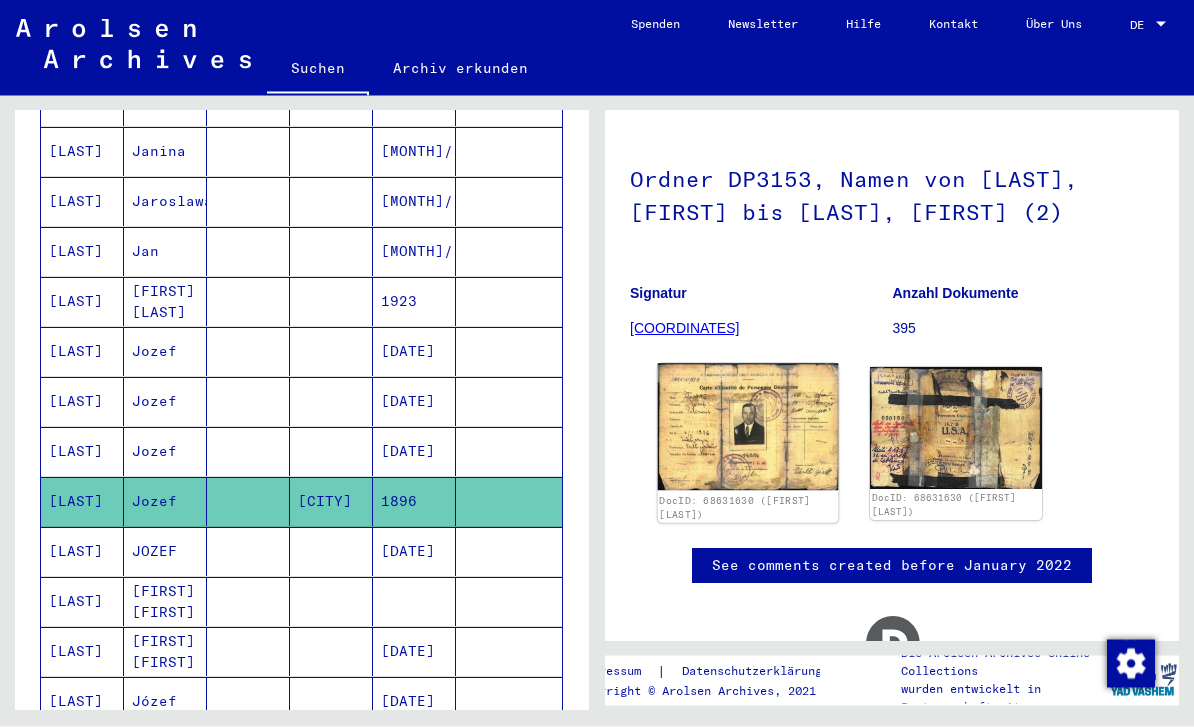 click 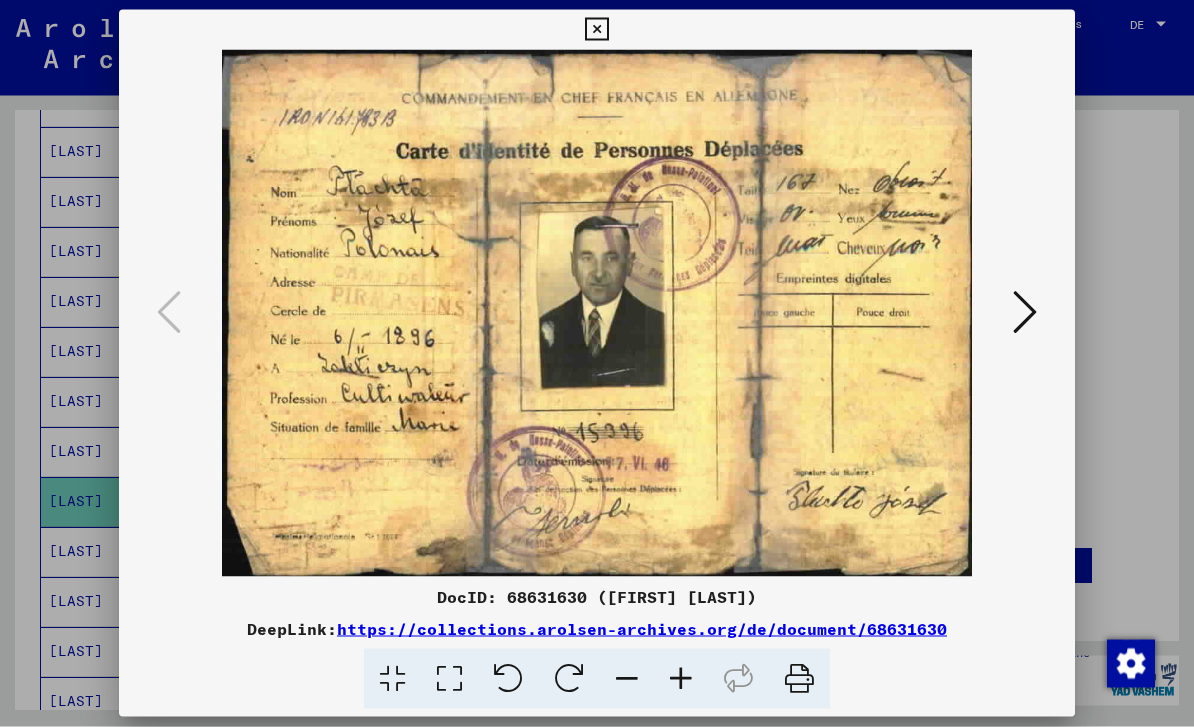 click at bounding box center (1025, 312) 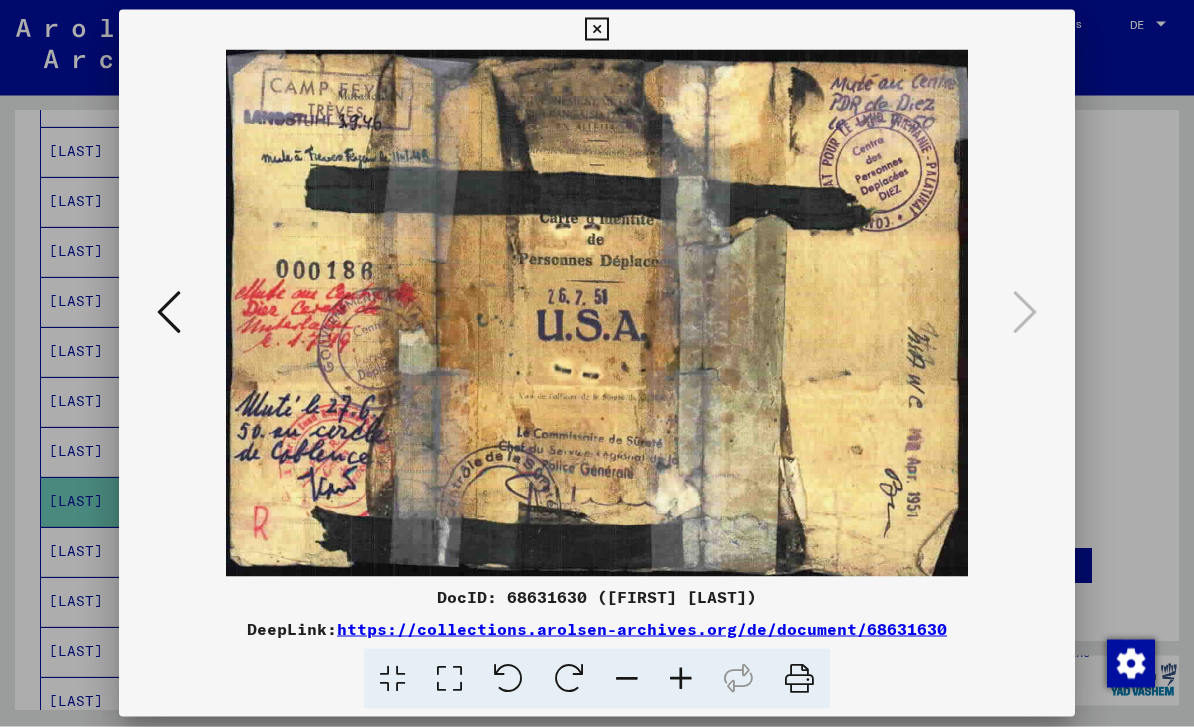 click at bounding box center [597, 363] 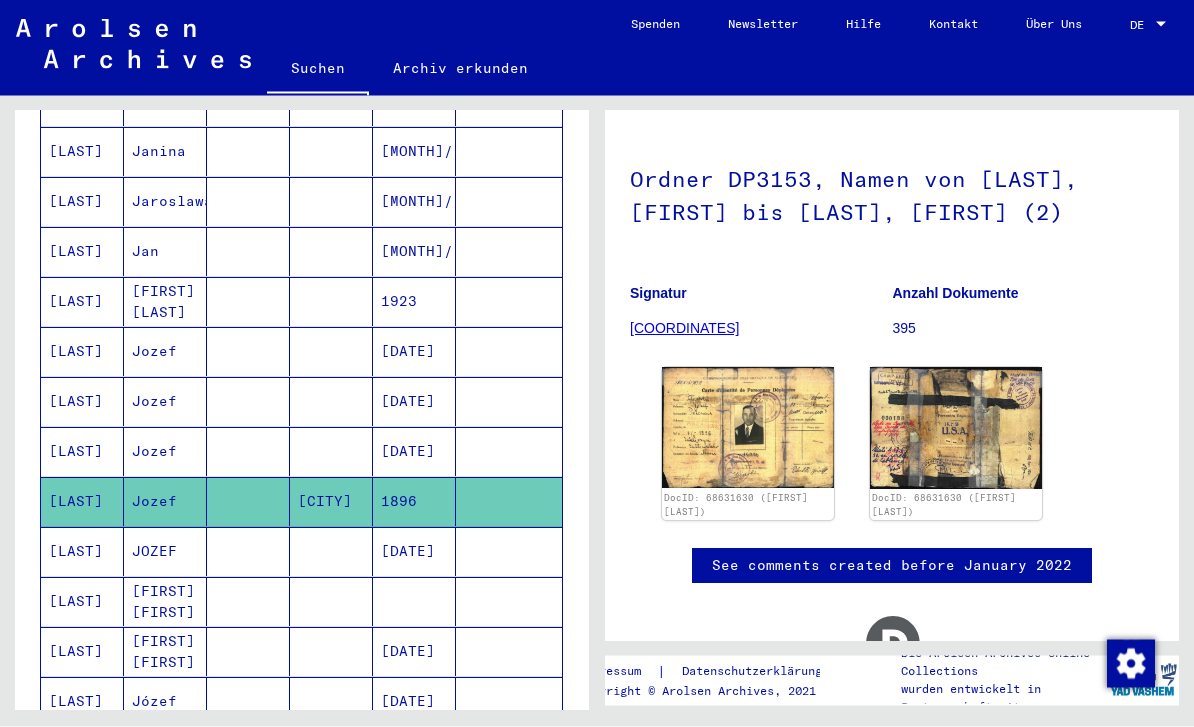 click on "[DATE]" at bounding box center (414, 602) 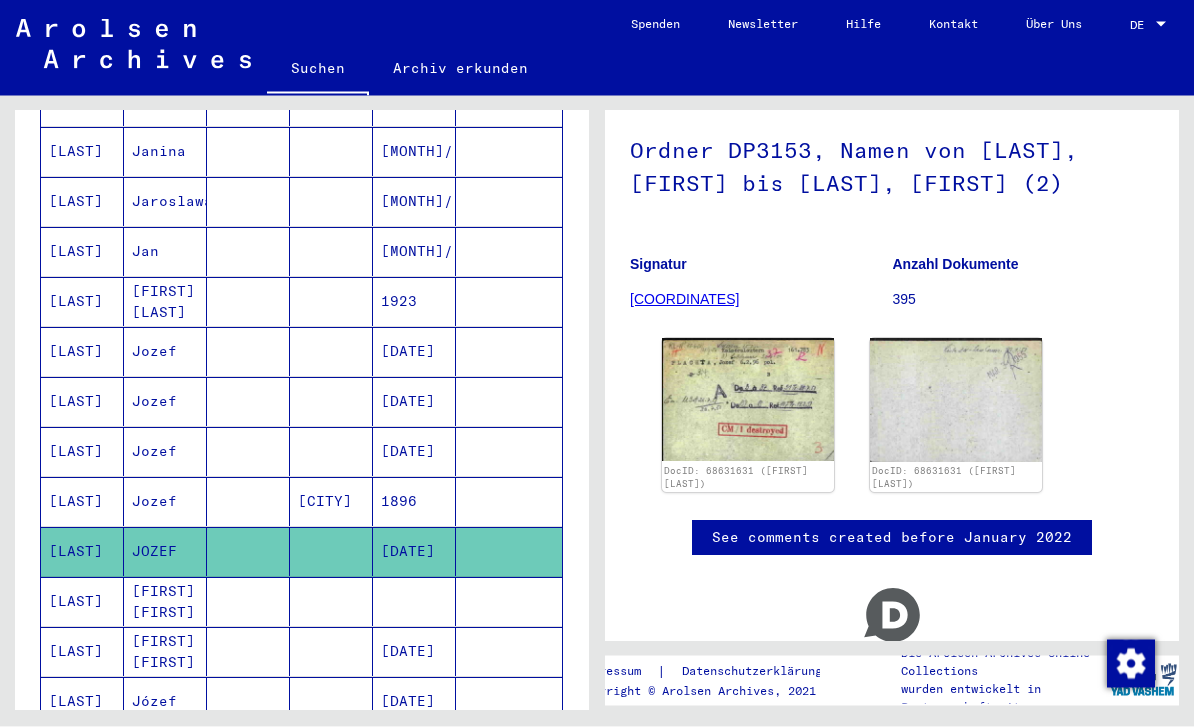 scroll, scrollTop: 145, scrollLeft: 0, axis: vertical 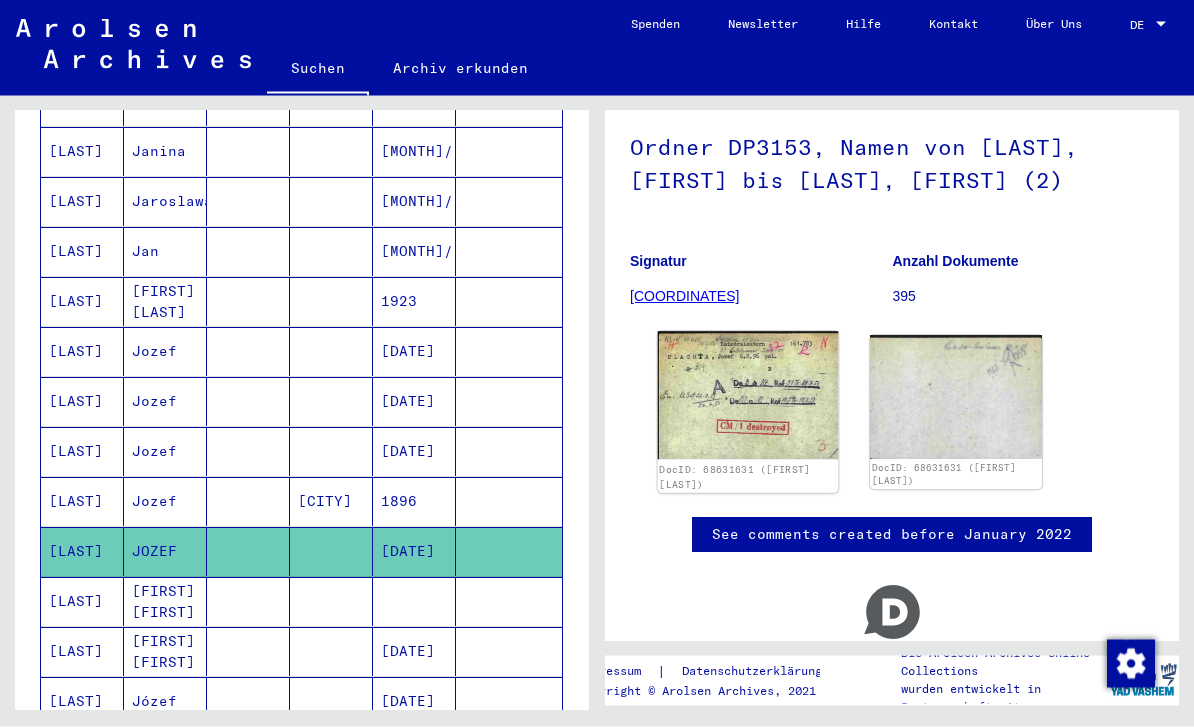 click 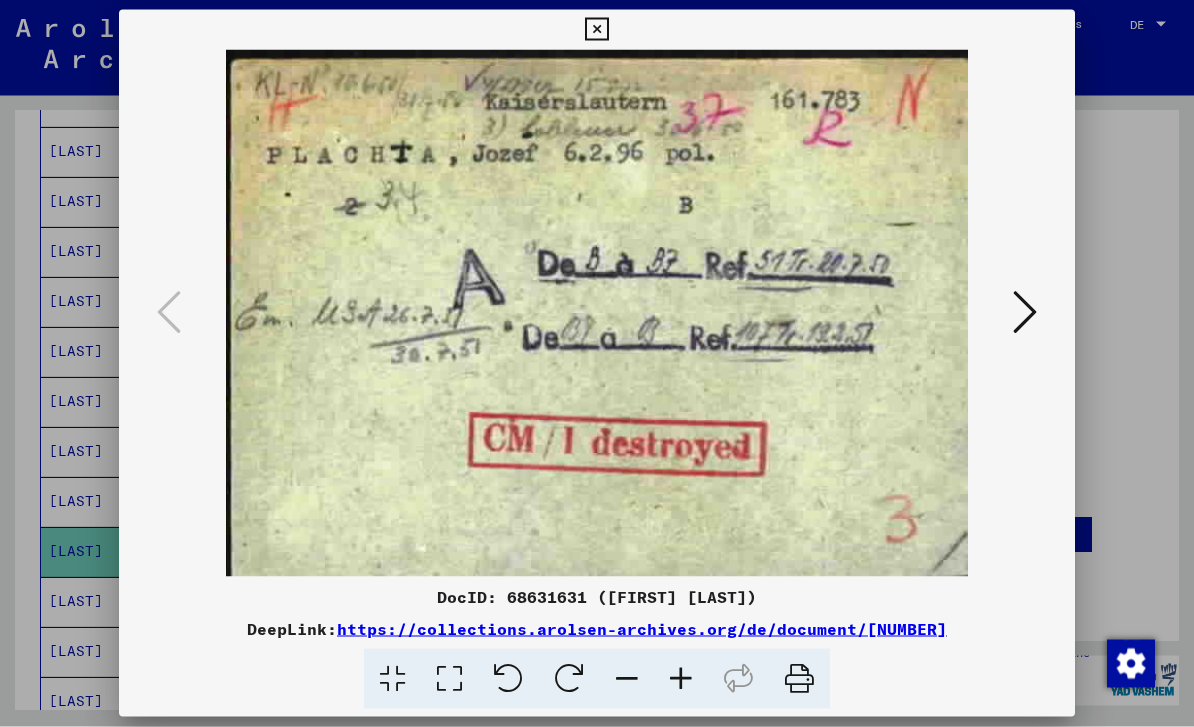 click at bounding box center (1025, 312) 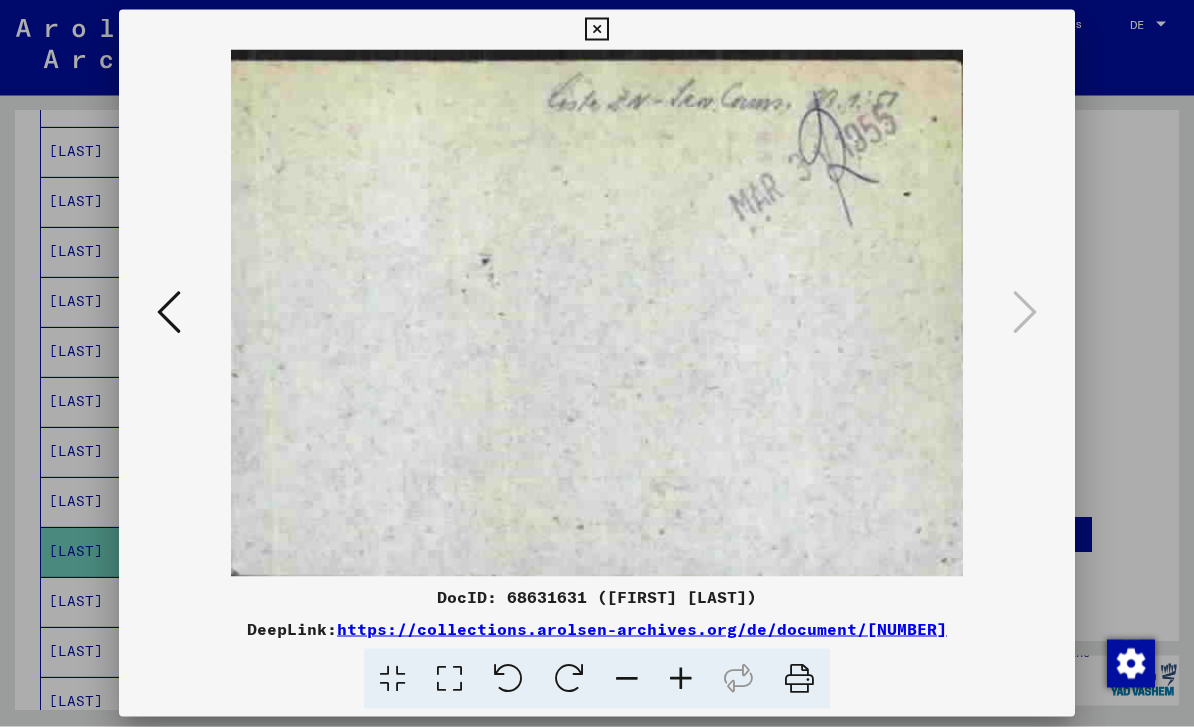 click at bounding box center [597, 363] 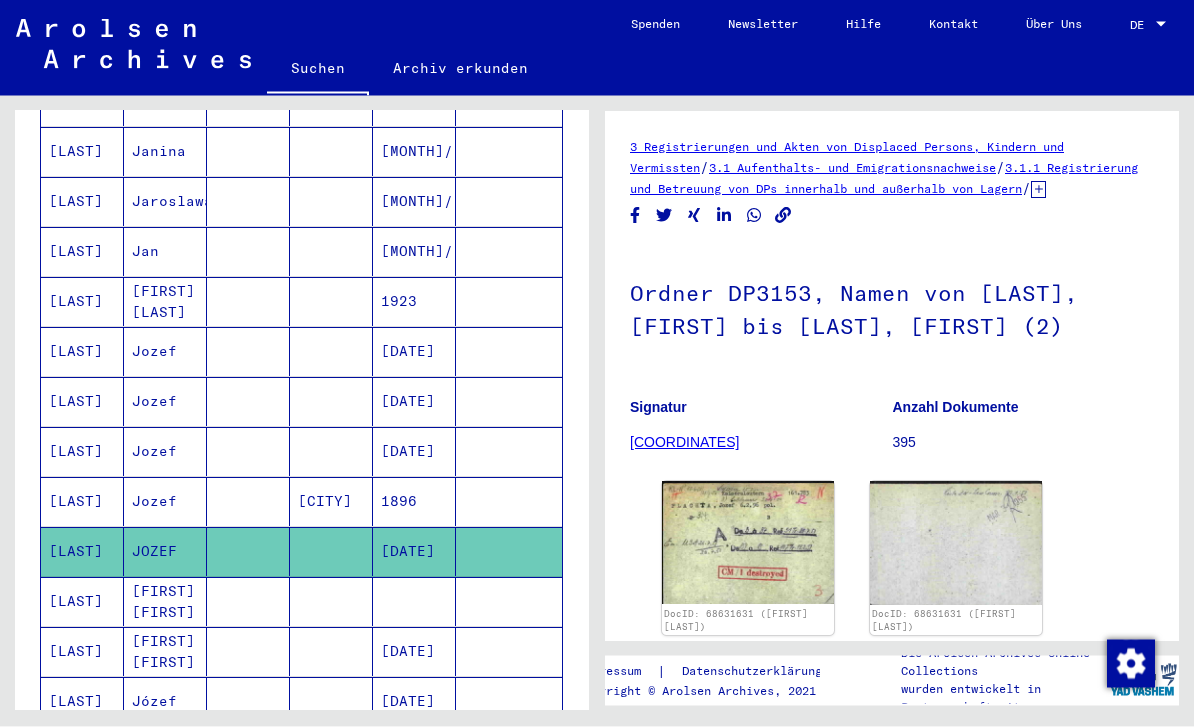 scroll, scrollTop: 0, scrollLeft: 0, axis: both 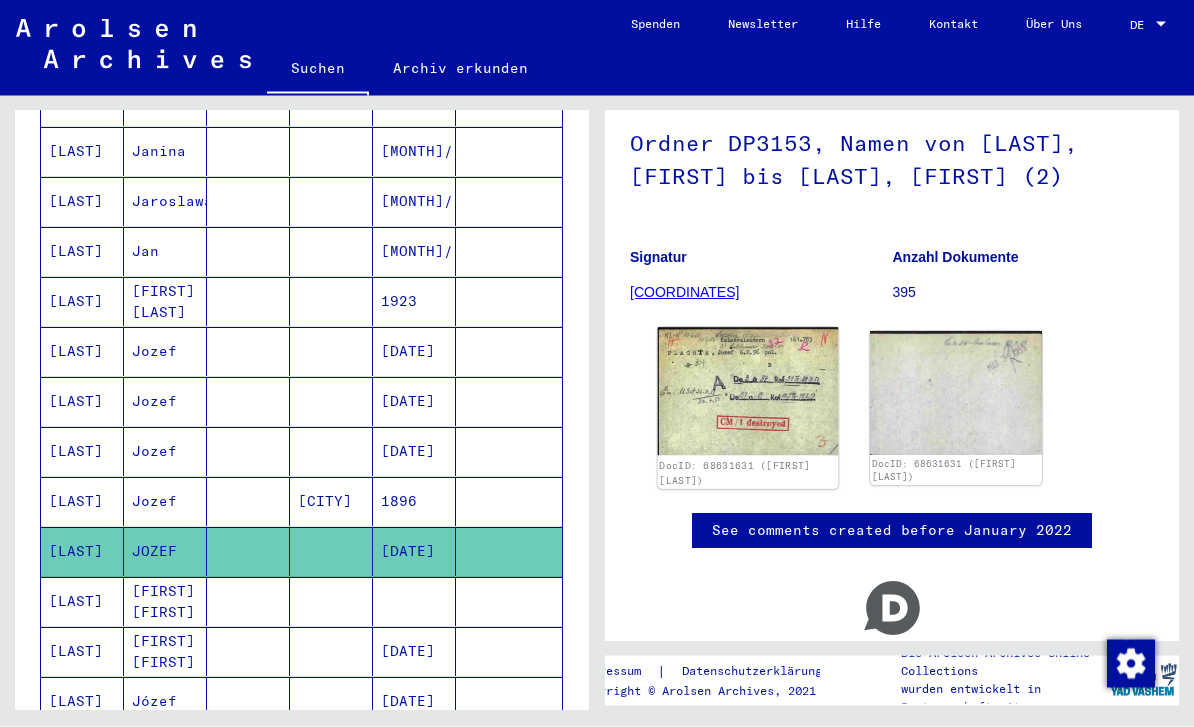 click 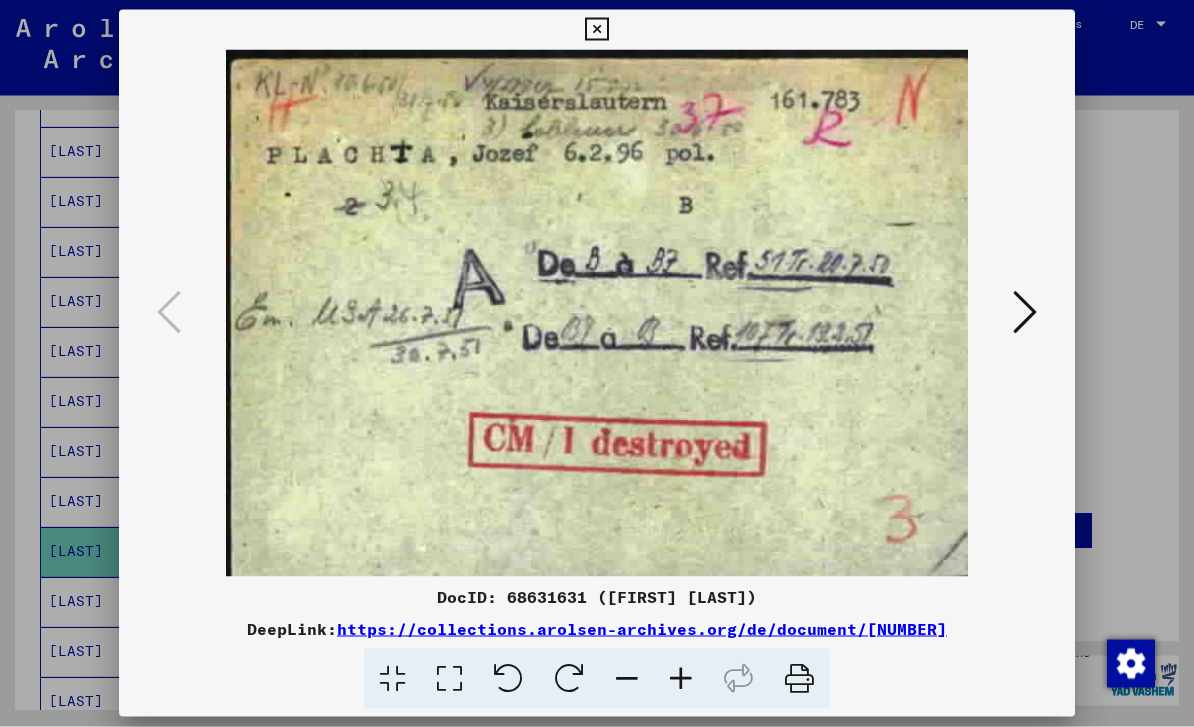 click at bounding box center [597, 363] 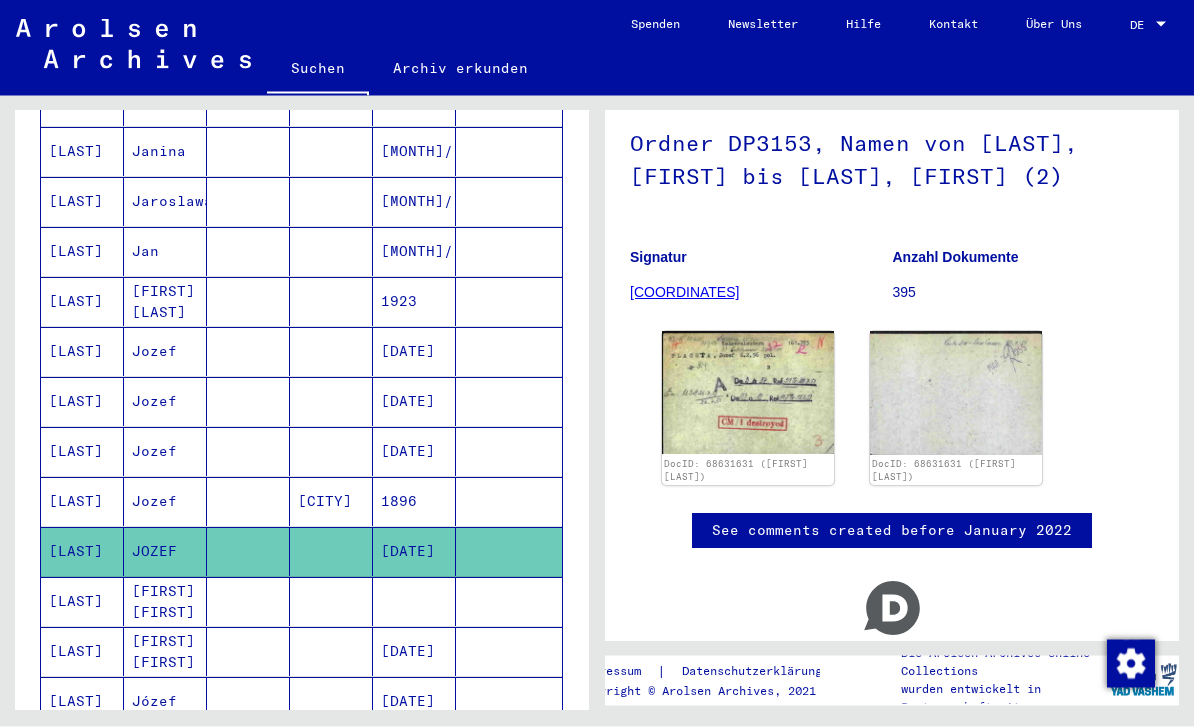 click at bounding box center [414, 652] 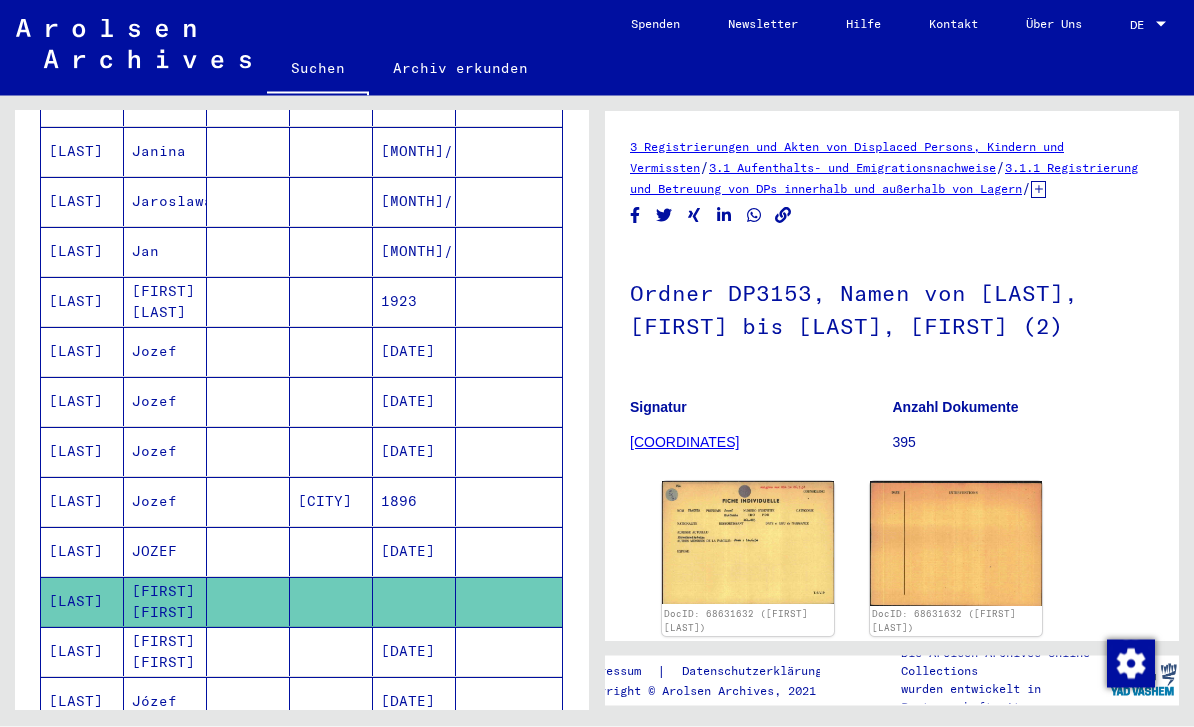 scroll, scrollTop: 24, scrollLeft: 0, axis: vertical 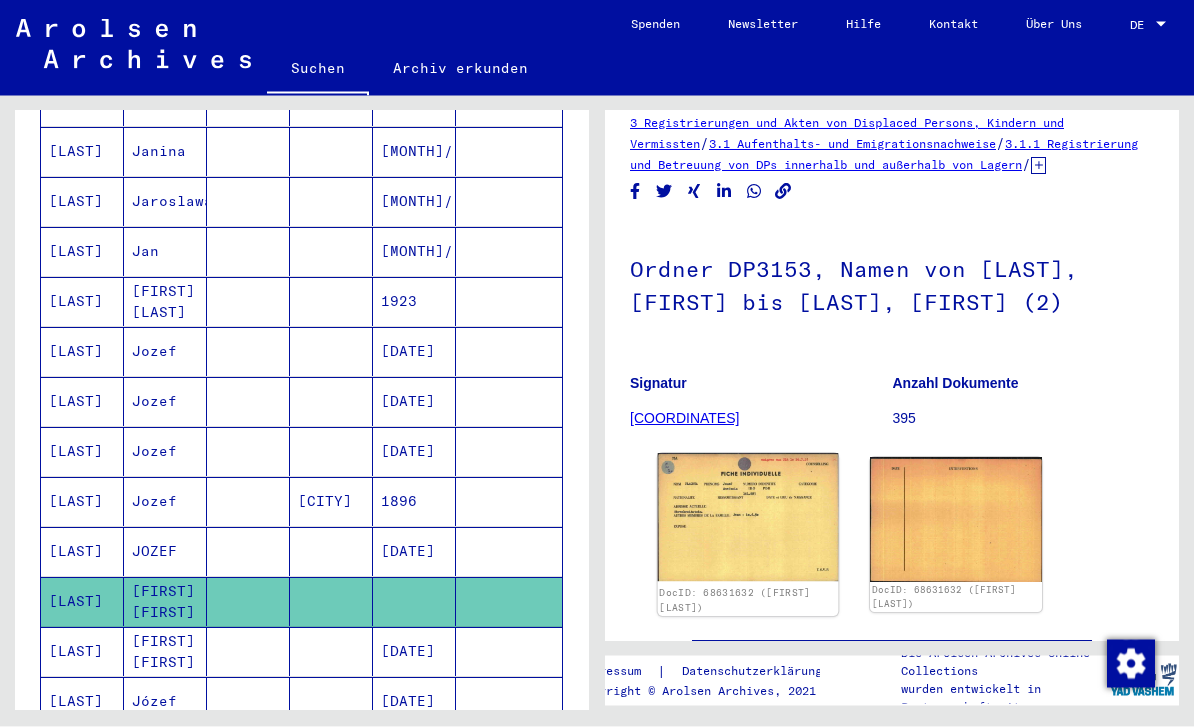 click 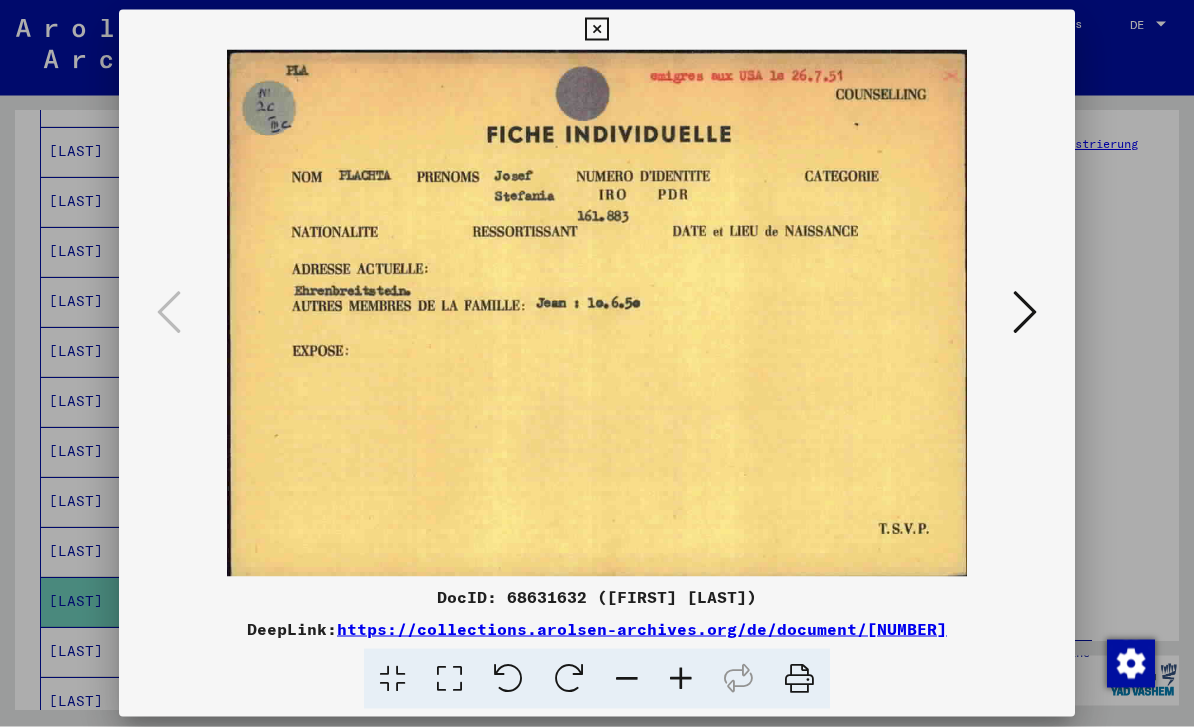 click at bounding box center (597, 363) 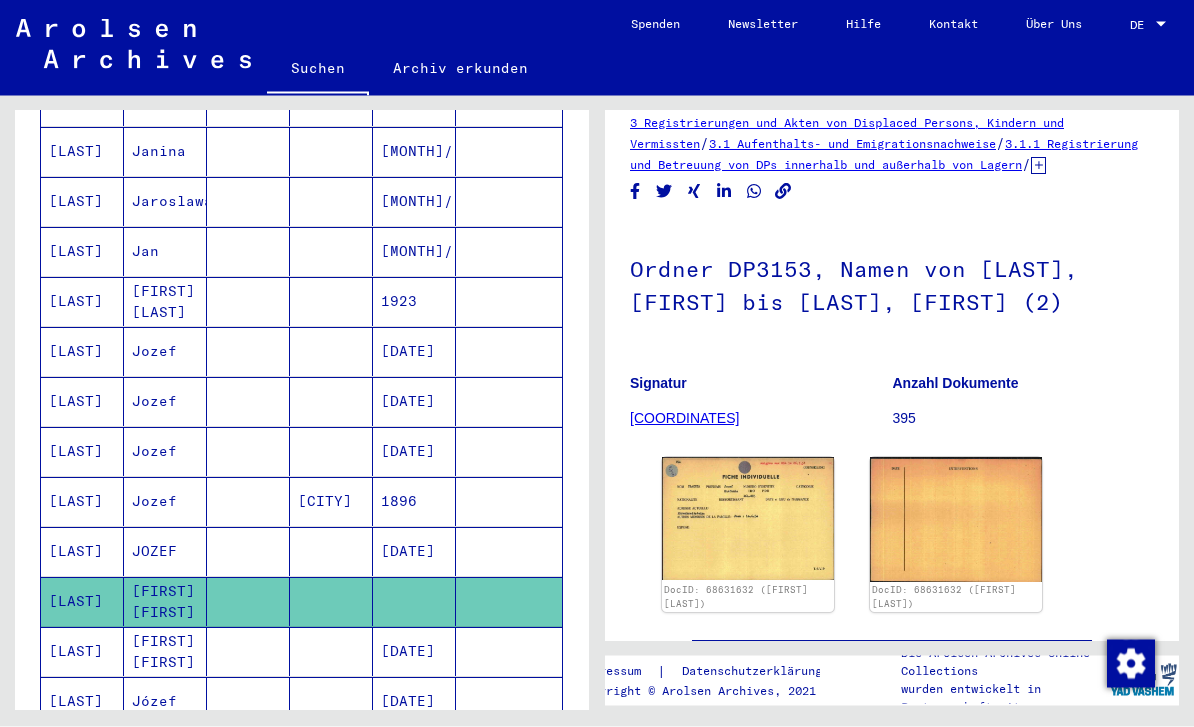 click on "[DATE]" at bounding box center [414, 702] 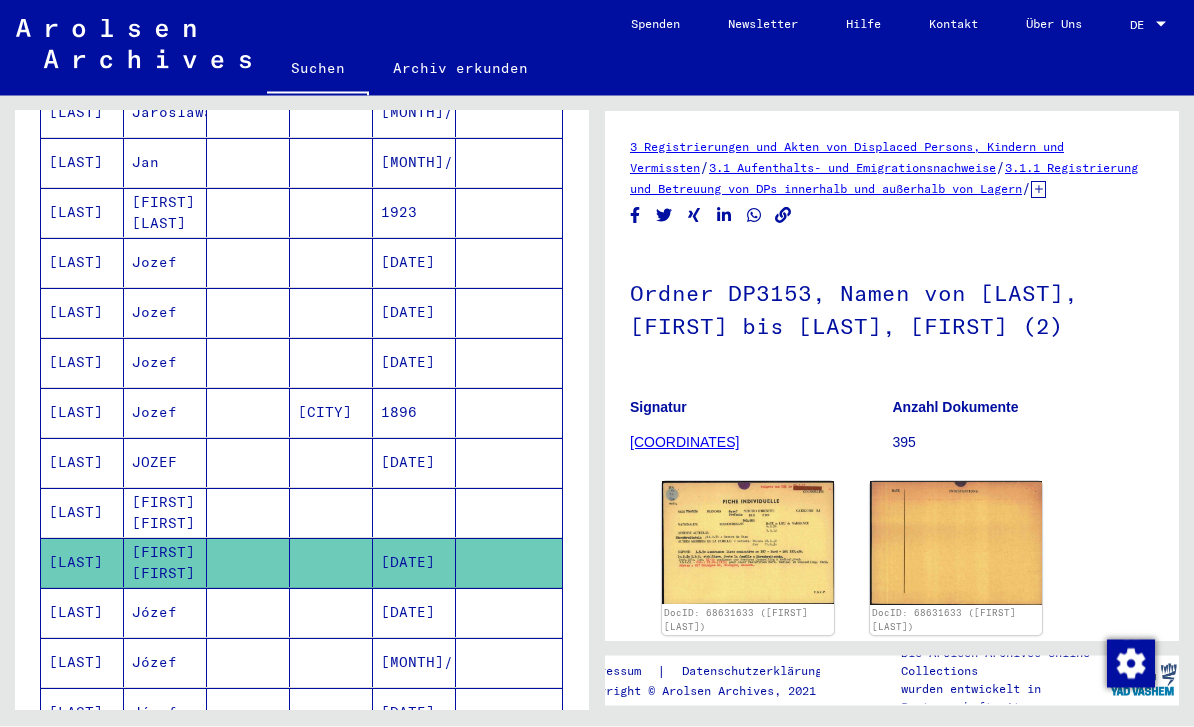 scroll, scrollTop: 790, scrollLeft: 0, axis: vertical 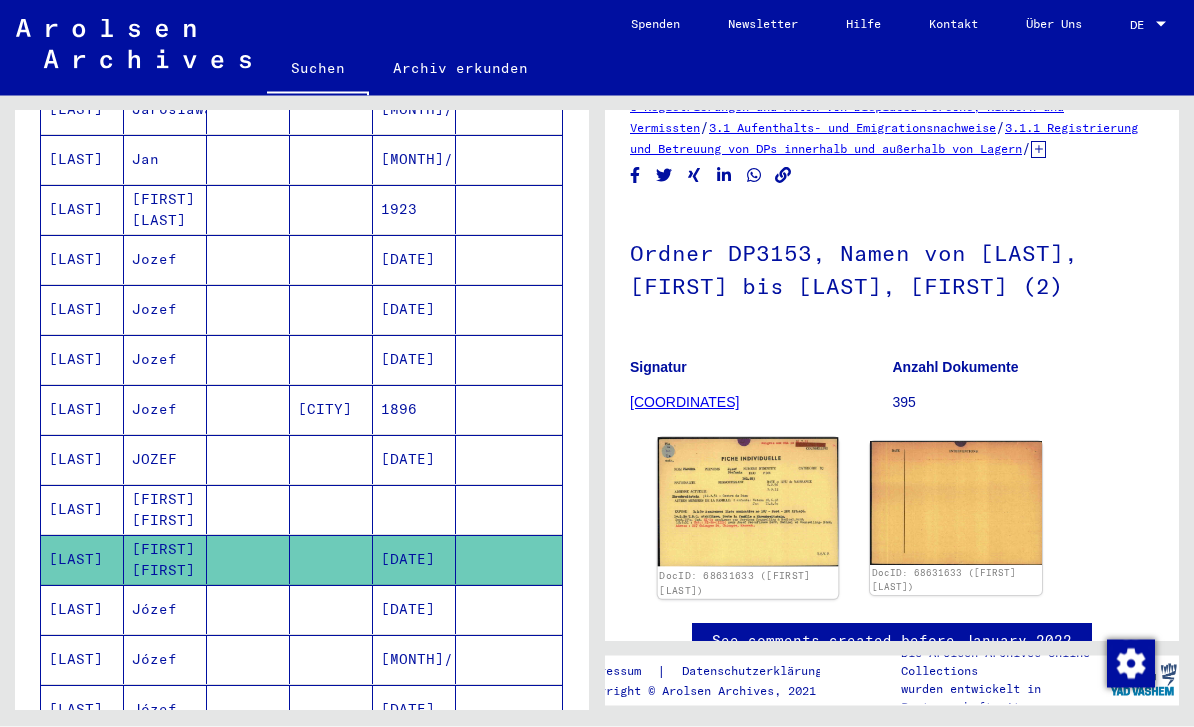 click 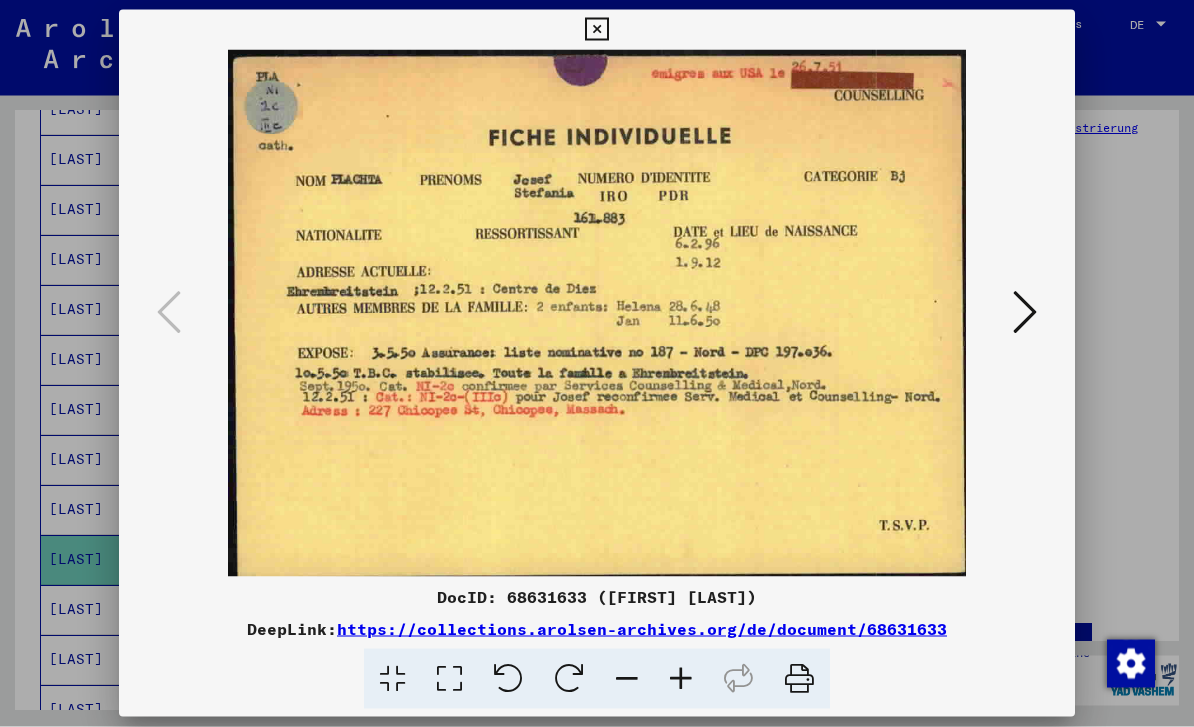 click at bounding box center (597, 363) 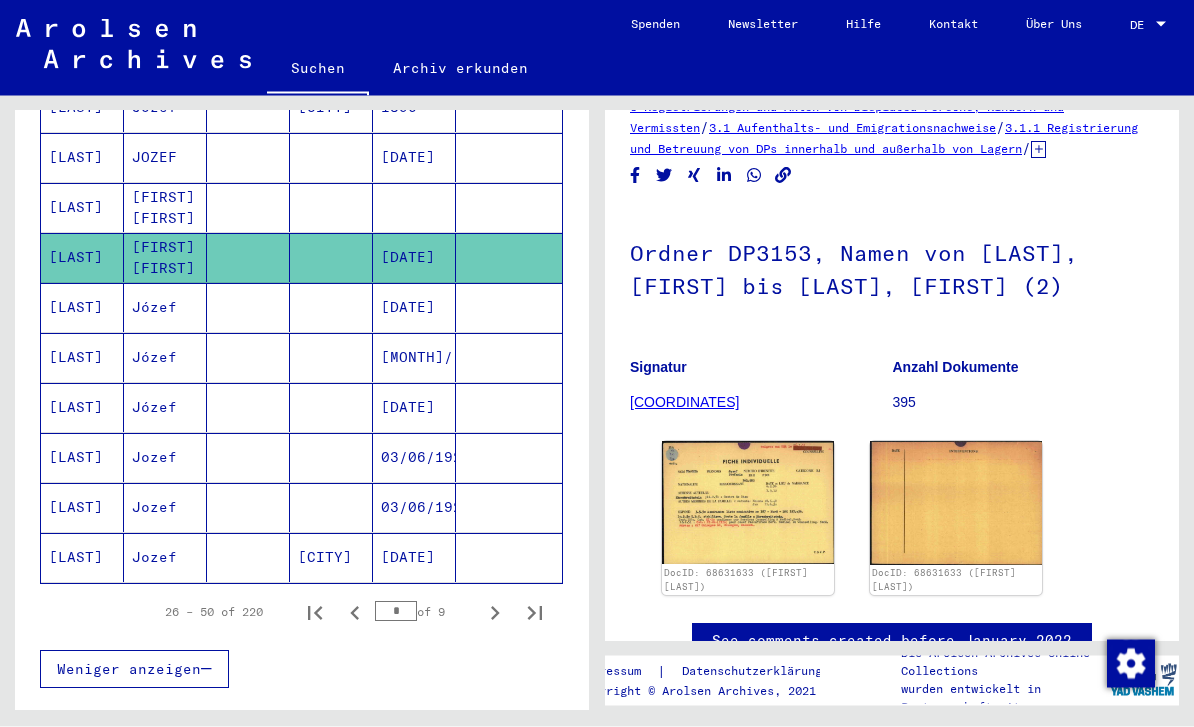 scroll, scrollTop: 1112, scrollLeft: 0, axis: vertical 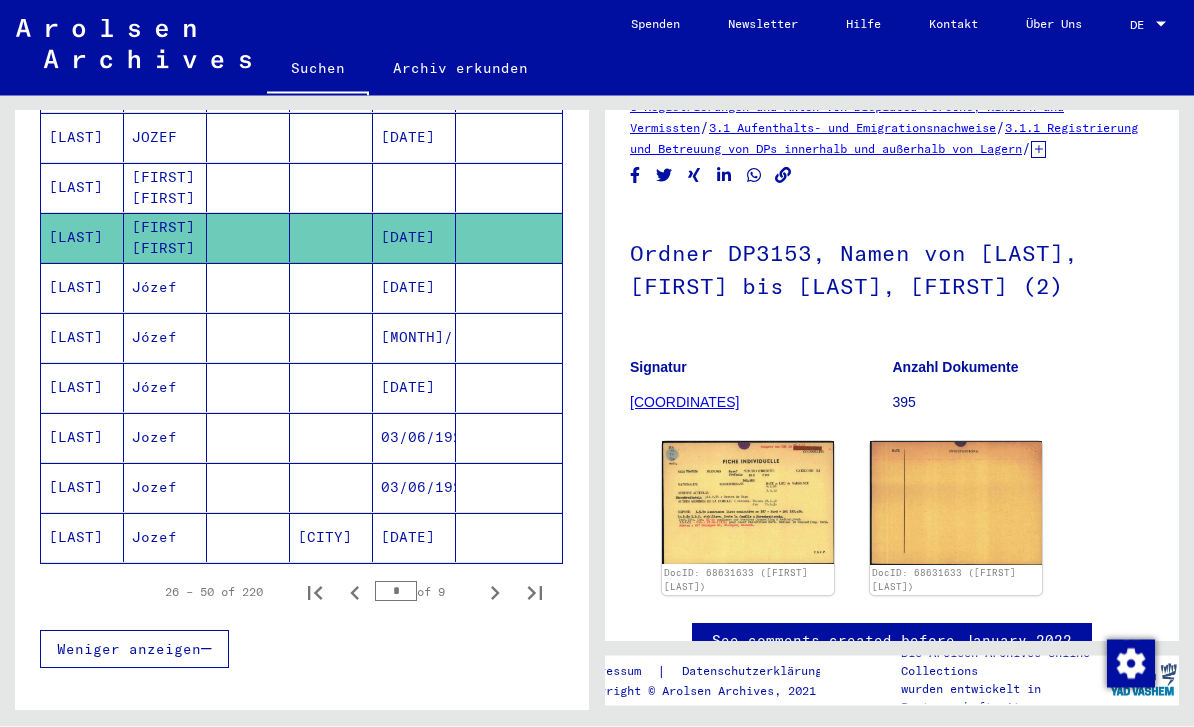 click 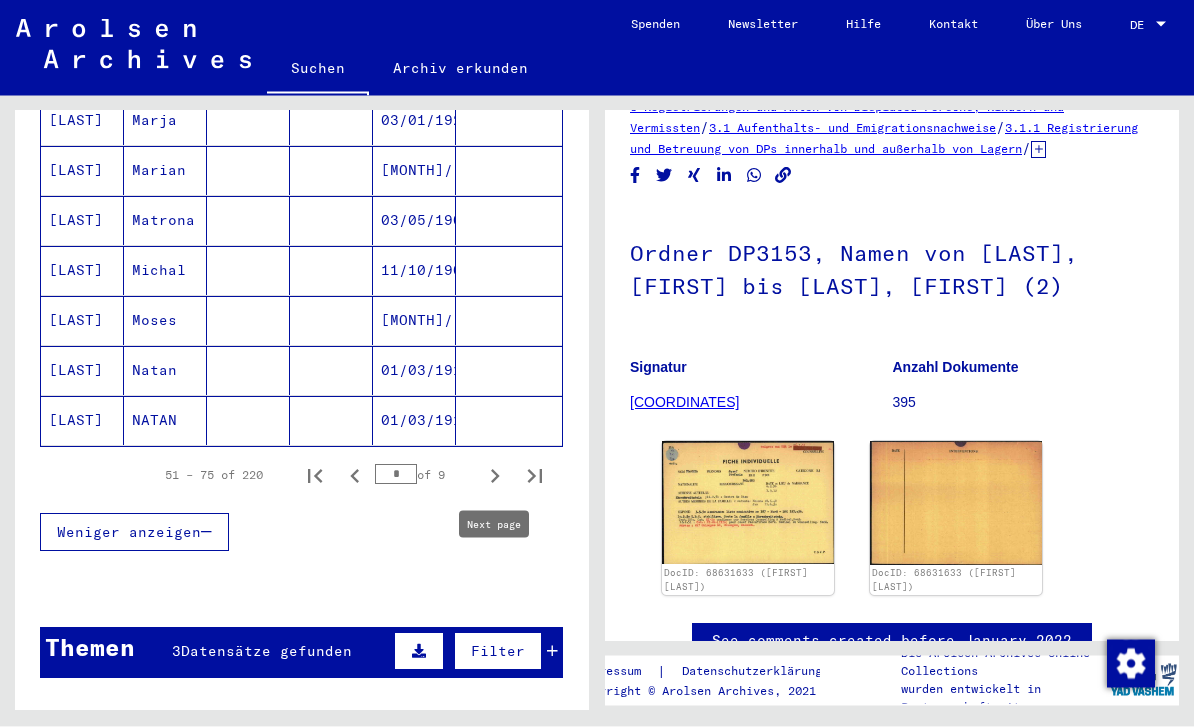 scroll, scrollTop: 1269, scrollLeft: 0, axis: vertical 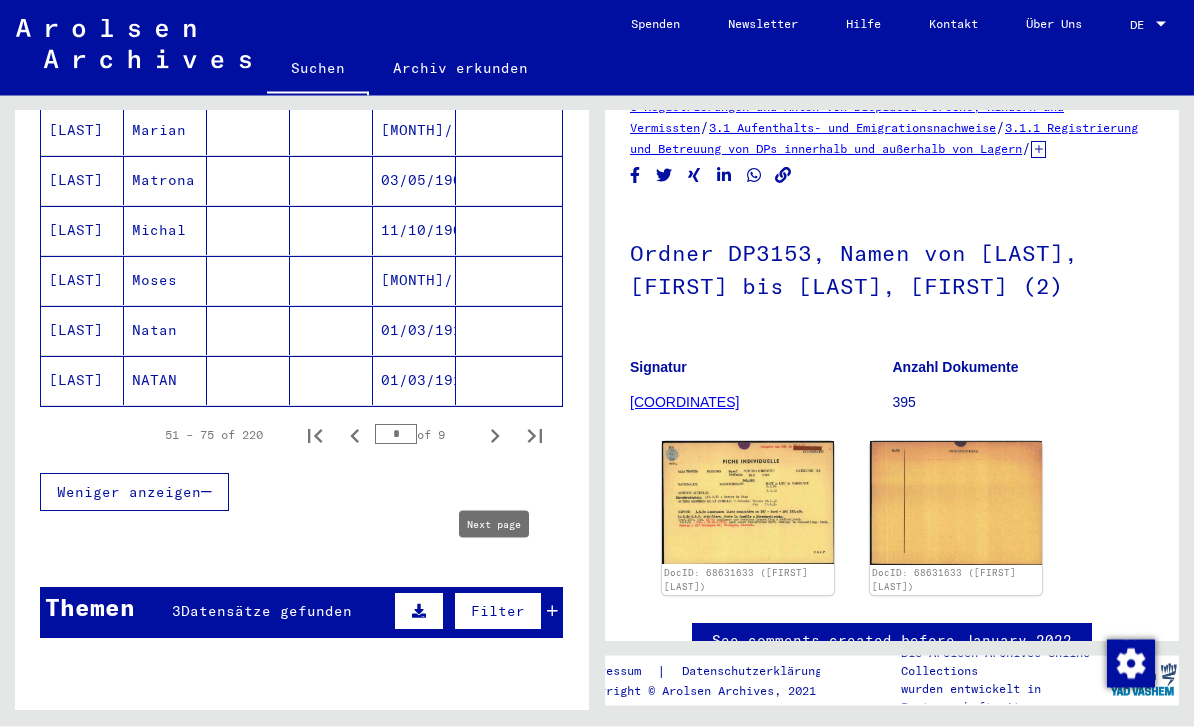 click 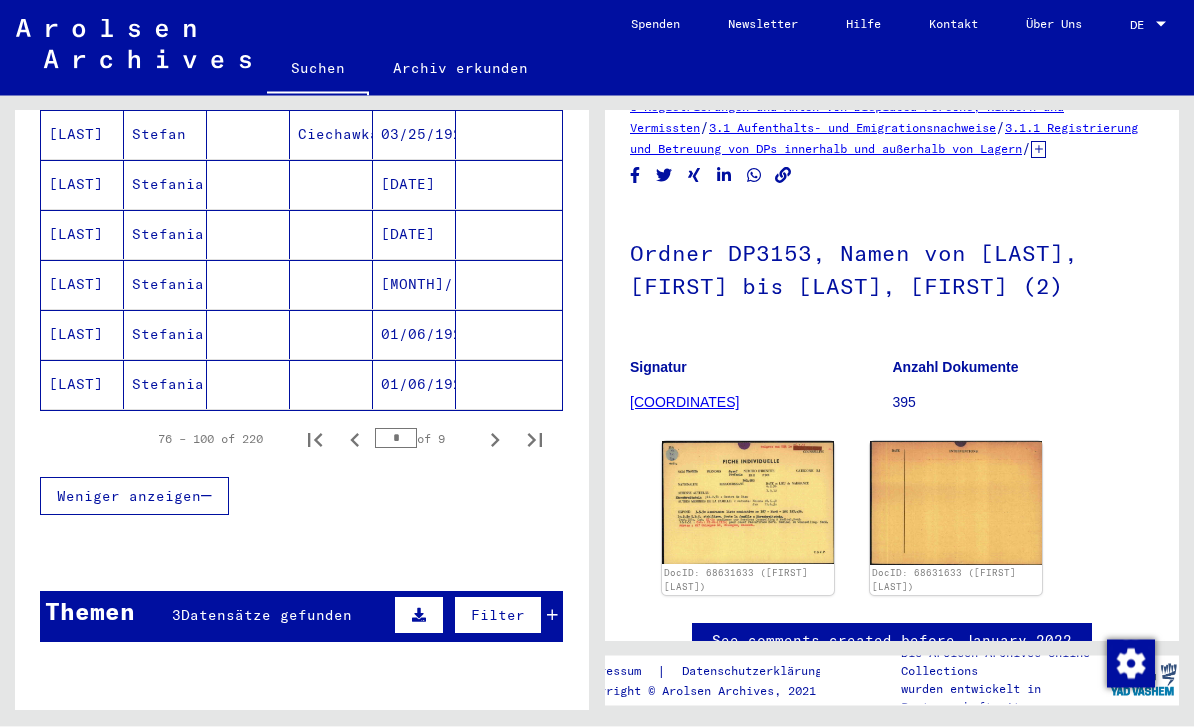 scroll, scrollTop: 1280, scrollLeft: 0, axis: vertical 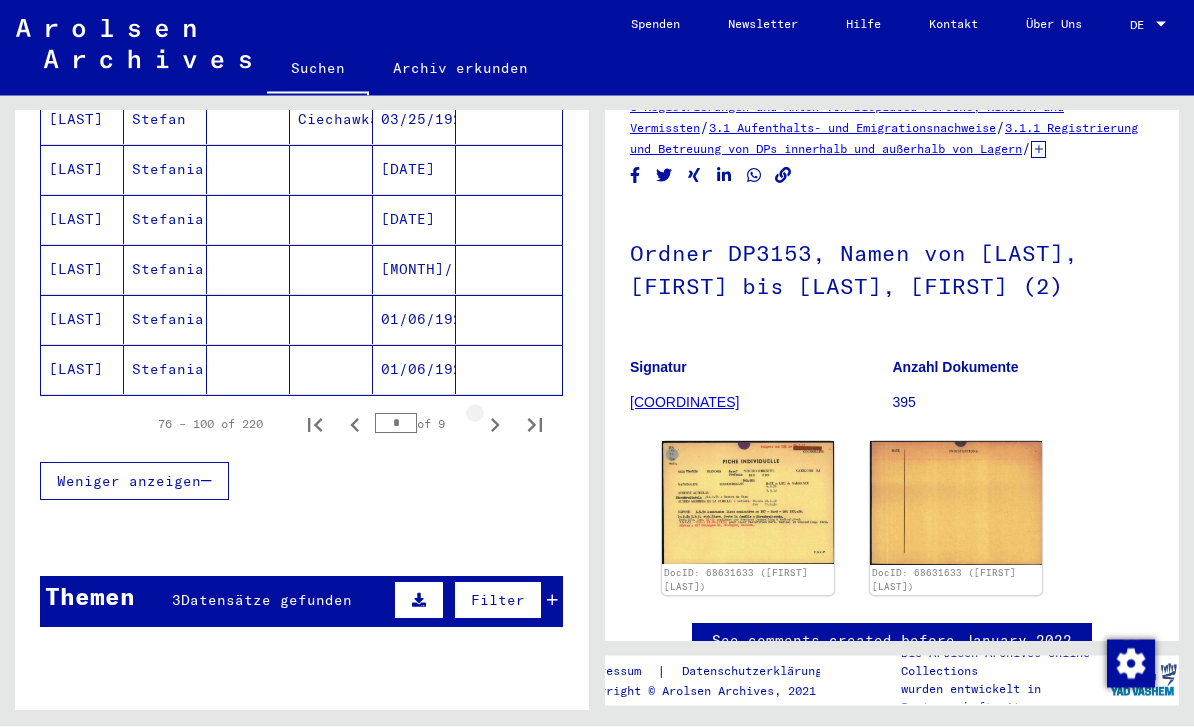 click 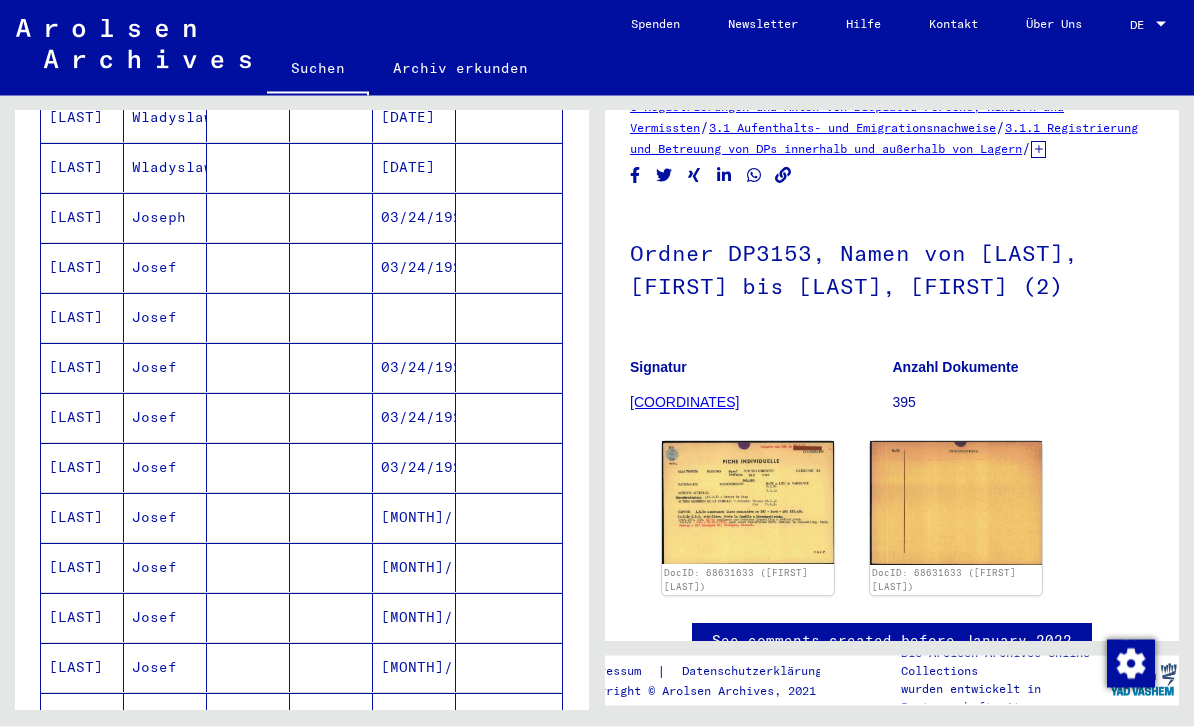 scroll, scrollTop: 926, scrollLeft: 0, axis: vertical 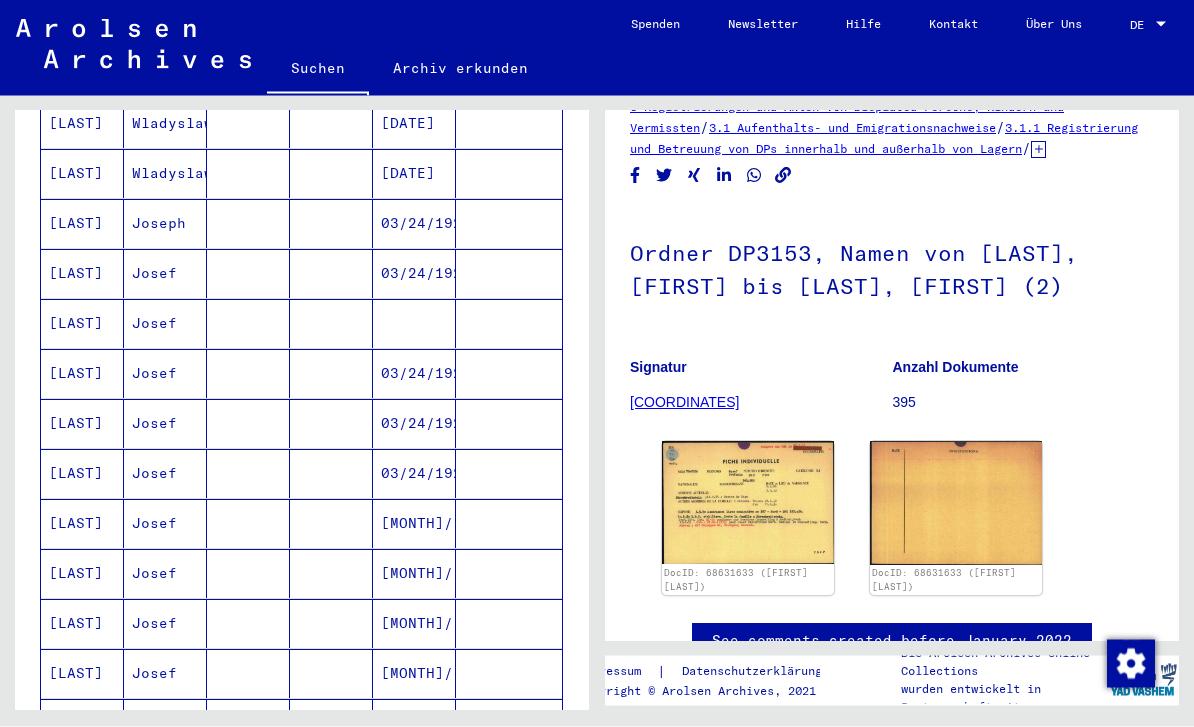 click at bounding box center (414, 374) 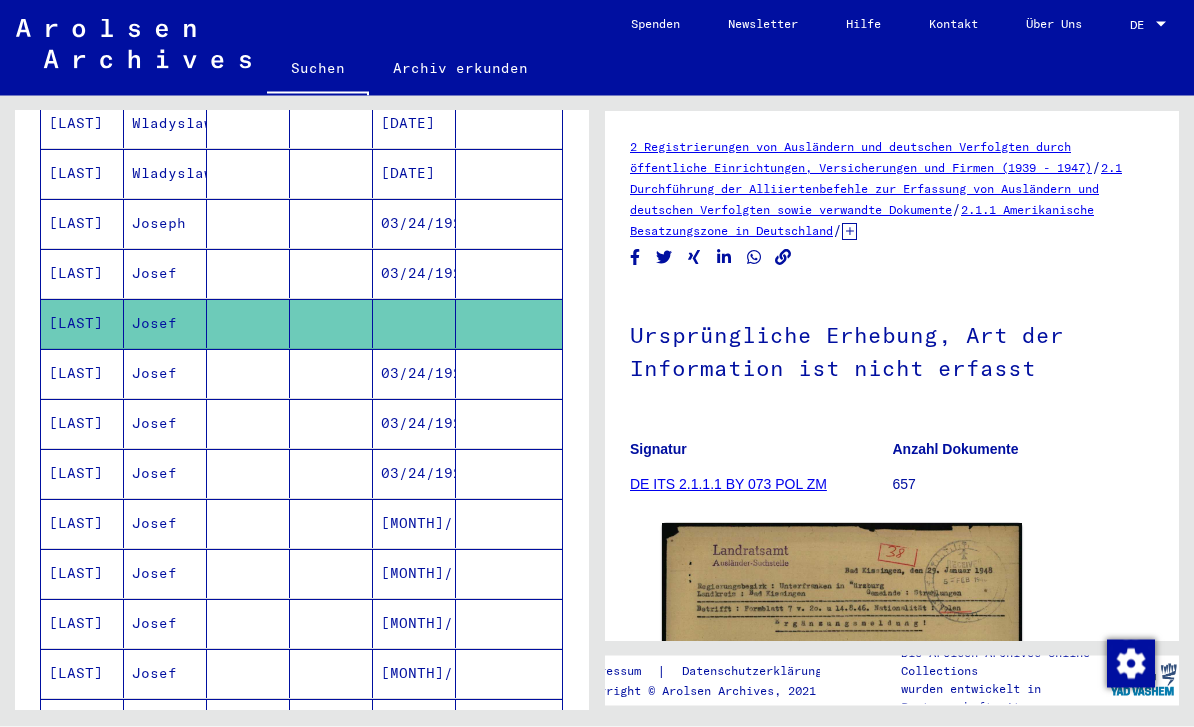 scroll, scrollTop: 47, scrollLeft: 0, axis: vertical 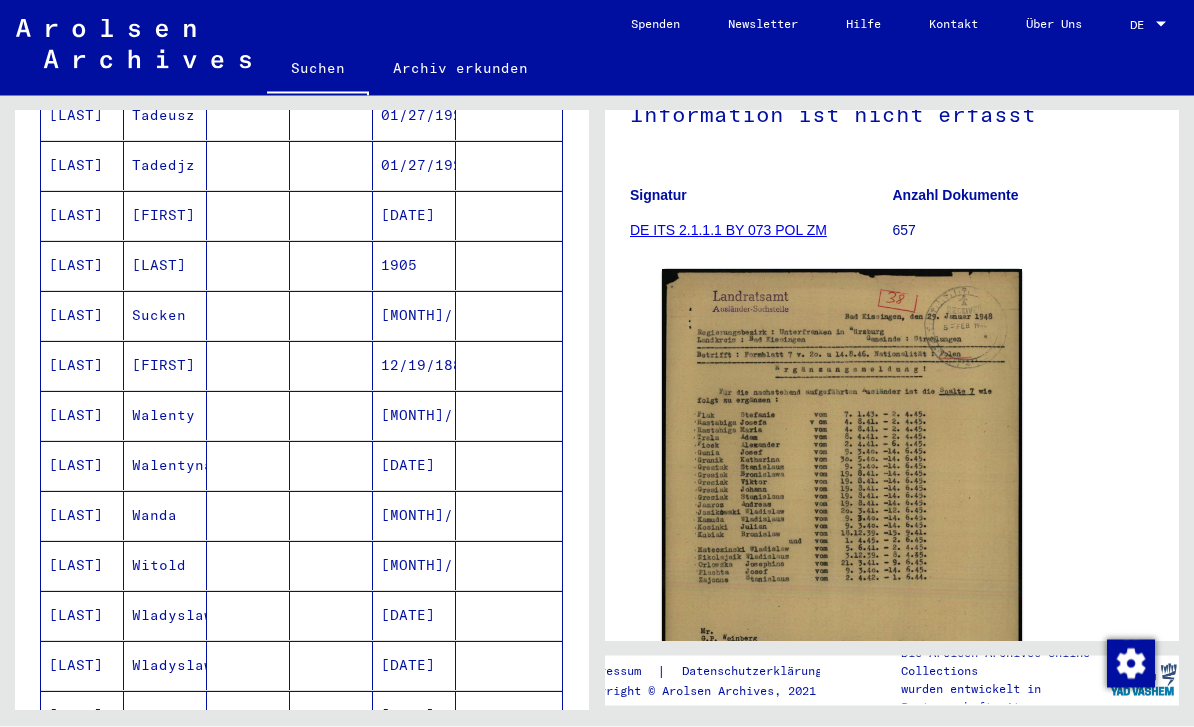 click on "[MONTH]/[DAY]/[YEAR]" at bounding box center [414, 466] 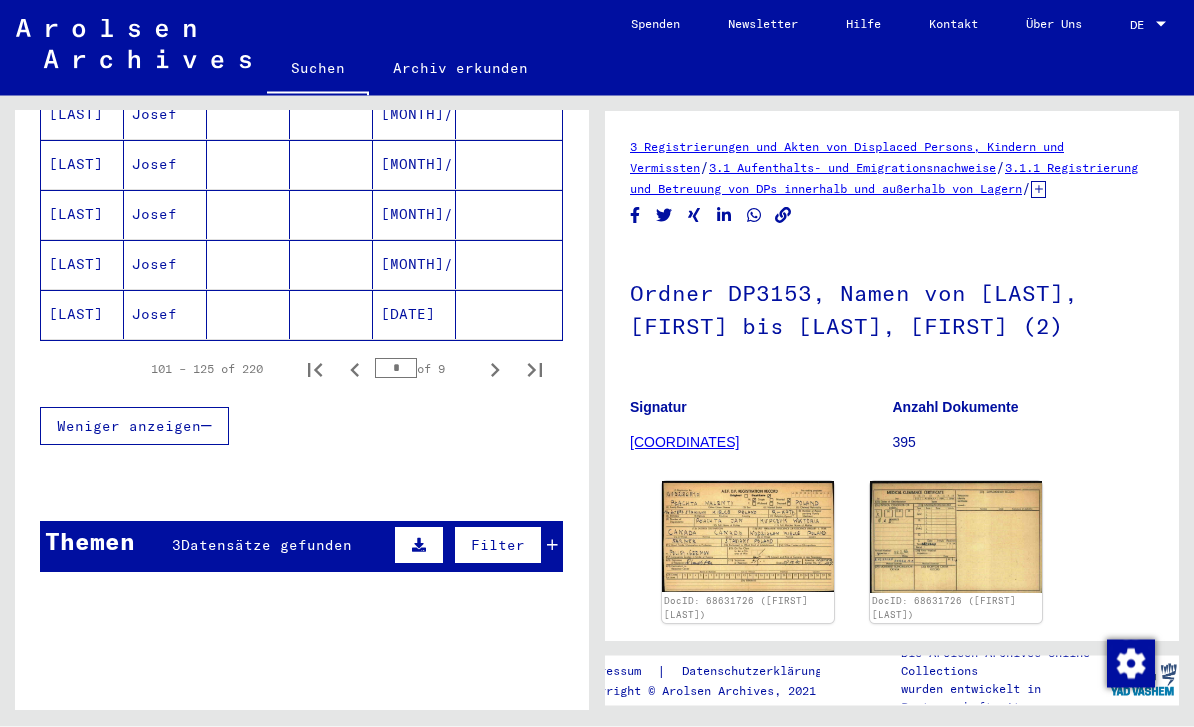 scroll, scrollTop: 1287, scrollLeft: 0, axis: vertical 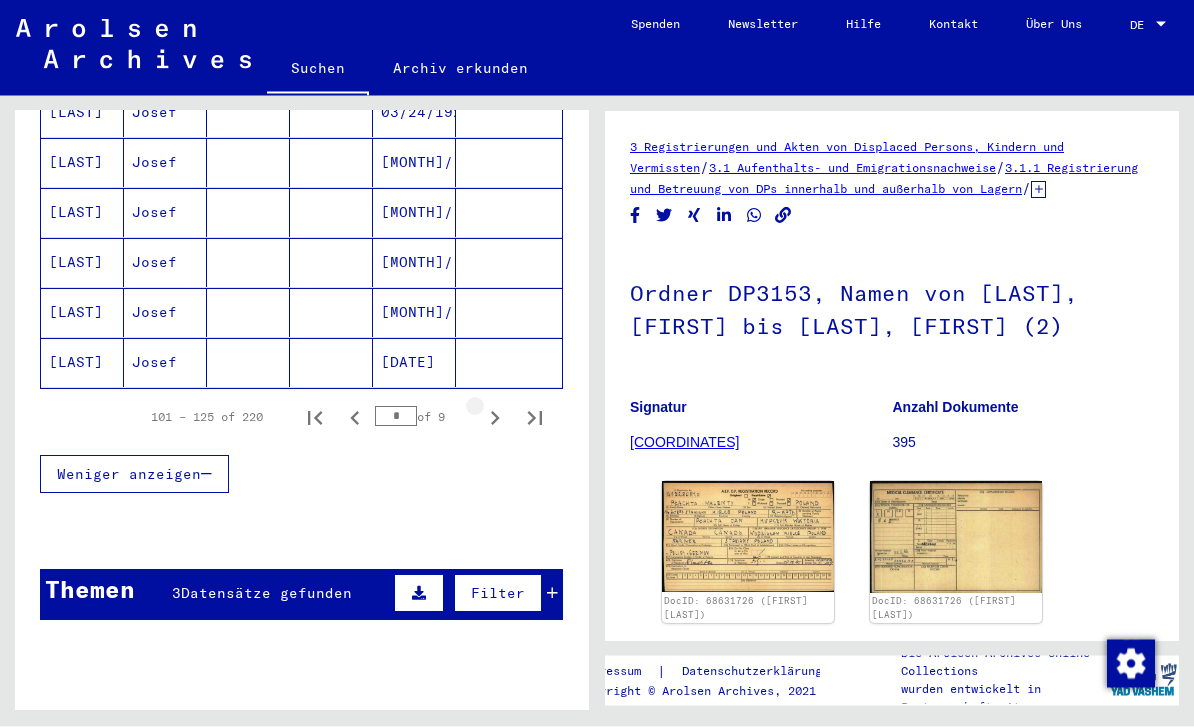 click 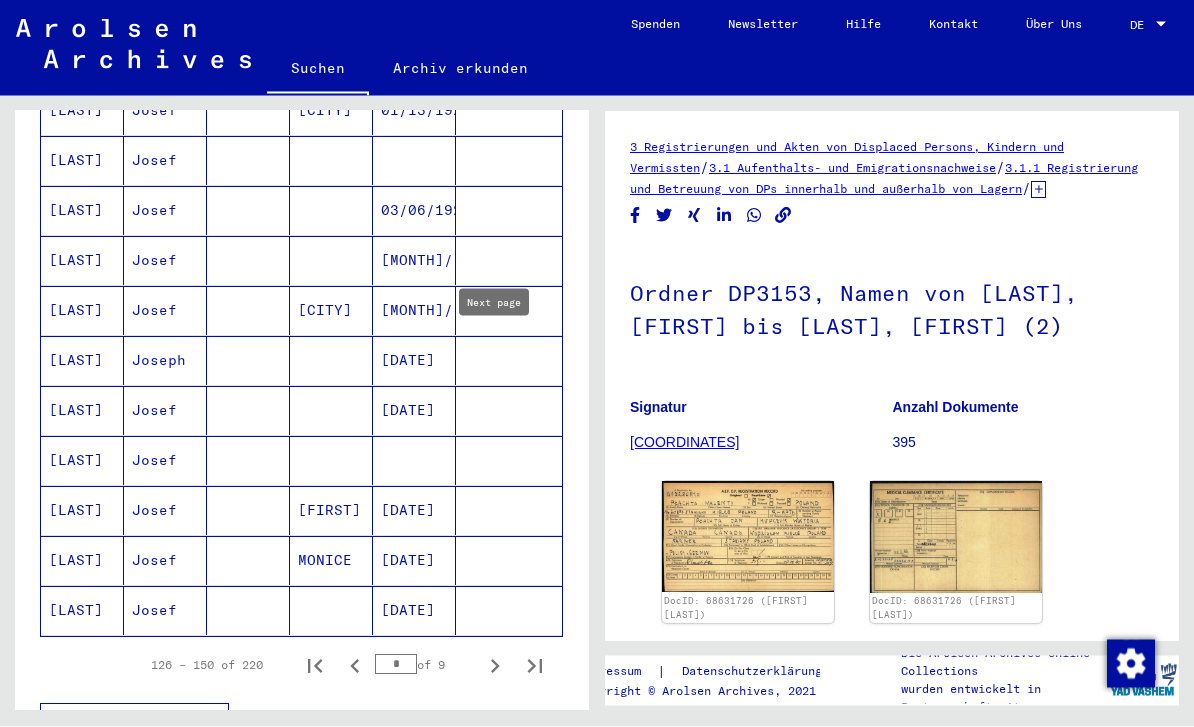 scroll, scrollTop: 1002, scrollLeft: 0, axis: vertical 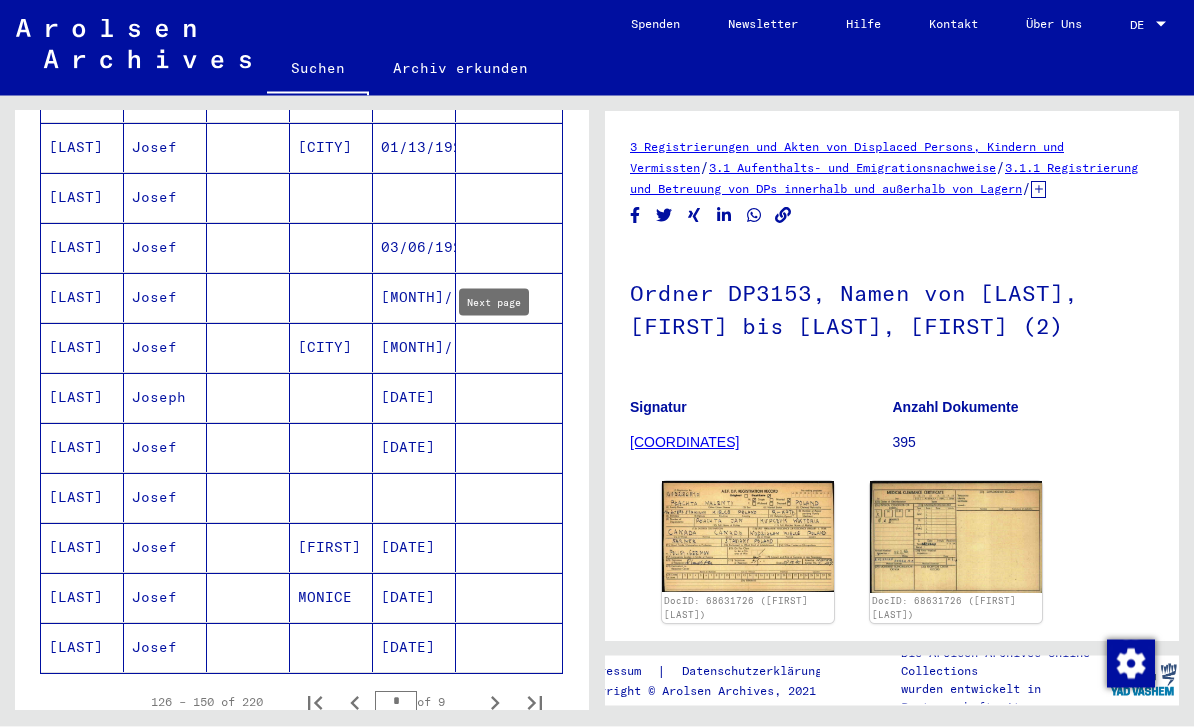 click at bounding box center [414, 548] 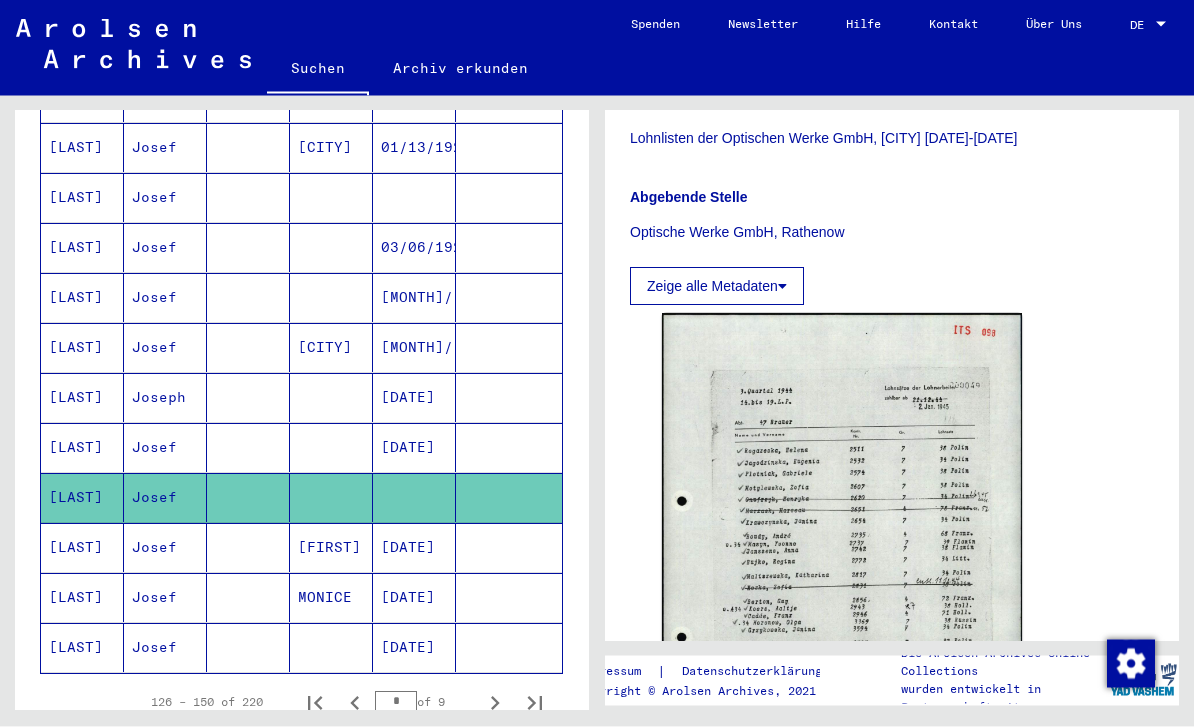 scroll, scrollTop: 447, scrollLeft: 0, axis: vertical 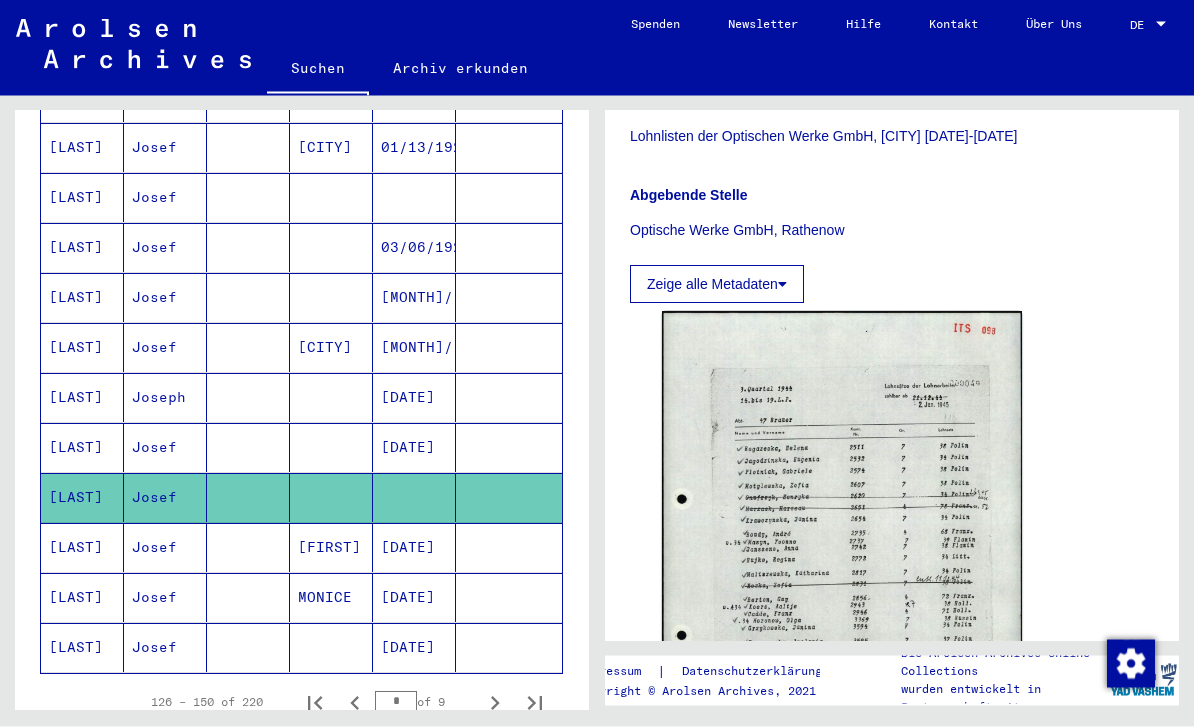 click on "[DATE]" at bounding box center (414, 498) 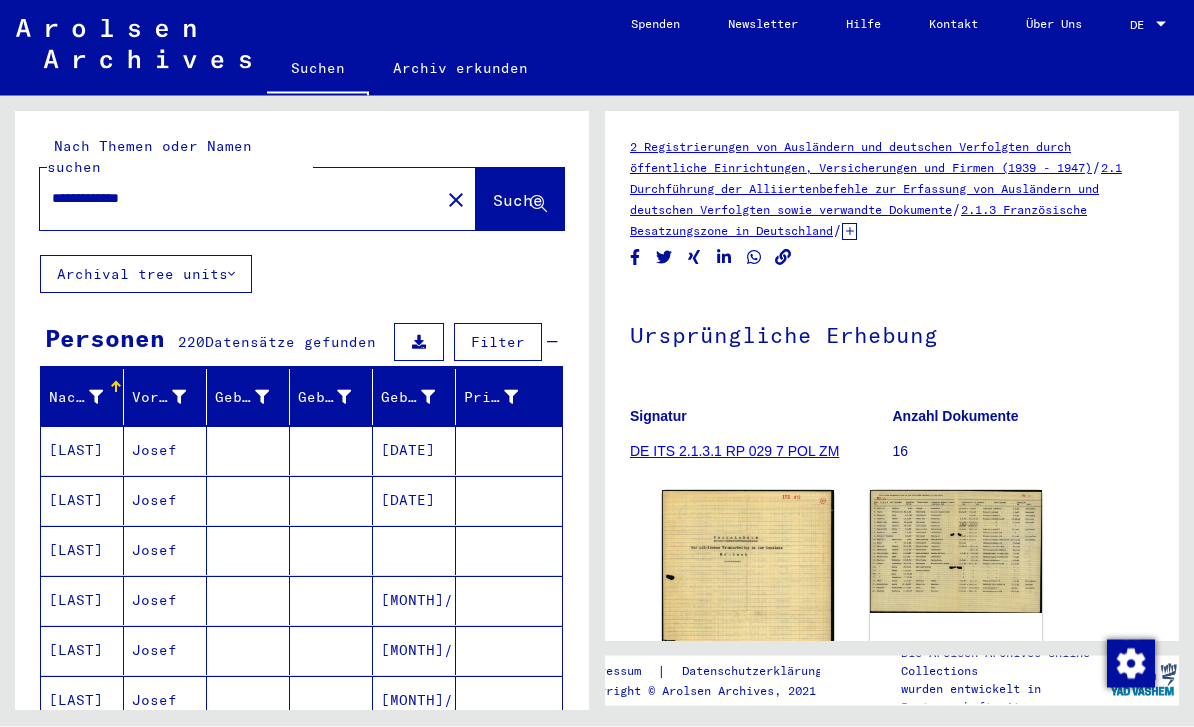scroll, scrollTop: 0, scrollLeft: 0, axis: both 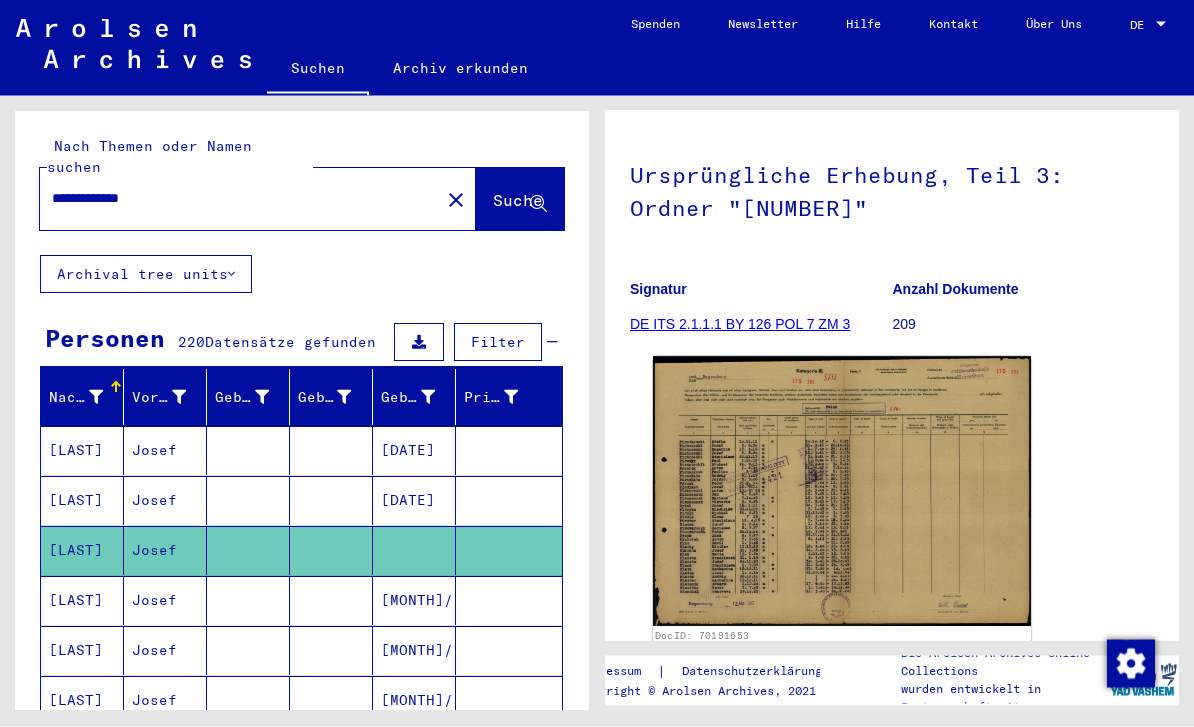 click 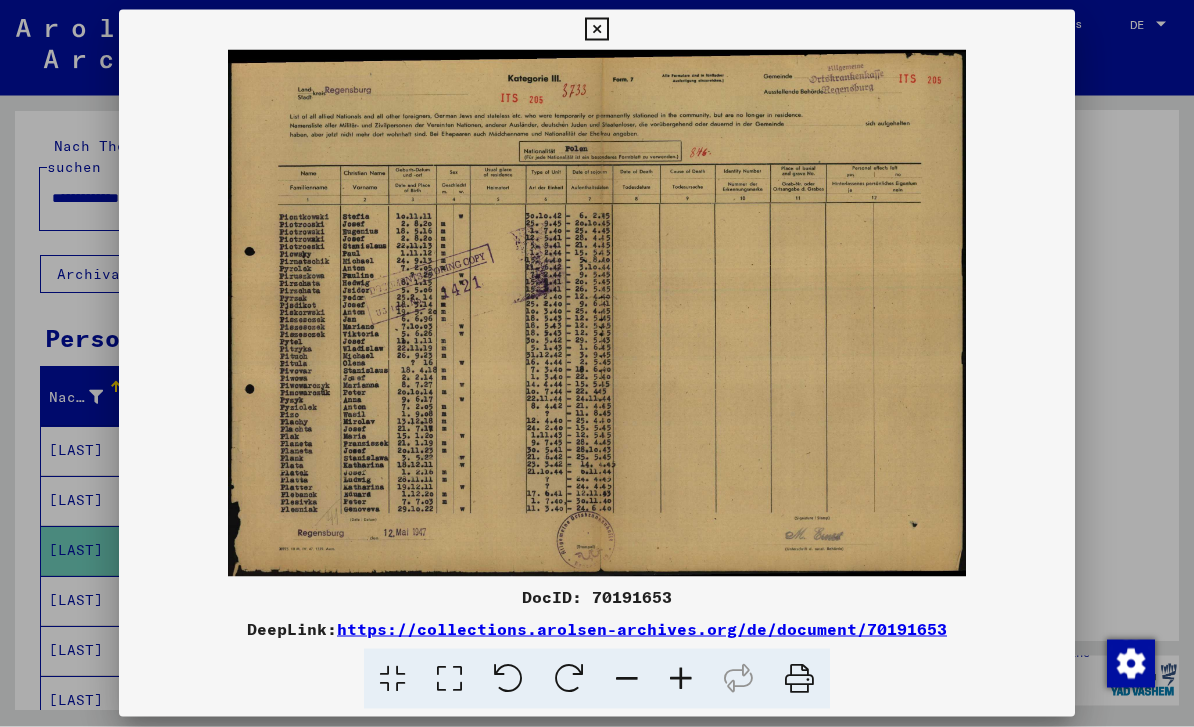 click at bounding box center [597, 363] 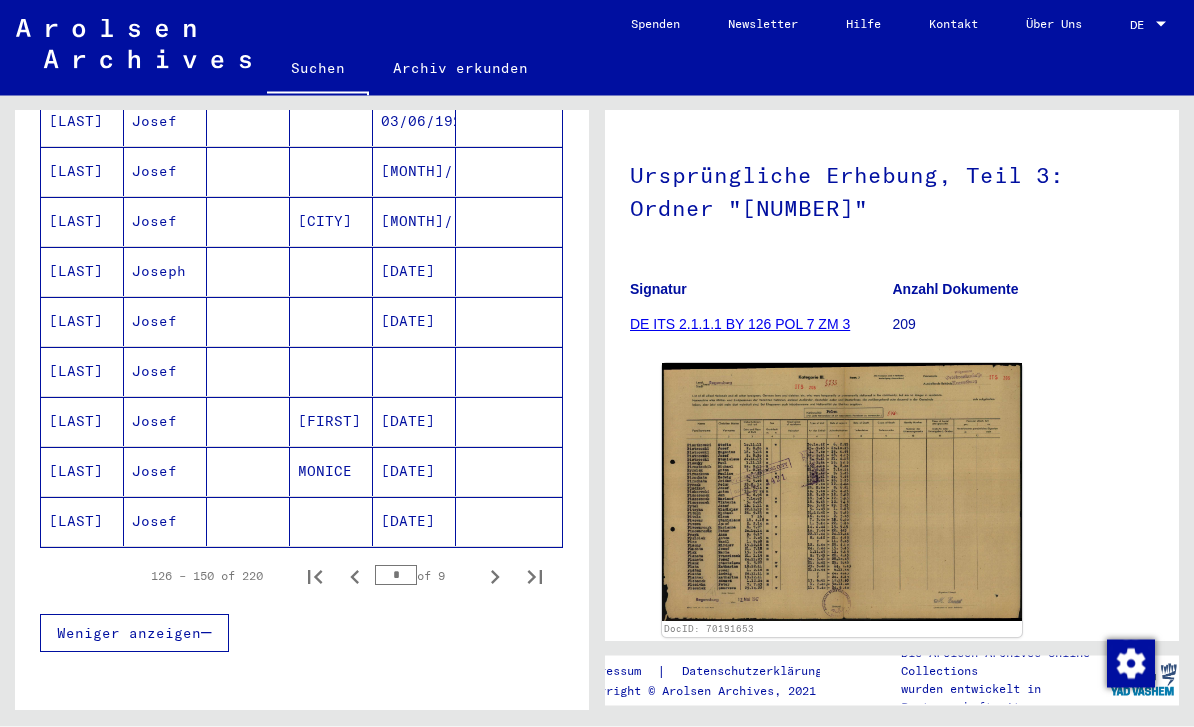 scroll, scrollTop: 1210, scrollLeft: 0, axis: vertical 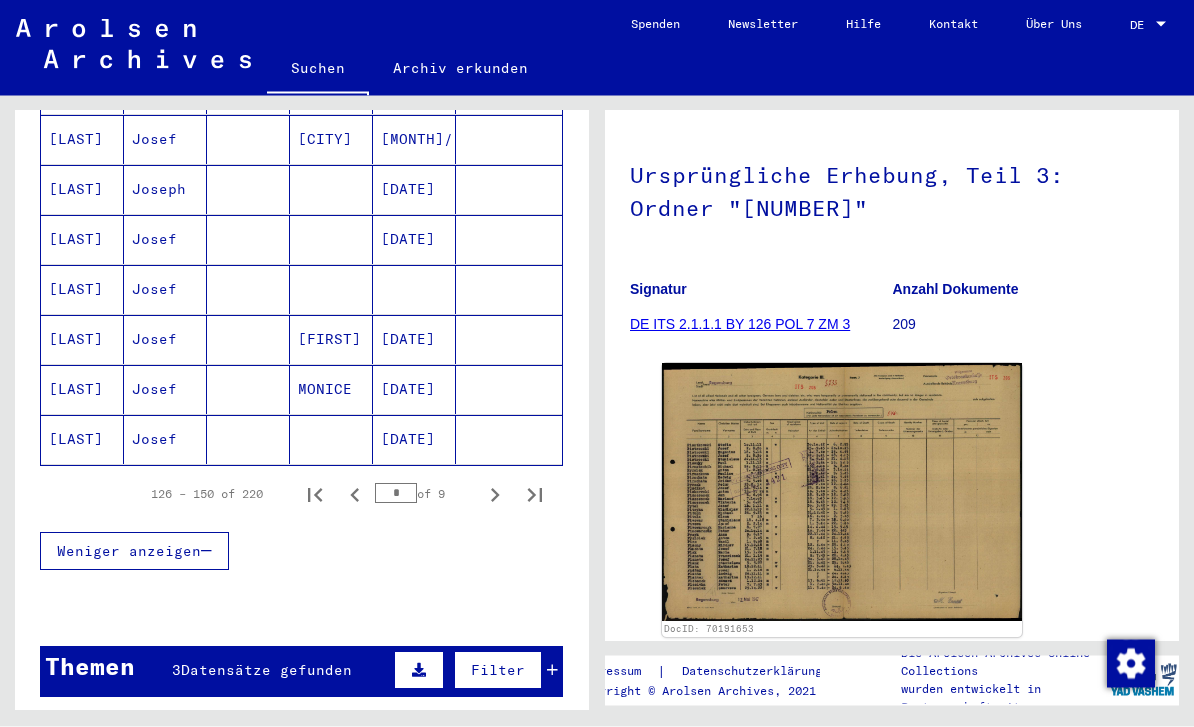 click 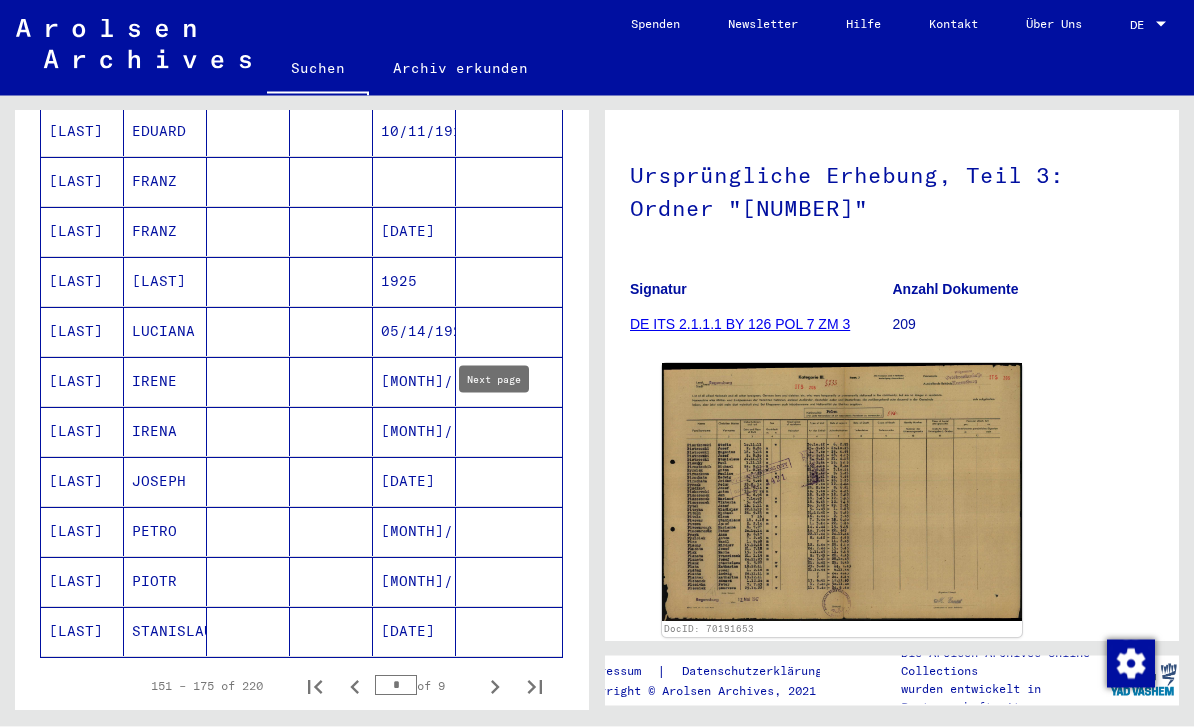 scroll, scrollTop: 959, scrollLeft: 0, axis: vertical 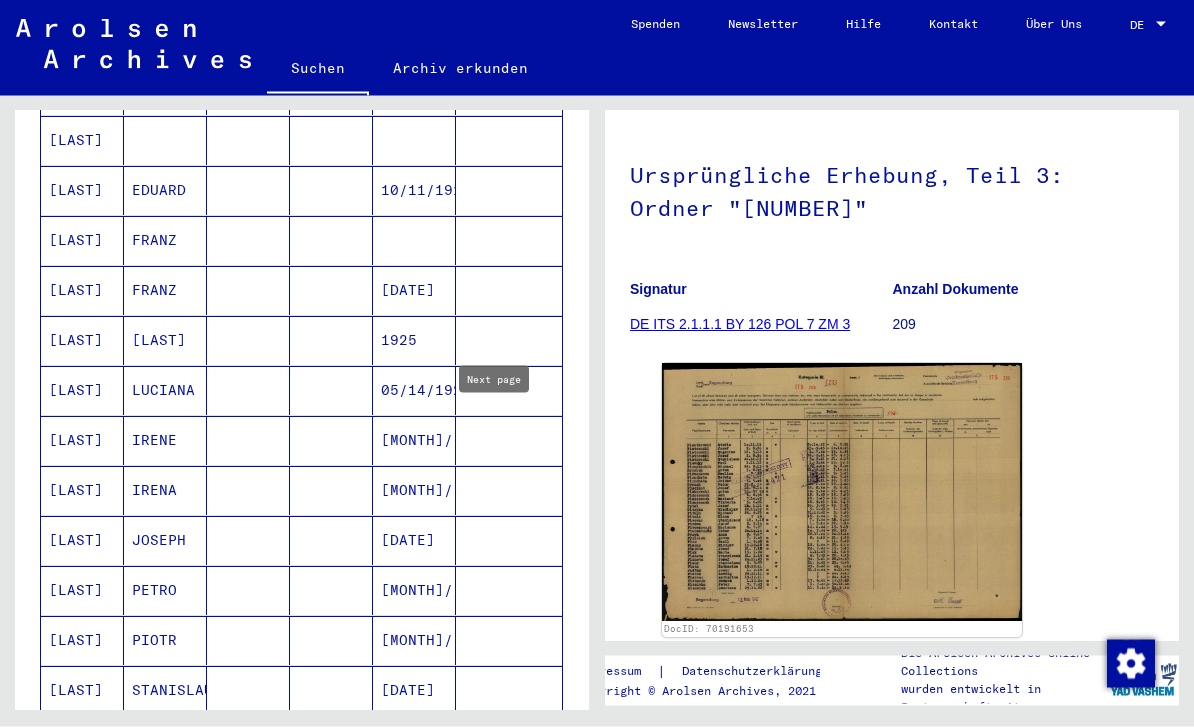 click on "[DATE]" at bounding box center [414, 591] 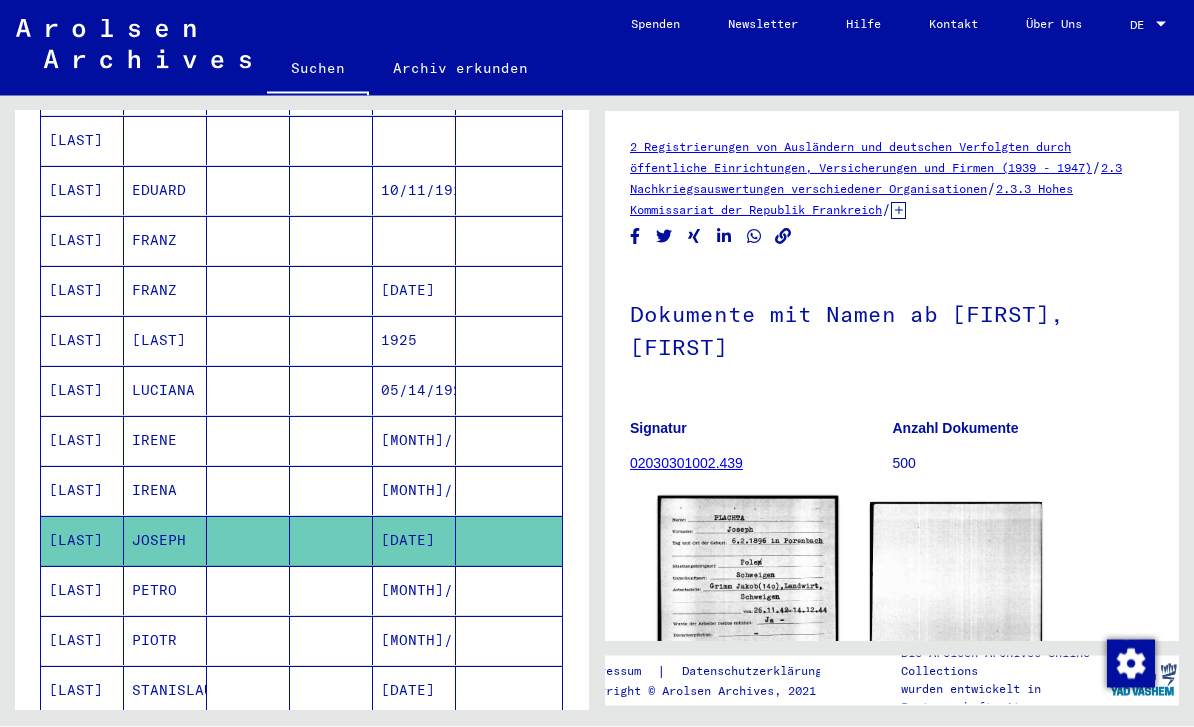 click 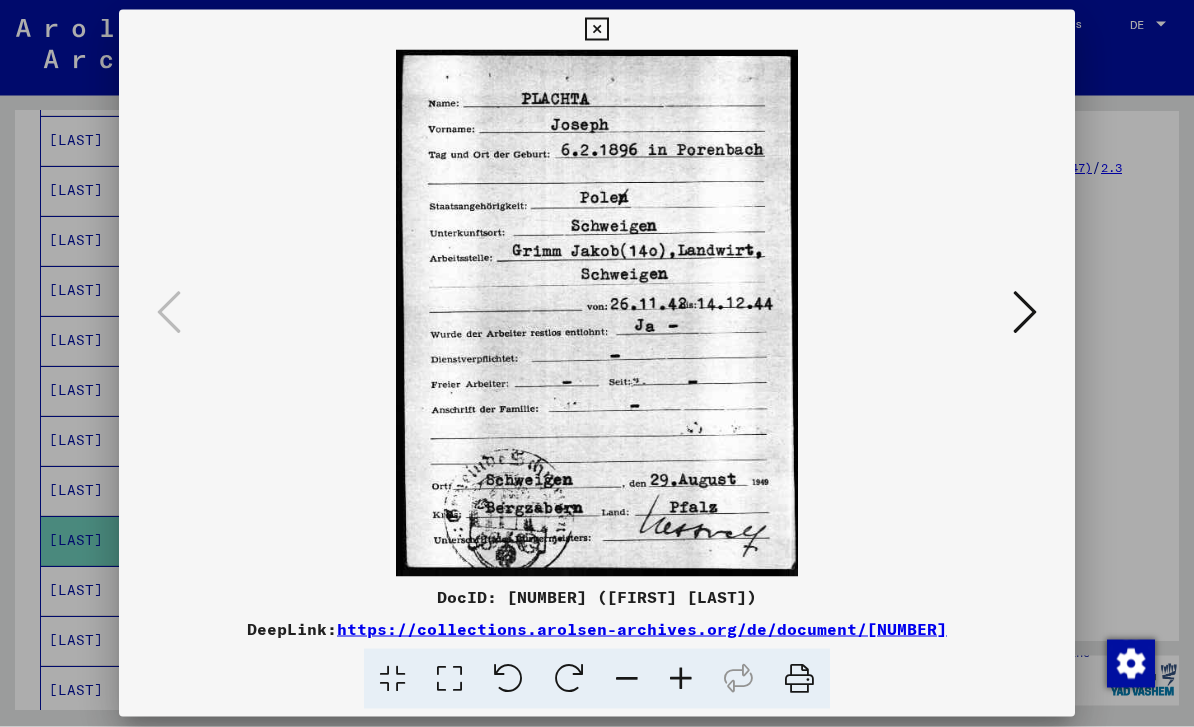 click at bounding box center (1025, 312) 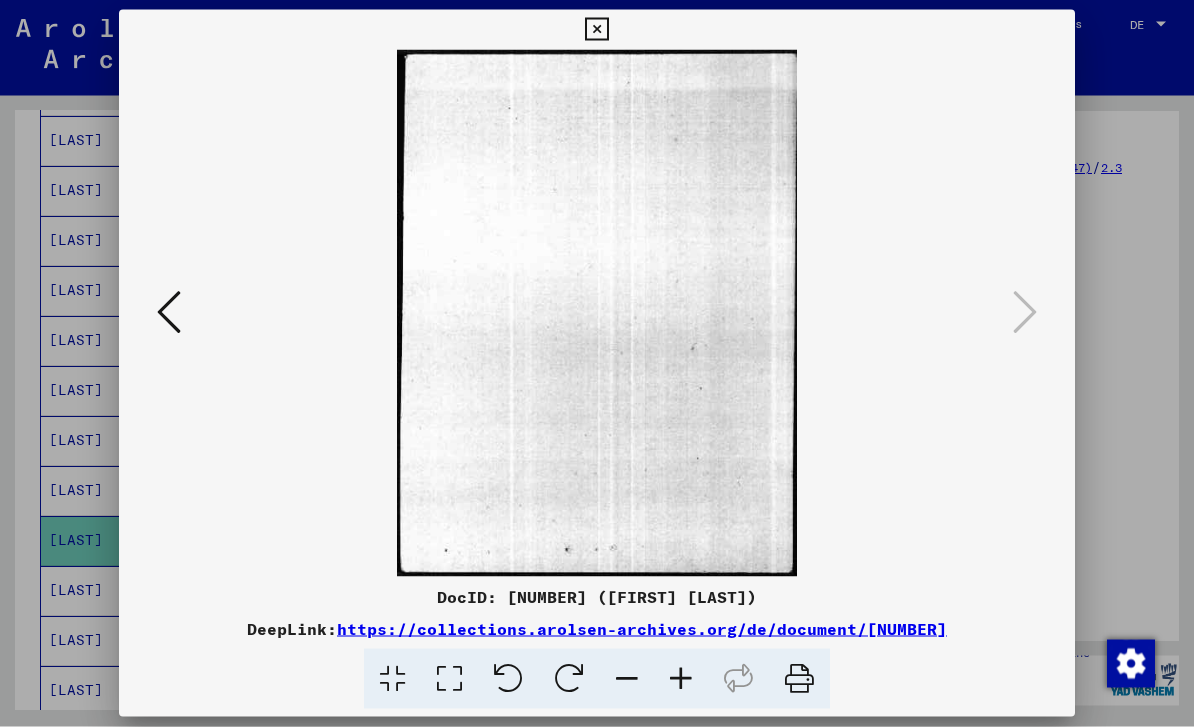 click at bounding box center [169, 312] 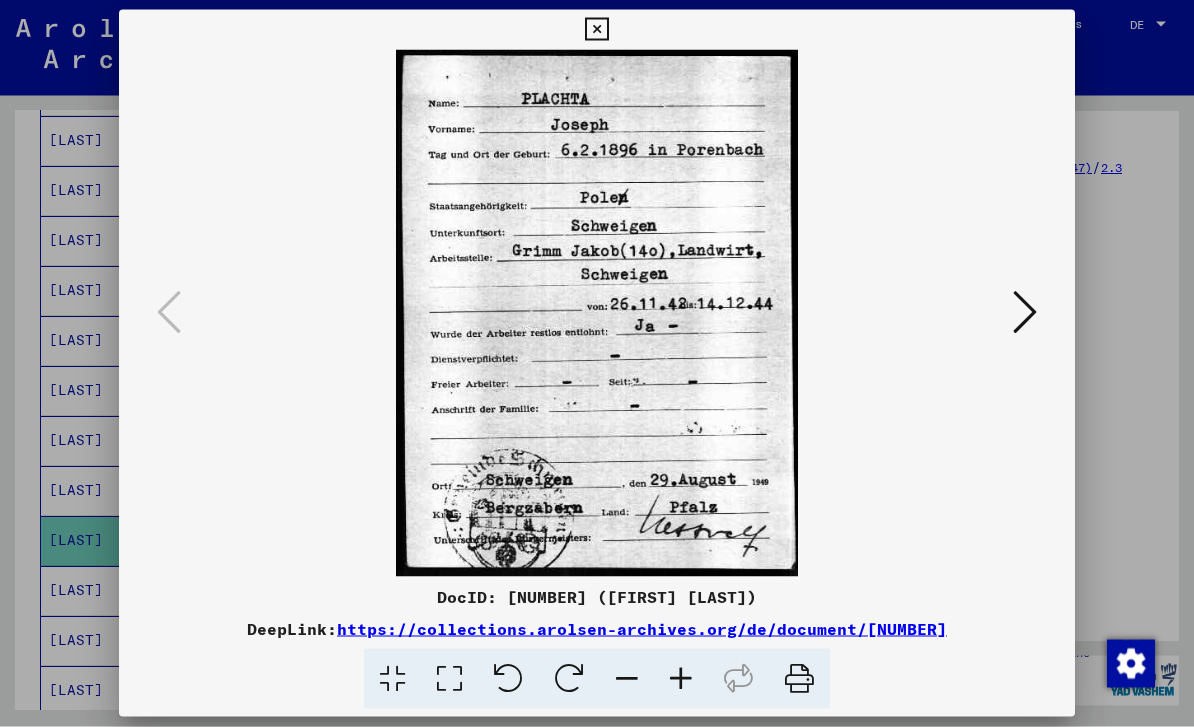 click at bounding box center (597, 363) 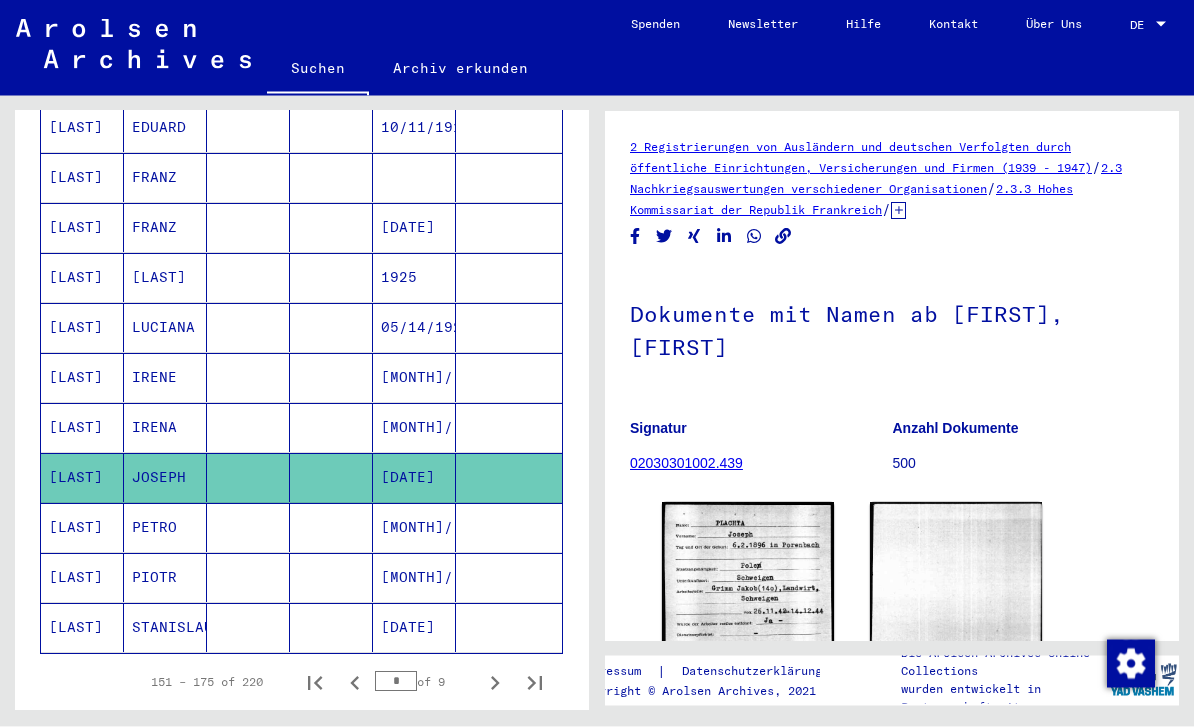 scroll, scrollTop: 1001, scrollLeft: 0, axis: vertical 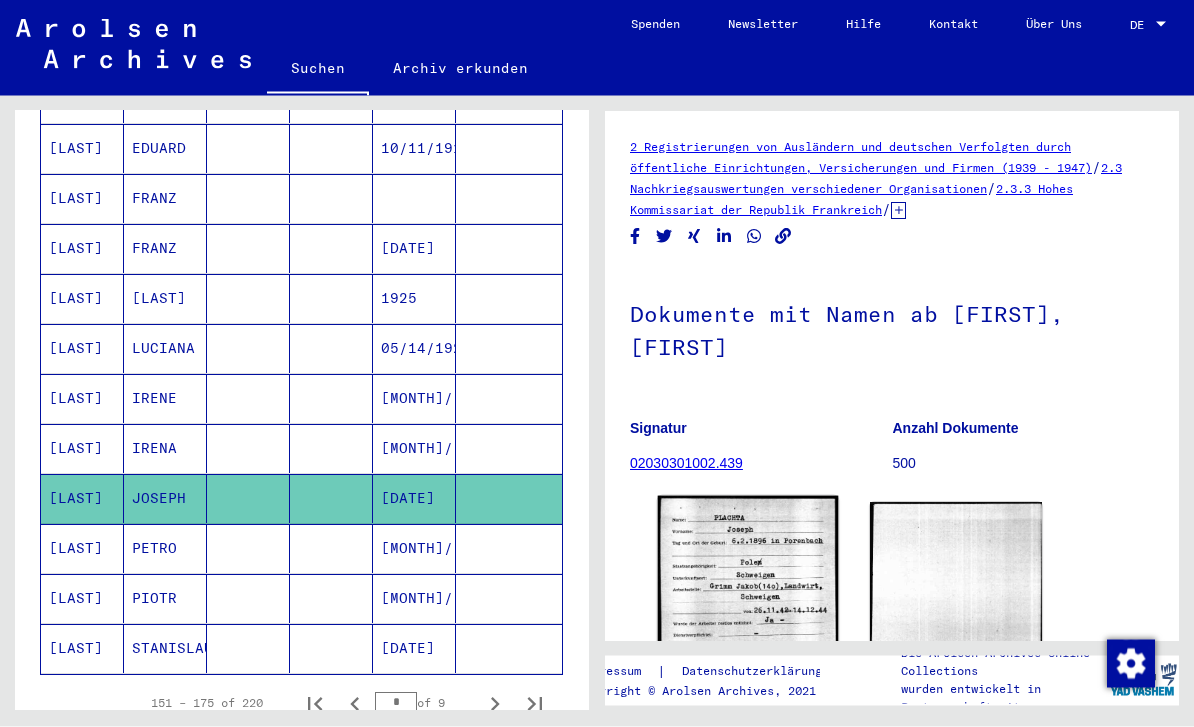 click 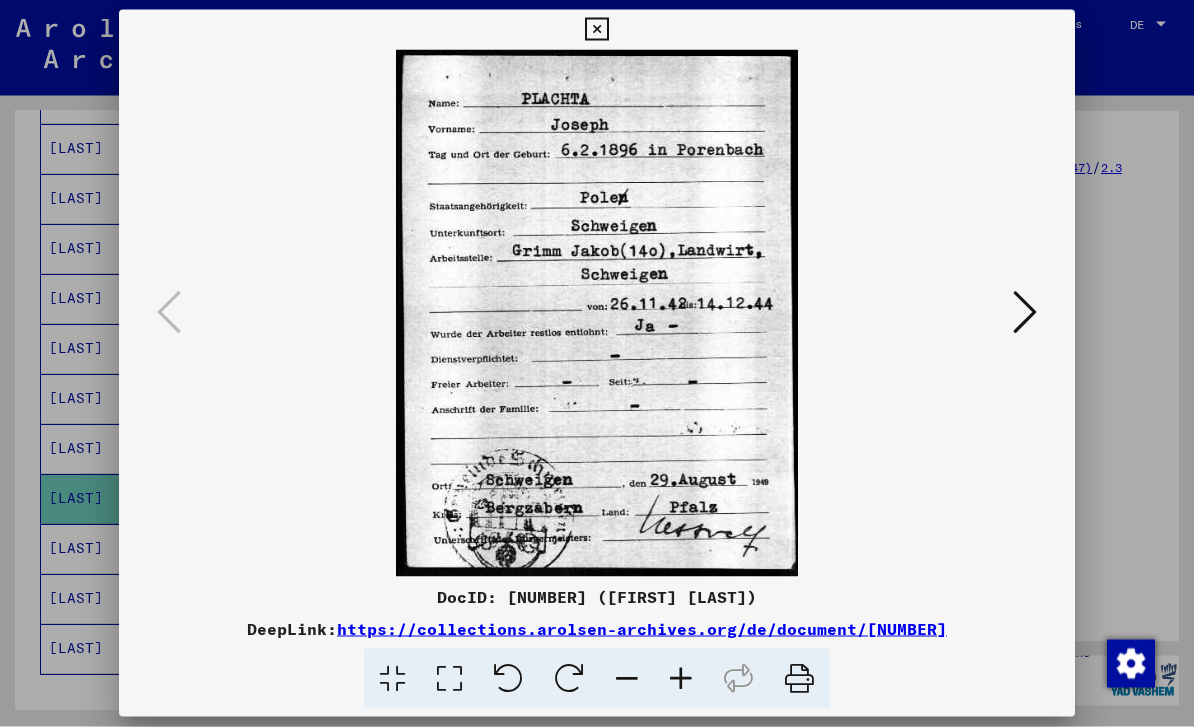 click at bounding box center [1025, 312] 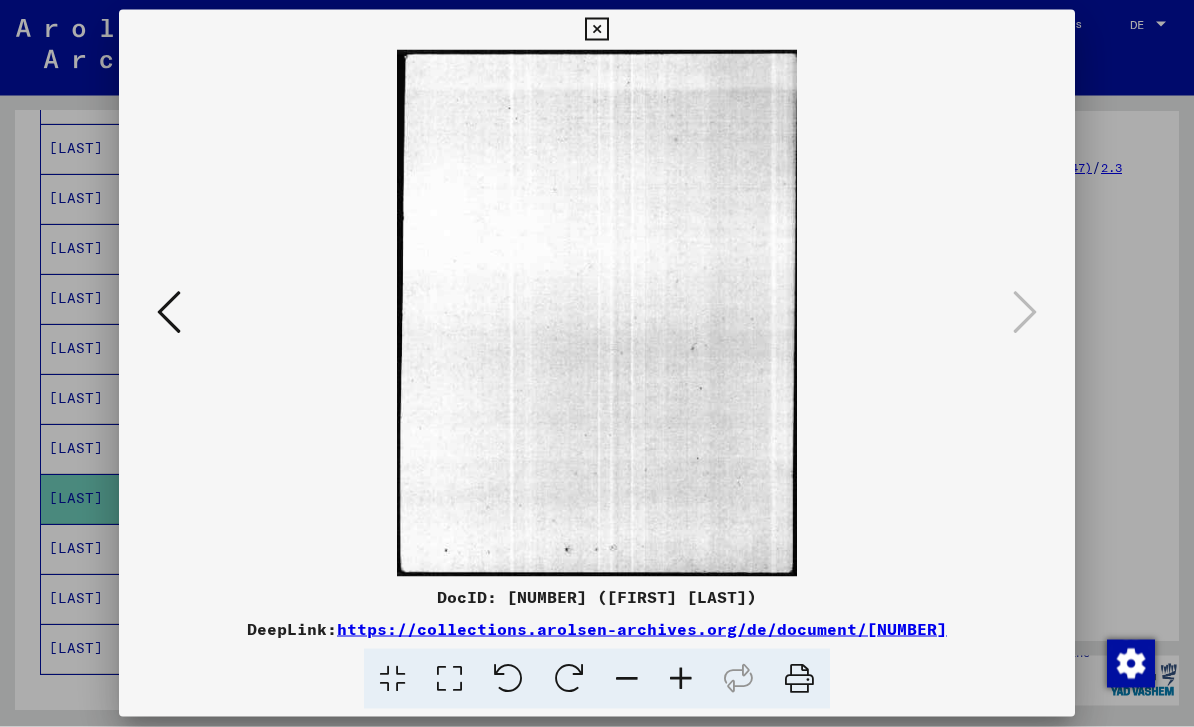 click at bounding box center (597, 363) 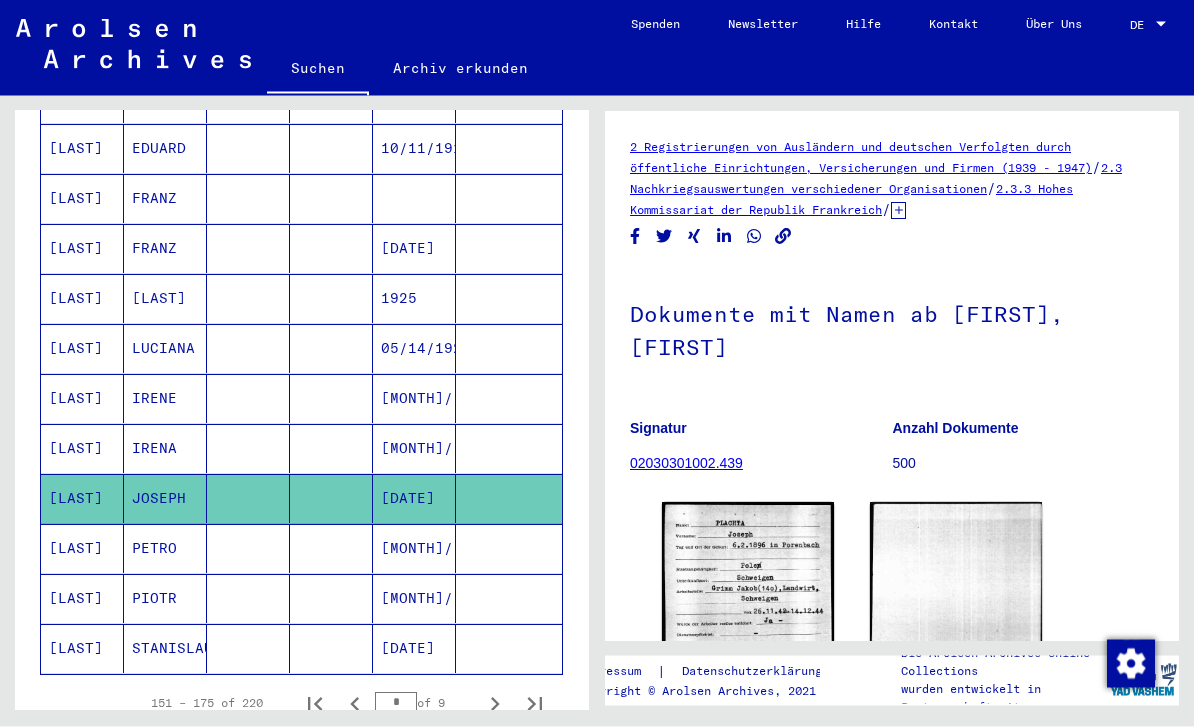 scroll, scrollTop: 0, scrollLeft: 0, axis: both 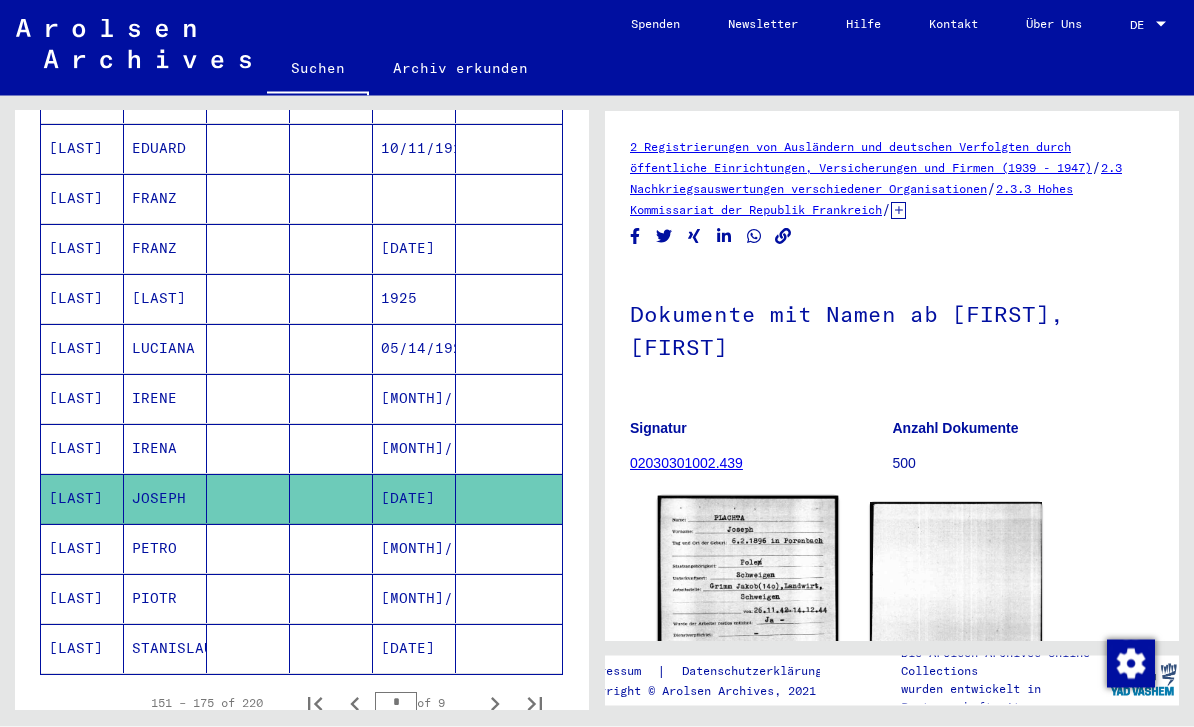 click 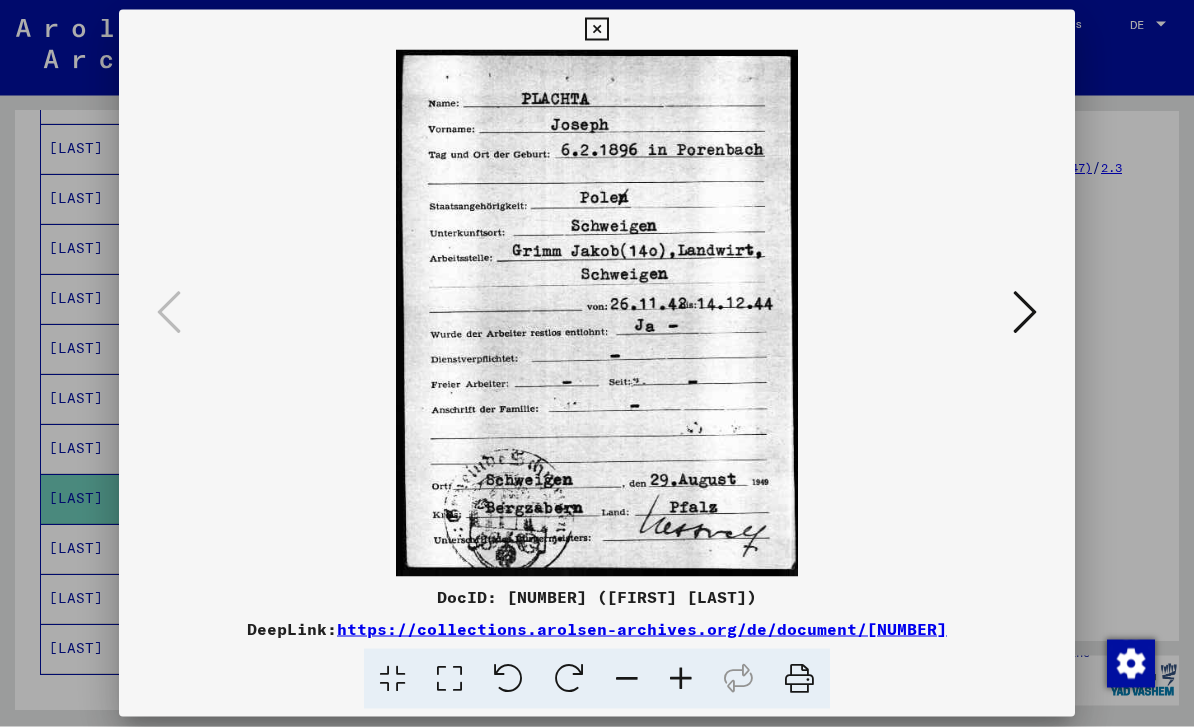 click at bounding box center (1025, 312) 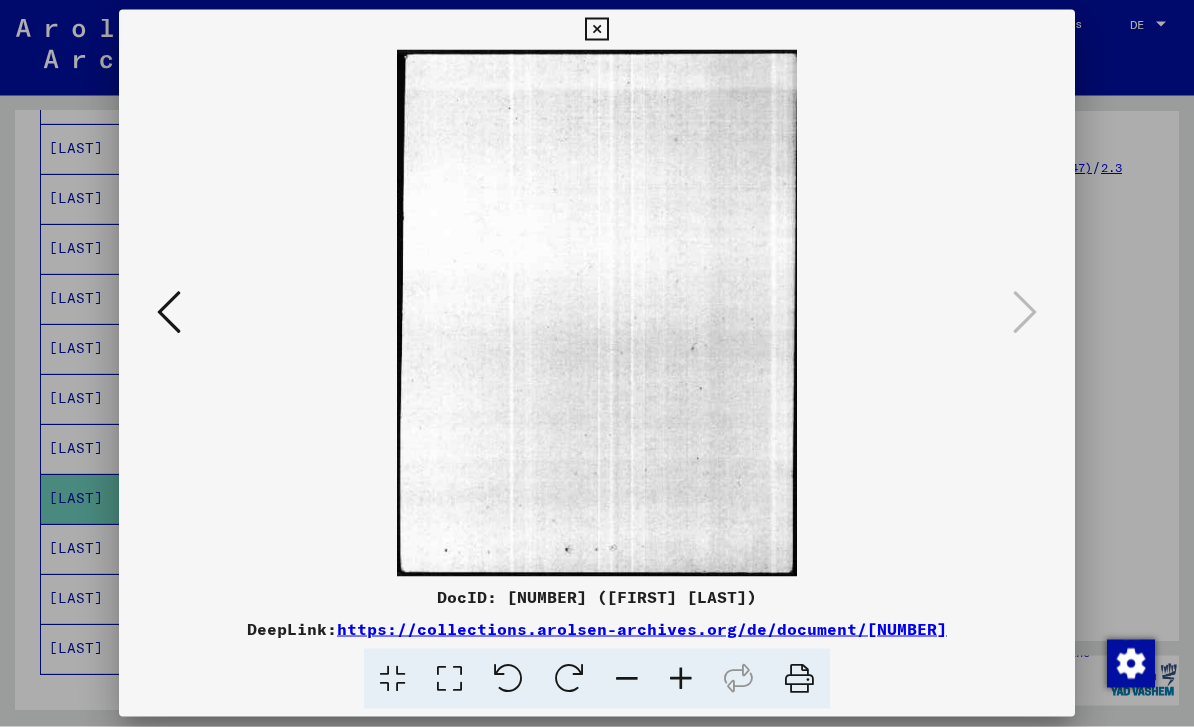 click at bounding box center [597, 363] 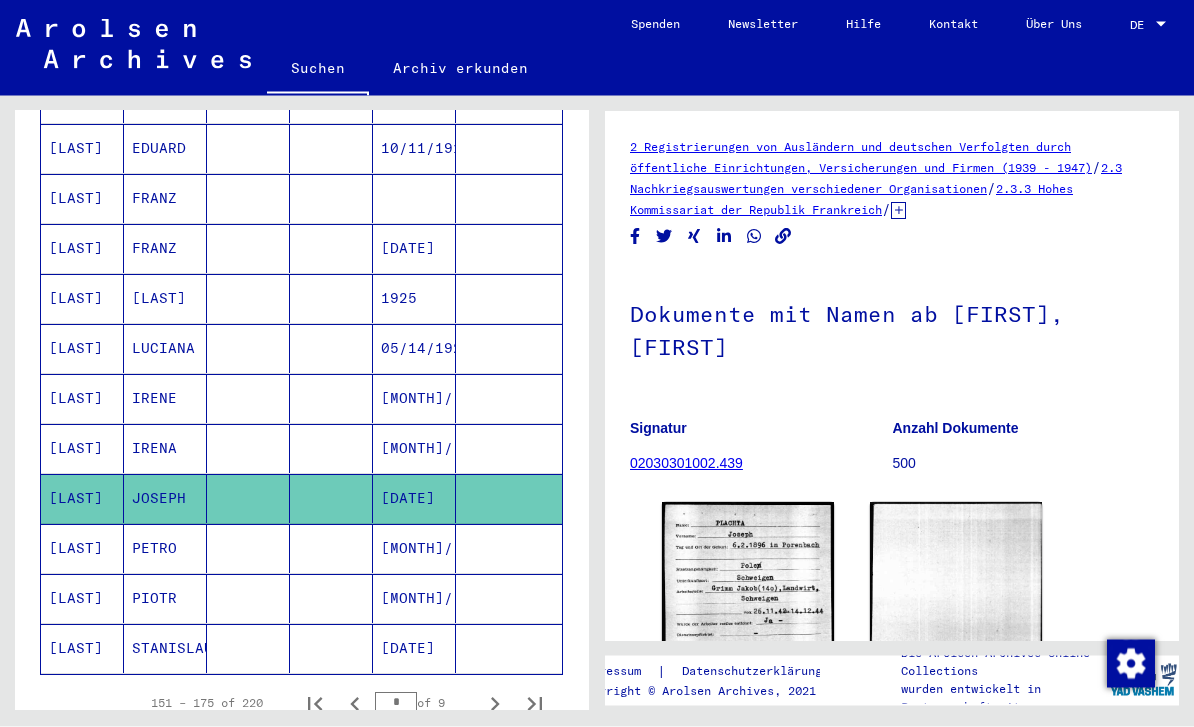 scroll, scrollTop: 0, scrollLeft: 0, axis: both 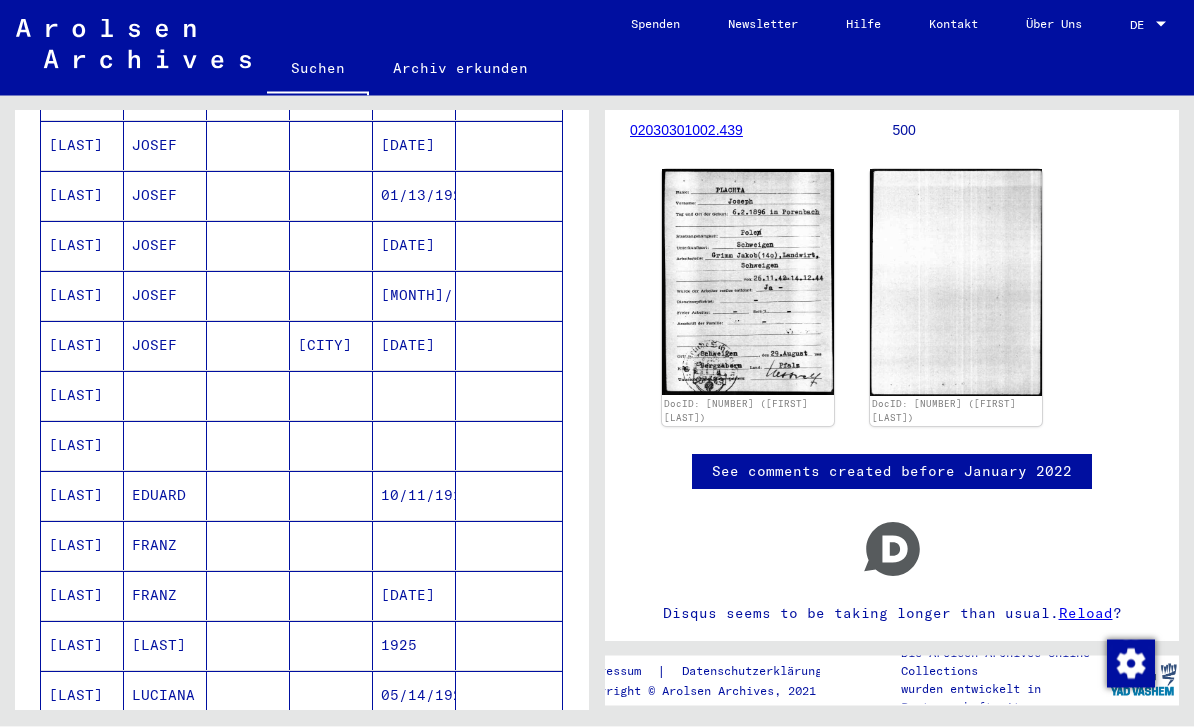 click at bounding box center [414, 596] 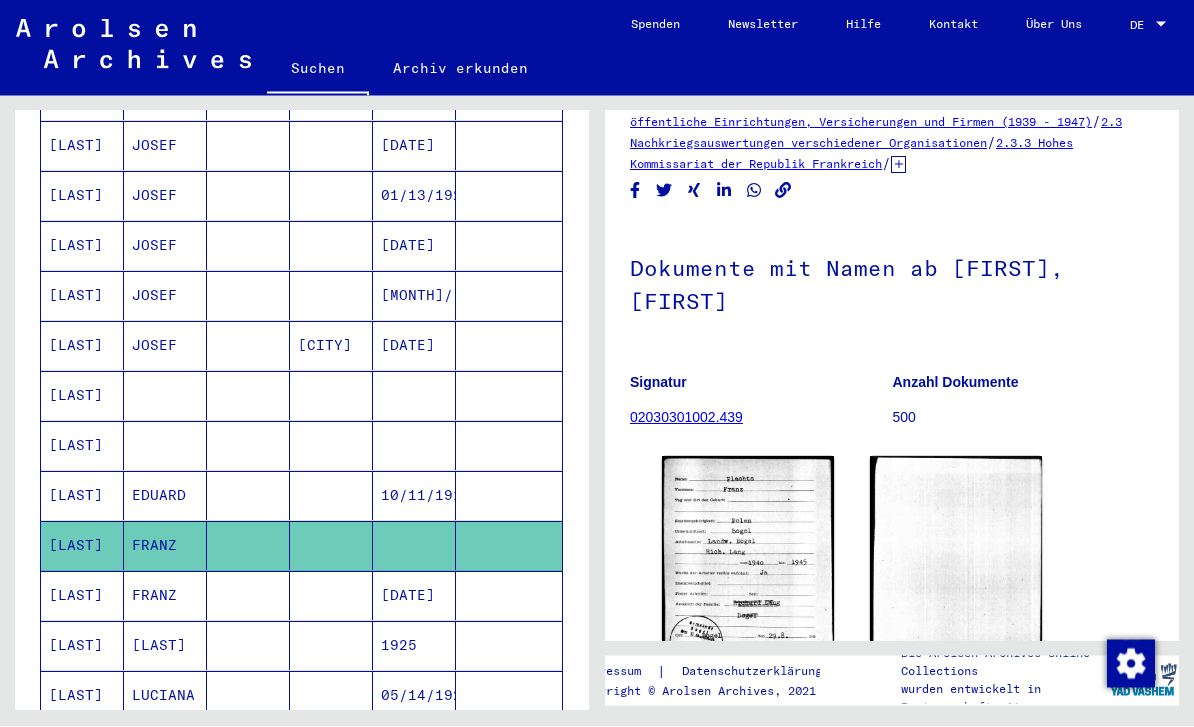 scroll, scrollTop: 51, scrollLeft: 0, axis: vertical 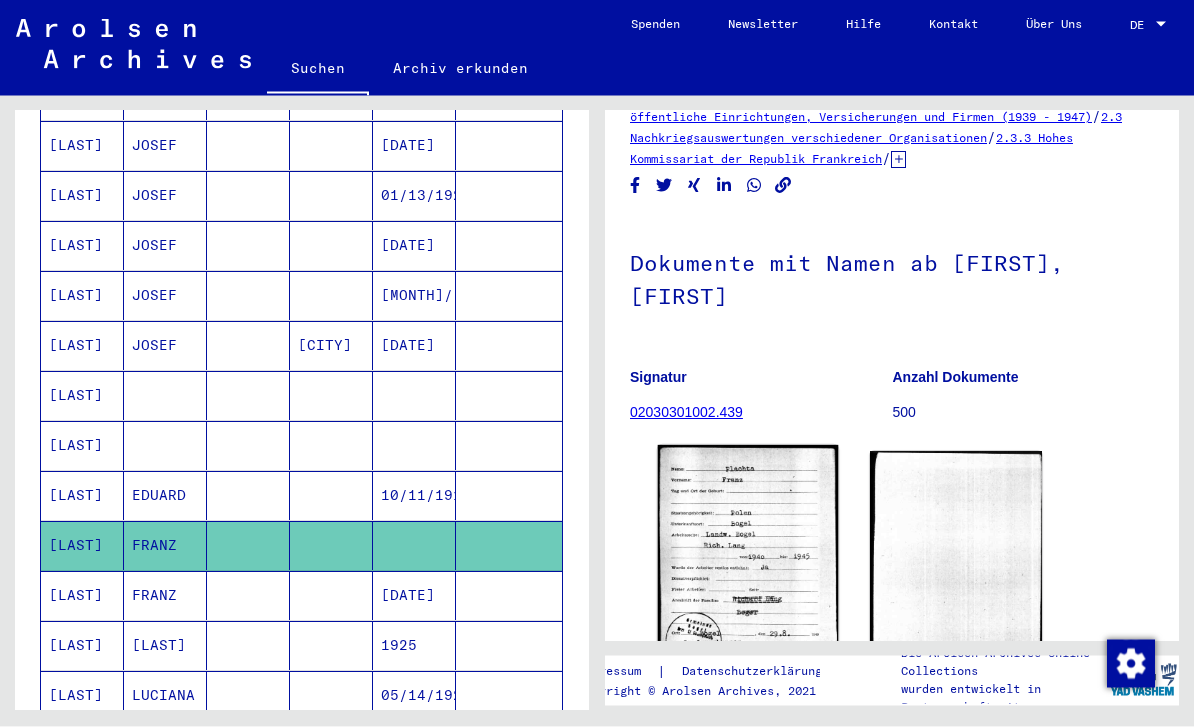 click 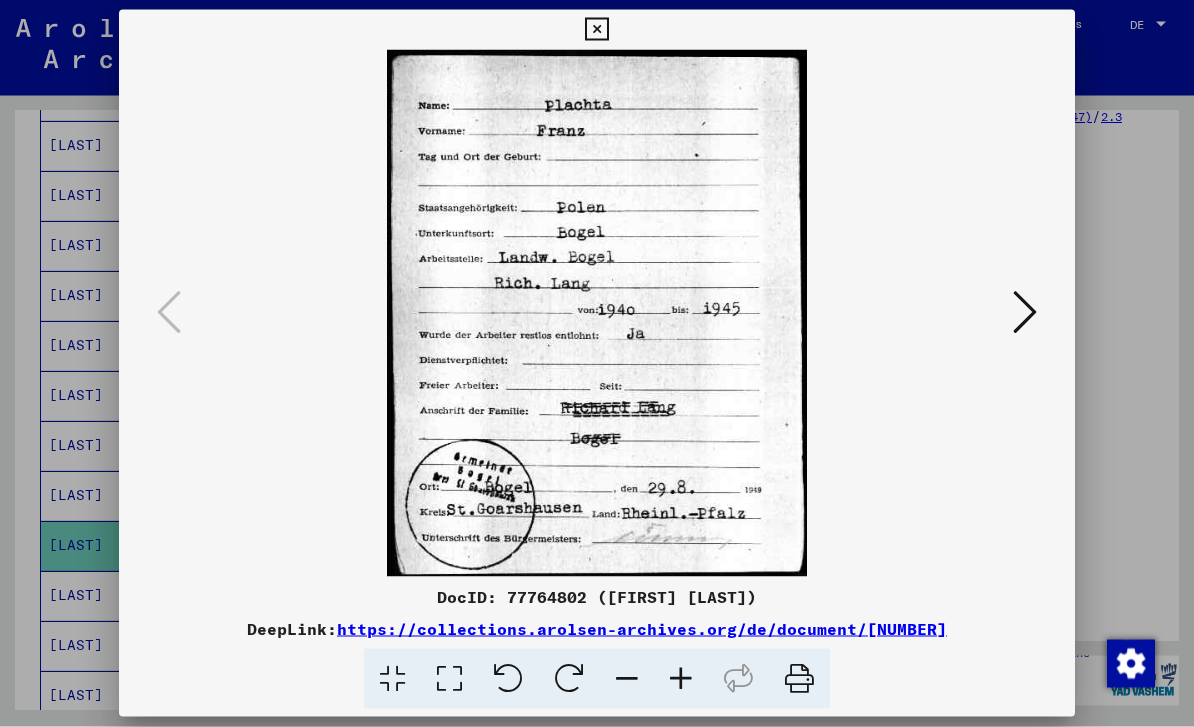 click at bounding box center [597, 363] 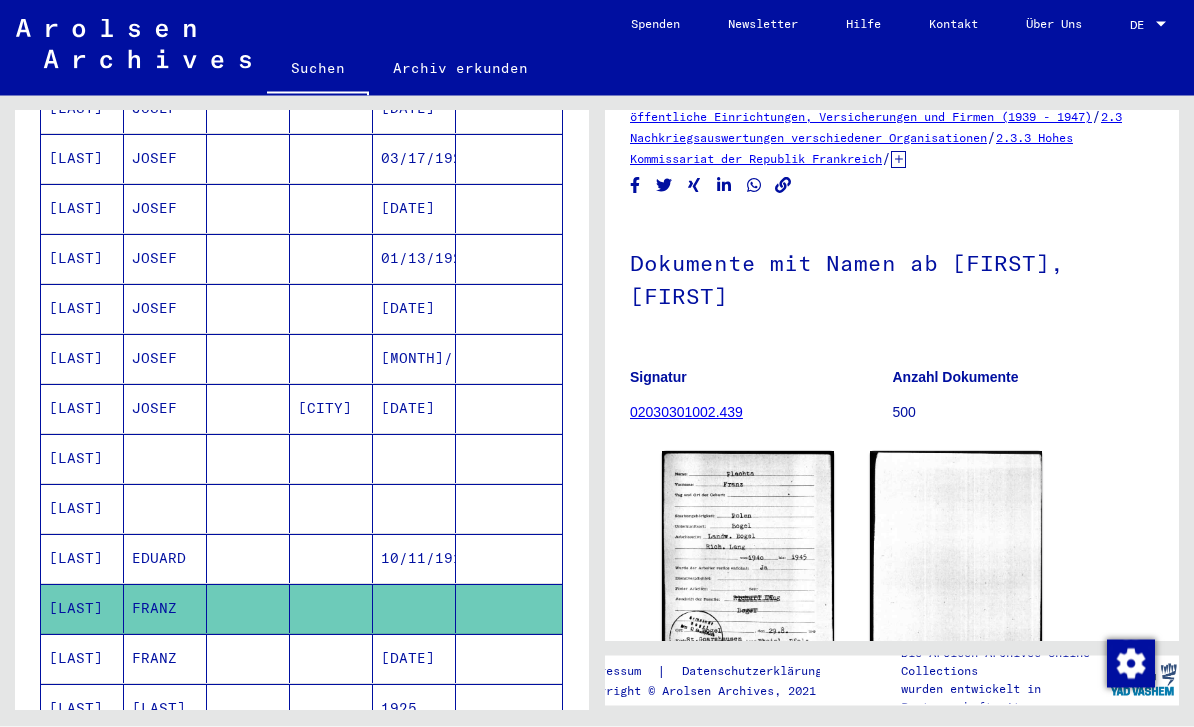 scroll, scrollTop: 589, scrollLeft: 0, axis: vertical 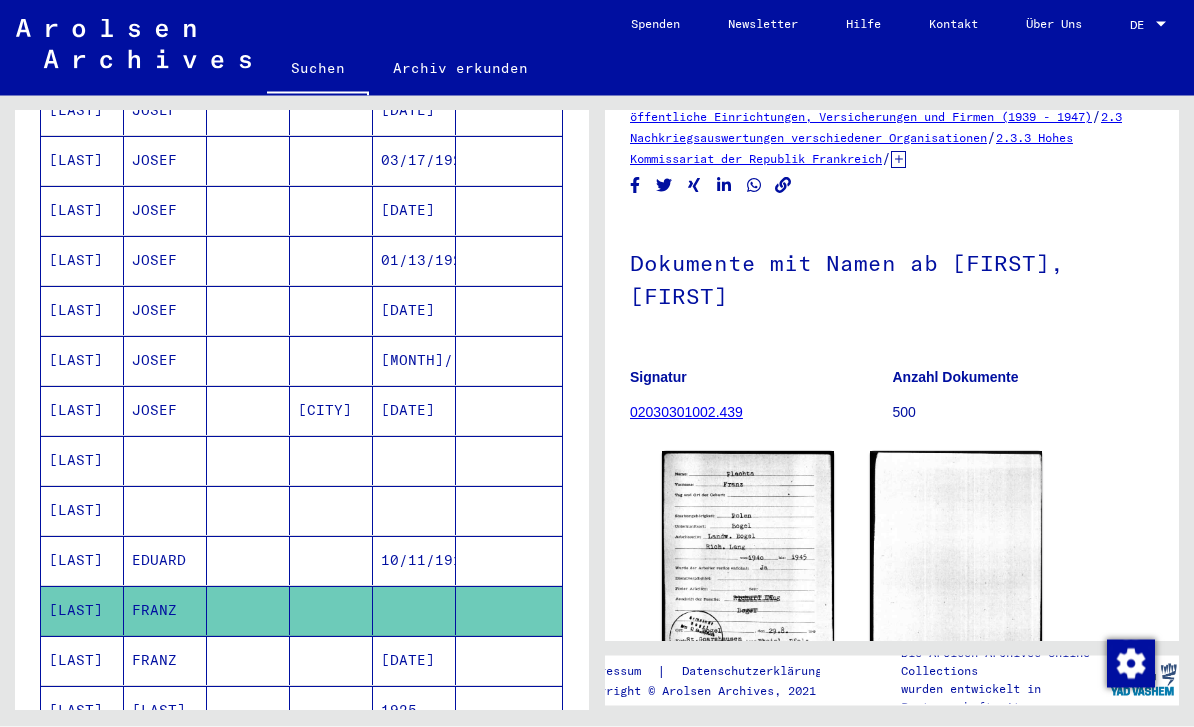 click at bounding box center (414, 561) 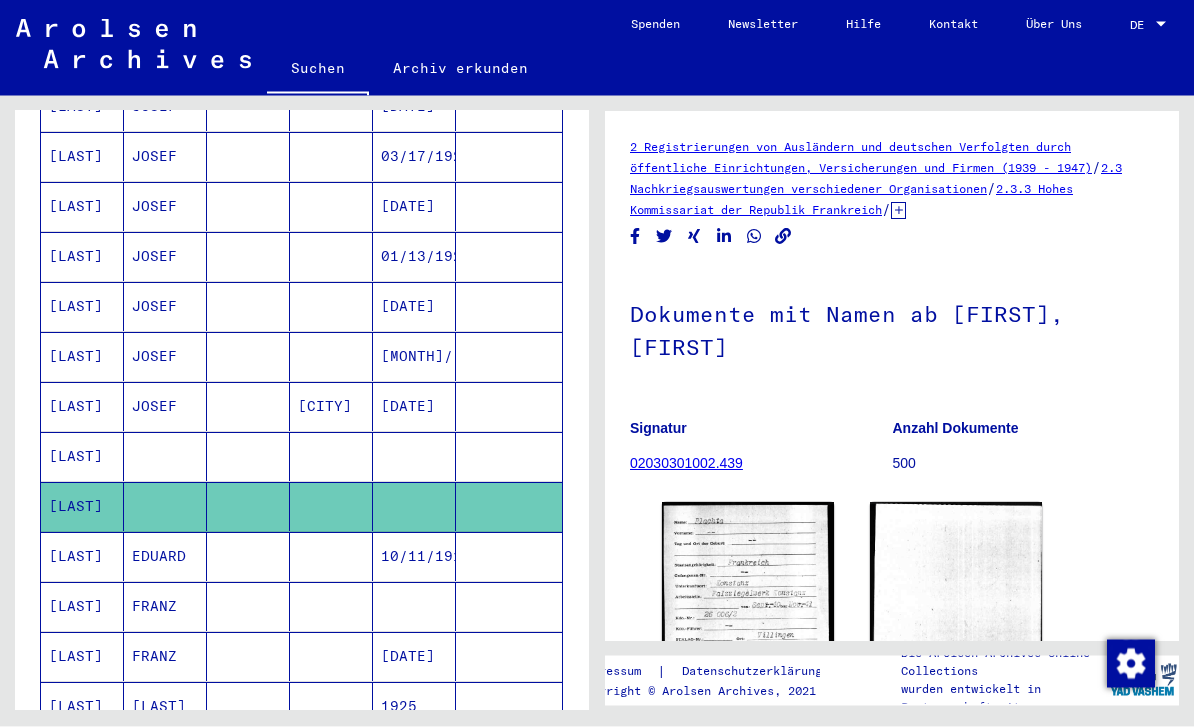 scroll, scrollTop: 594, scrollLeft: 0, axis: vertical 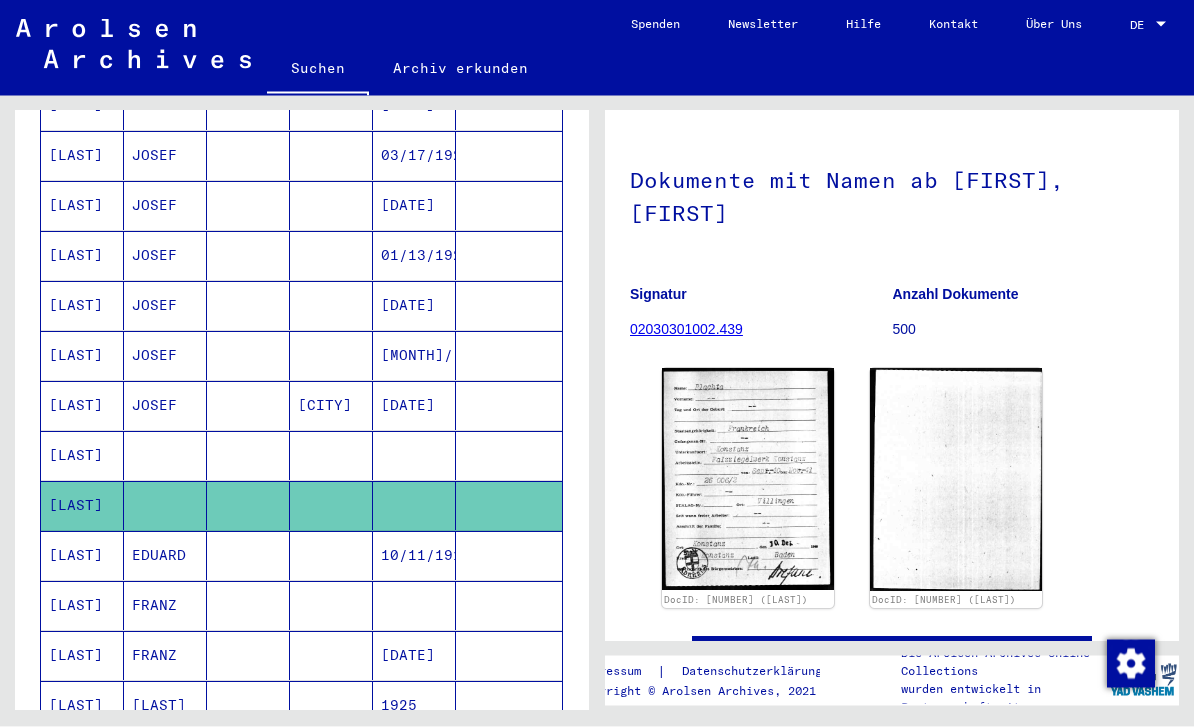 click at bounding box center [414, 506] 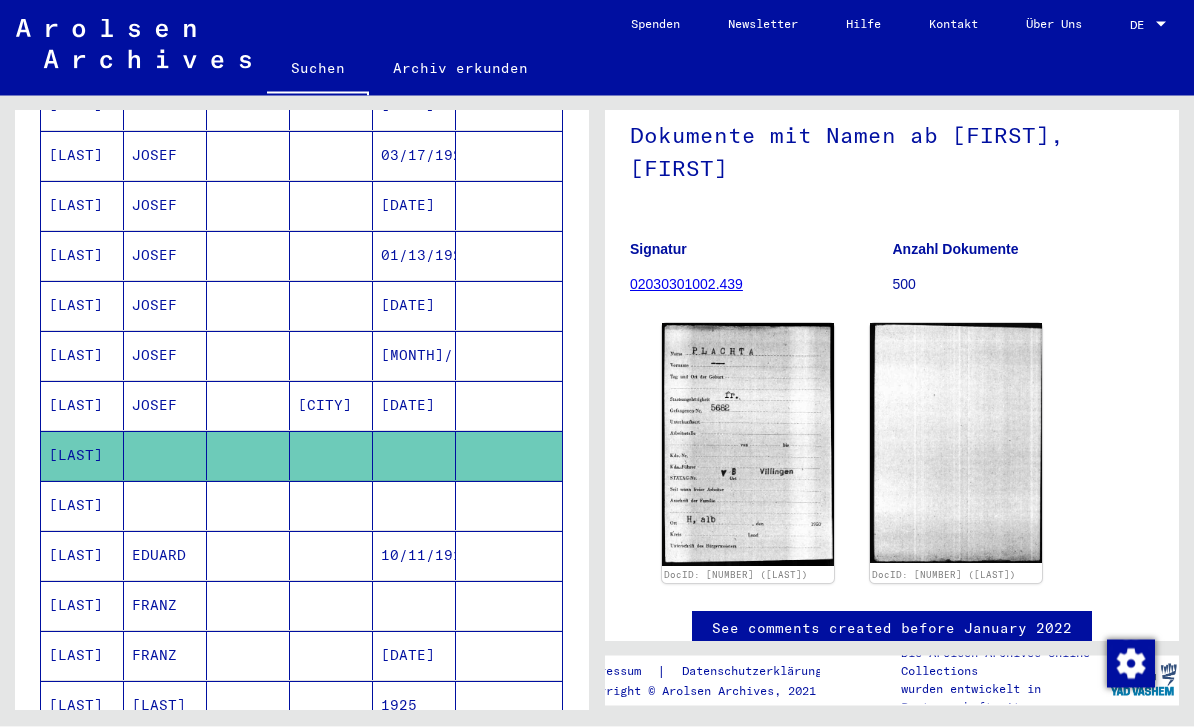 scroll, scrollTop: 178, scrollLeft: 0, axis: vertical 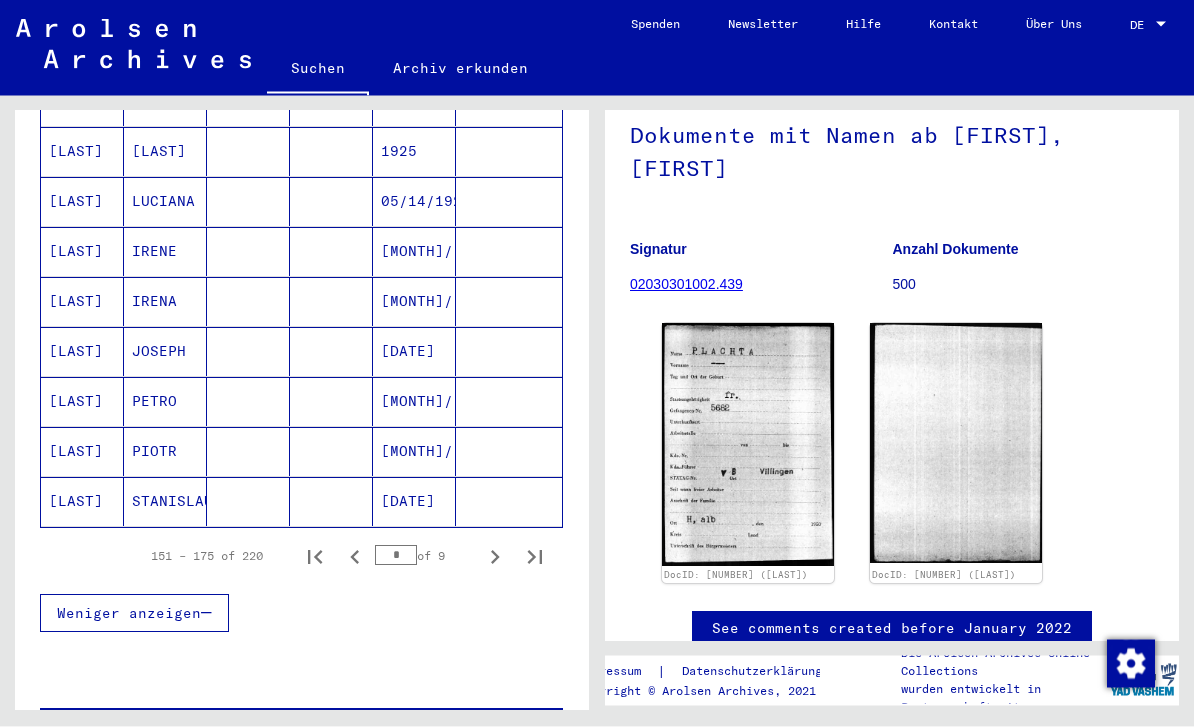 click 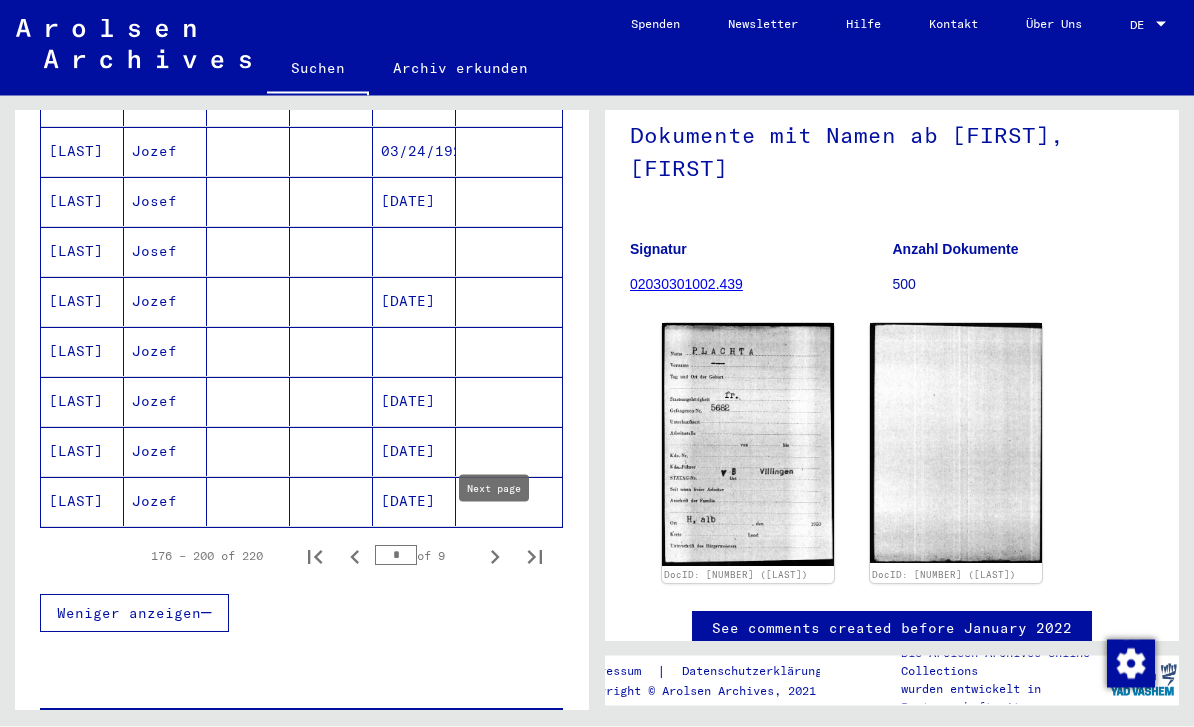 click on "[DATE]" 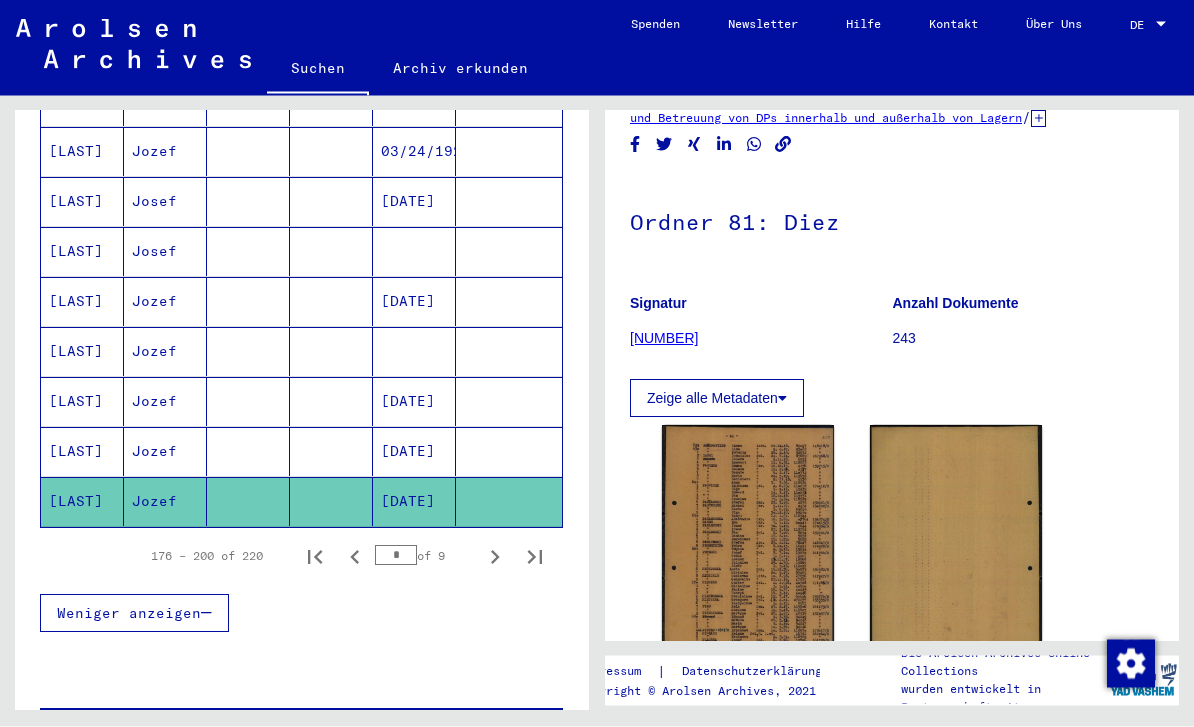 scroll, scrollTop: 175, scrollLeft: 0, axis: vertical 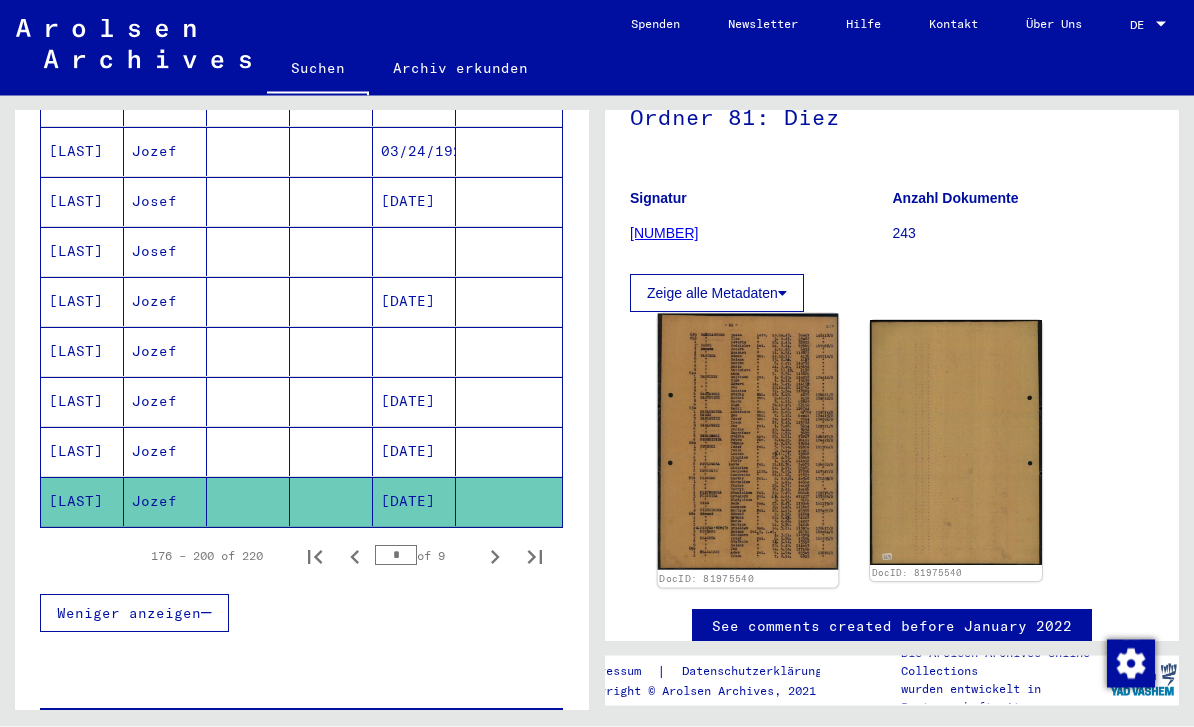 click 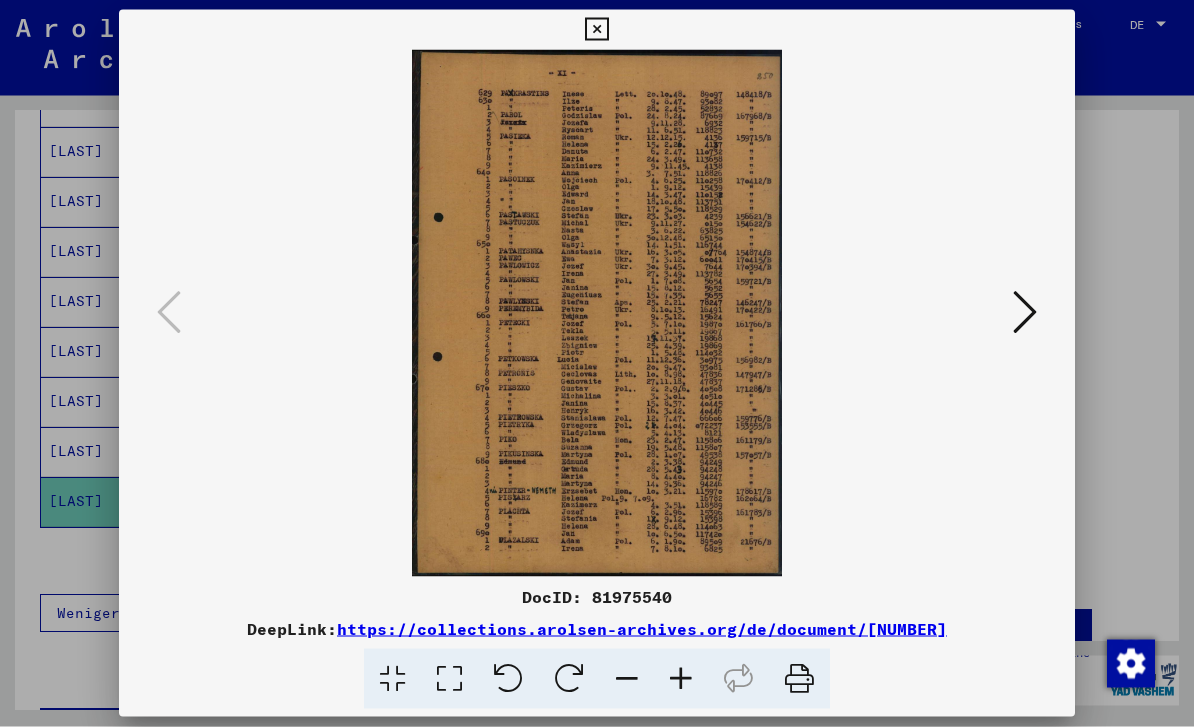 click at bounding box center (596, 313) 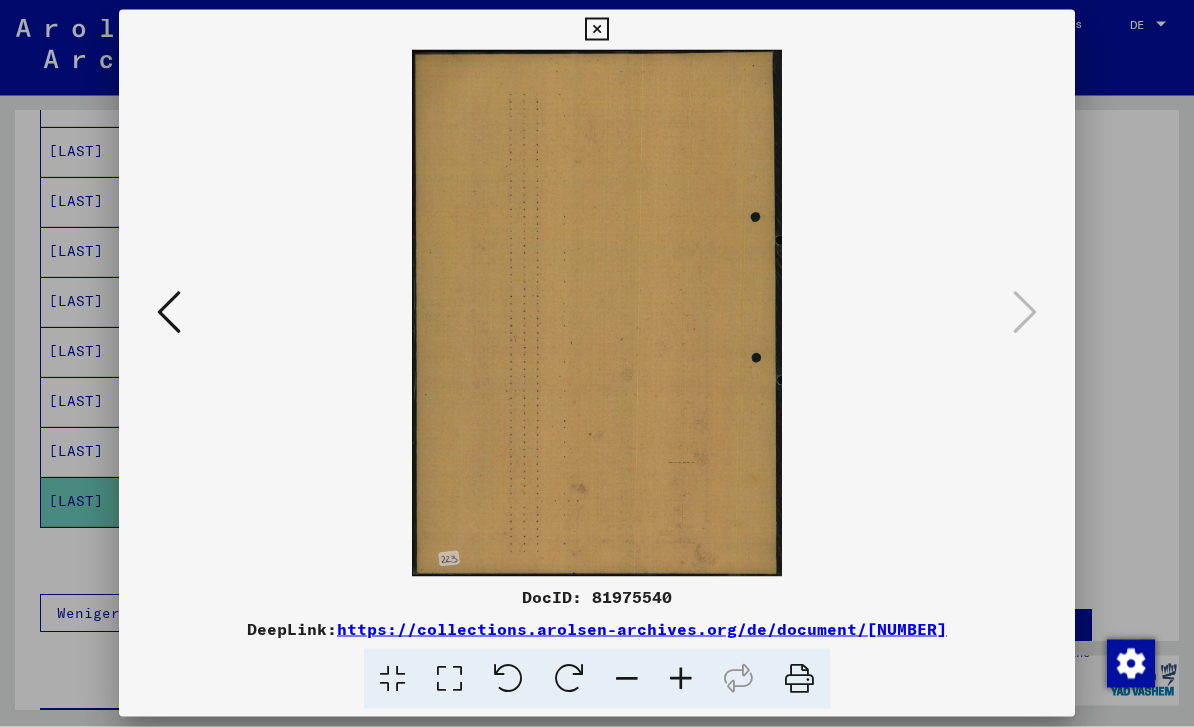 click at bounding box center (596, 313) 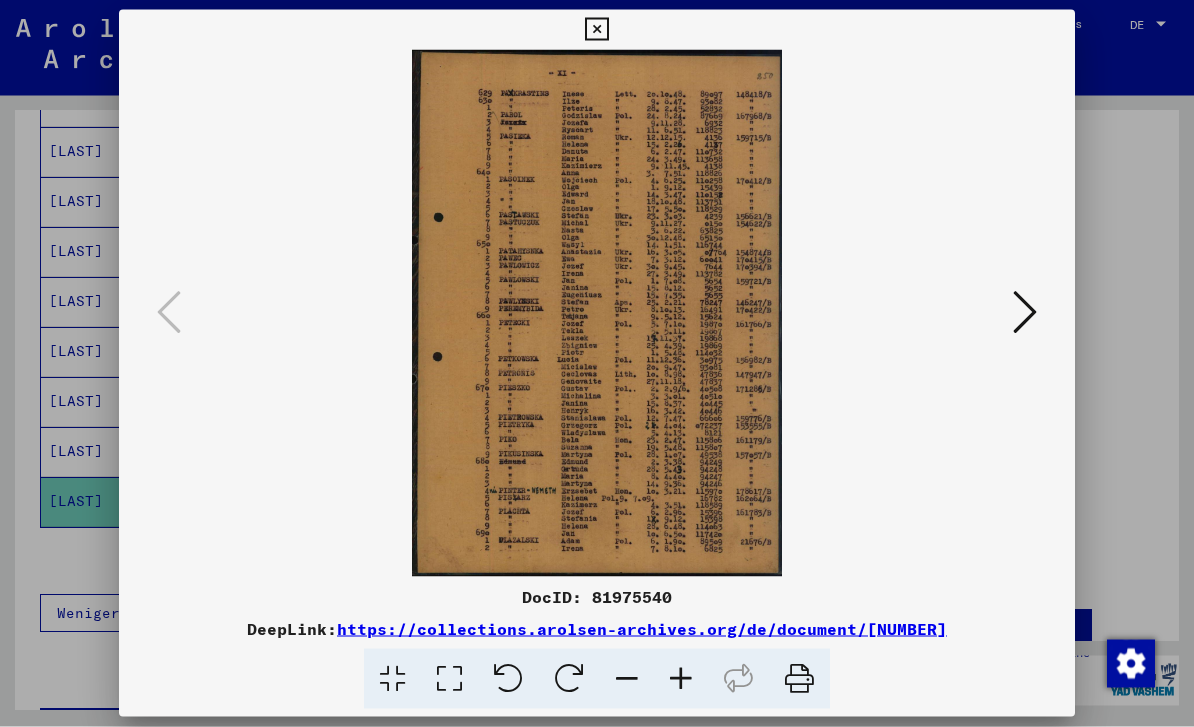 click at bounding box center [1025, 312] 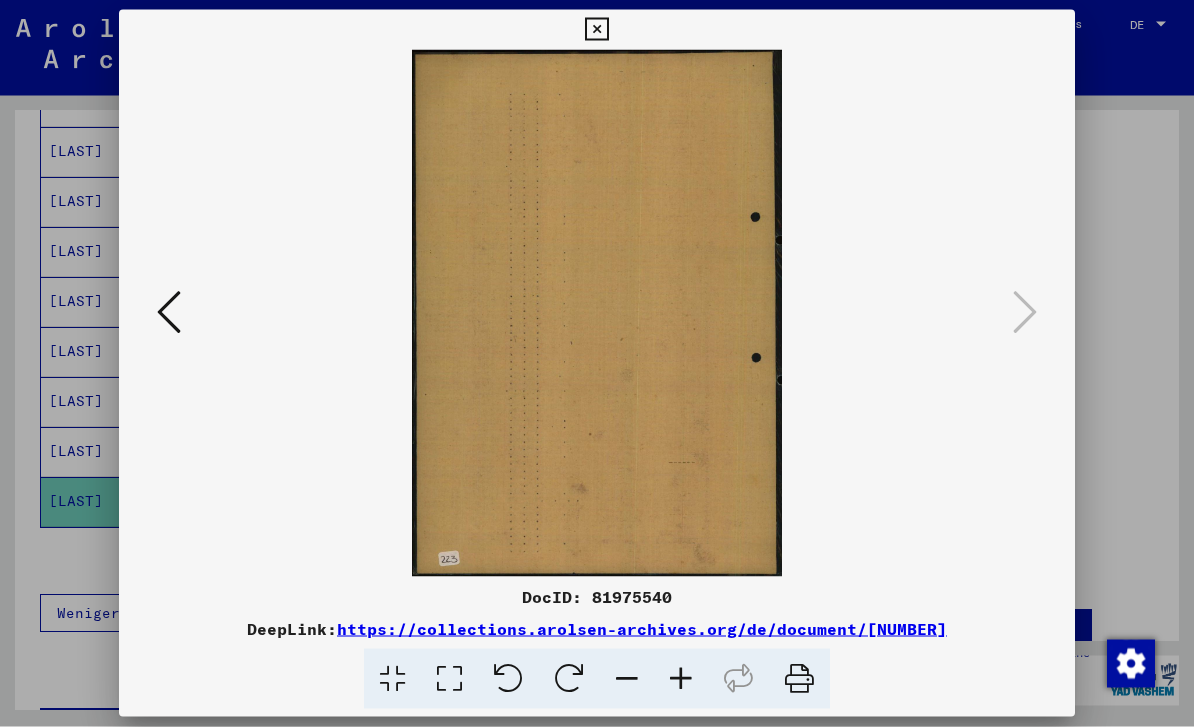 click at bounding box center (169, 312) 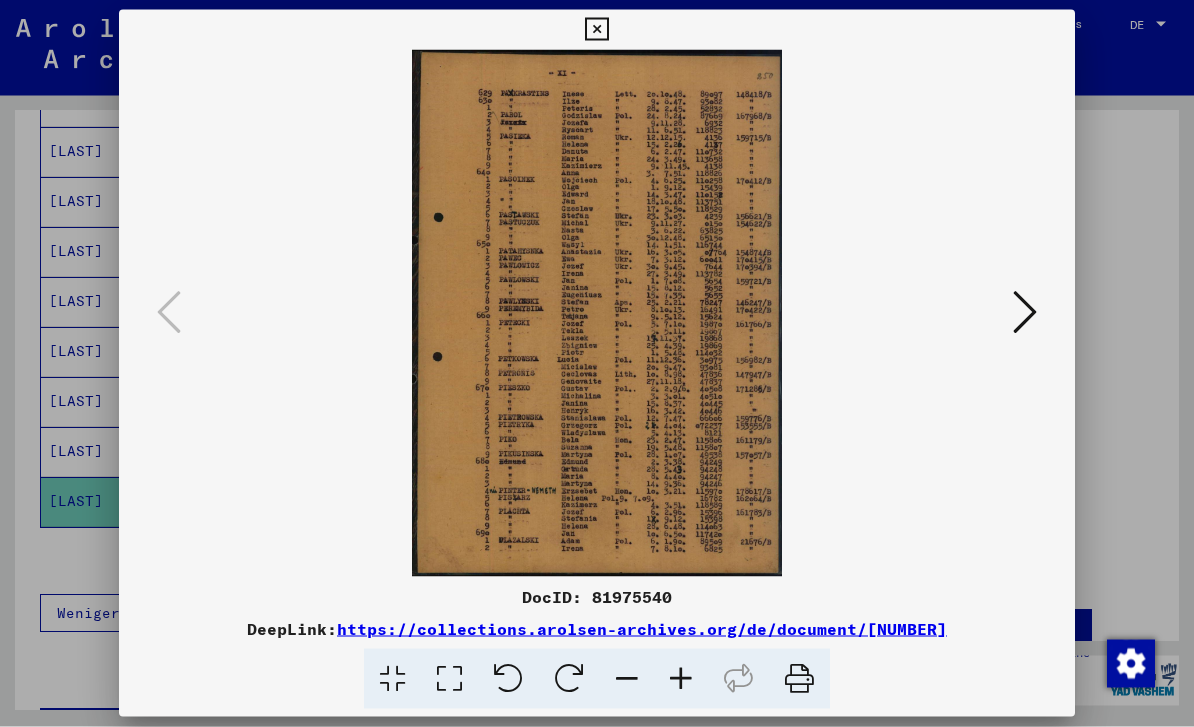 click at bounding box center [597, 363] 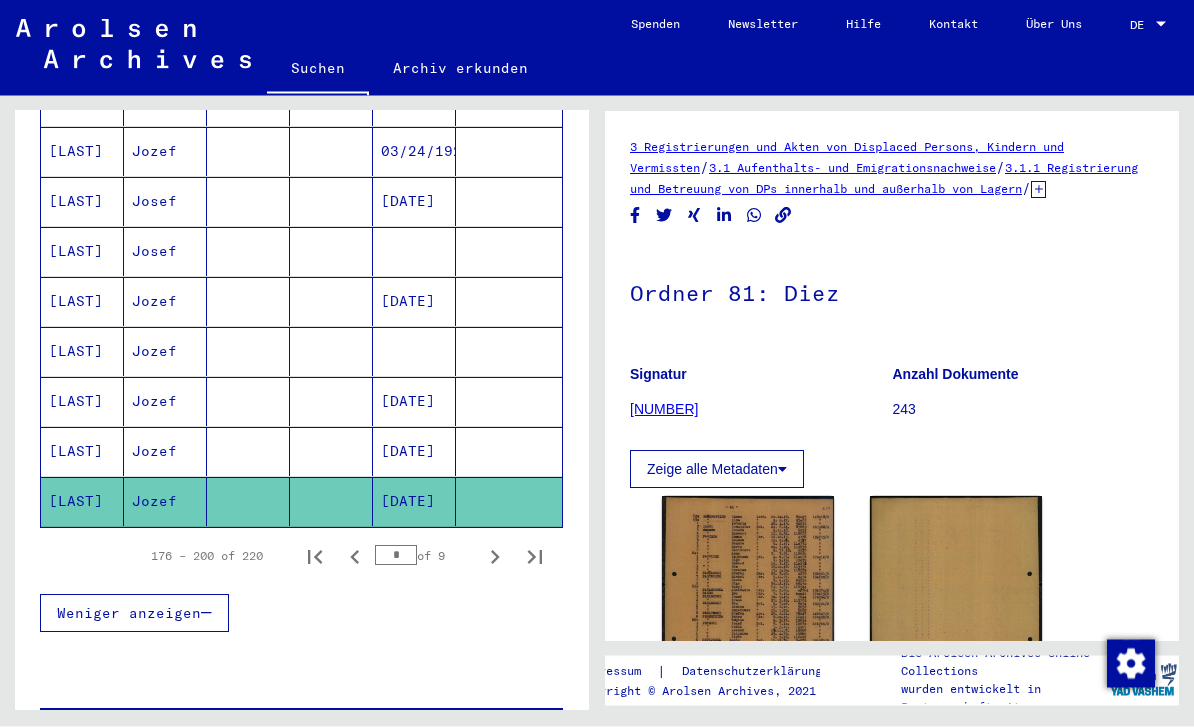 scroll, scrollTop: 0, scrollLeft: 0, axis: both 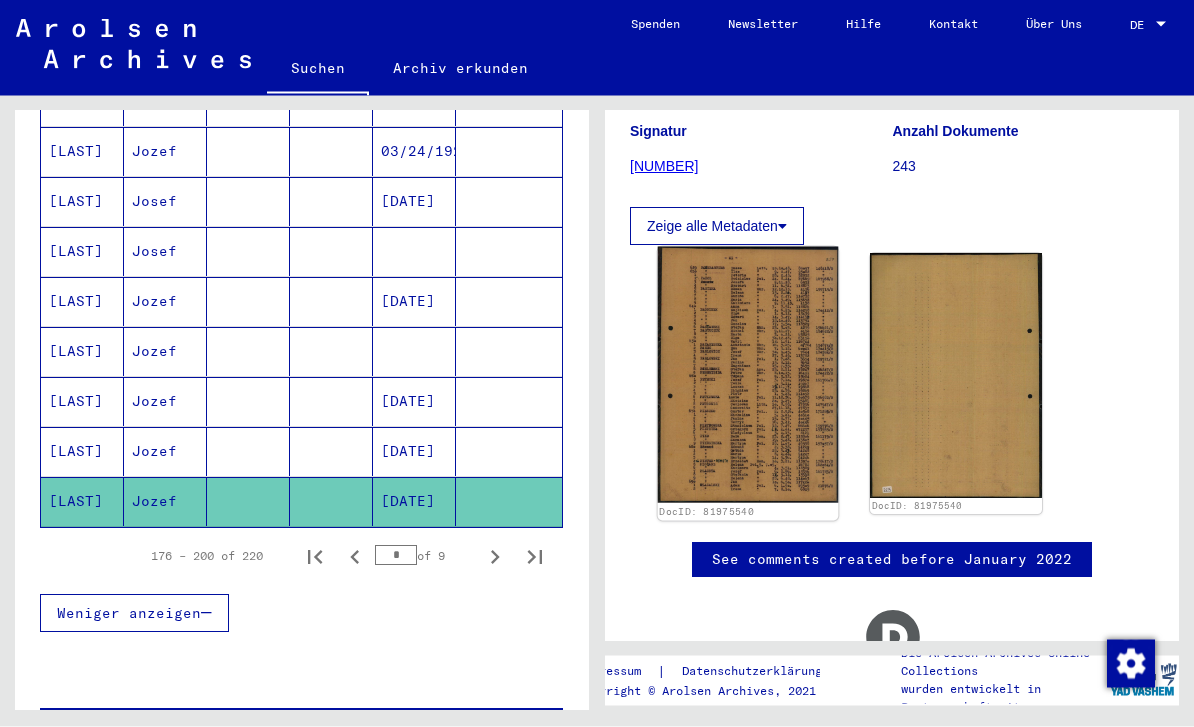click 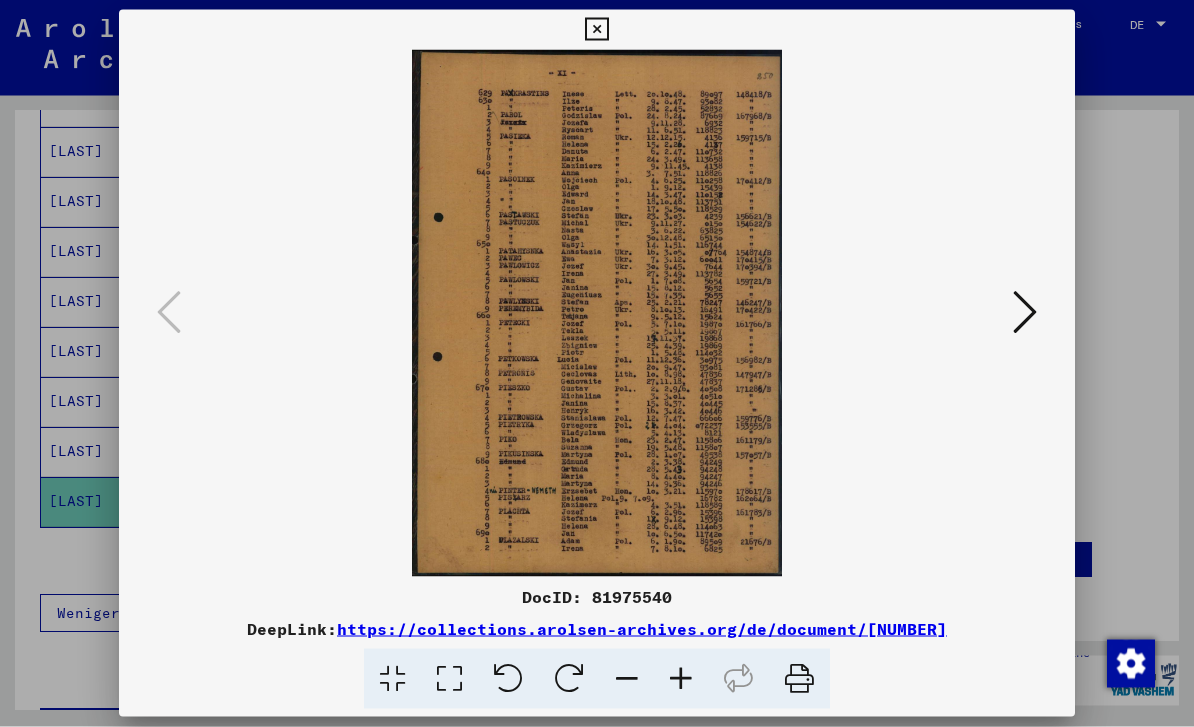 click at bounding box center (597, 363) 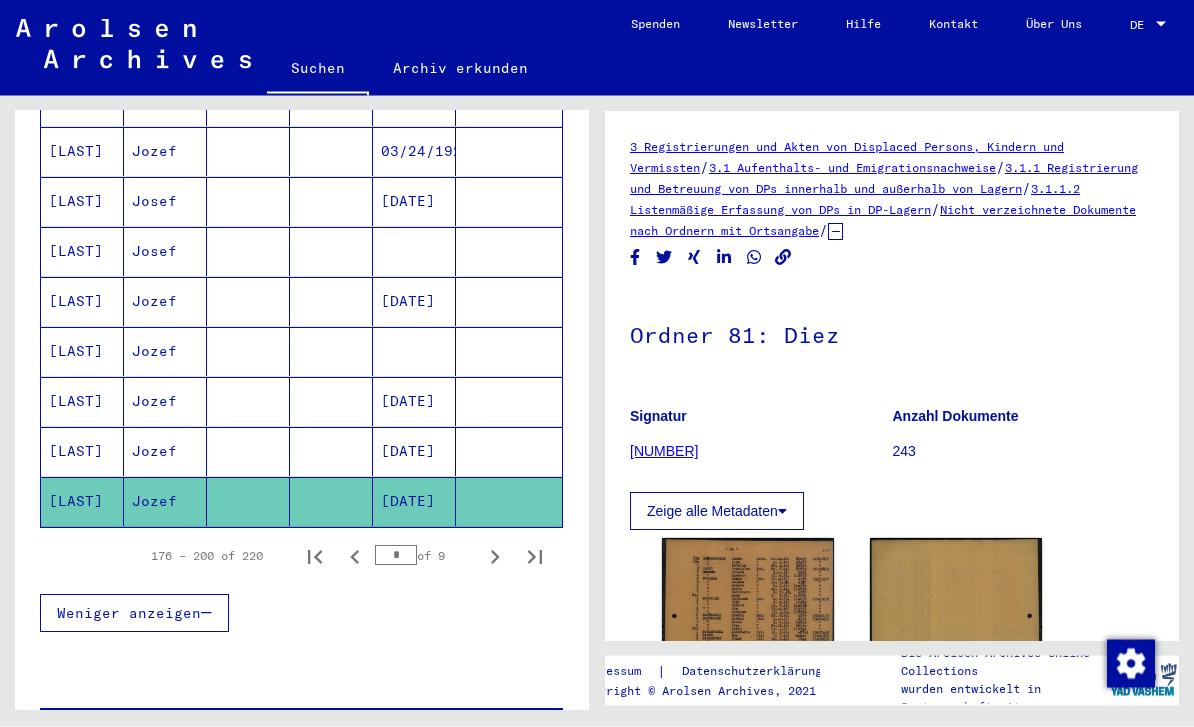 scroll, scrollTop: 0, scrollLeft: 0, axis: both 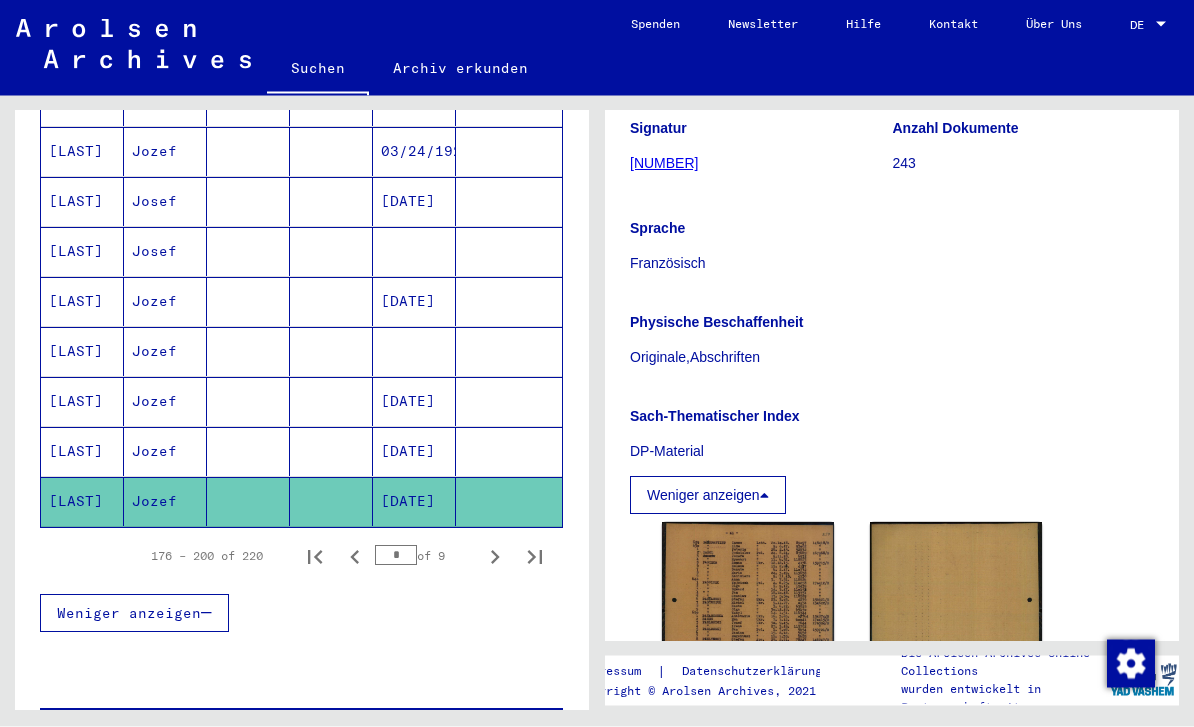 click at bounding box center (764, 496) 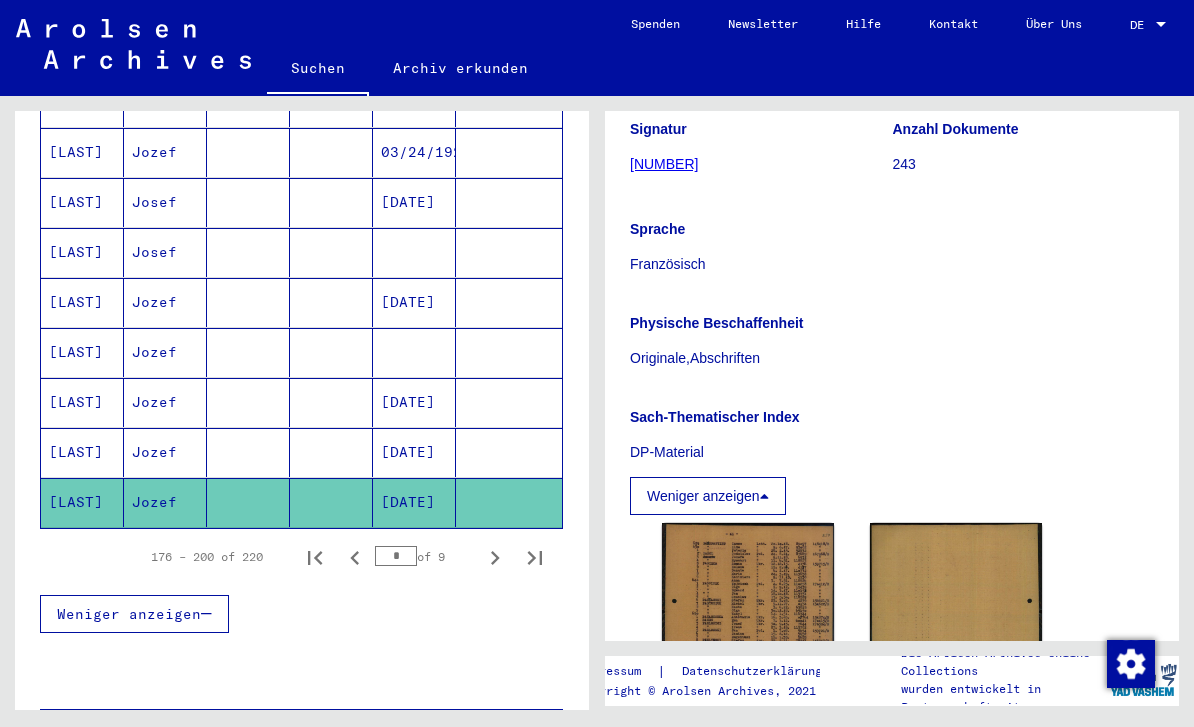 scroll, scrollTop: 371, scrollLeft: 0, axis: vertical 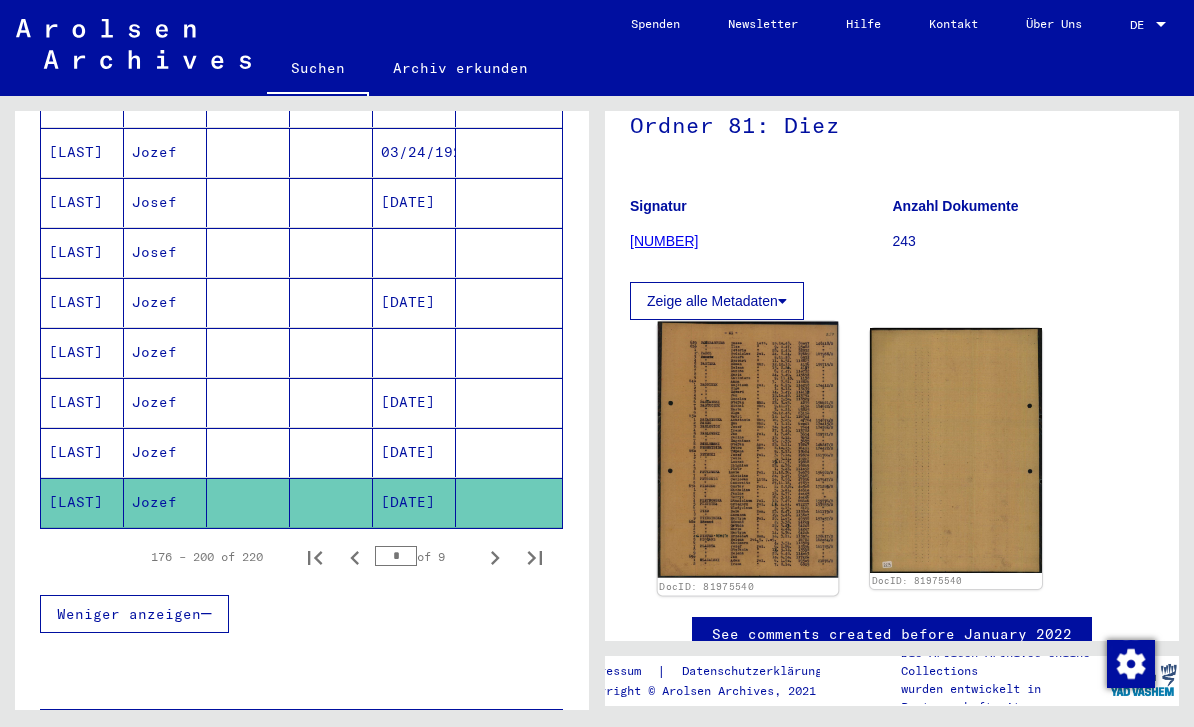 click 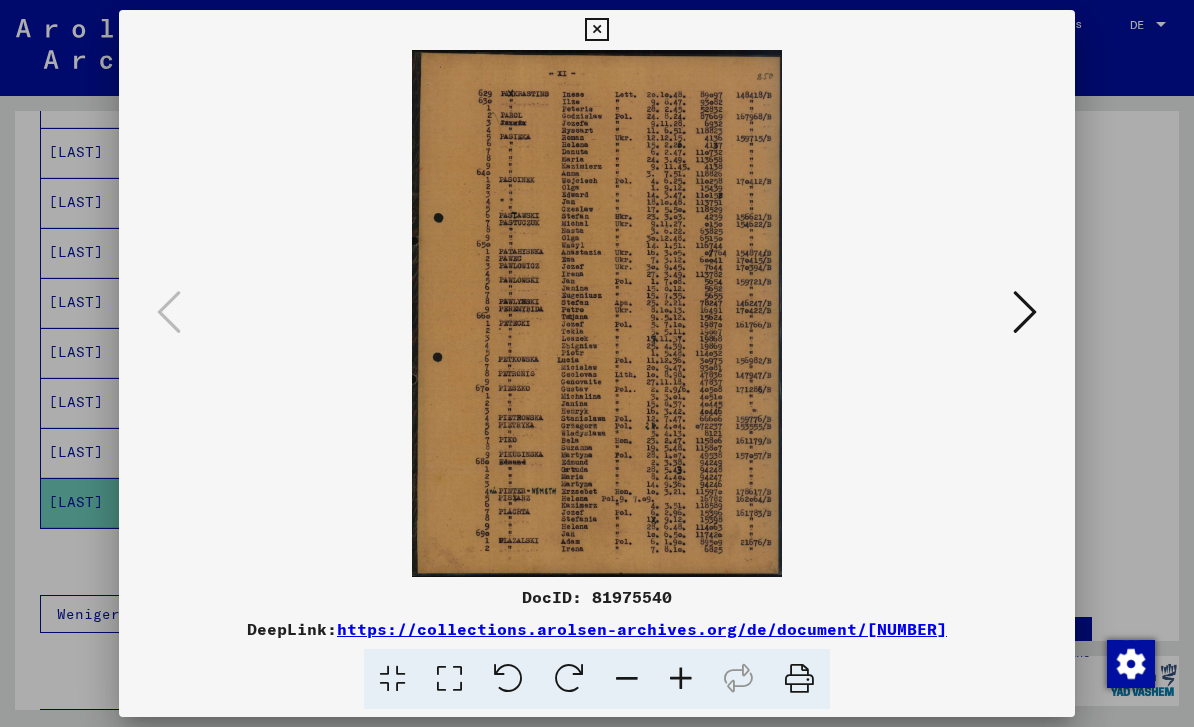 click at bounding box center [597, 363] 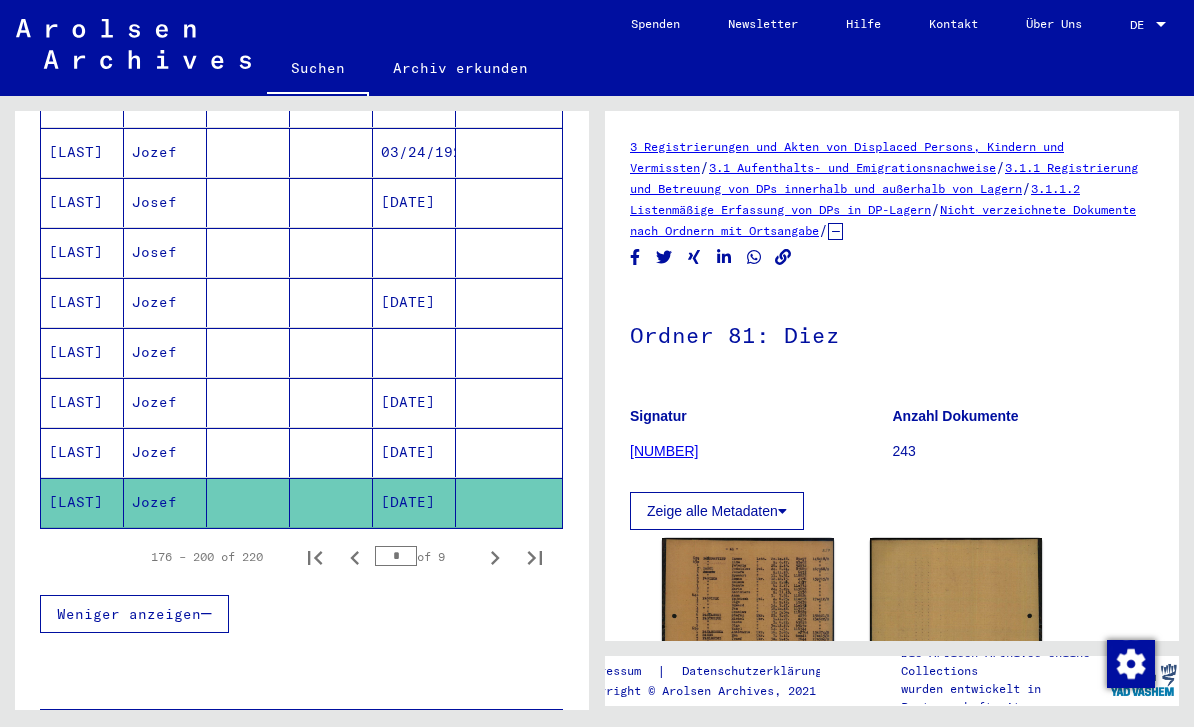scroll, scrollTop: 0, scrollLeft: 0, axis: both 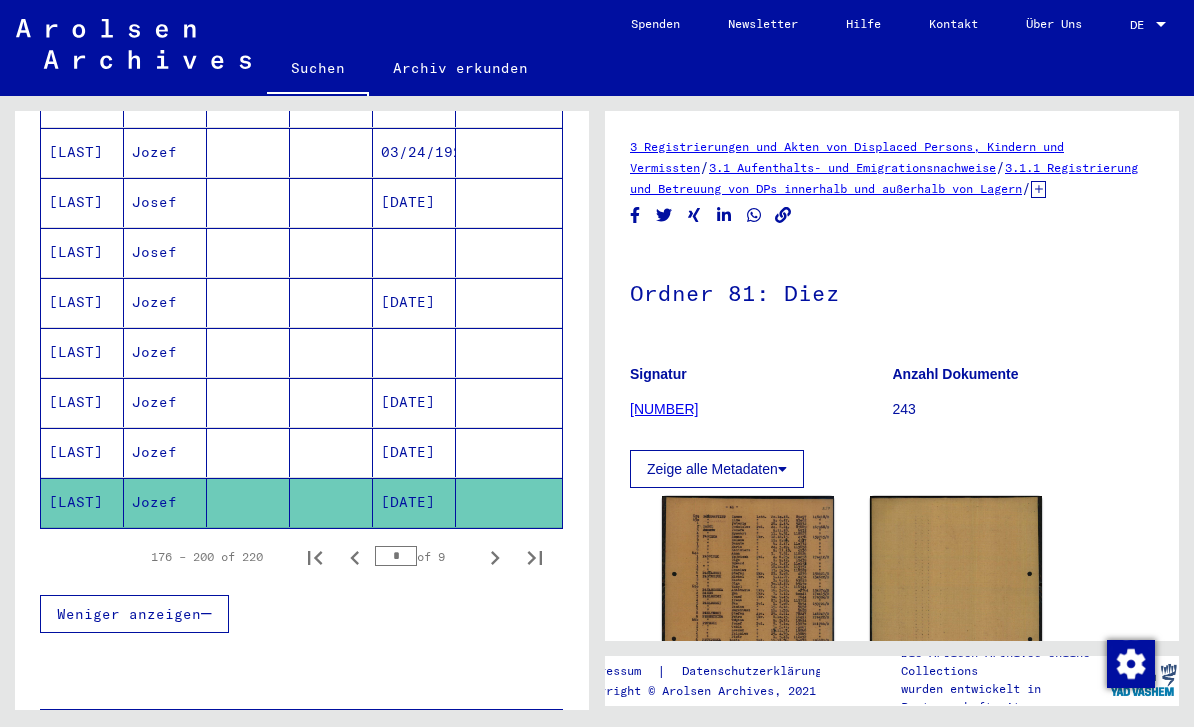 click on "Ordner 81: Diez" 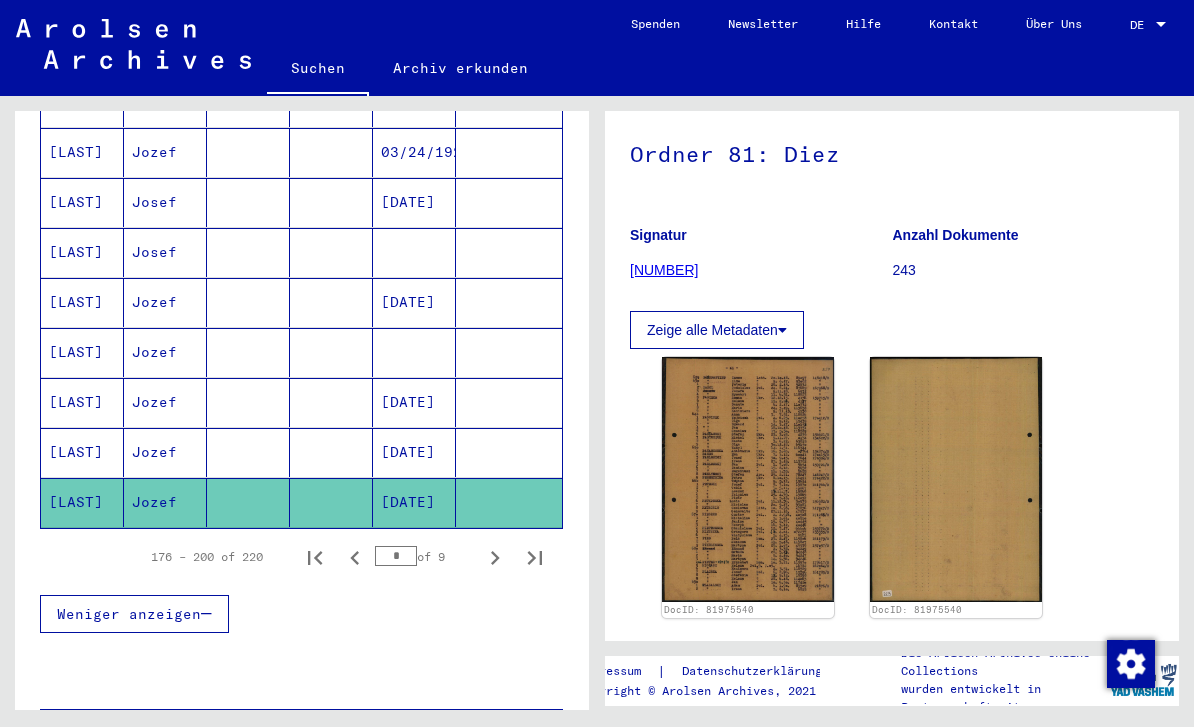scroll, scrollTop: 180, scrollLeft: 0, axis: vertical 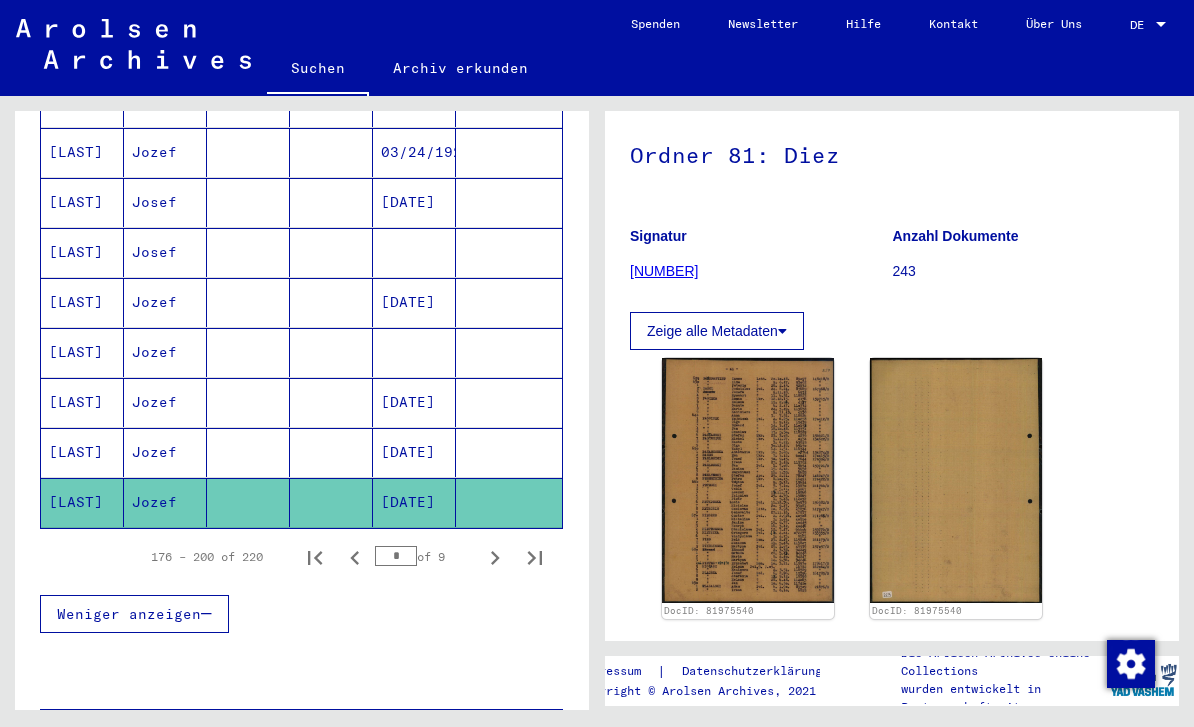 click on "[DATE]" at bounding box center (414, 502) 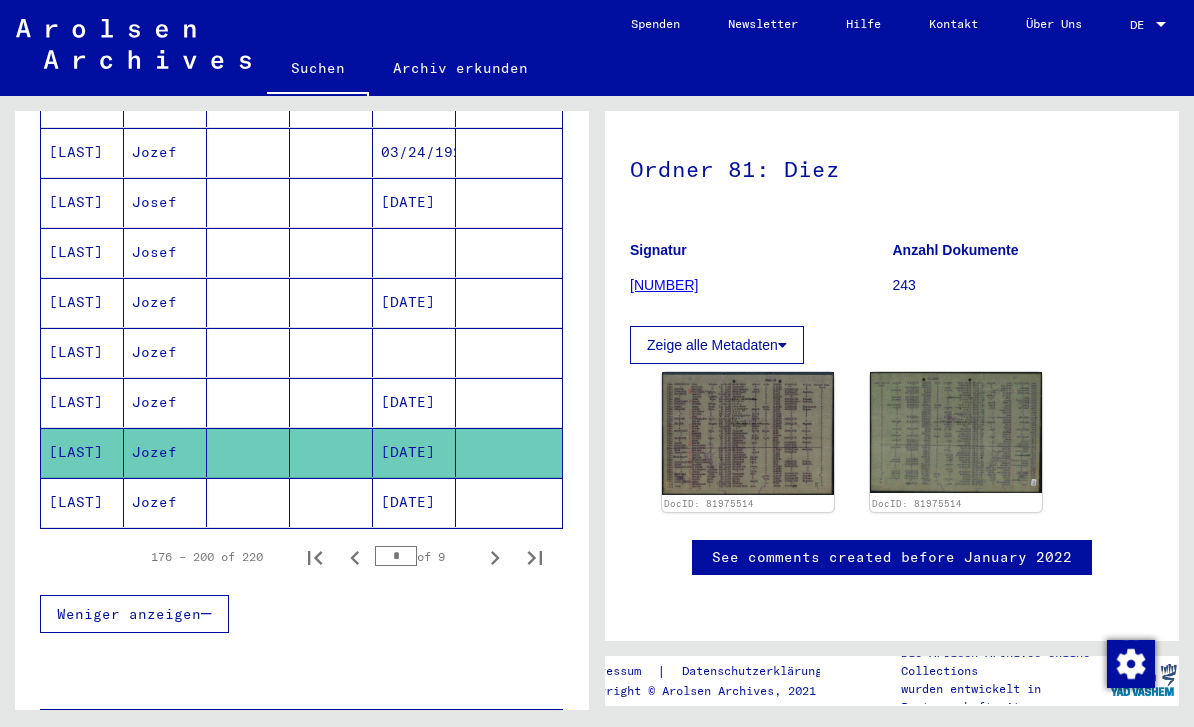 scroll, scrollTop: 171, scrollLeft: 0, axis: vertical 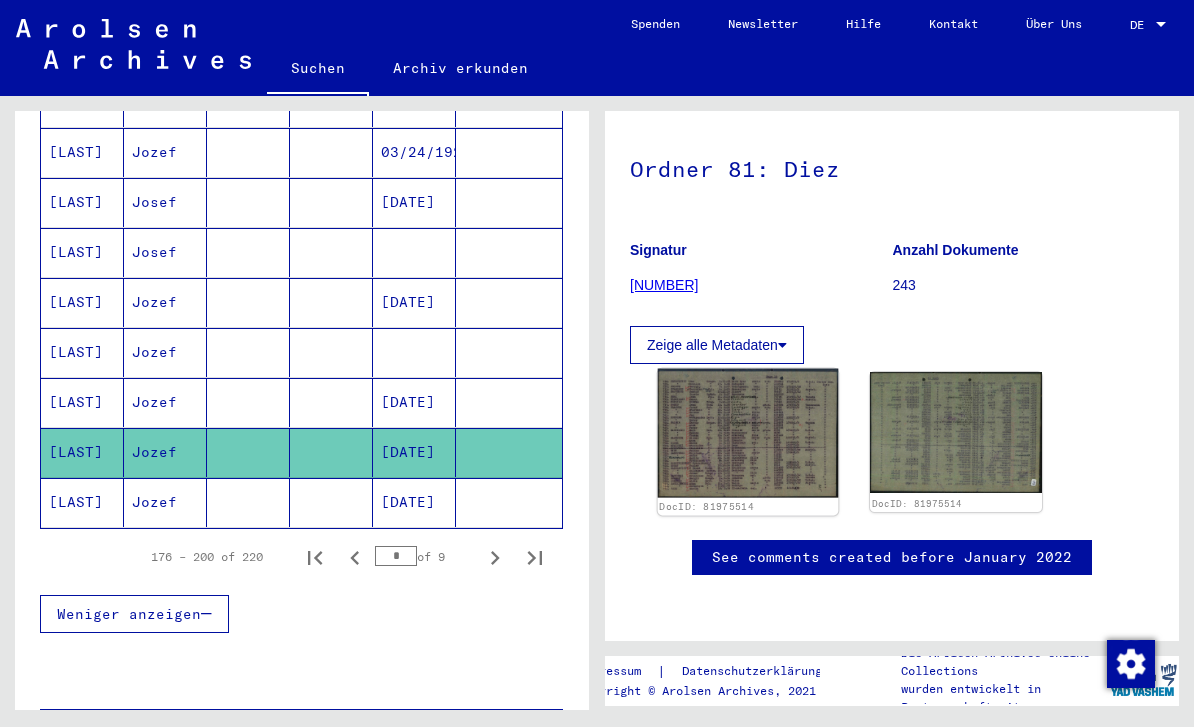 click 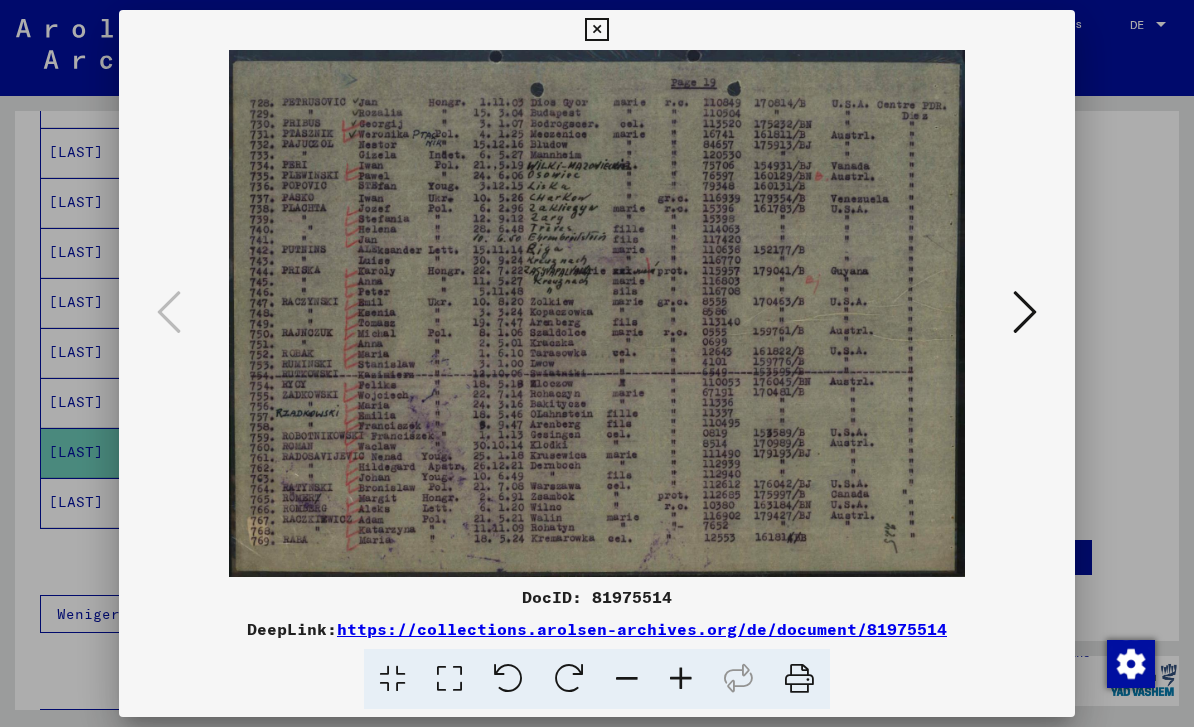 click at bounding box center [1025, 312] 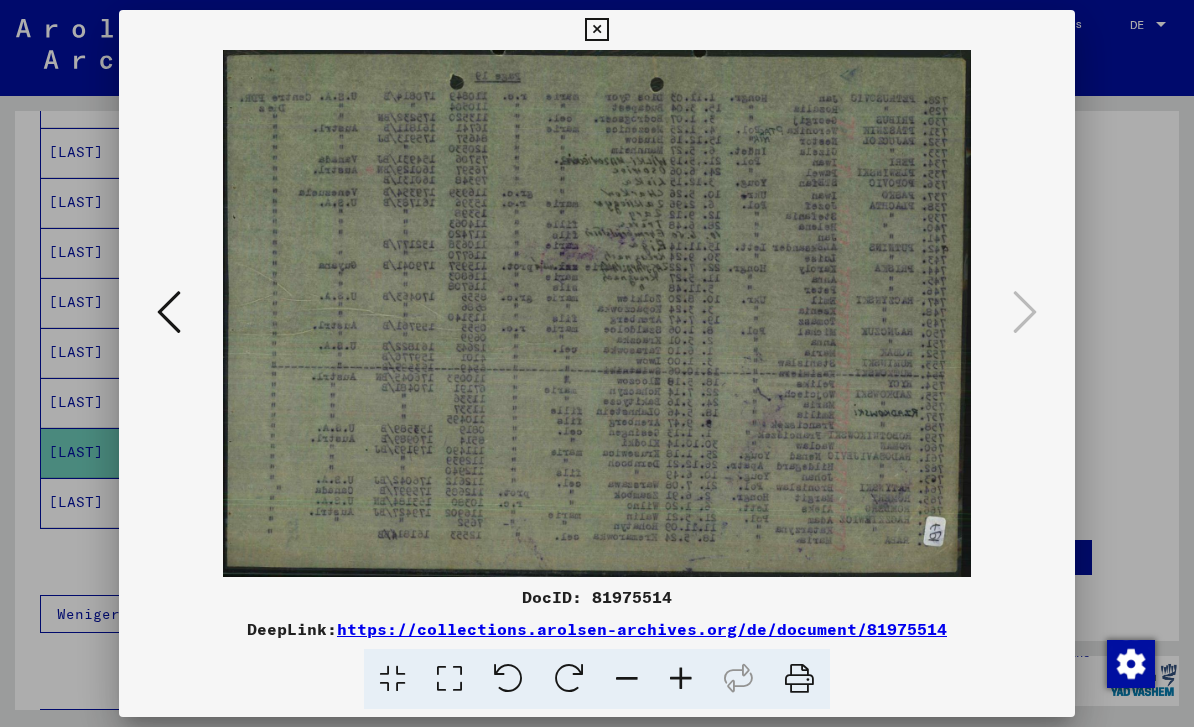 click at bounding box center [597, 363] 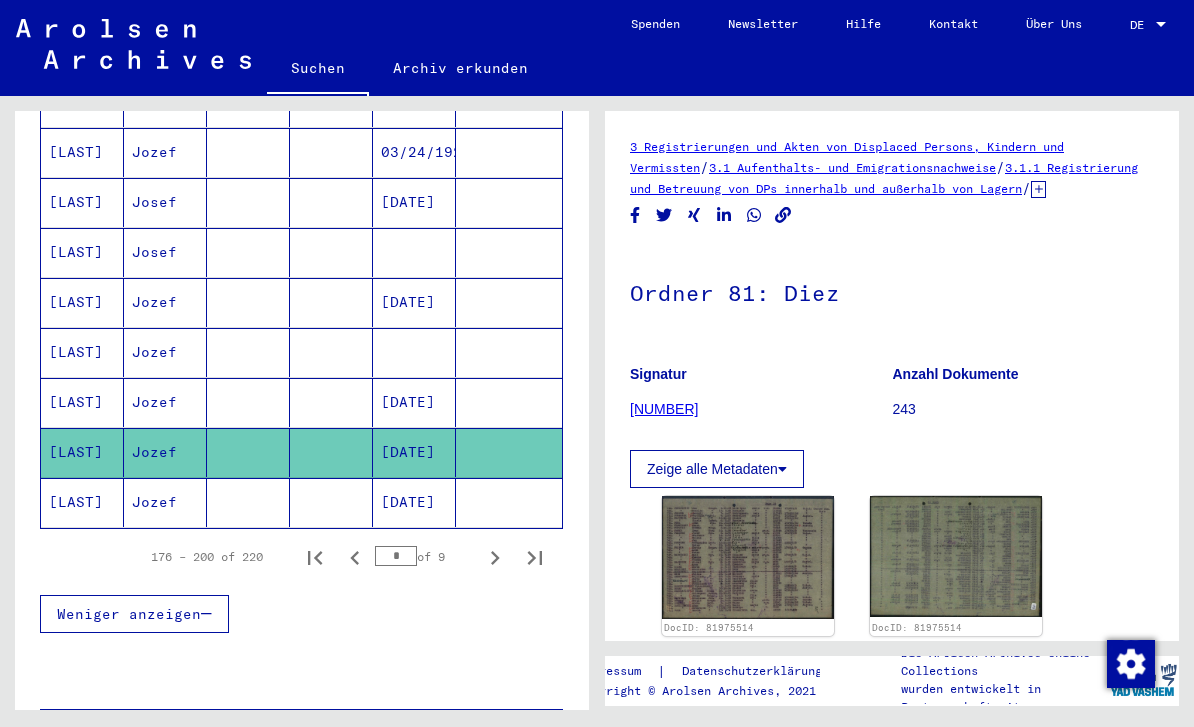 scroll, scrollTop: 0, scrollLeft: 0, axis: both 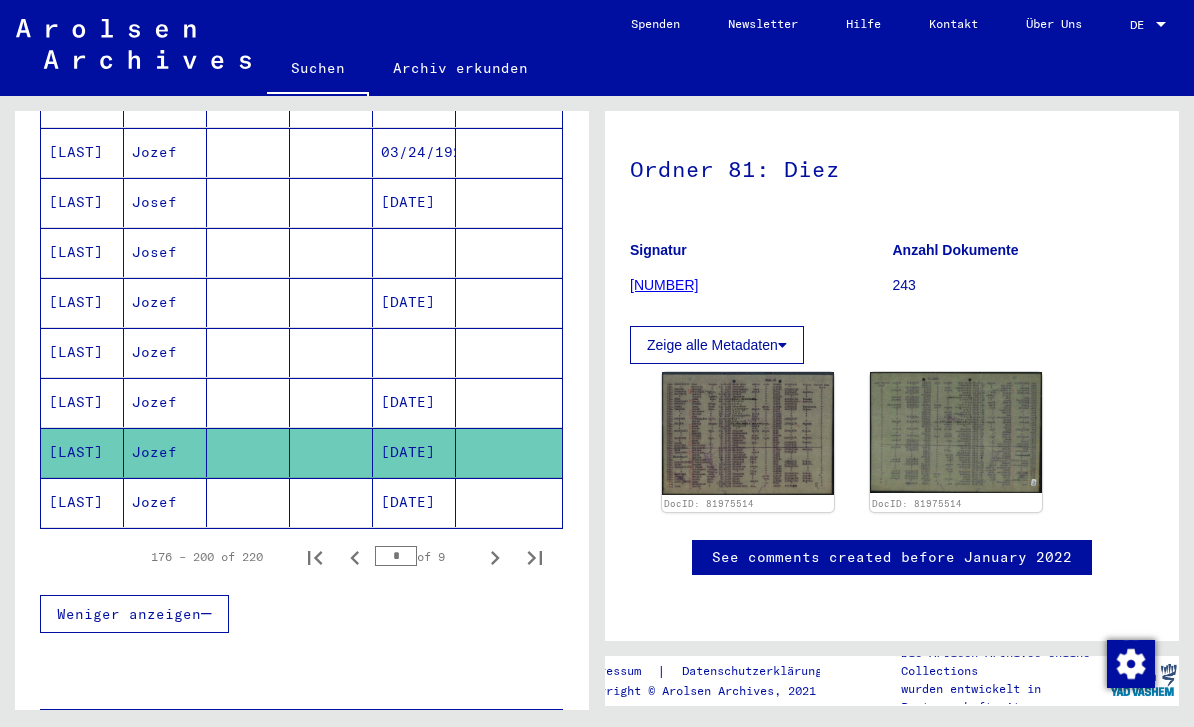 click on "[DATE]" at bounding box center [414, 452] 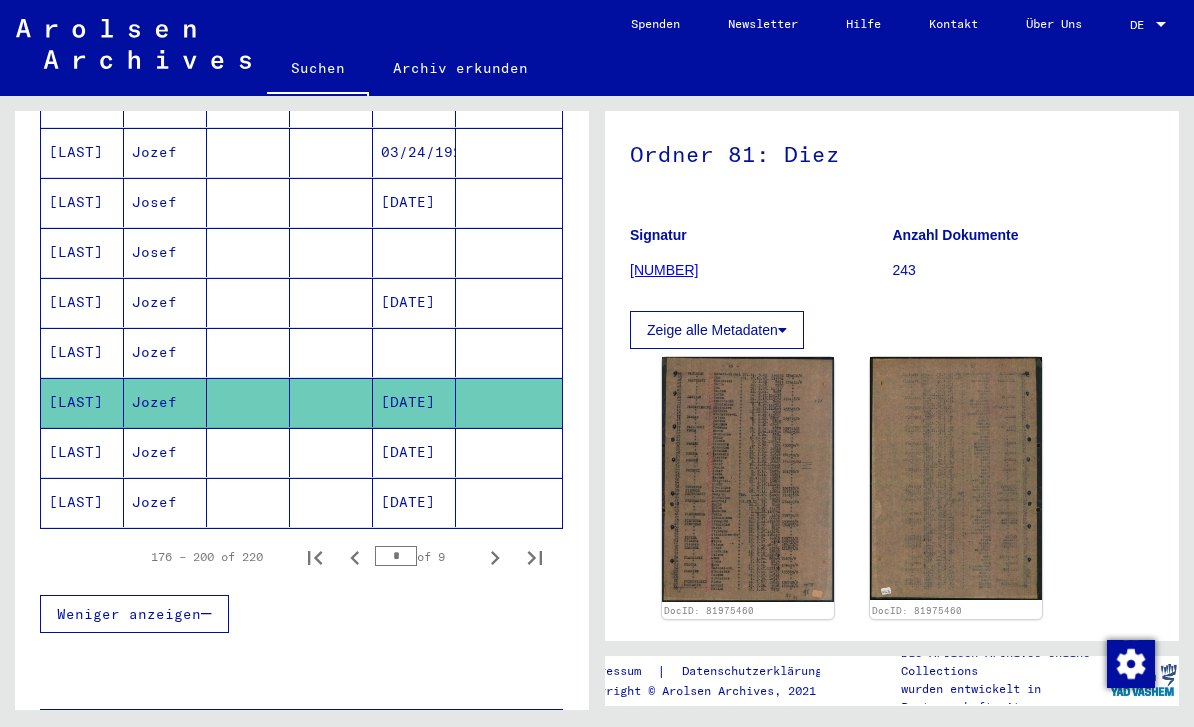 scroll, scrollTop: 139, scrollLeft: 0, axis: vertical 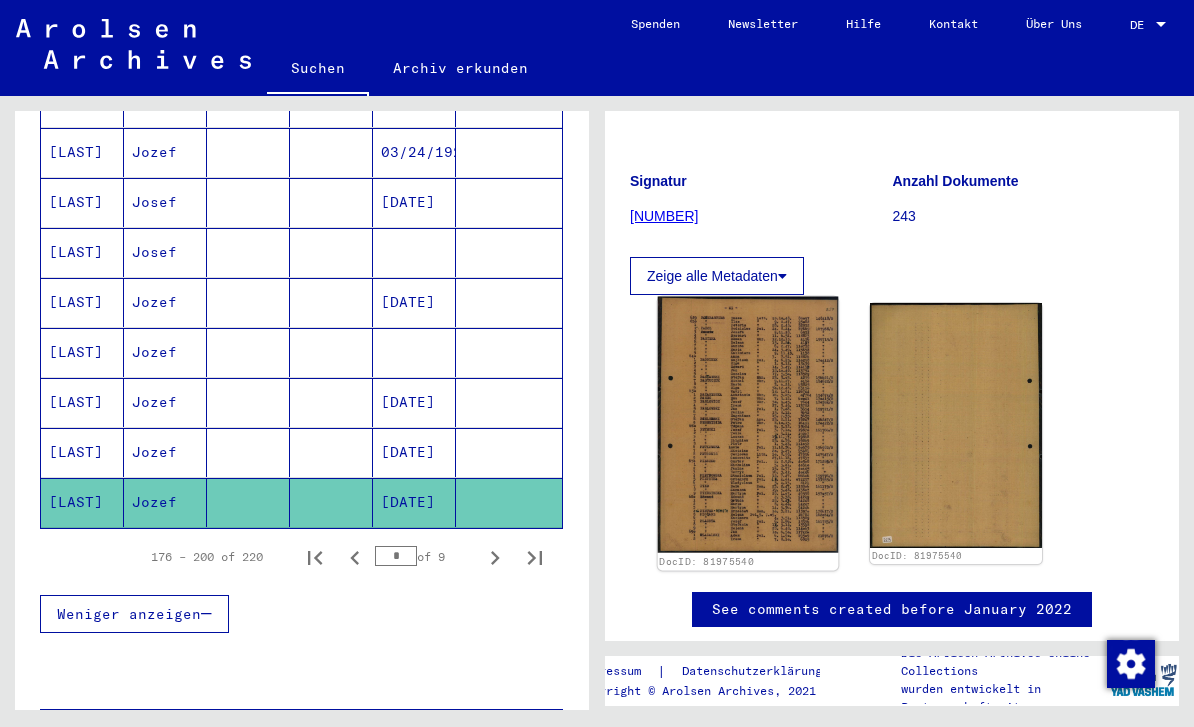 click 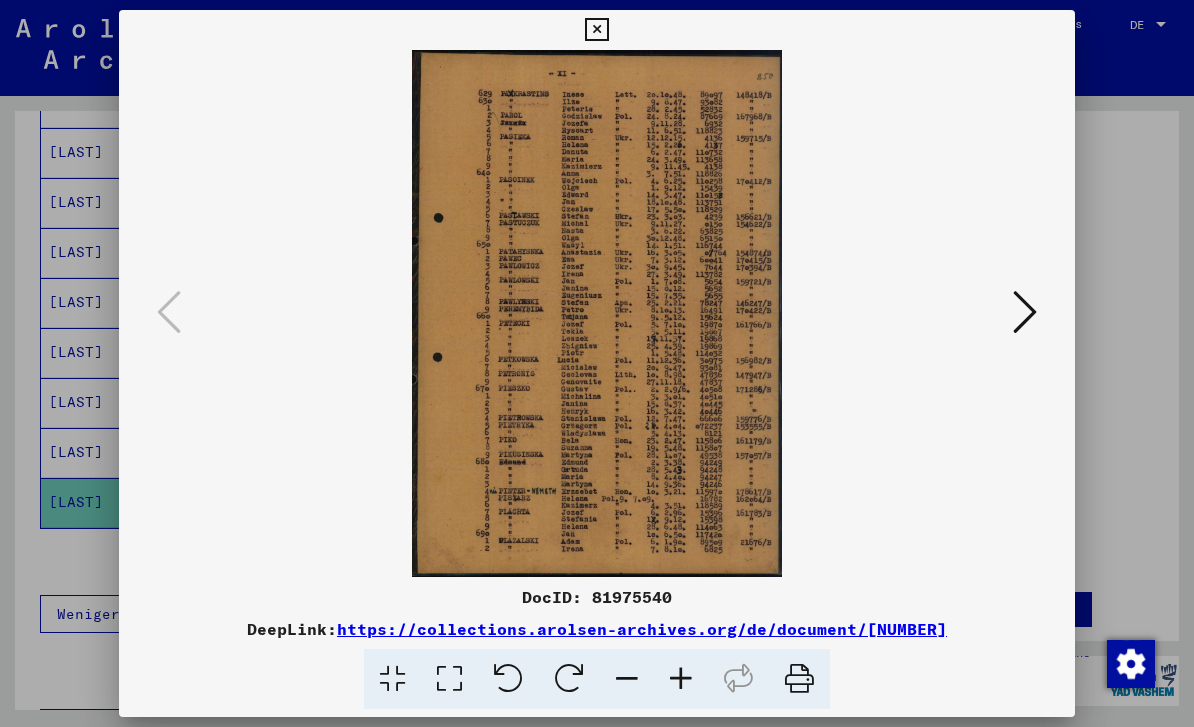 click at bounding box center (597, 363) 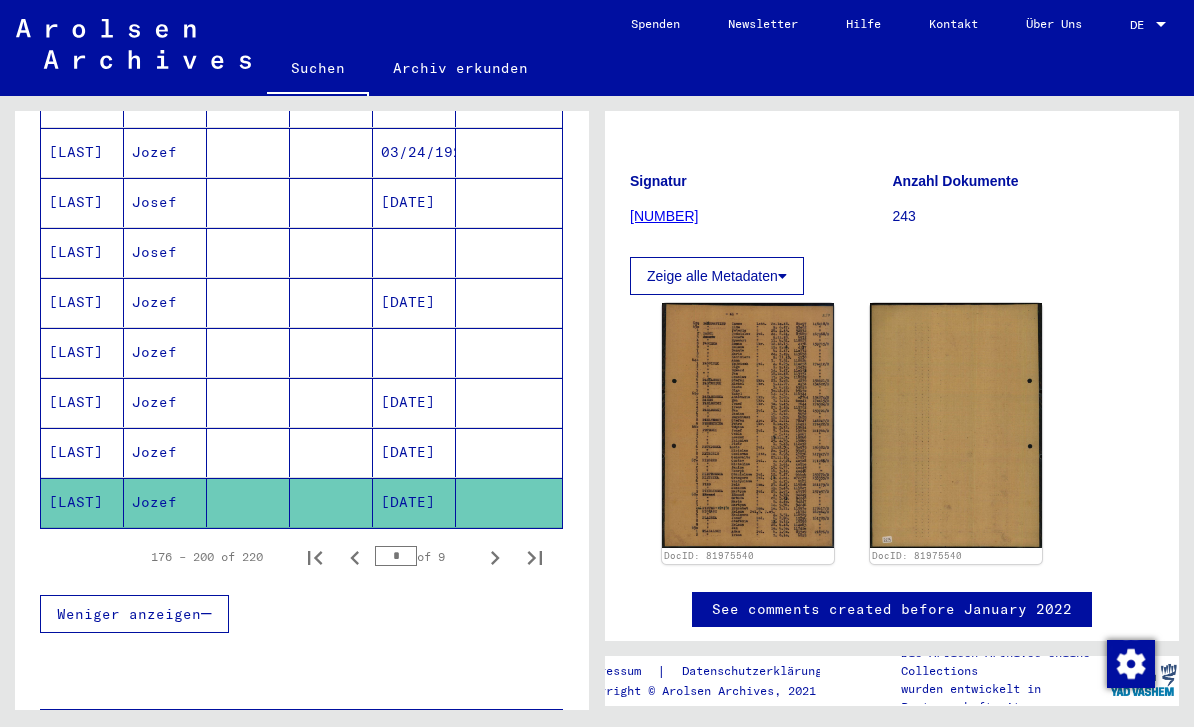 click on "[DATE]" at bounding box center (414, 452) 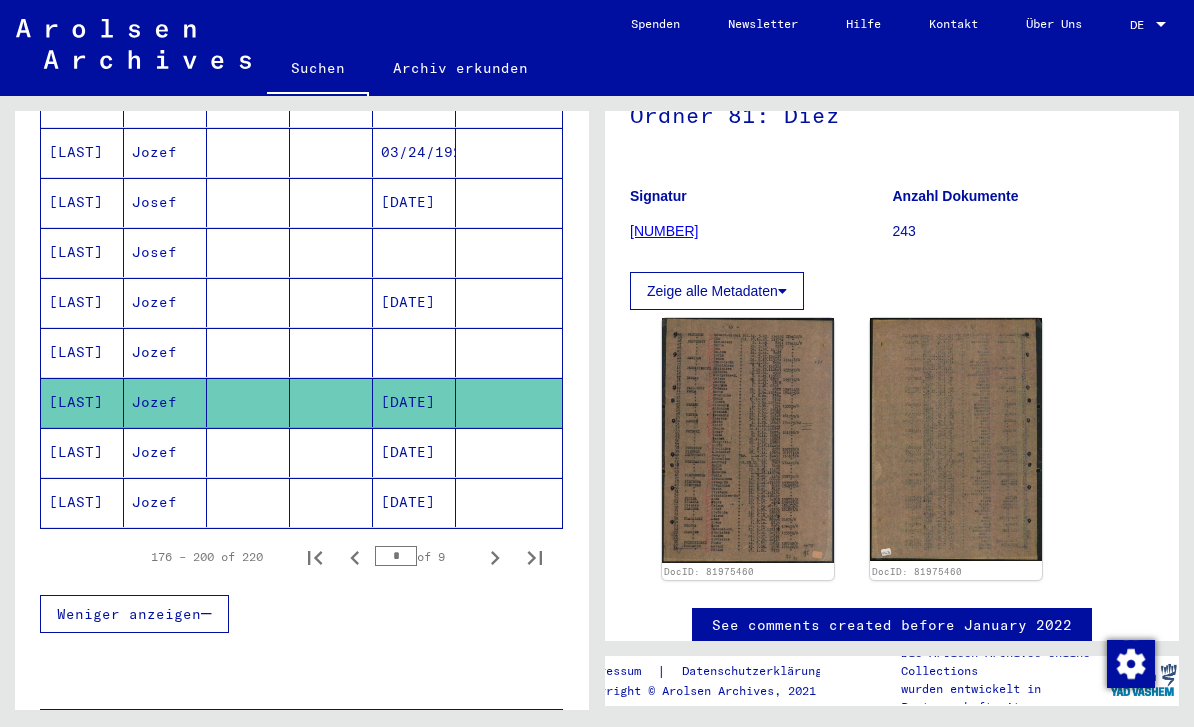 scroll, scrollTop: 222, scrollLeft: 0, axis: vertical 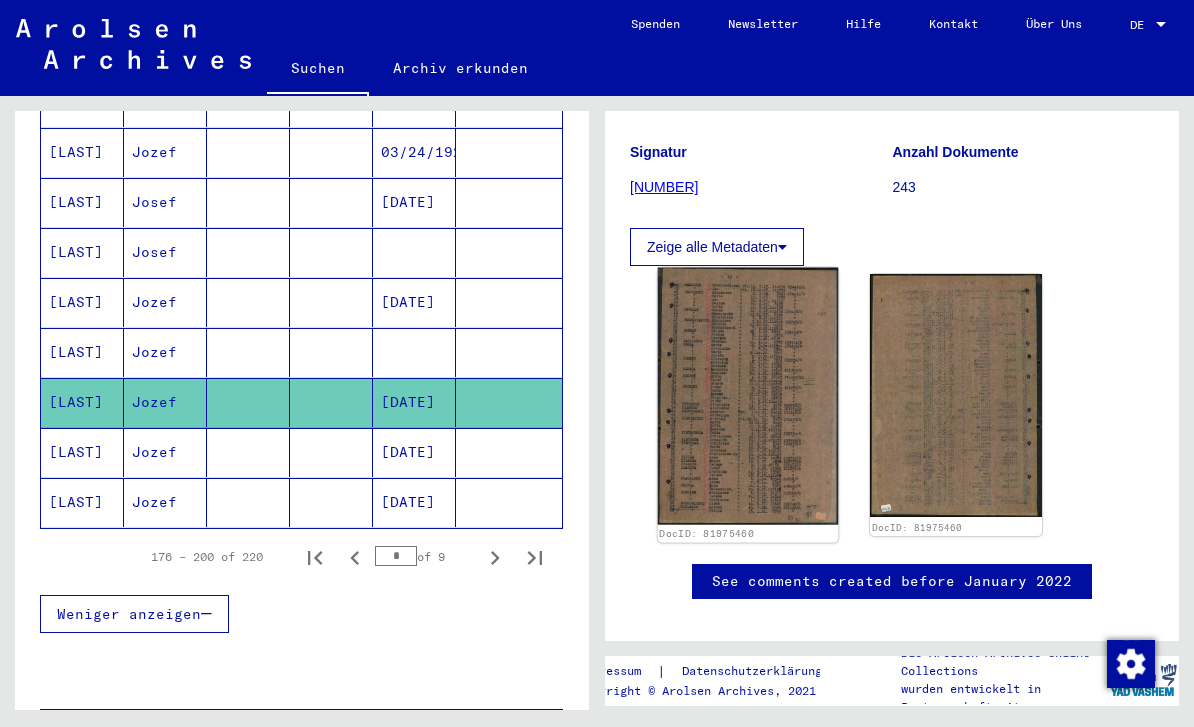 click 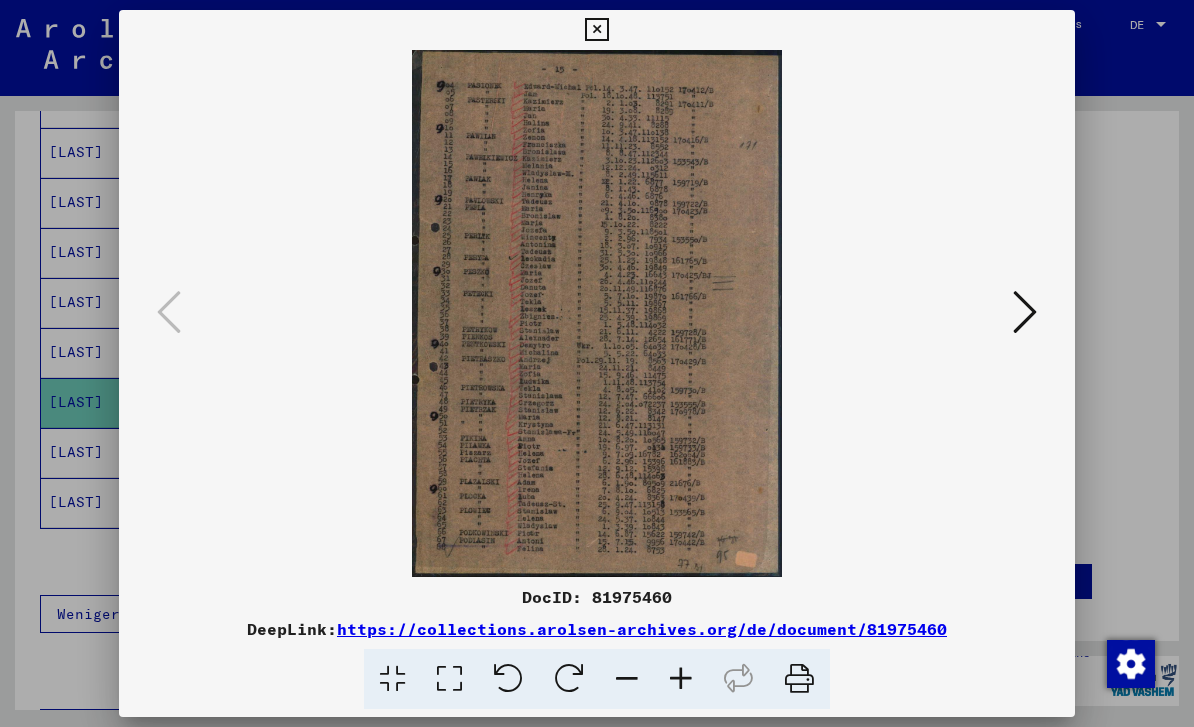 click at bounding box center (597, 363) 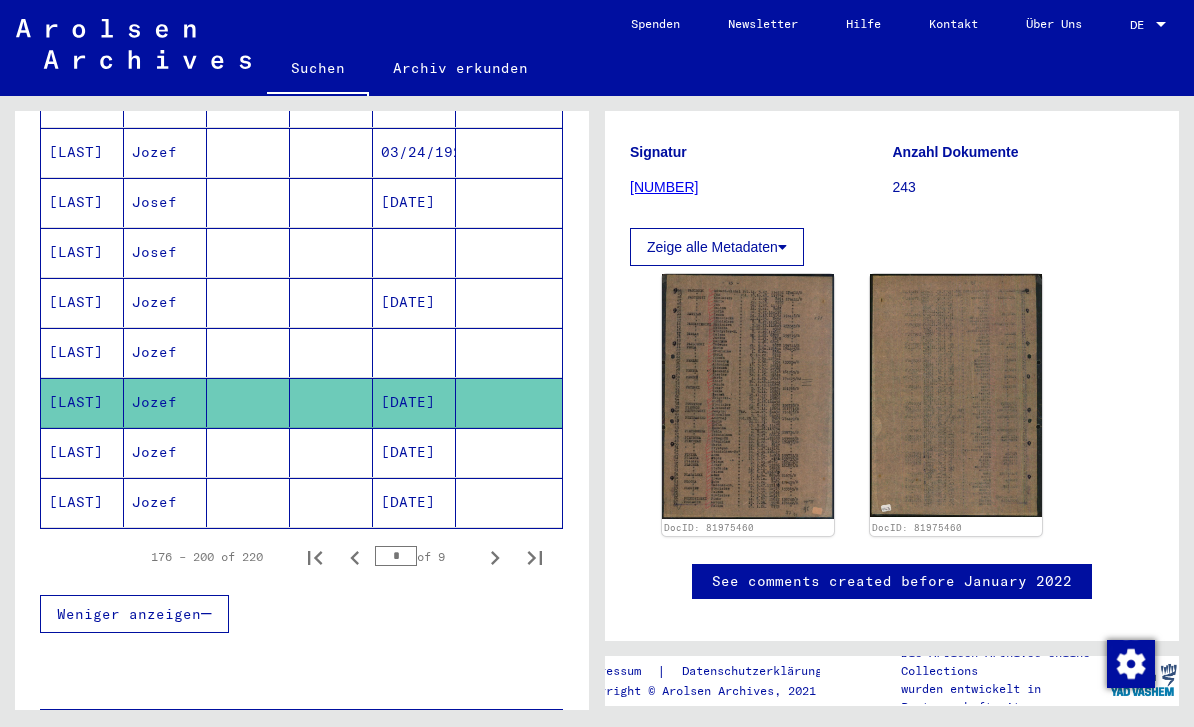 click at bounding box center [414, 402] 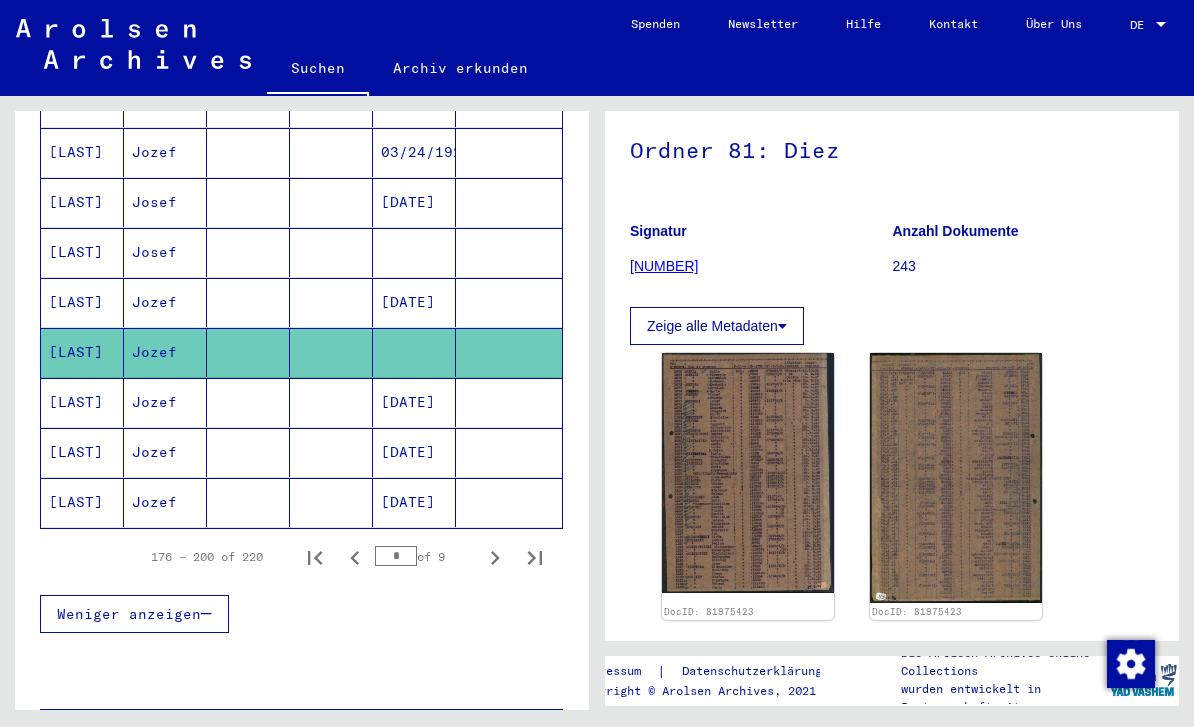scroll, scrollTop: 145, scrollLeft: 0, axis: vertical 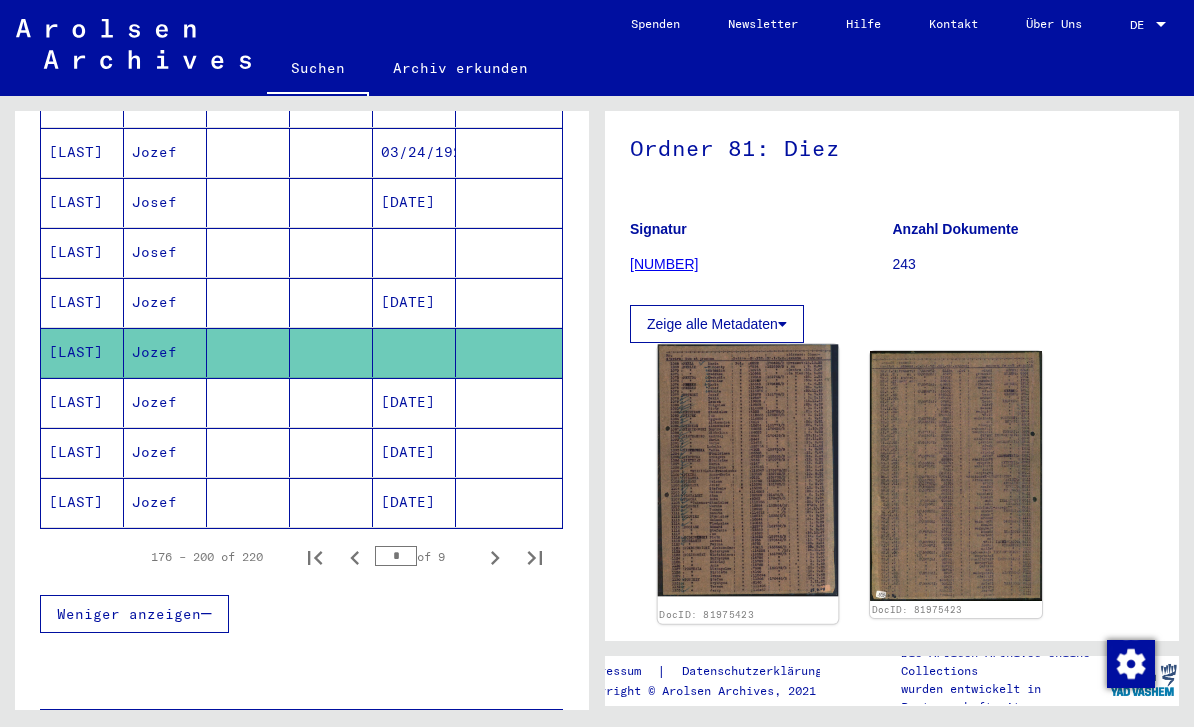 click 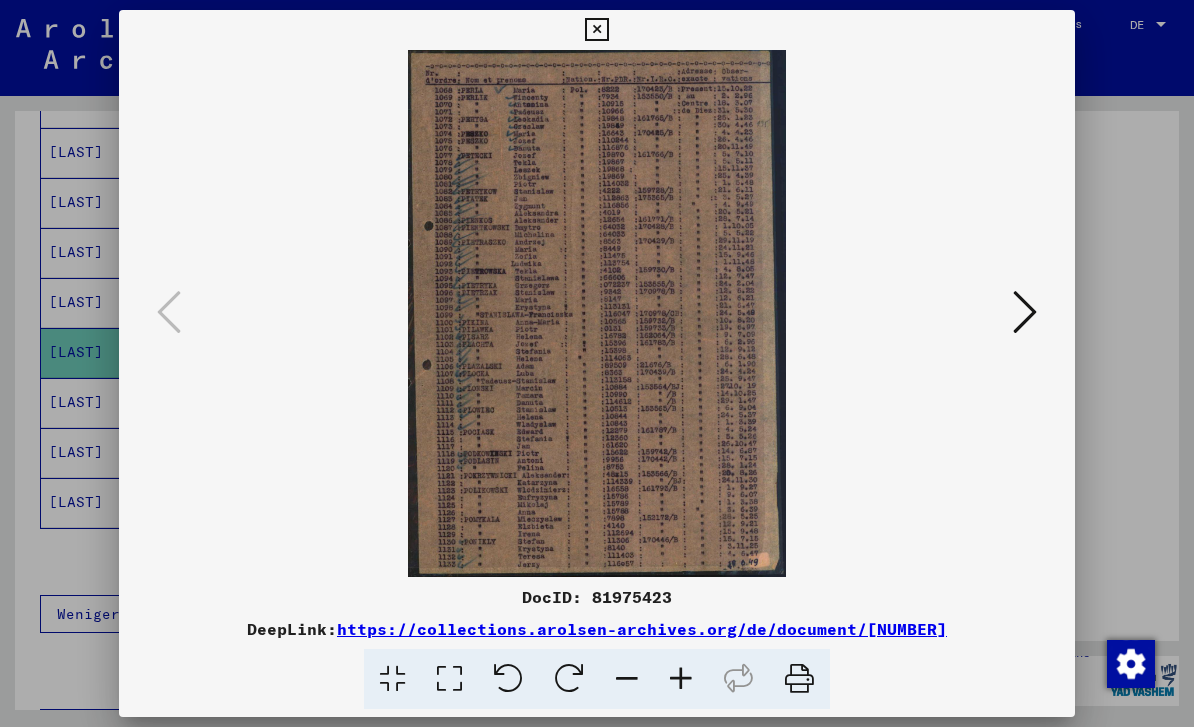 click at bounding box center [597, 363] 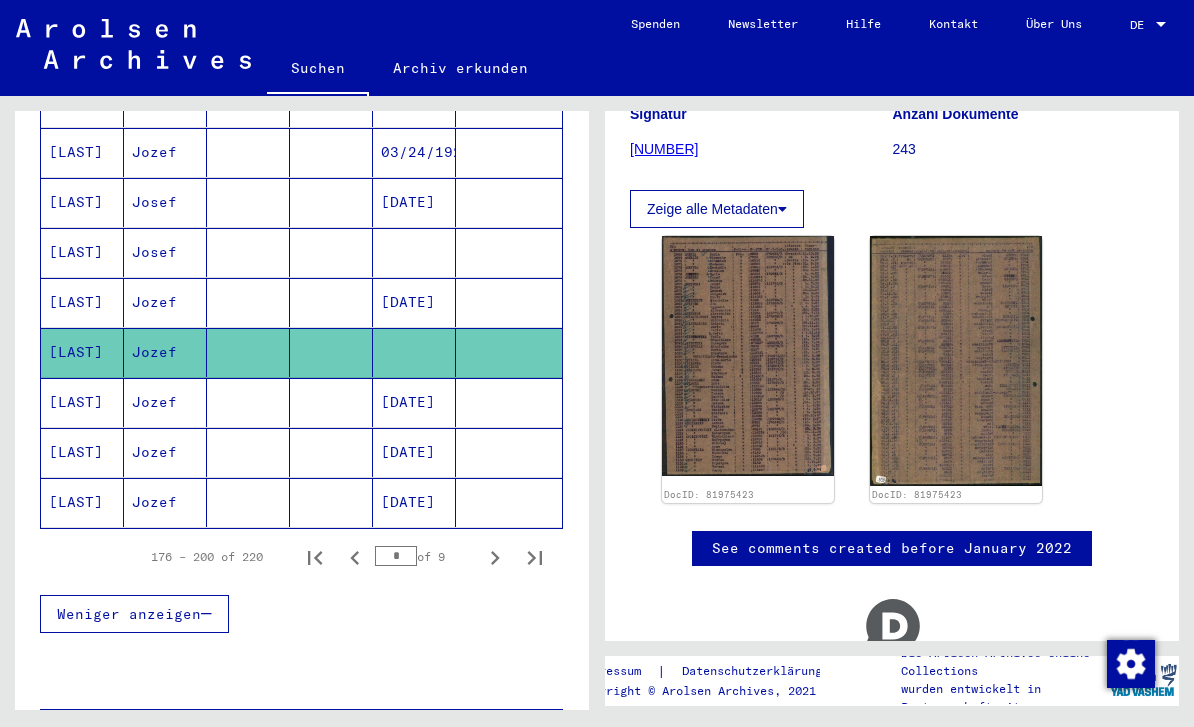 scroll, scrollTop: 262, scrollLeft: 0, axis: vertical 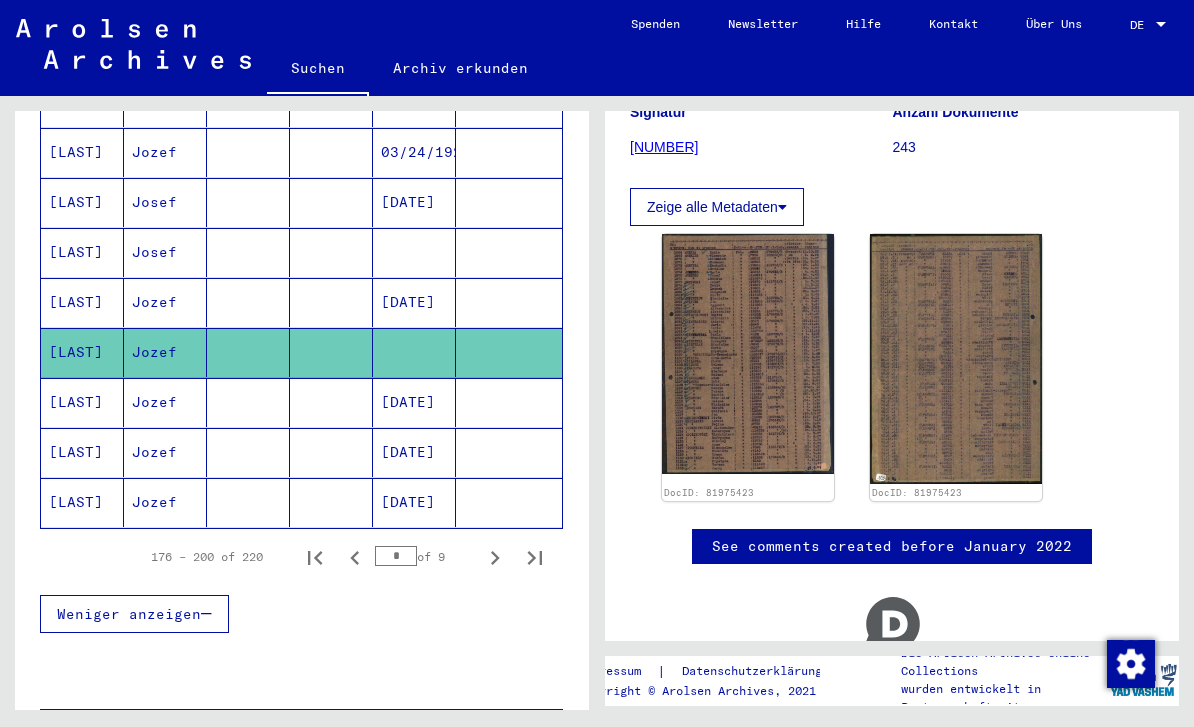 click on "[DATE]" at bounding box center (414, 352) 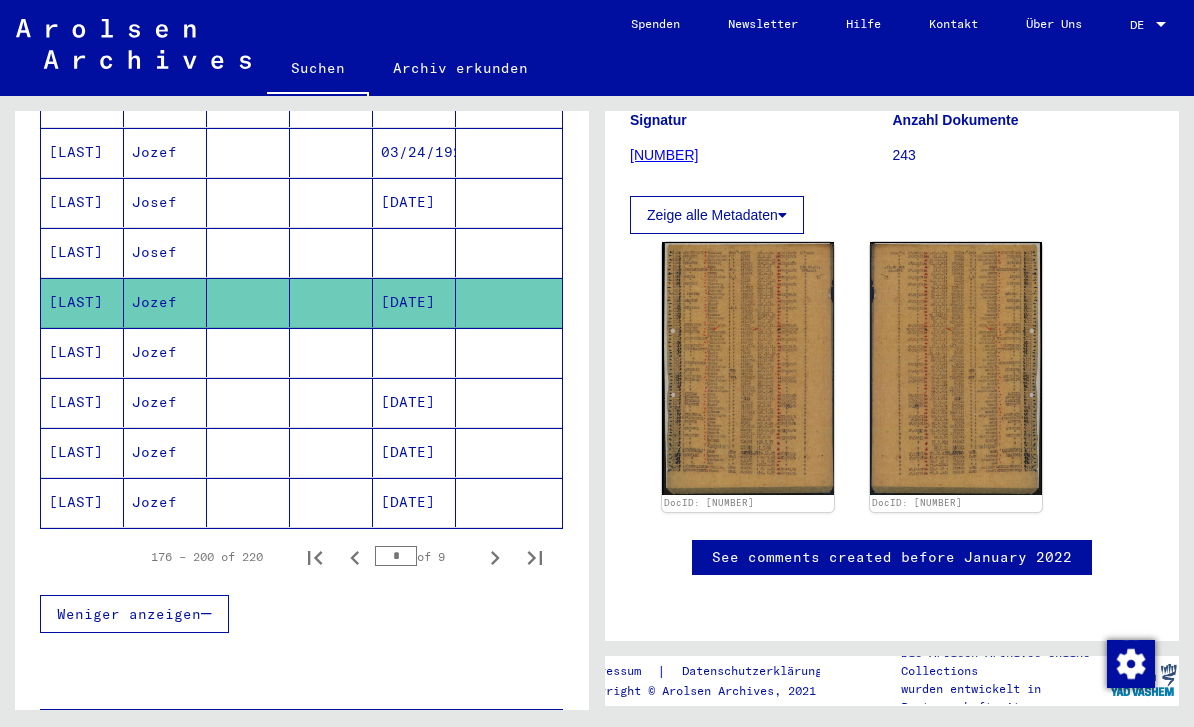 scroll, scrollTop: 274, scrollLeft: 0, axis: vertical 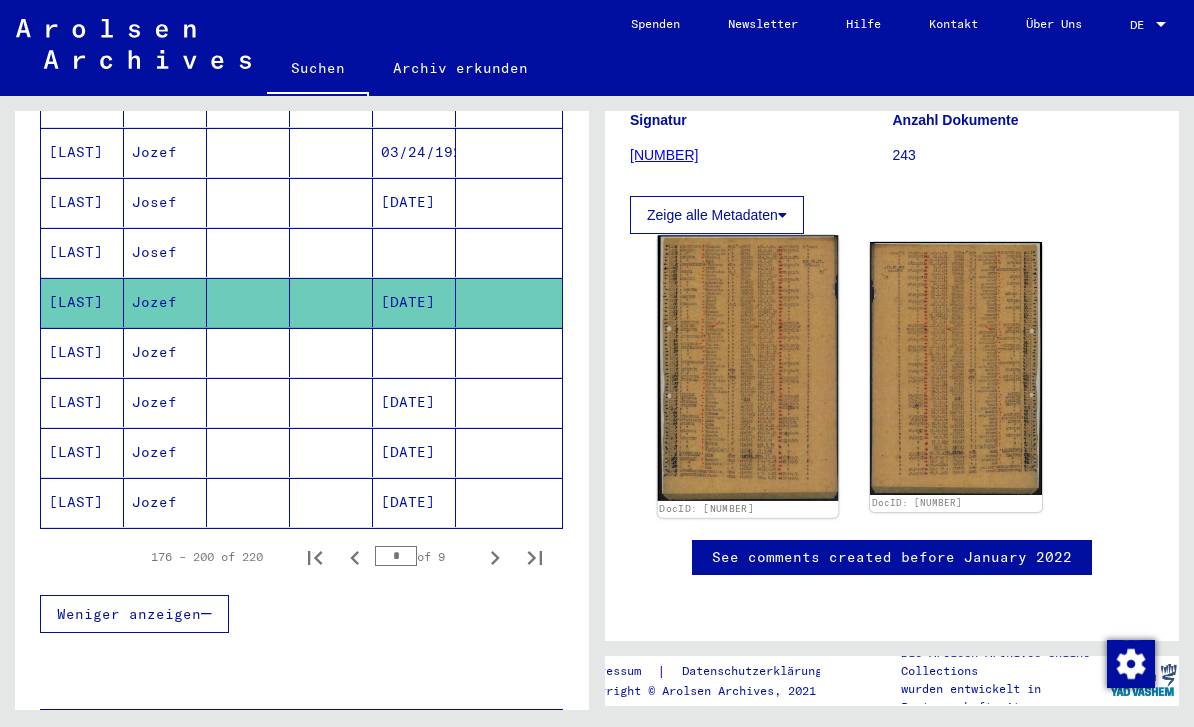 click 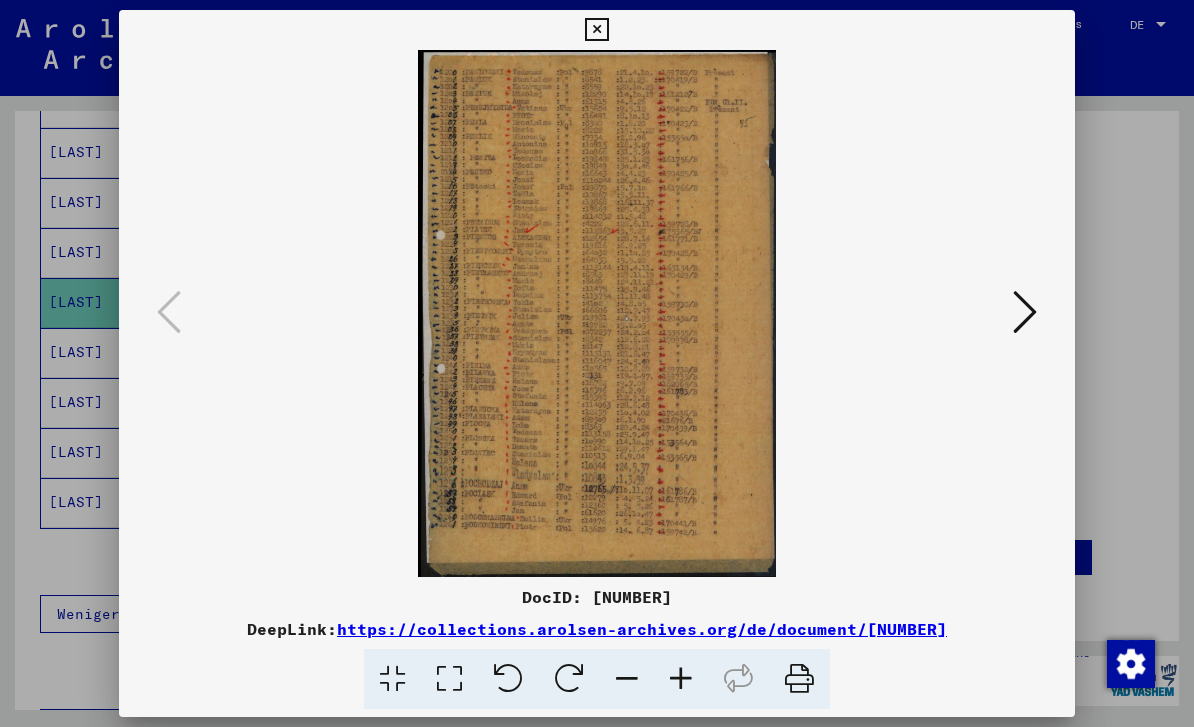click at bounding box center [597, 363] 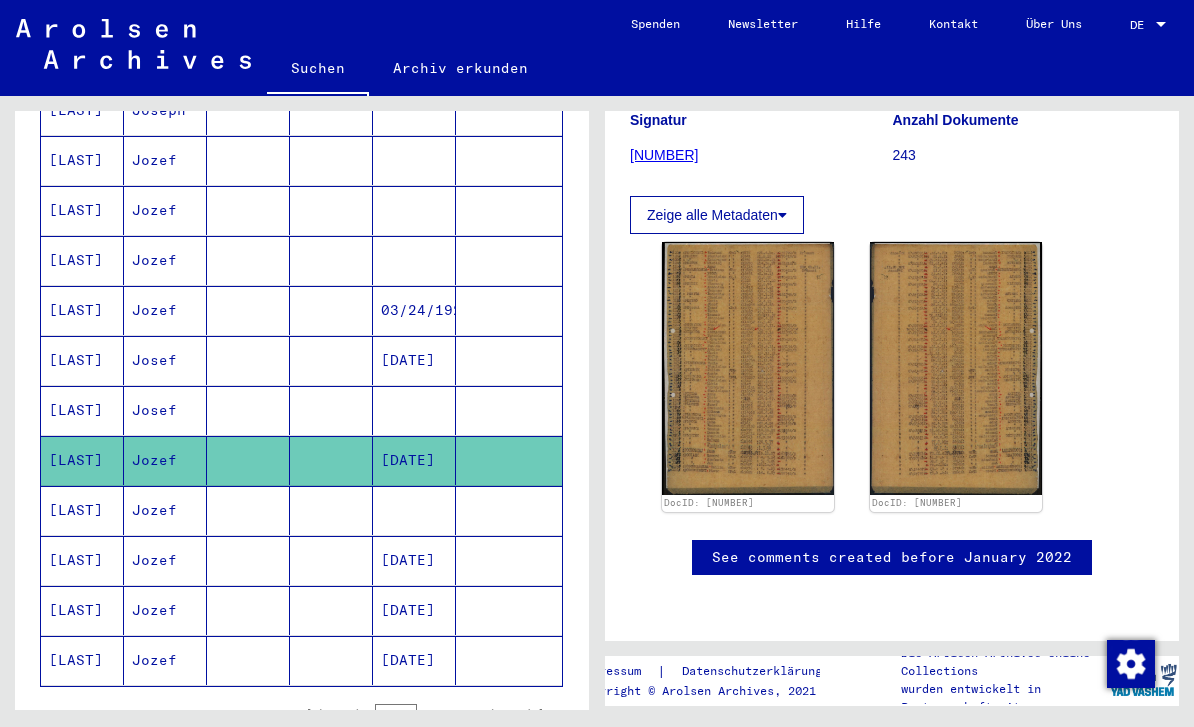 scroll, scrollTop: 952, scrollLeft: 0, axis: vertical 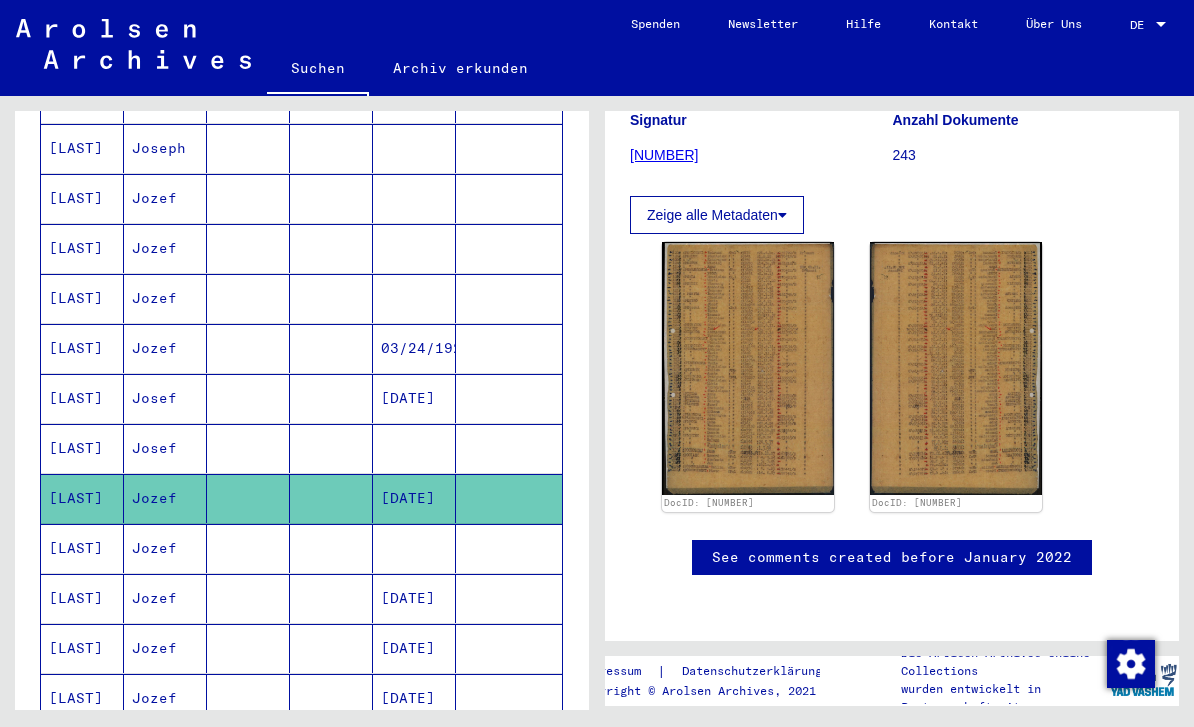 click at bounding box center (414, 498) 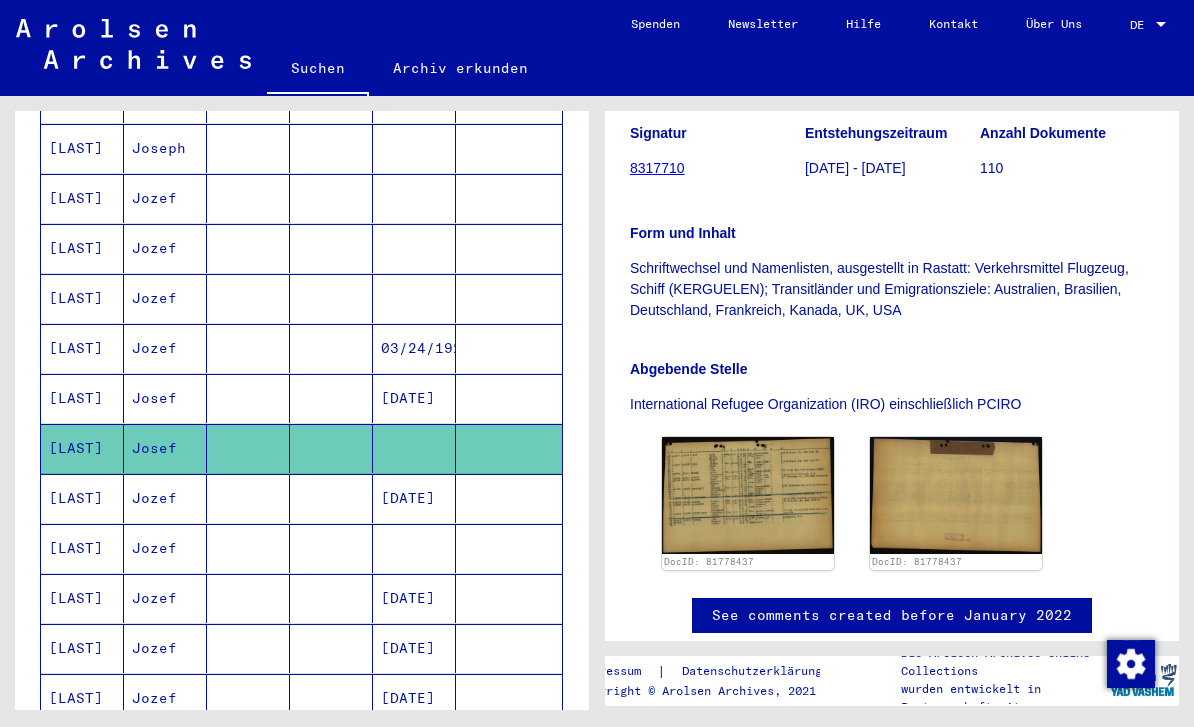 scroll, scrollTop: 426, scrollLeft: 0, axis: vertical 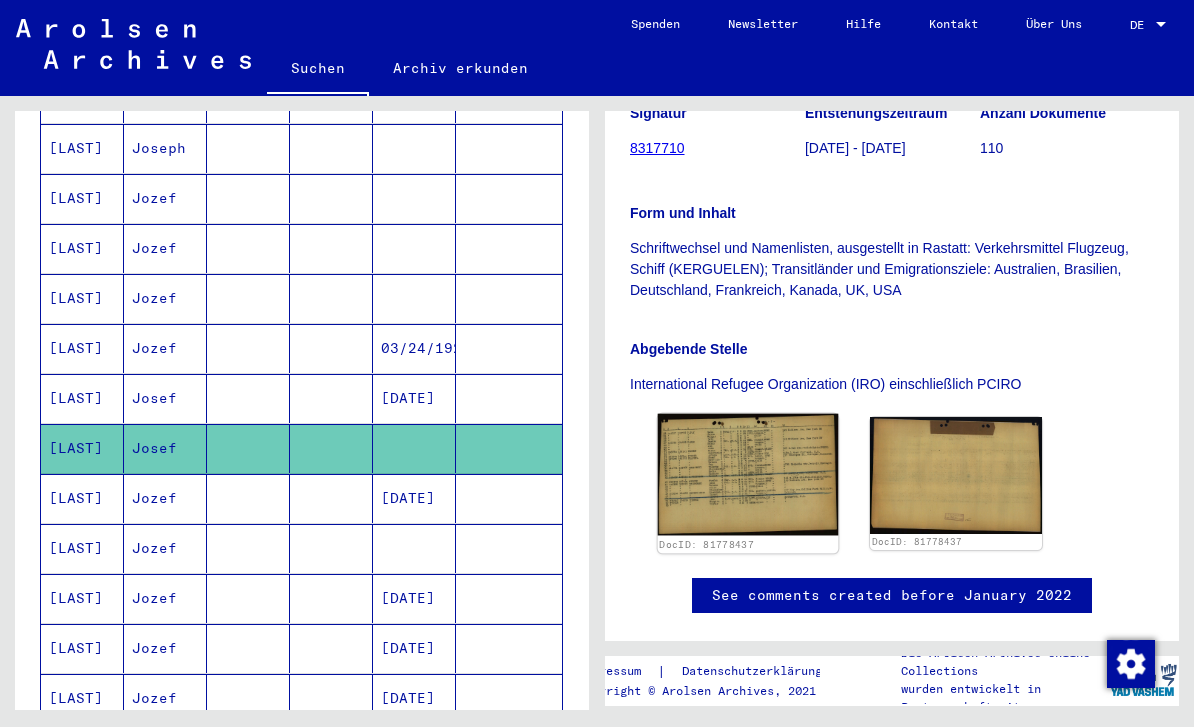 click 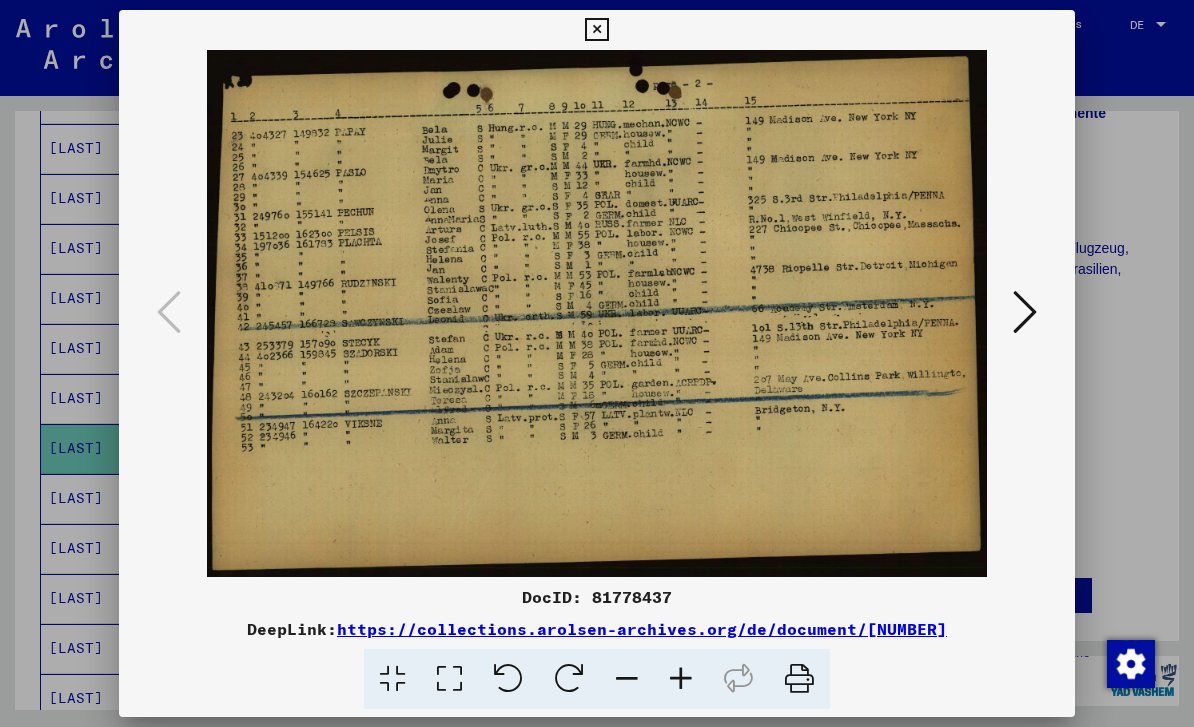click at bounding box center [1025, 312] 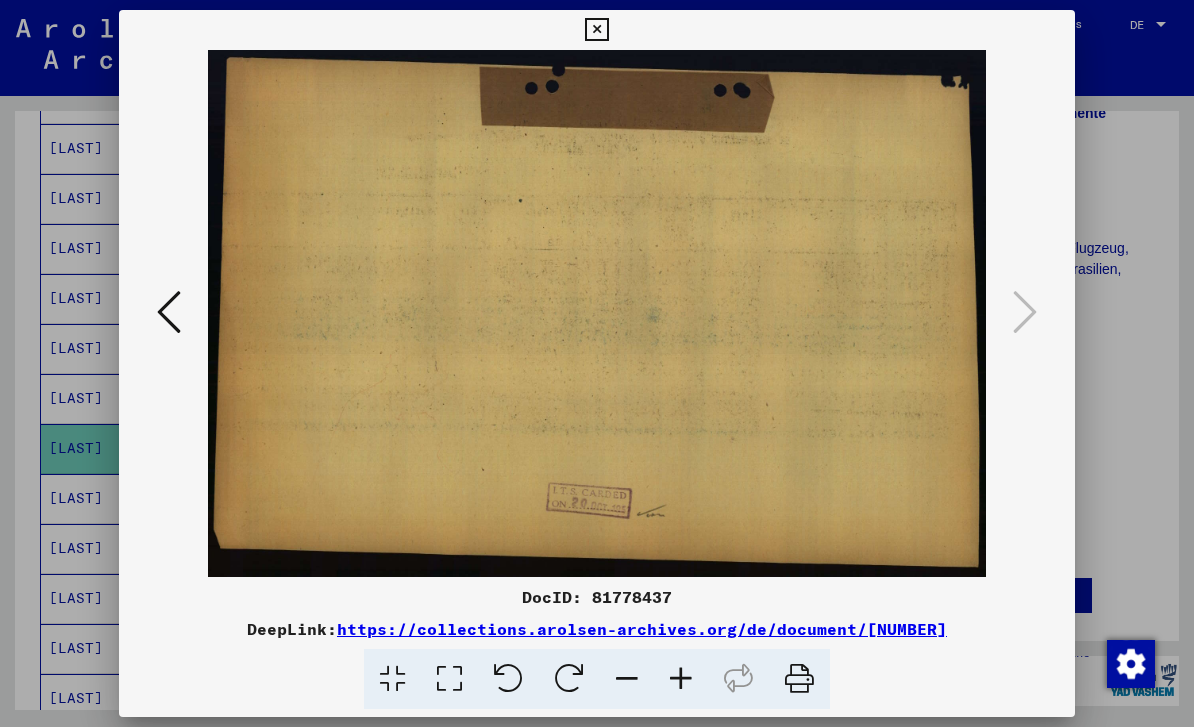 click at bounding box center [169, 312] 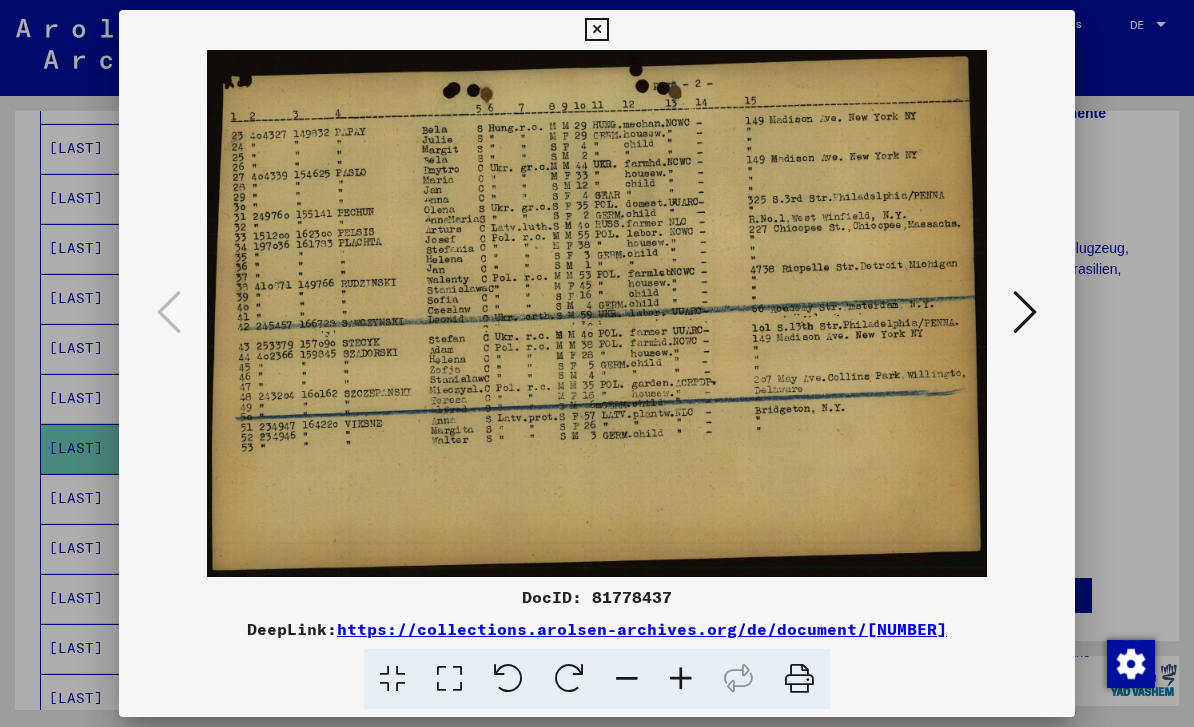 click at bounding box center [597, 363] 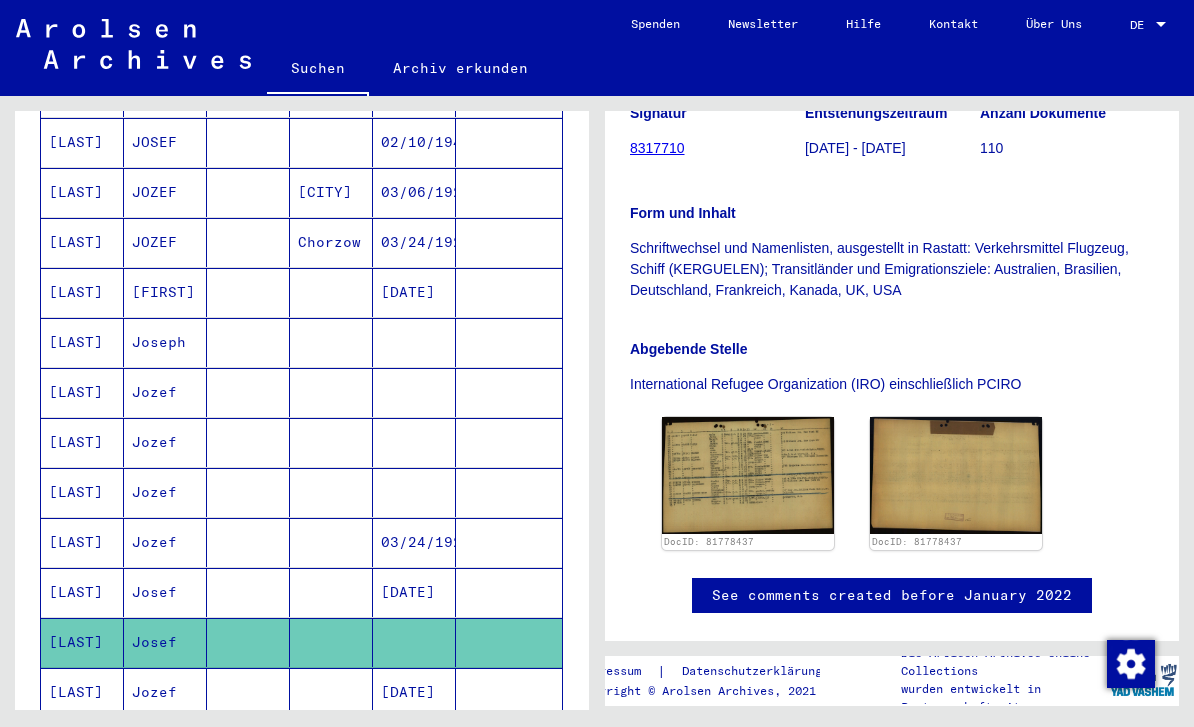 scroll, scrollTop: 755, scrollLeft: 0, axis: vertical 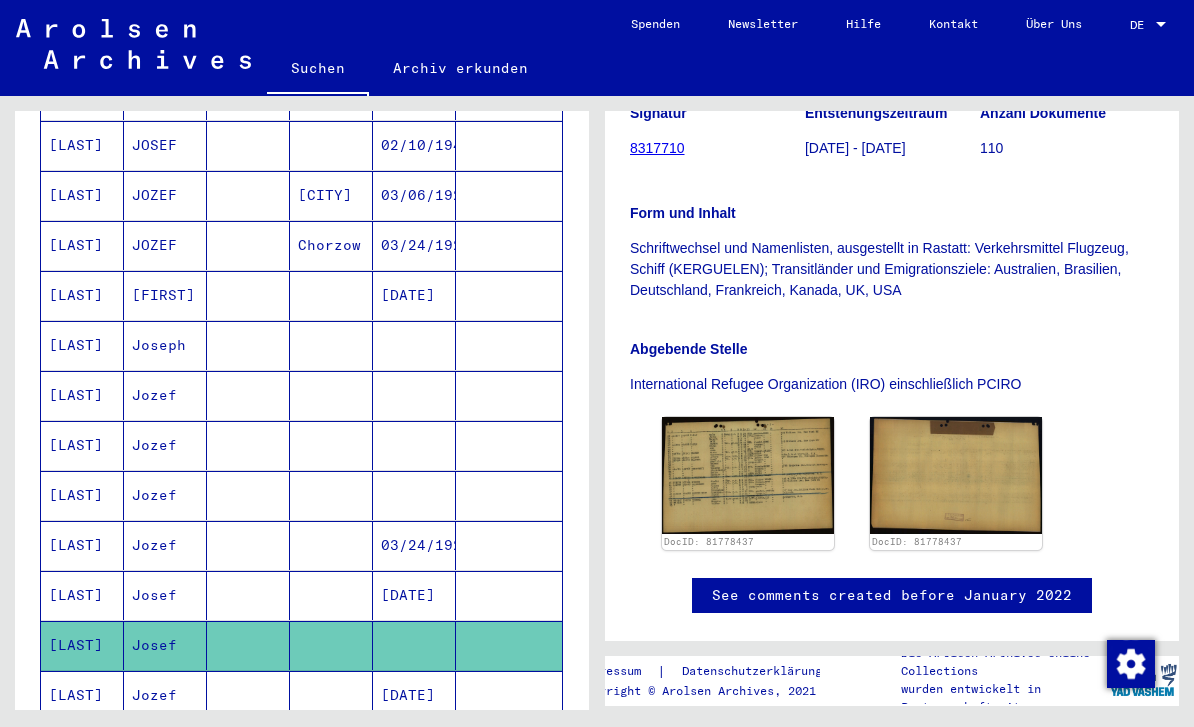 click at bounding box center (414, 545) 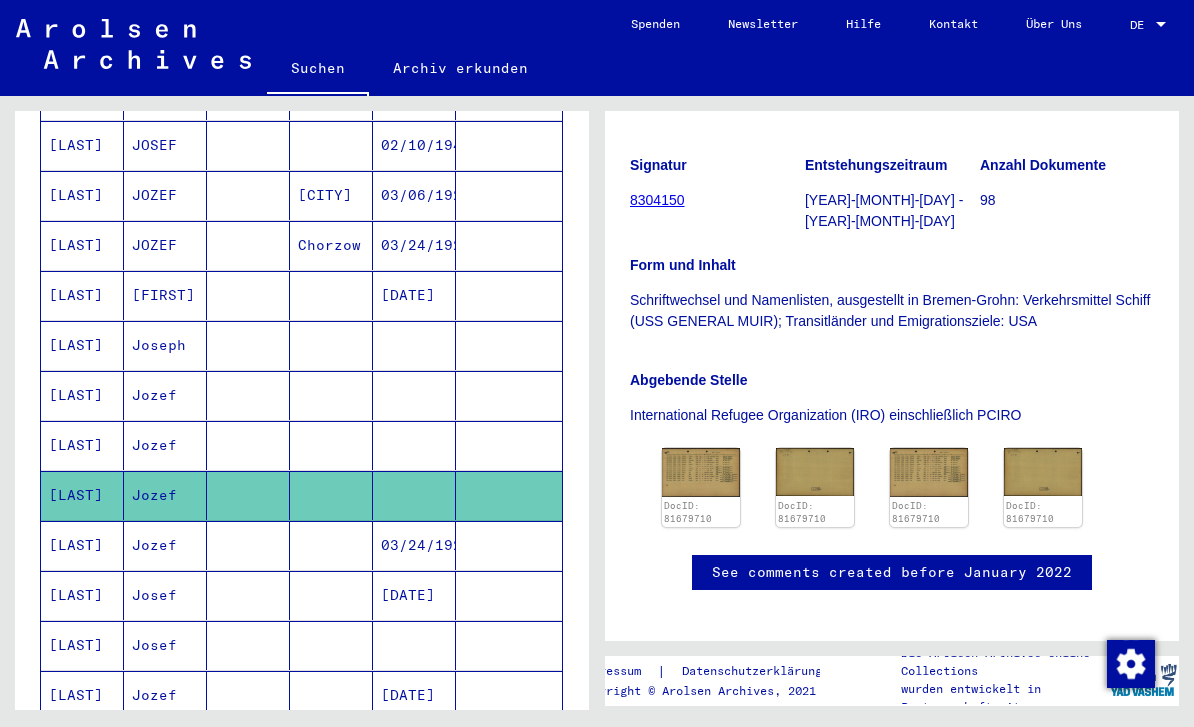 scroll, scrollTop: 324, scrollLeft: 0, axis: vertical 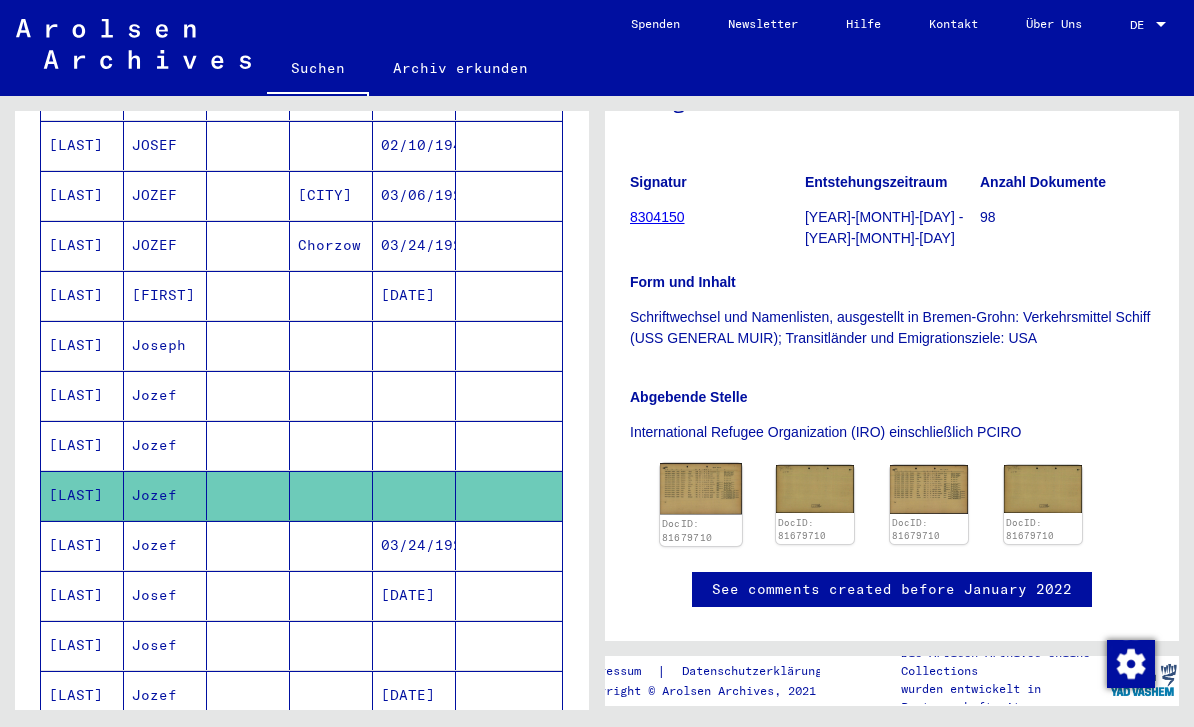 click 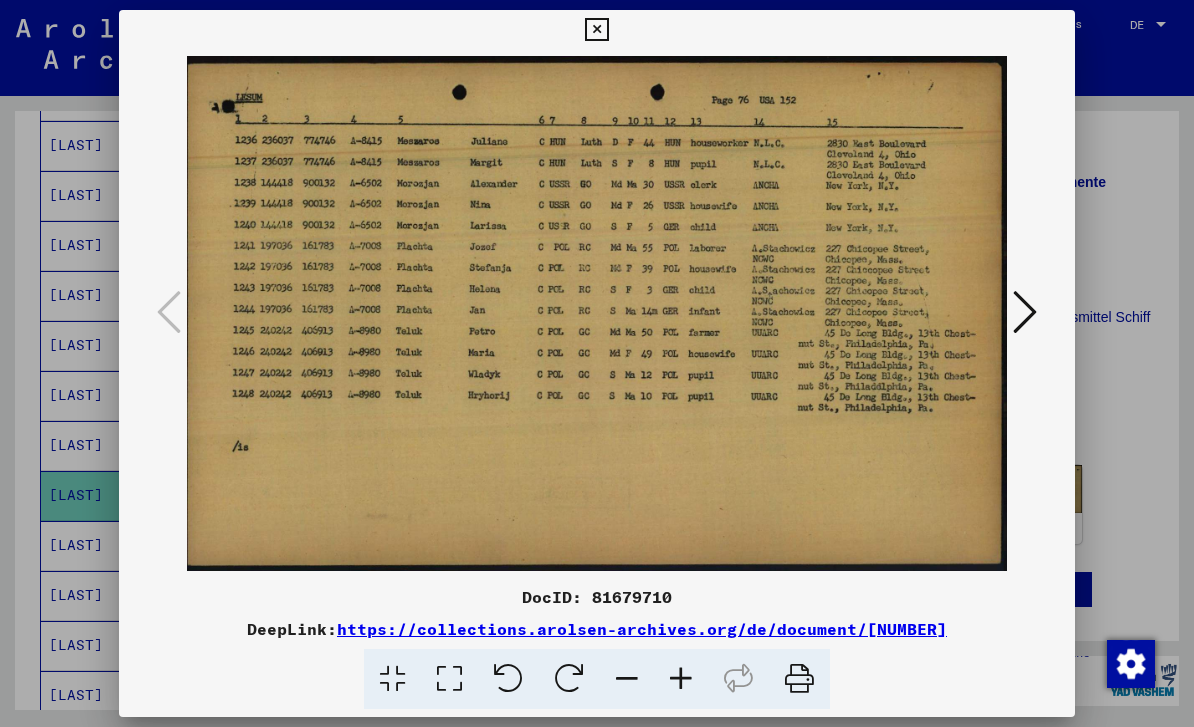 click at bounding box center (1025, 313) 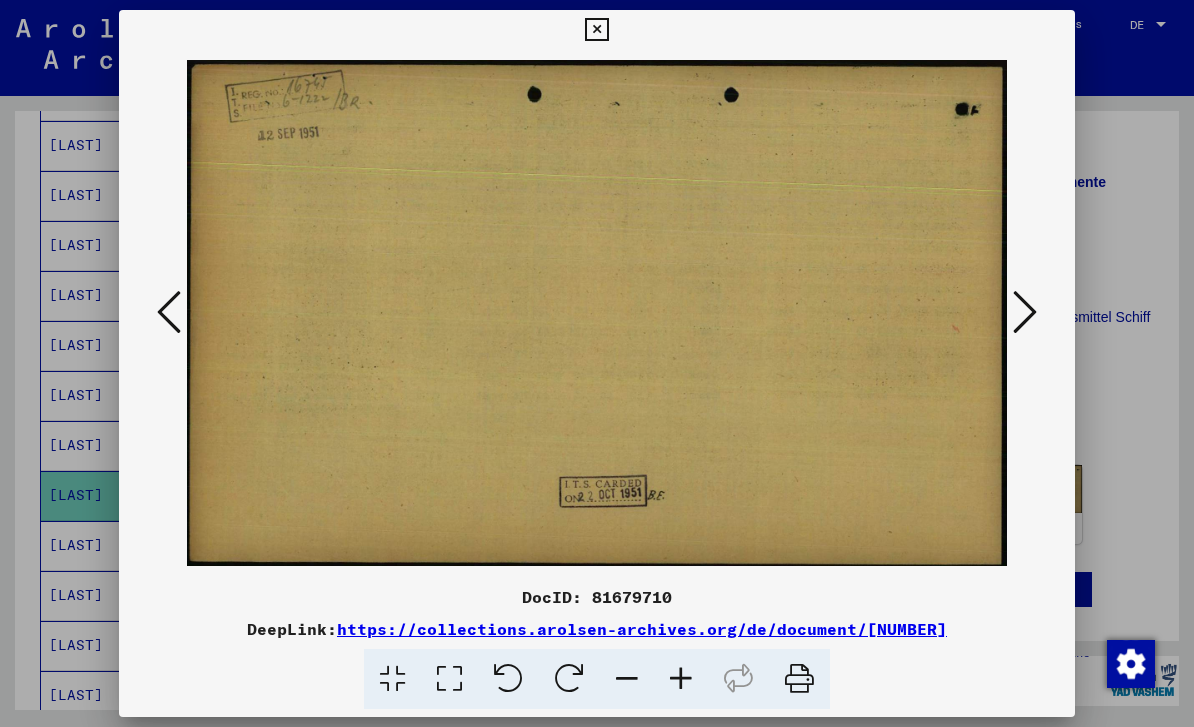 click at bounding box center [597, 363] 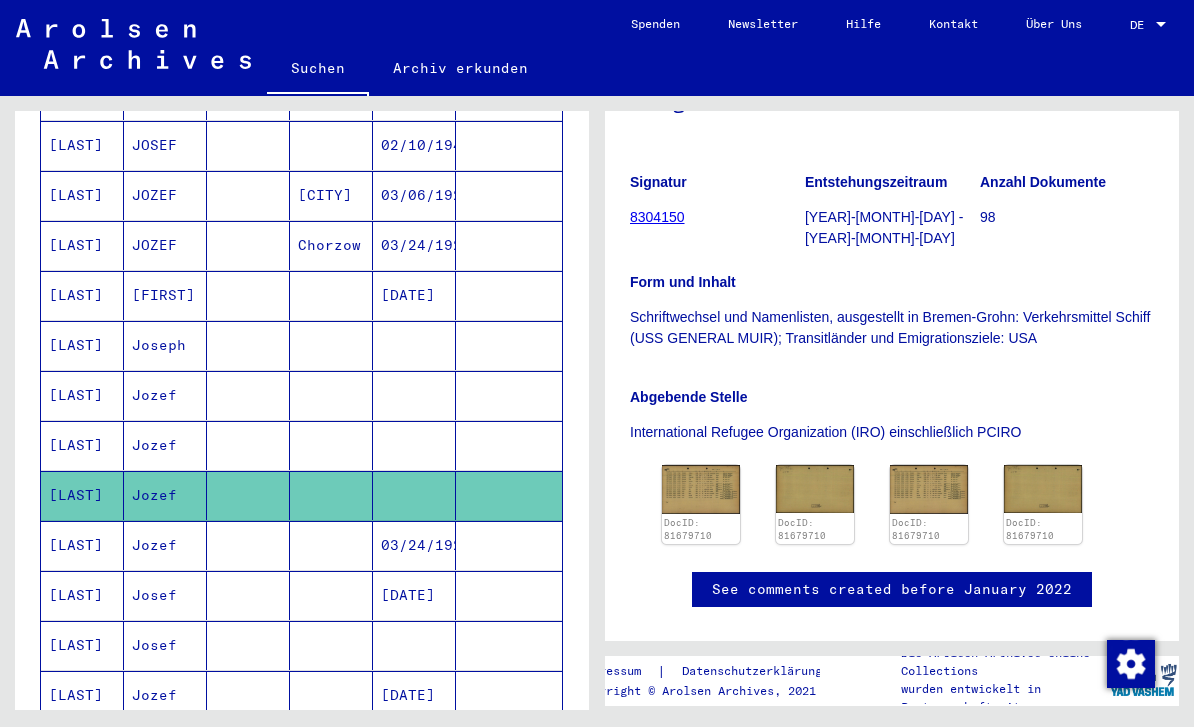 click on "International Refugee Organization (IRO) einschließlich PCIRO" 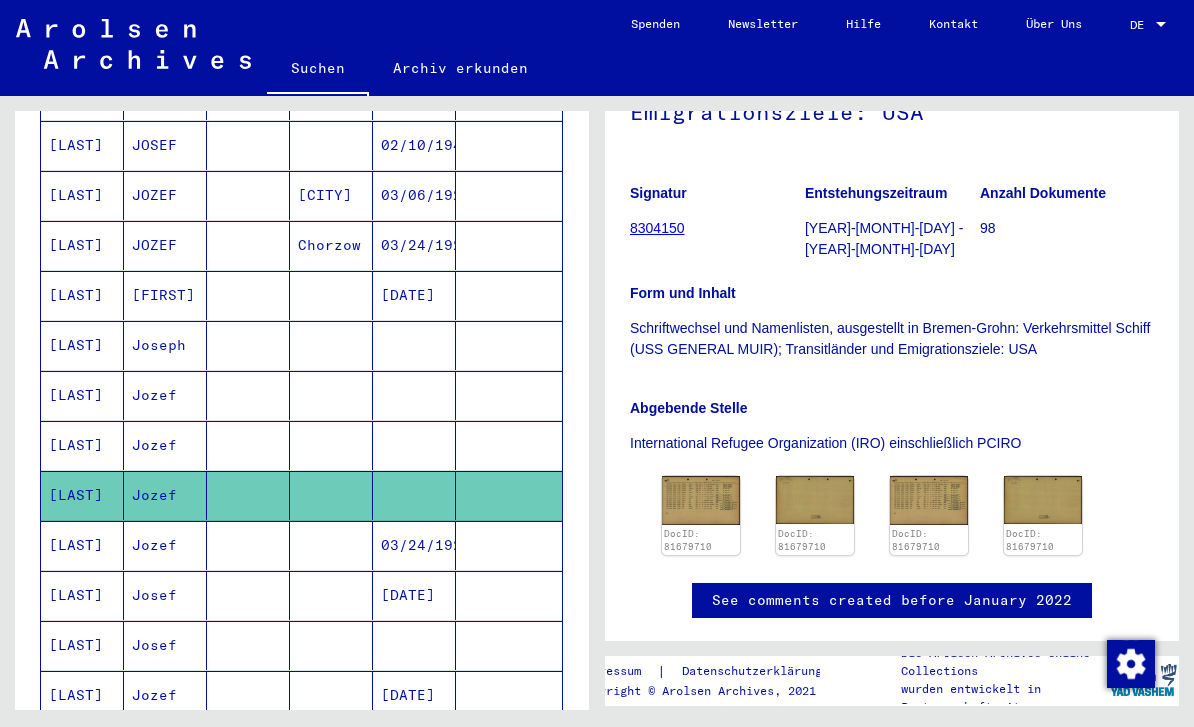 scroll, scrollTop: 311, scrollLeft: 0, axis: vertical 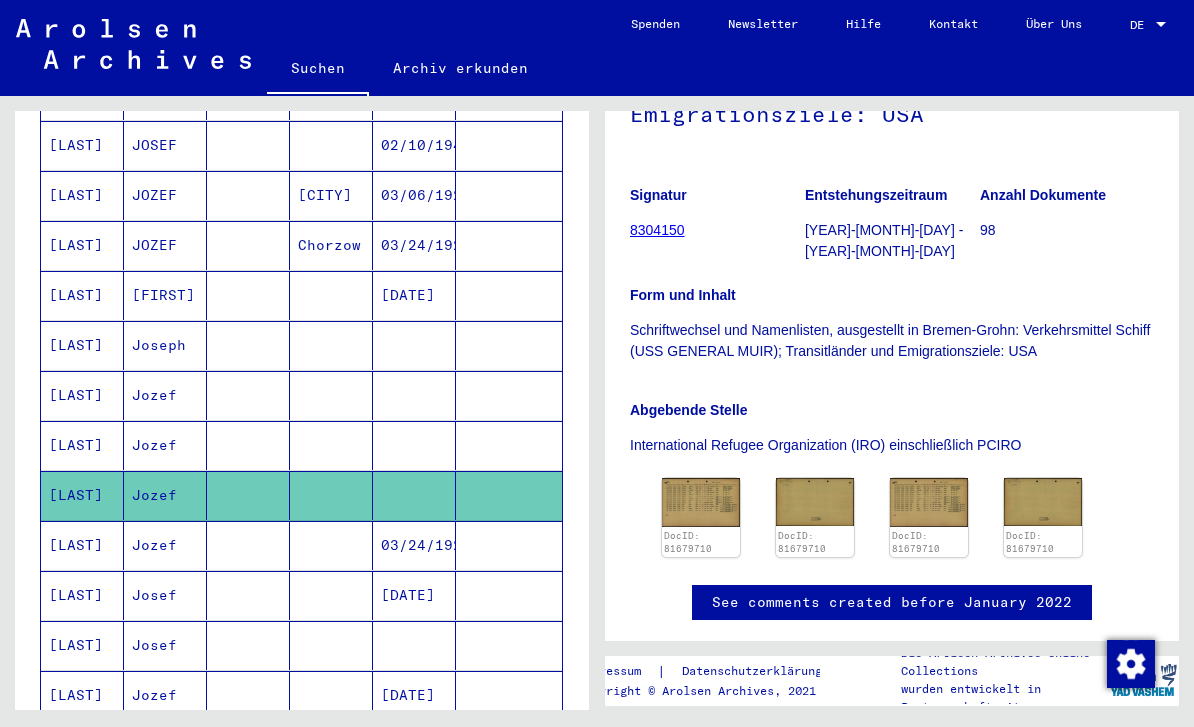 click at bounding box center [414, 495] 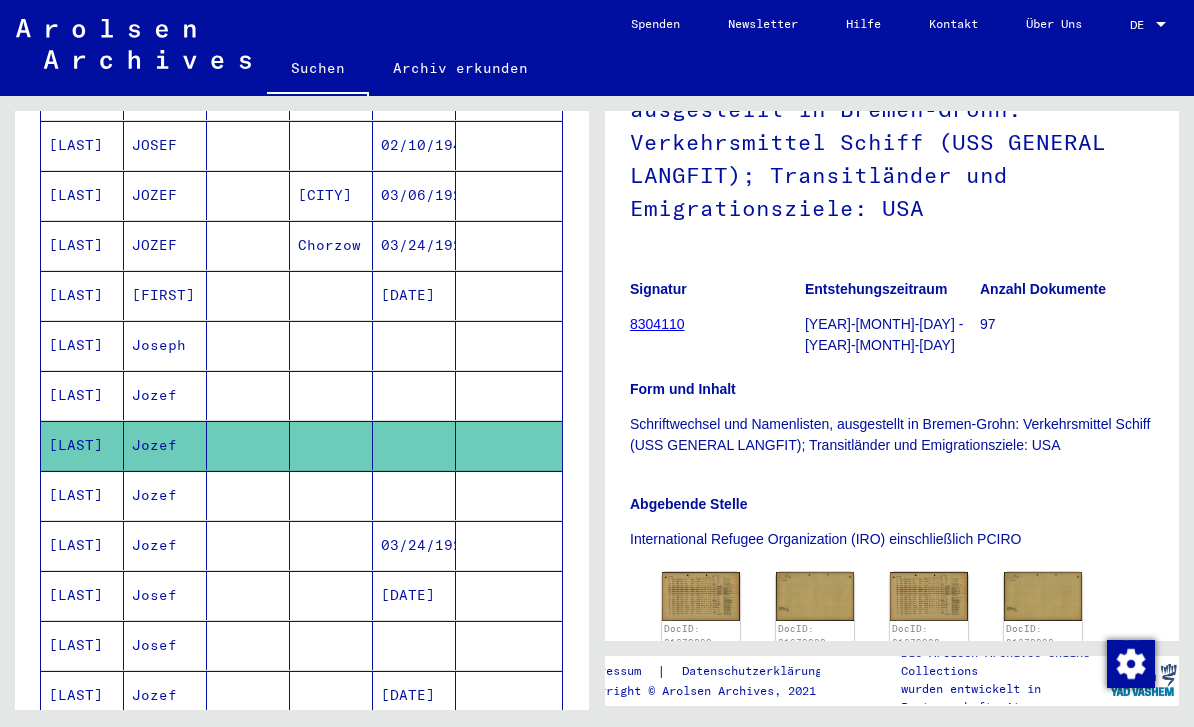 scroll, scrollTop: 218, scrollLeft: 0, axis: vertical 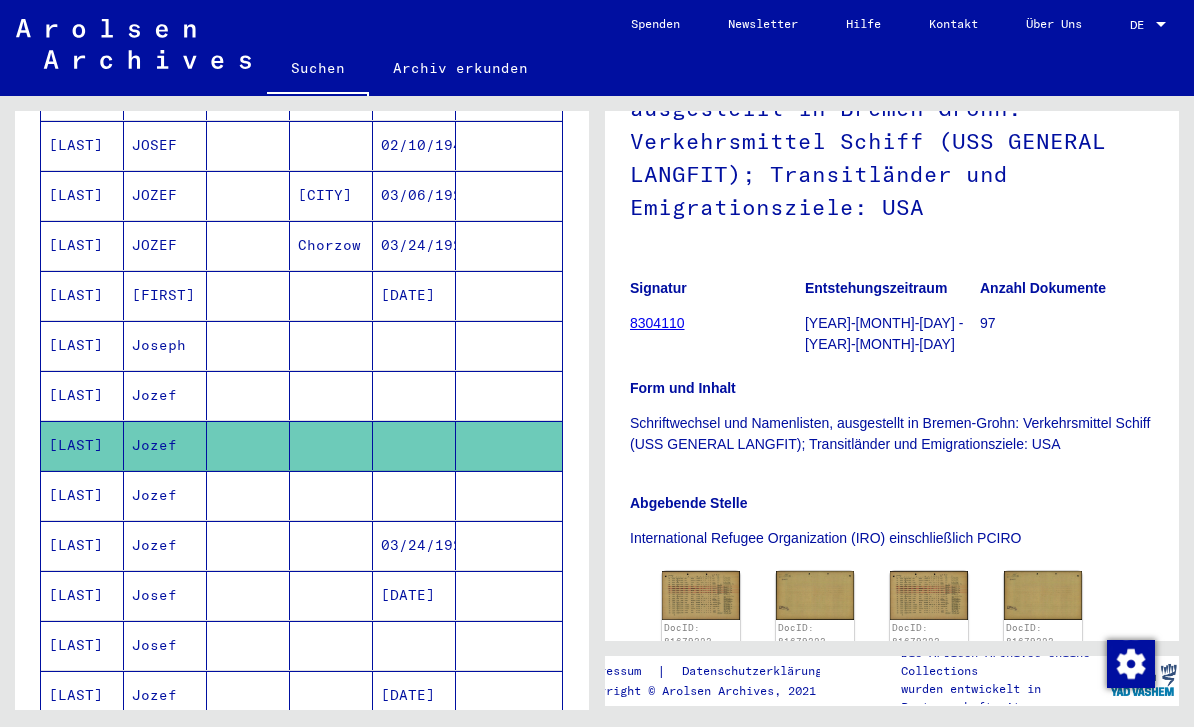click on "DocID: [NUMBER] DocID: [NUMBER] DocID: [NUMBER] DocID: [NUMBER]" 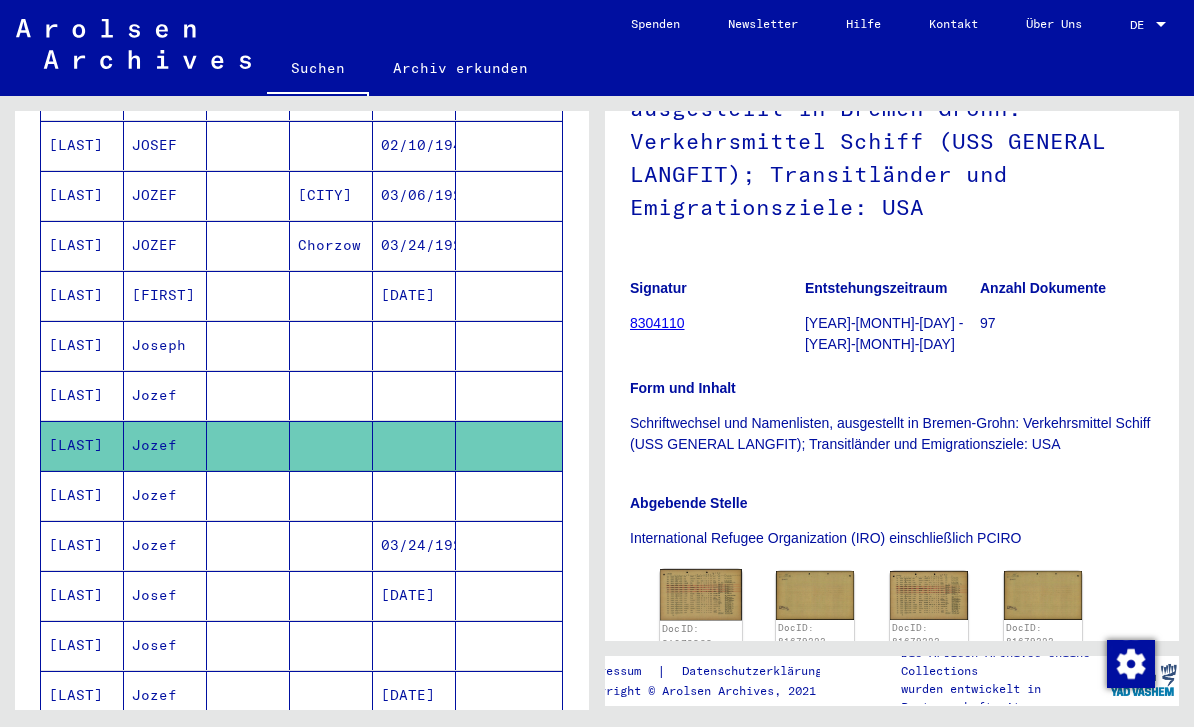 click 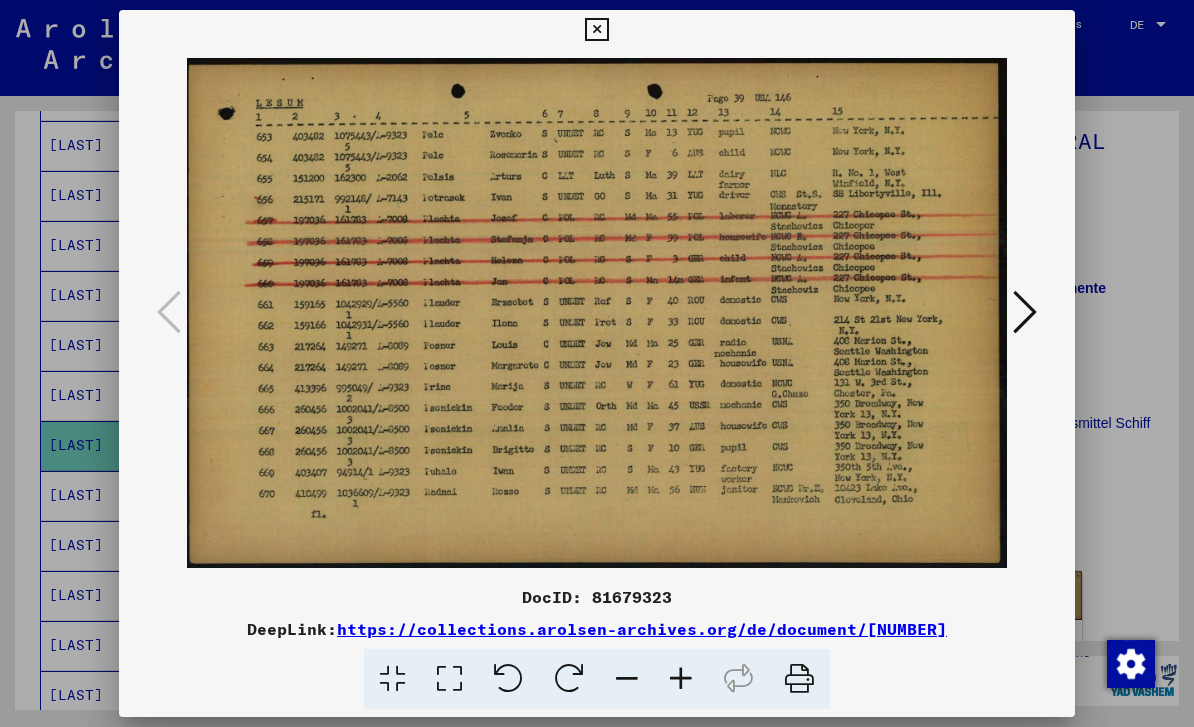 click at bounding box center [1025, 313] 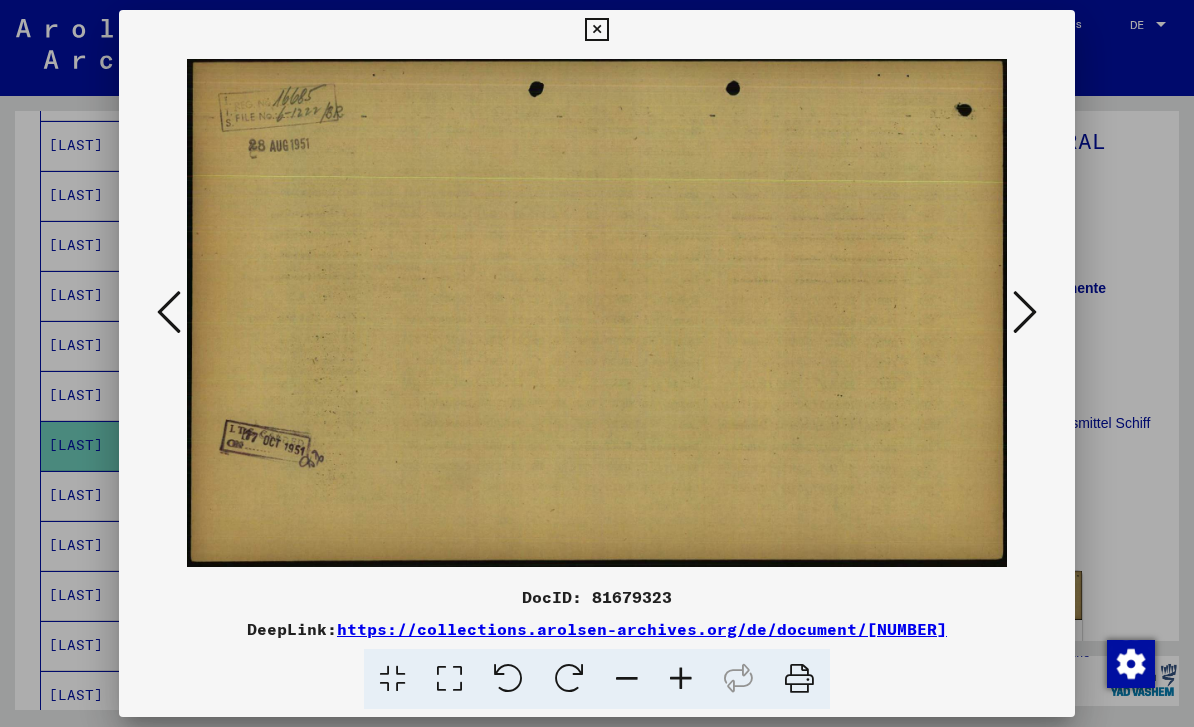 click at bounding box center (1025, 312) 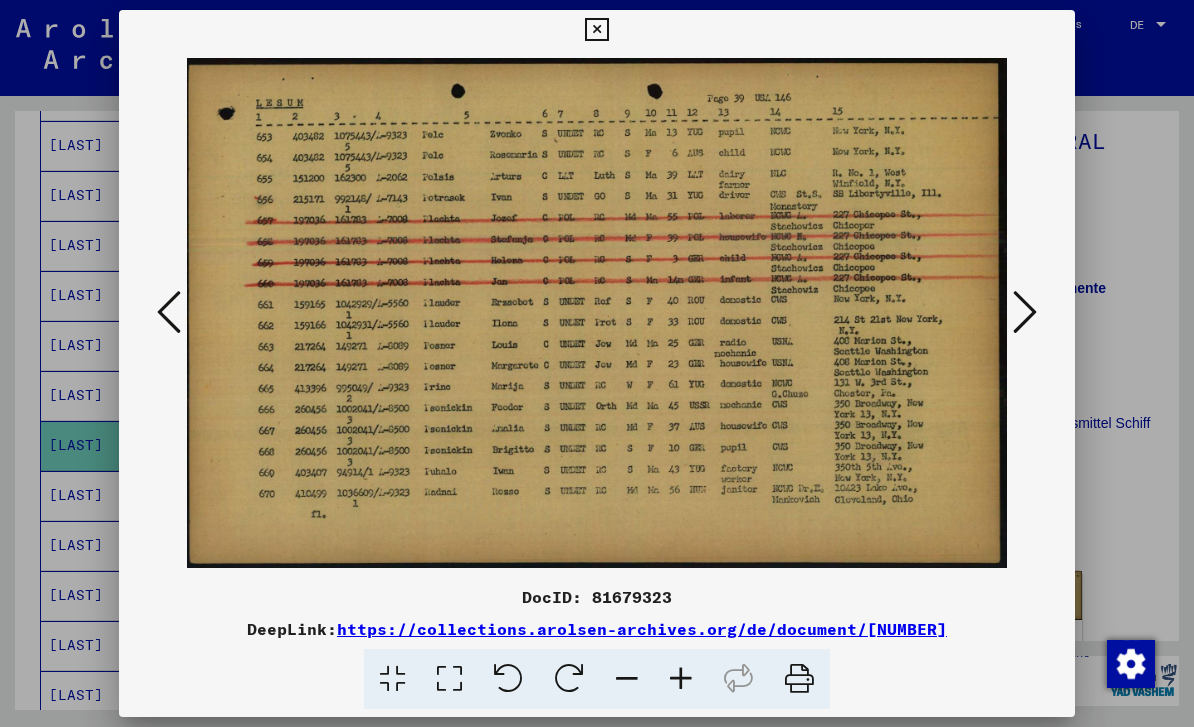 click at bounding box center (1025, 313) 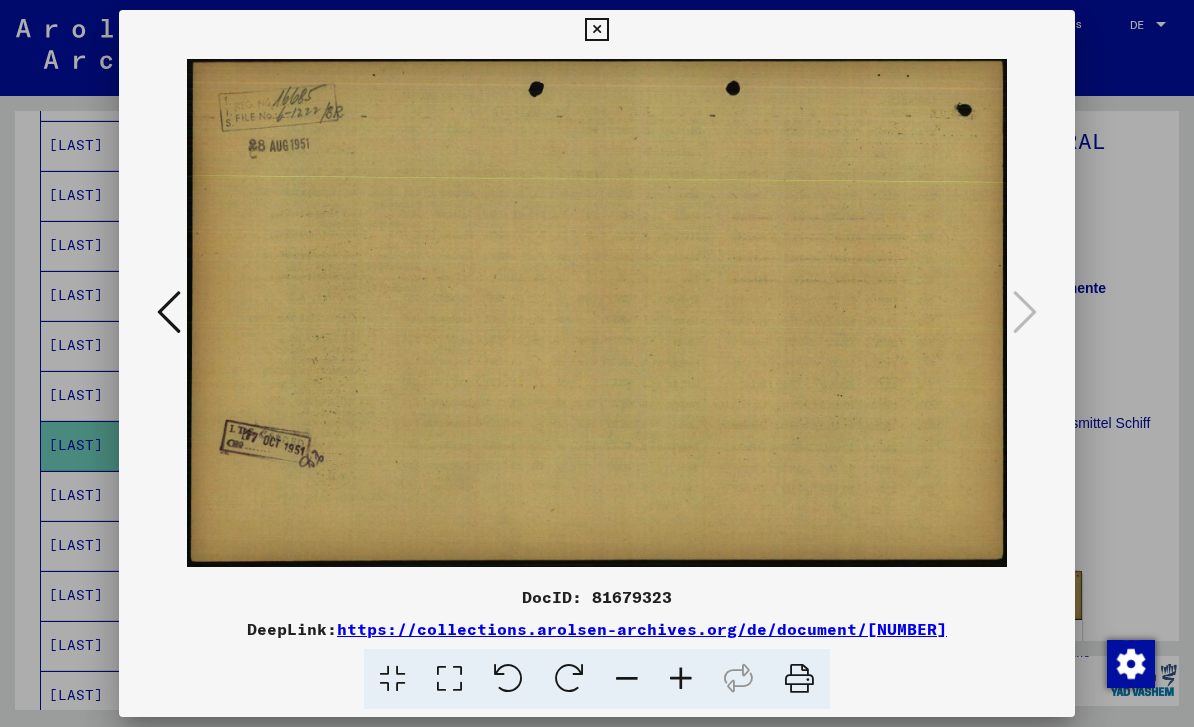 click at bounding box center [596, 313] 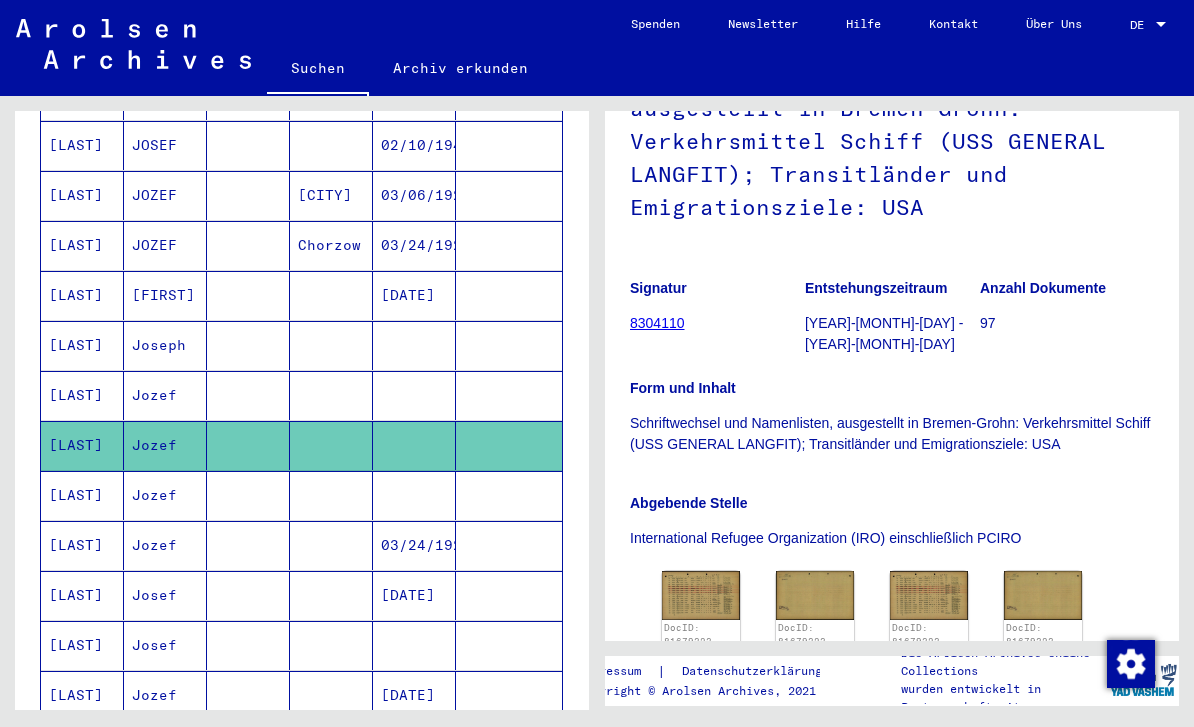 click at bounding box center (414, 445) 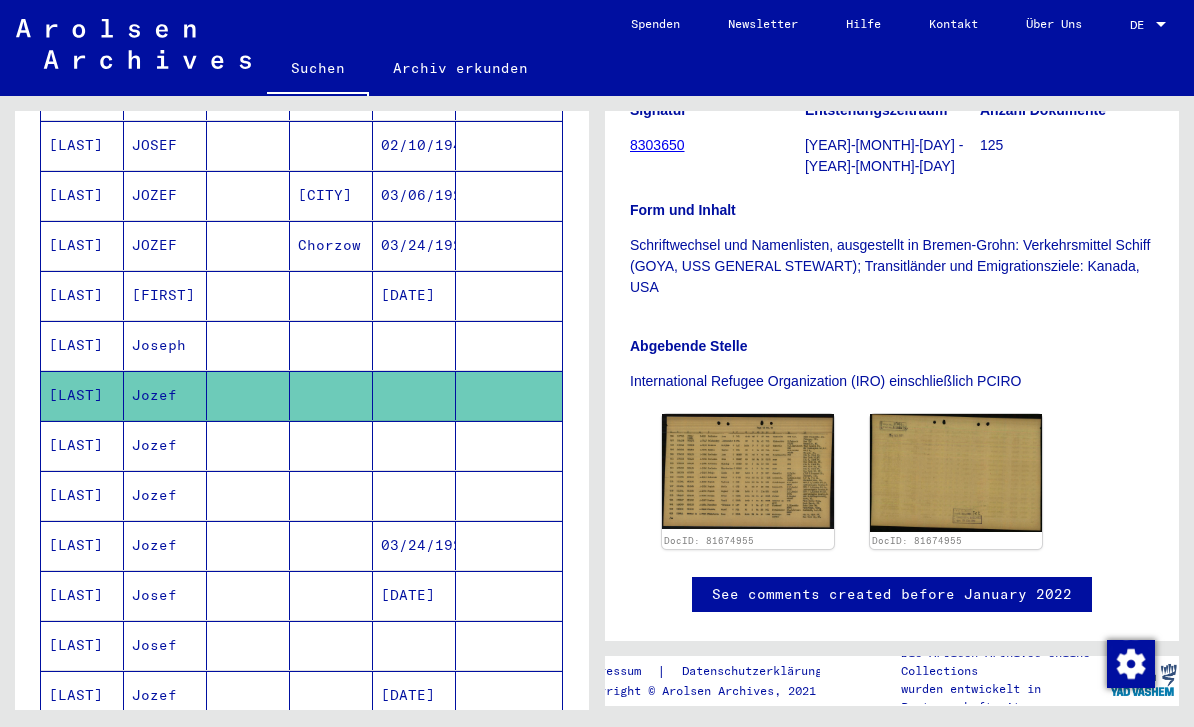 scroll, scrollTop: 392, scrollLeft: 0, axis: vertical 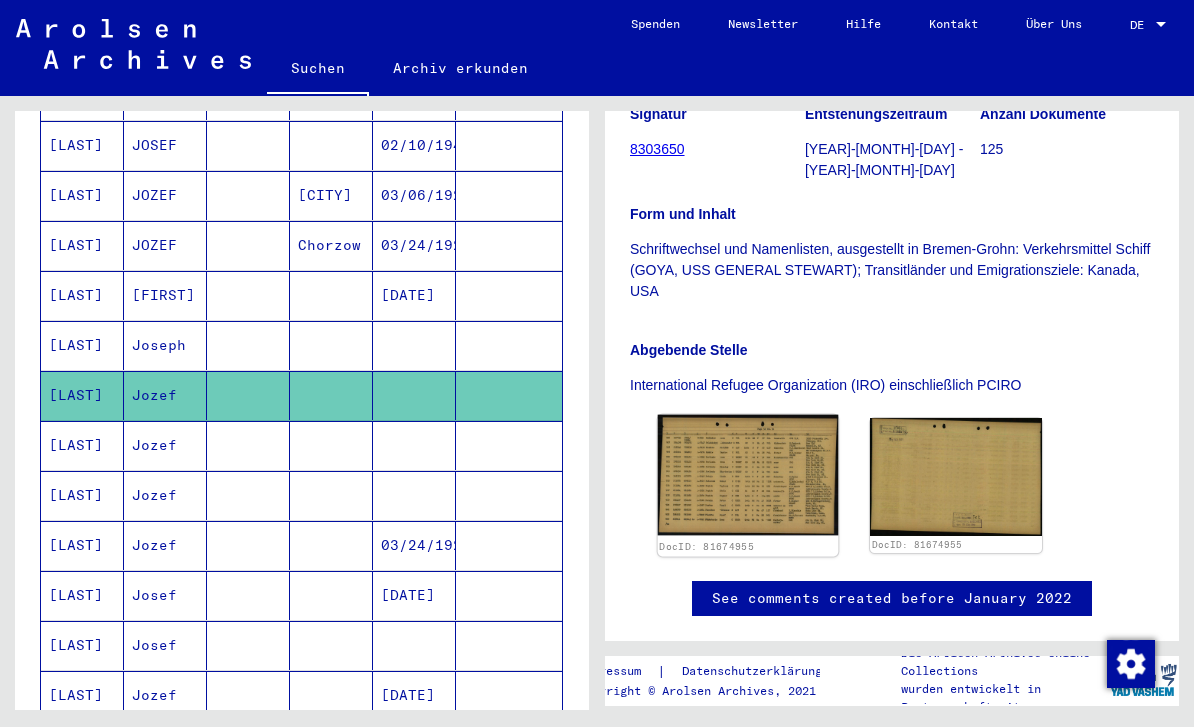 click 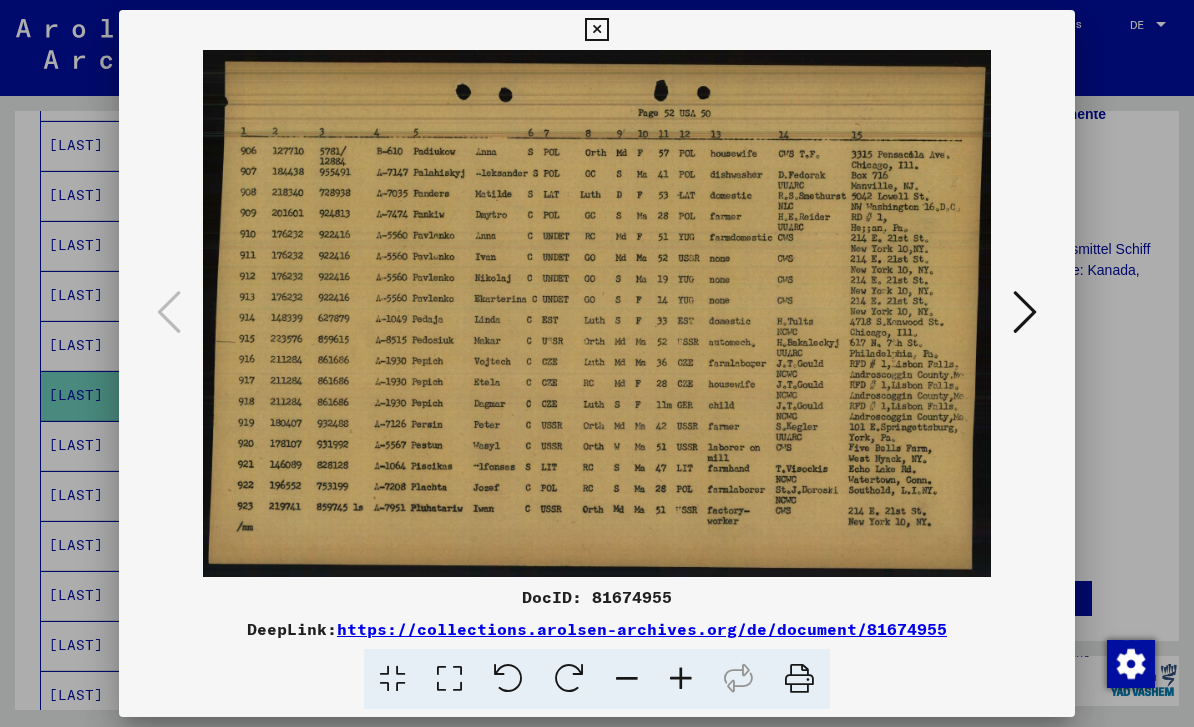 click at bounding box center (1025, 312) 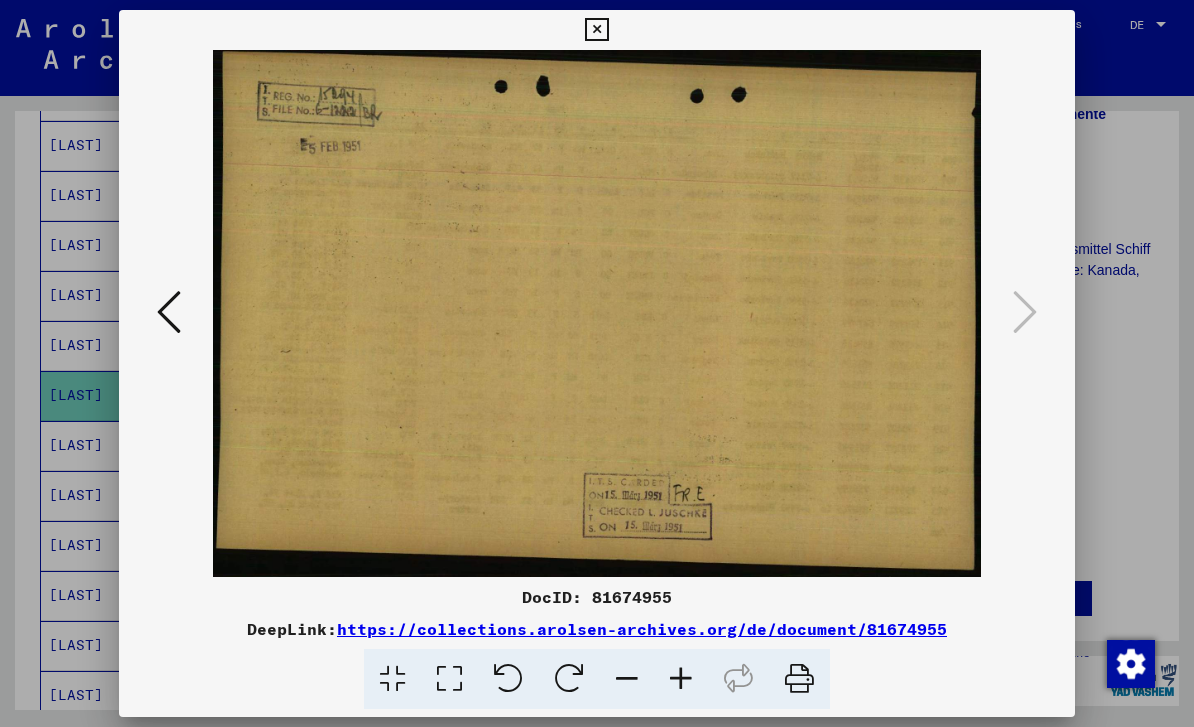 click at bounding box center (597, 363) 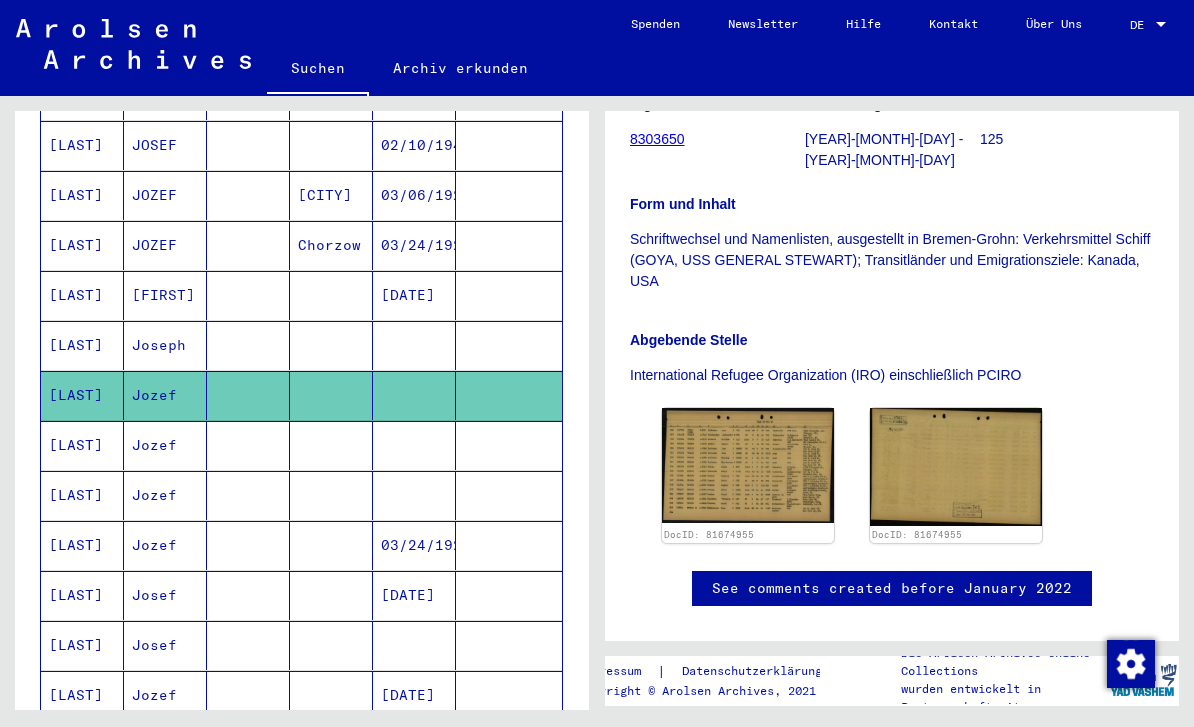 scroll, scrollTop: 401, scrollLeft: 0, axis: vertical 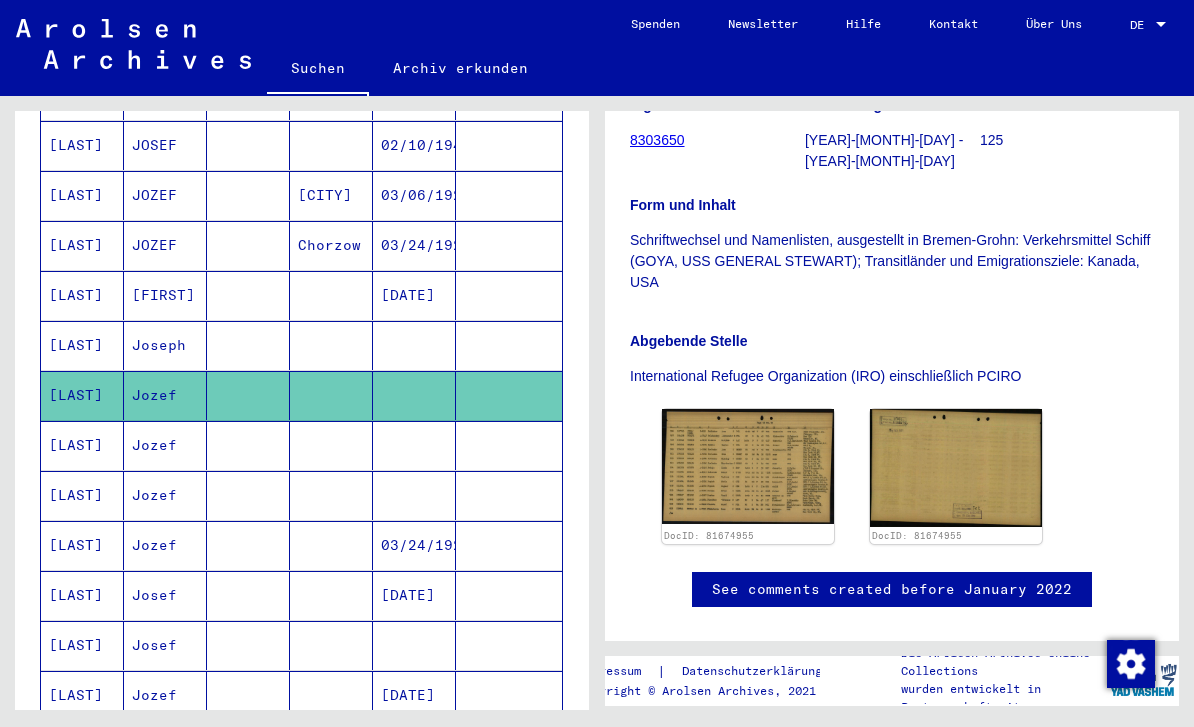 click at bounding box center [414, 395] 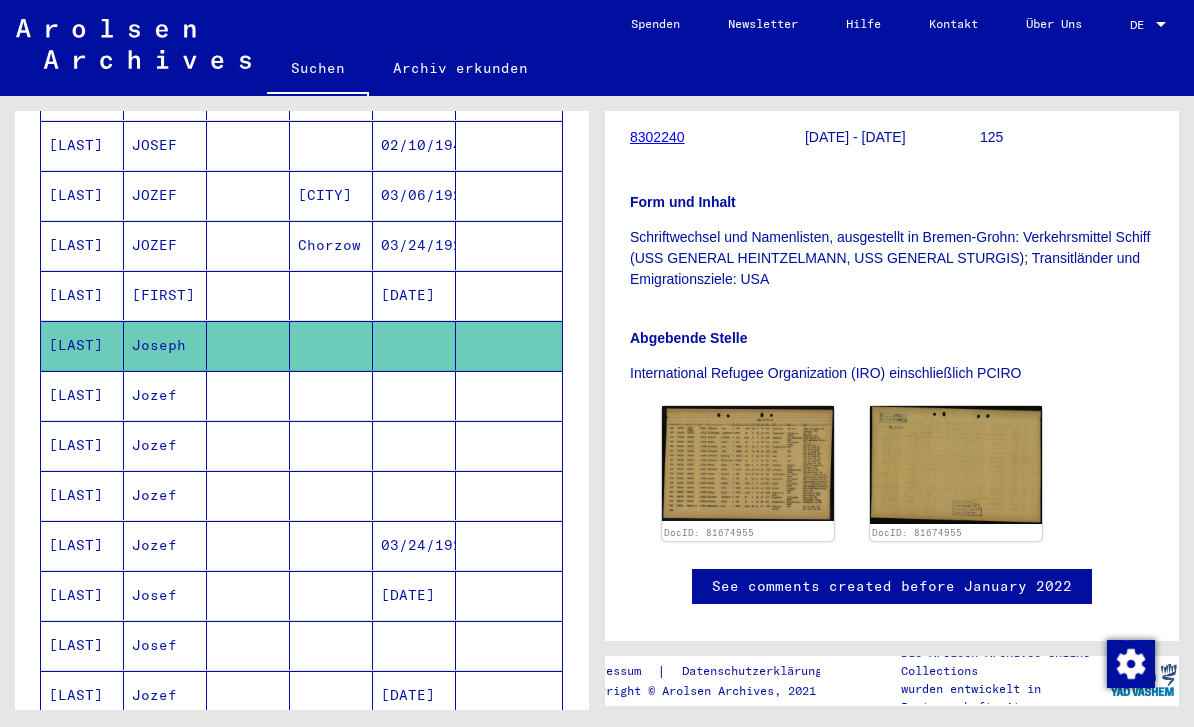 scroll, scrollTop: 434, scrollLeft: 0, axis: vertical 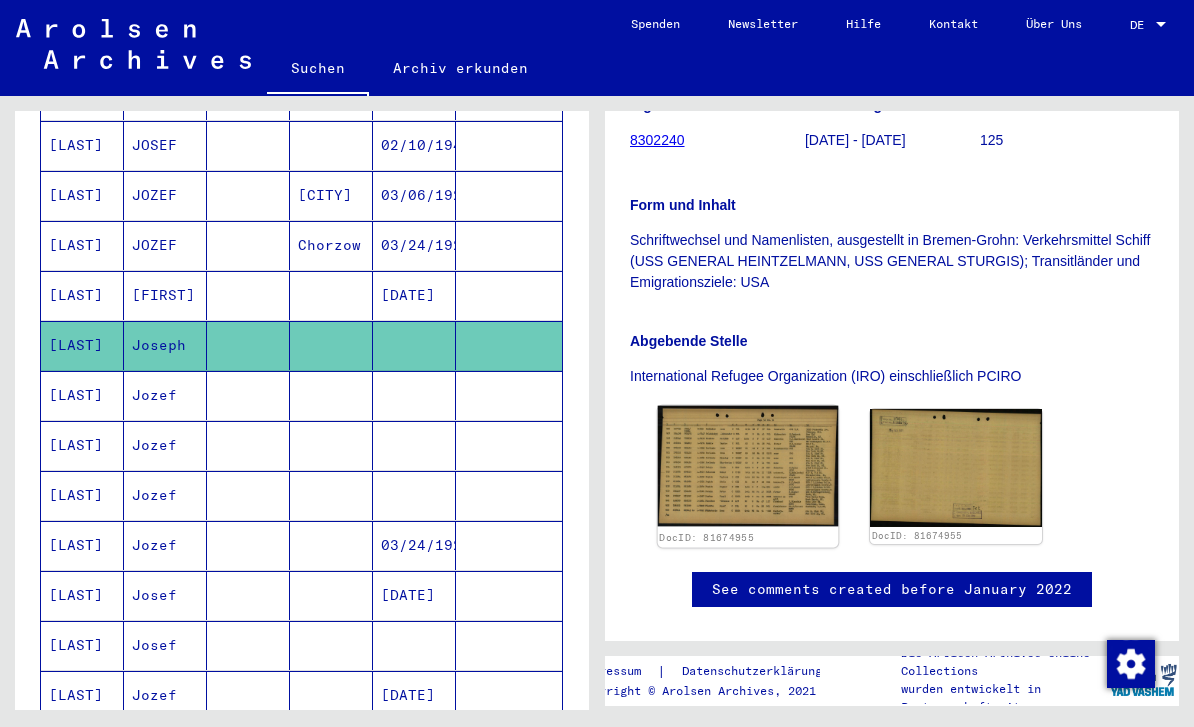 click 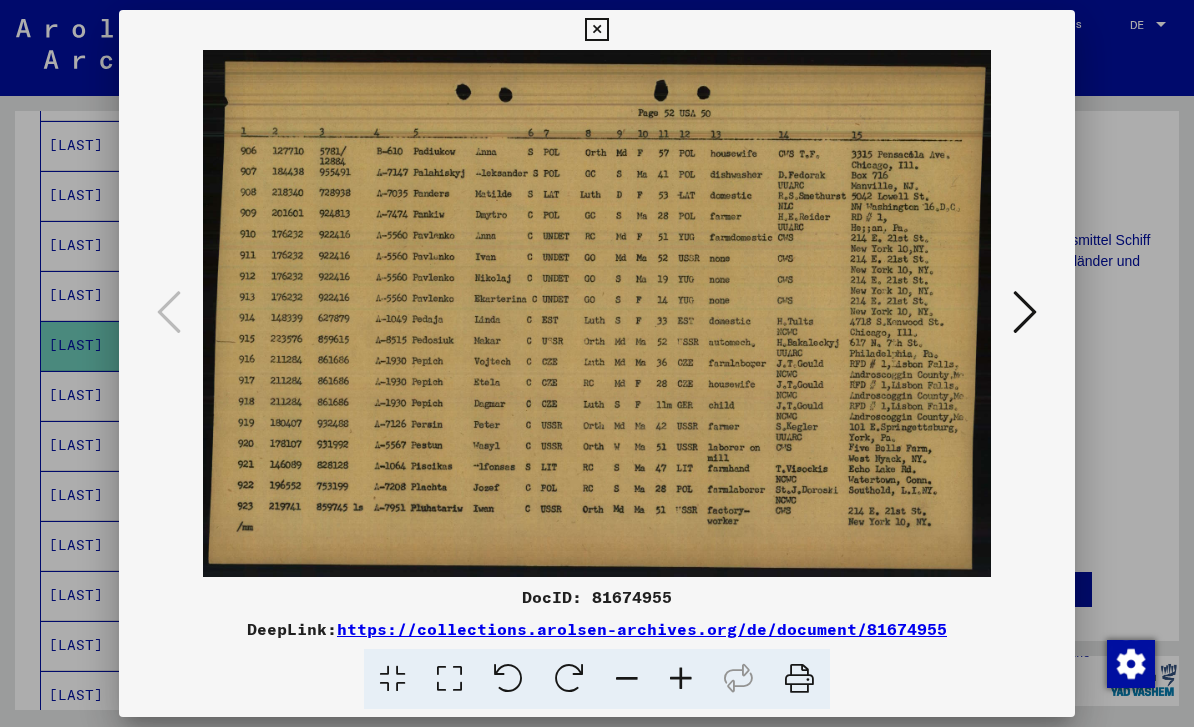 scroll, scrollTop: 316, scrollLeft: 0, axis: vertical 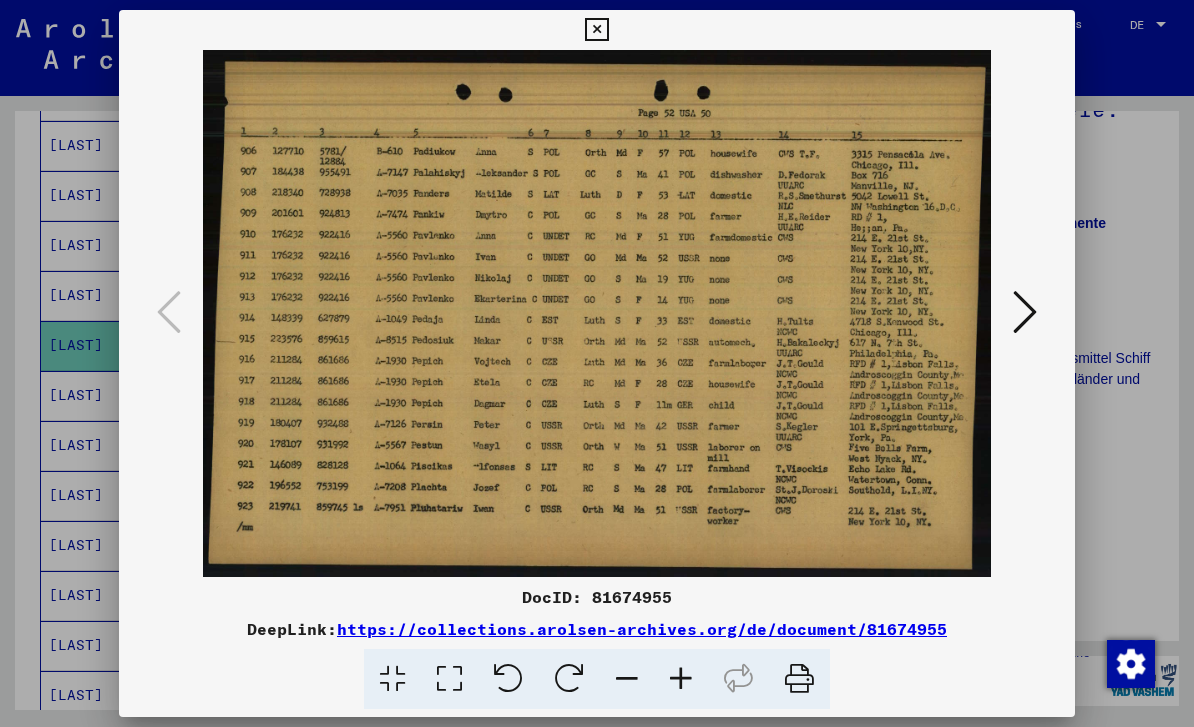 click at bounding box center [597, 363] 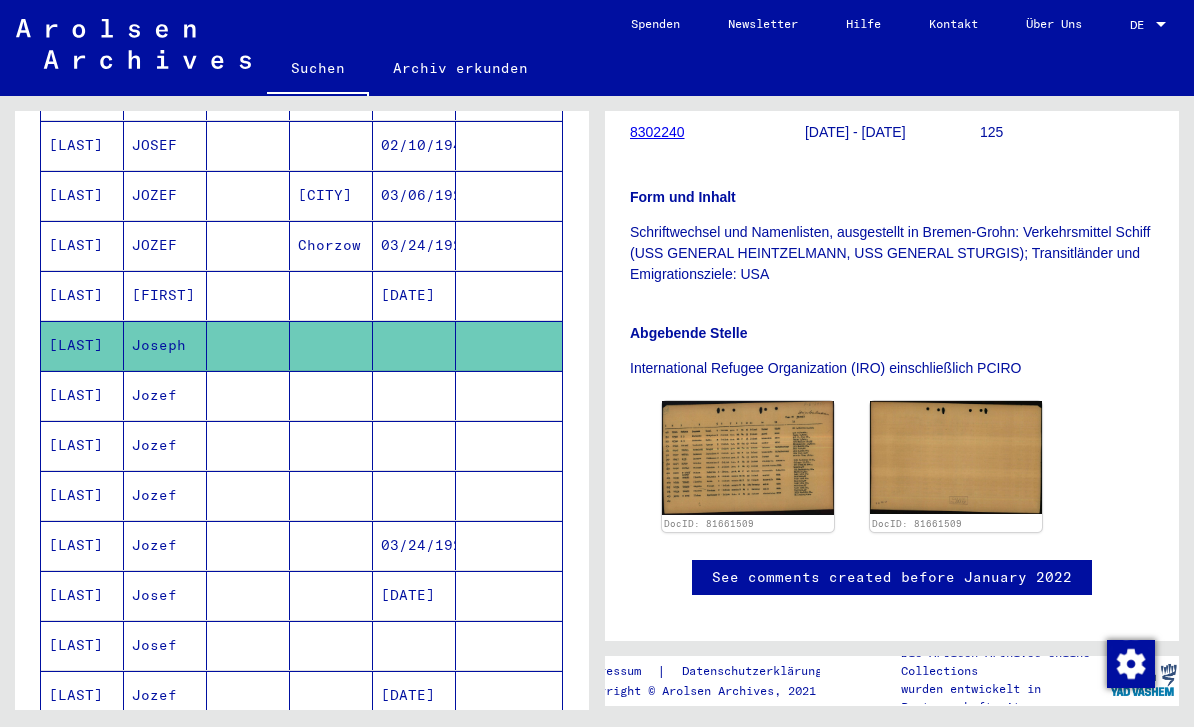 scroll, scrollTop: 441, scrollLeft: 0, axis: vertical 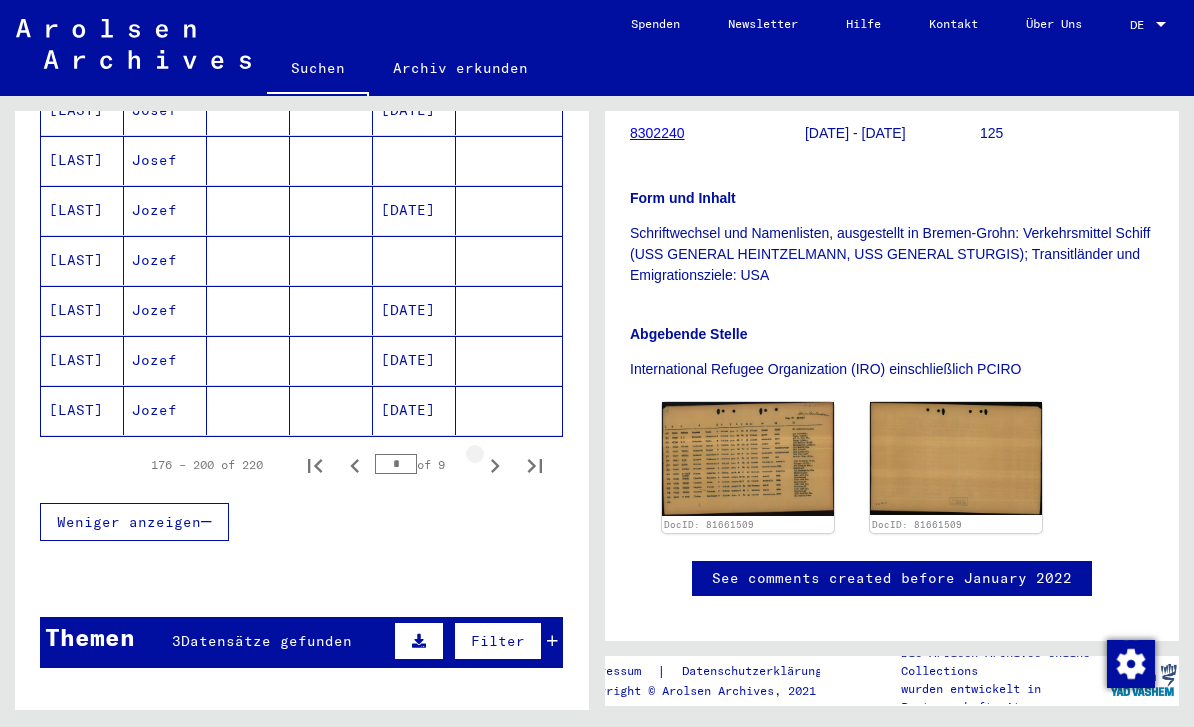 click 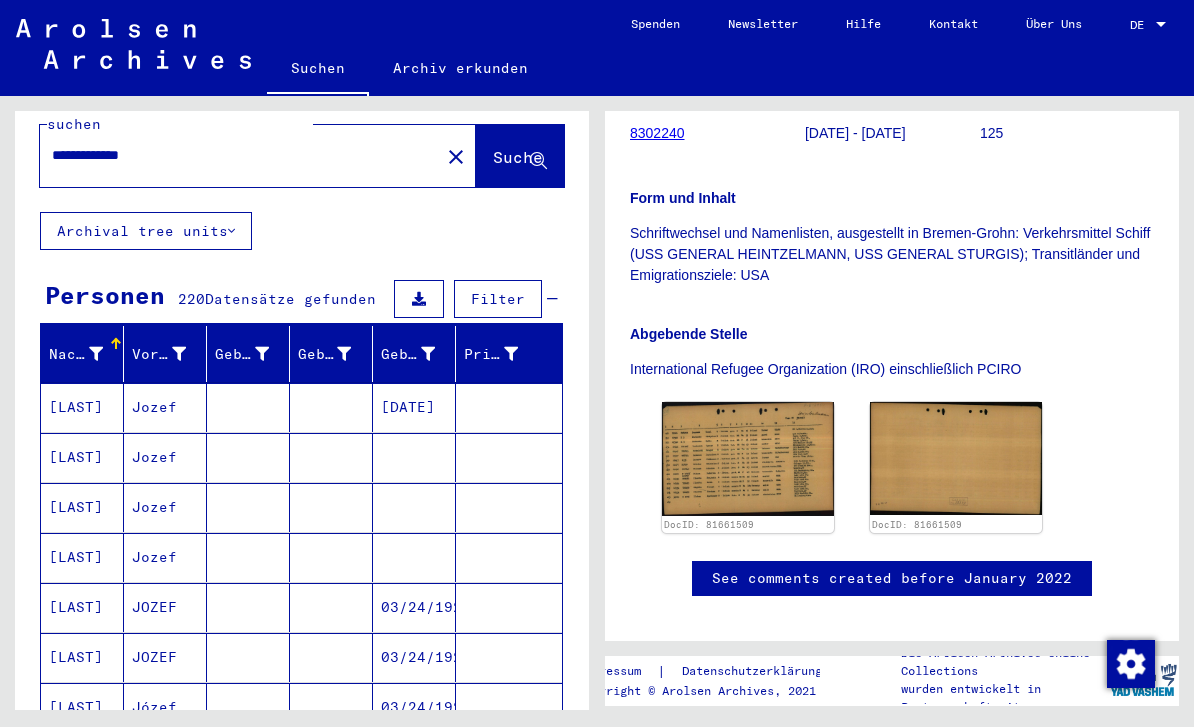 scroll, scrollTop: 25, scrollLeft: 0, axis: vertical 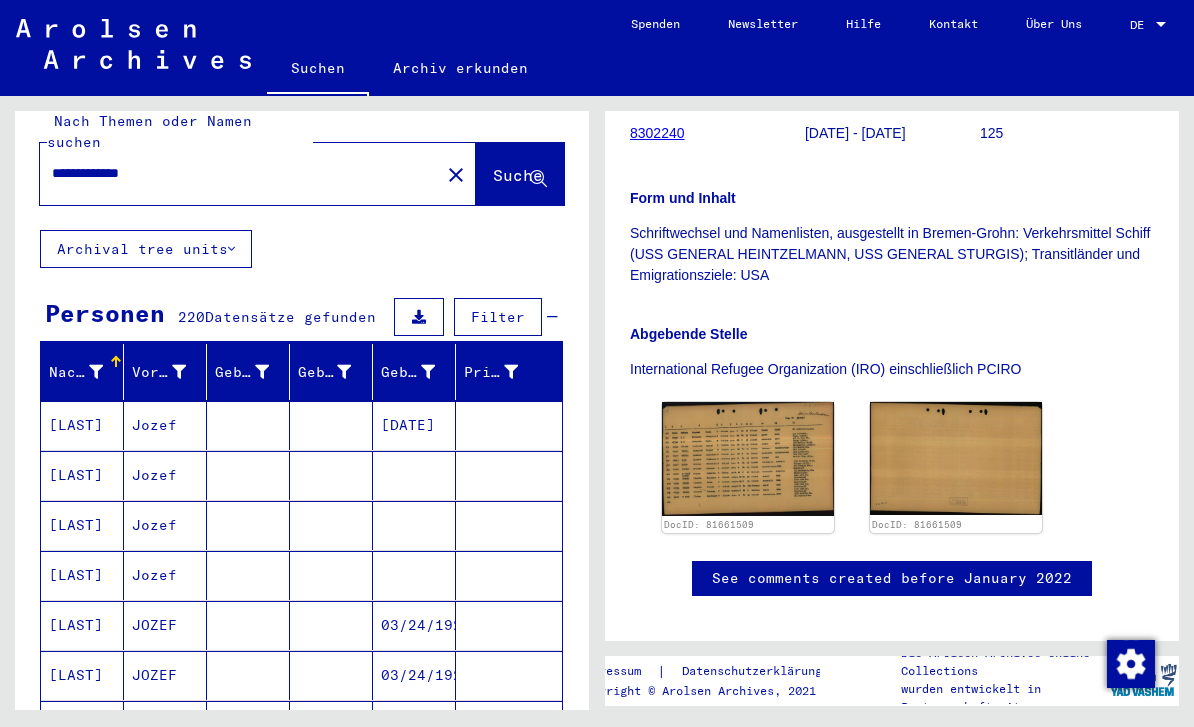 click on "[DATE]" at bounding box center [414, 475] 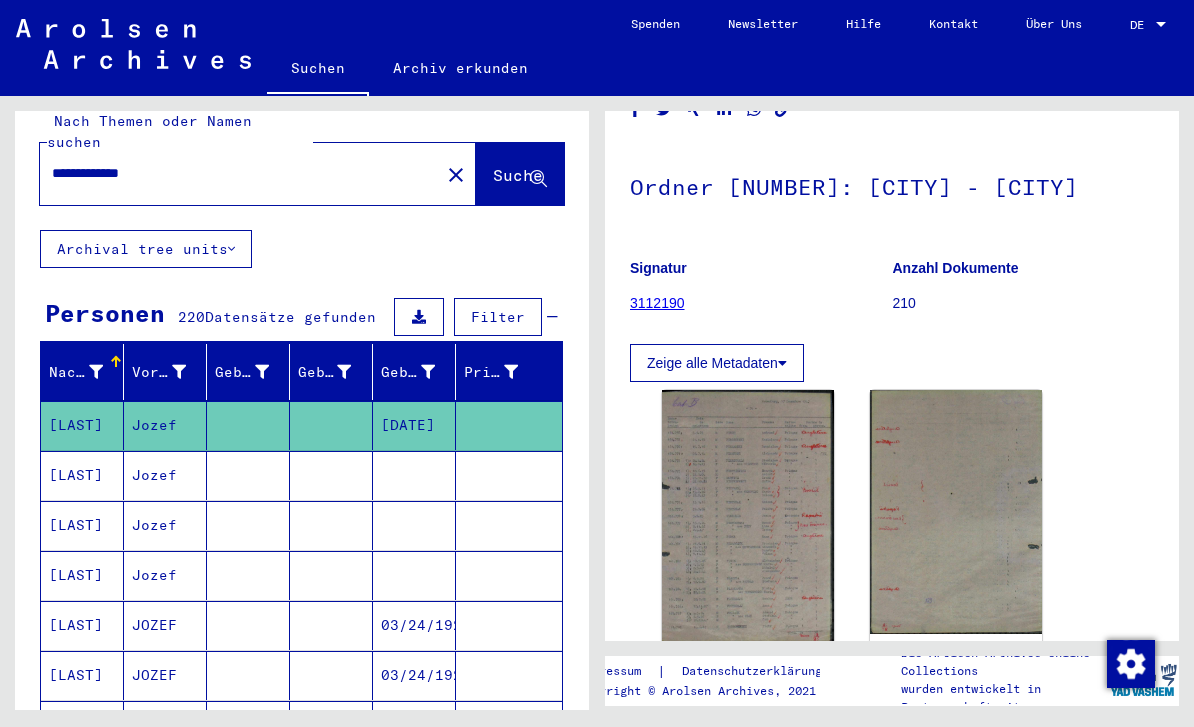 scroll, scrollTop: 109, scrollLeft: 0, axis: vertical 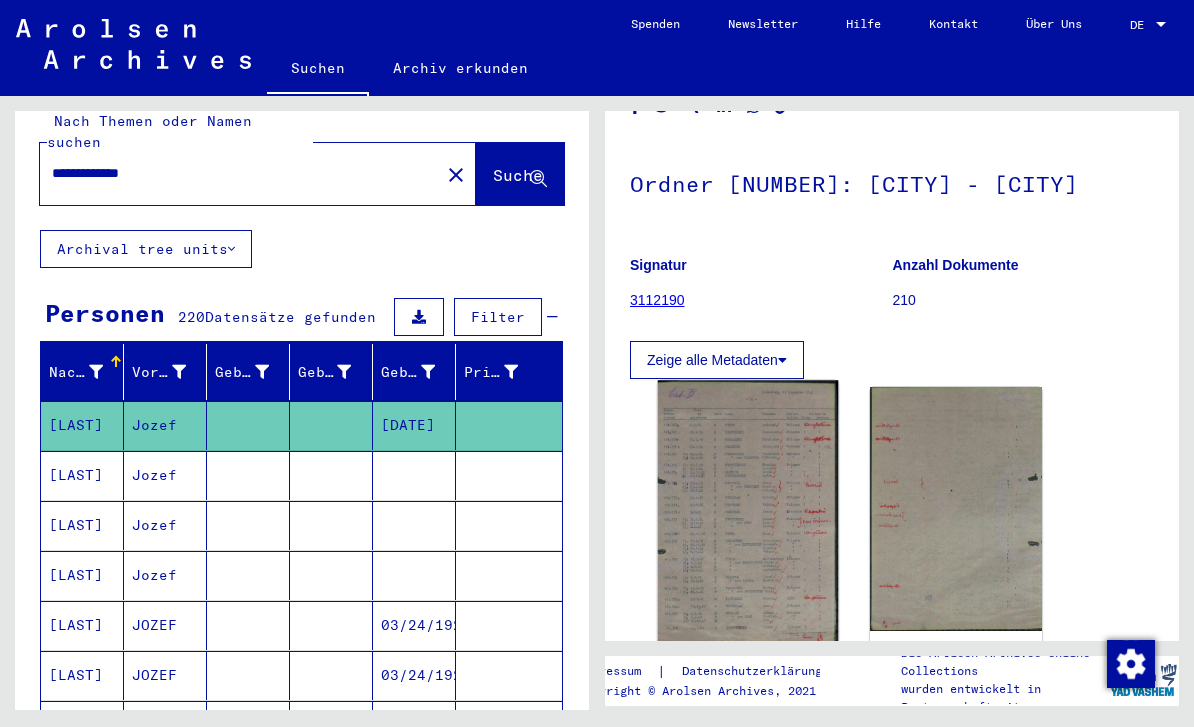 click 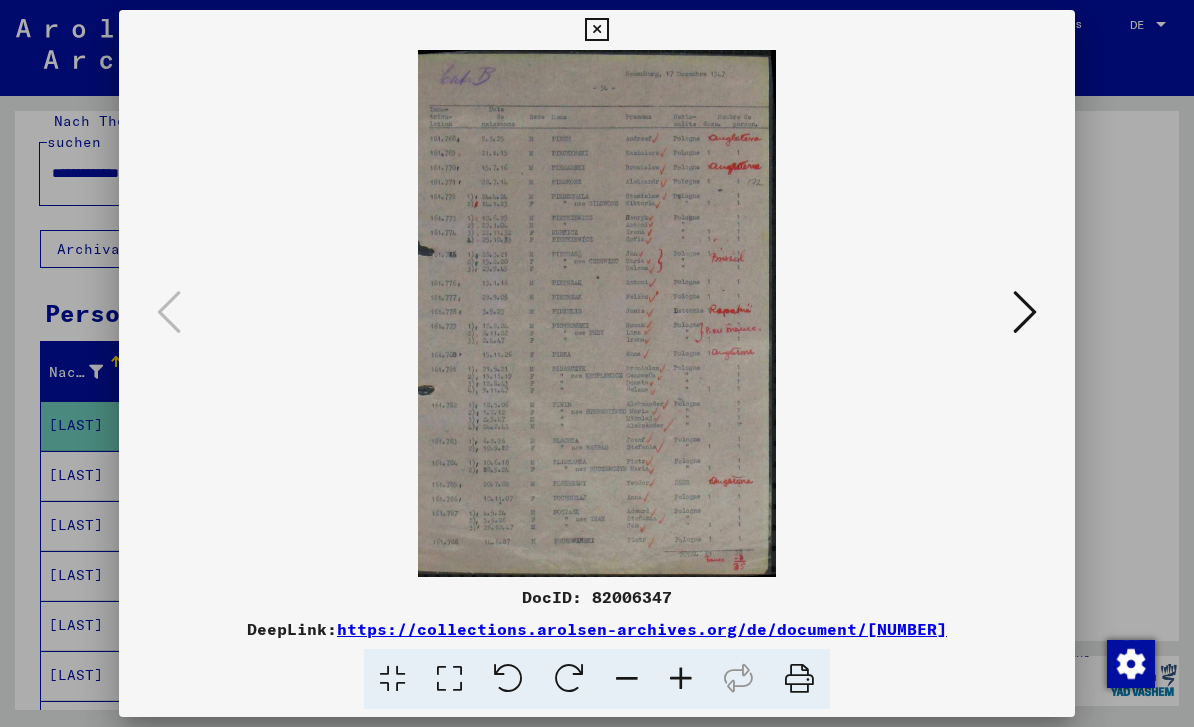 click at bounding box center (597, 363) 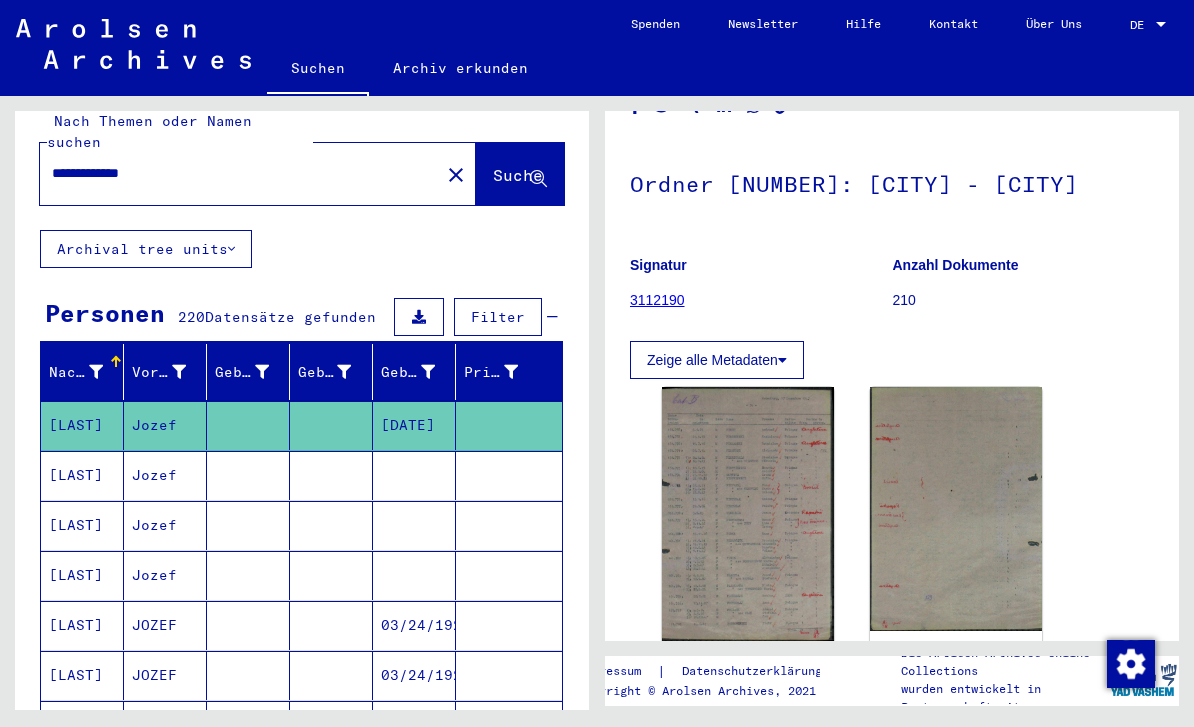 click at bounding box center (414, 525) 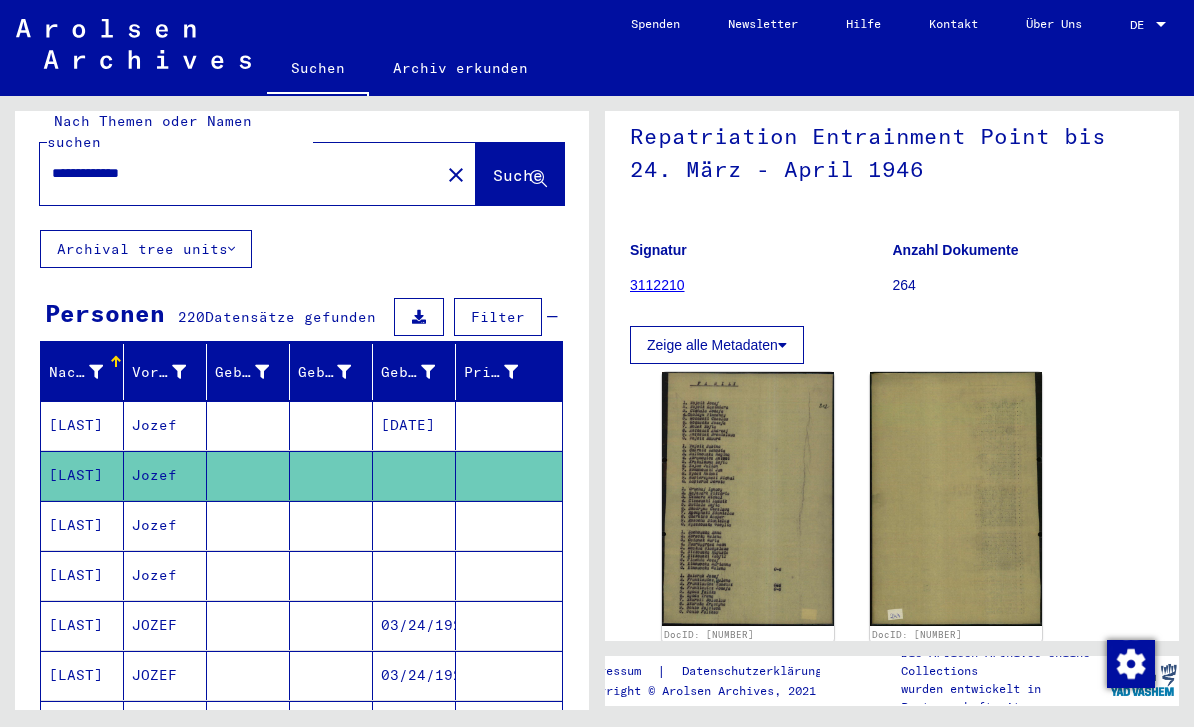 scroll, scrollTop: 223, scrollLeft: 0, axis: vertical 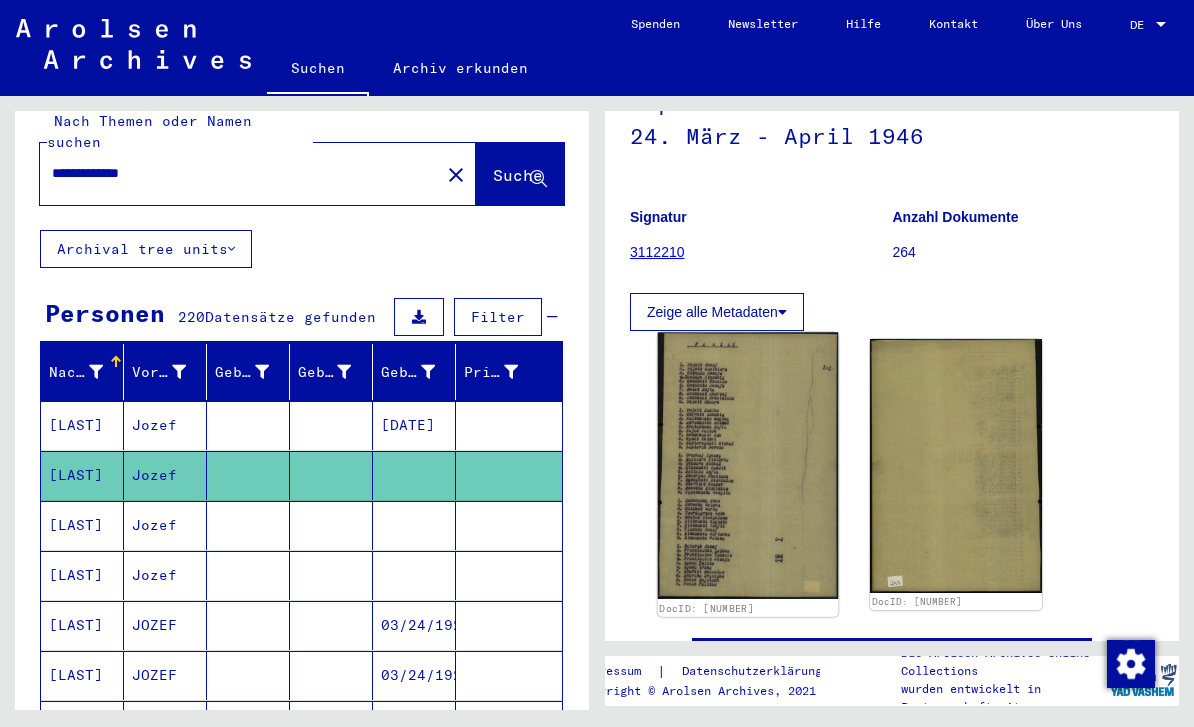 click 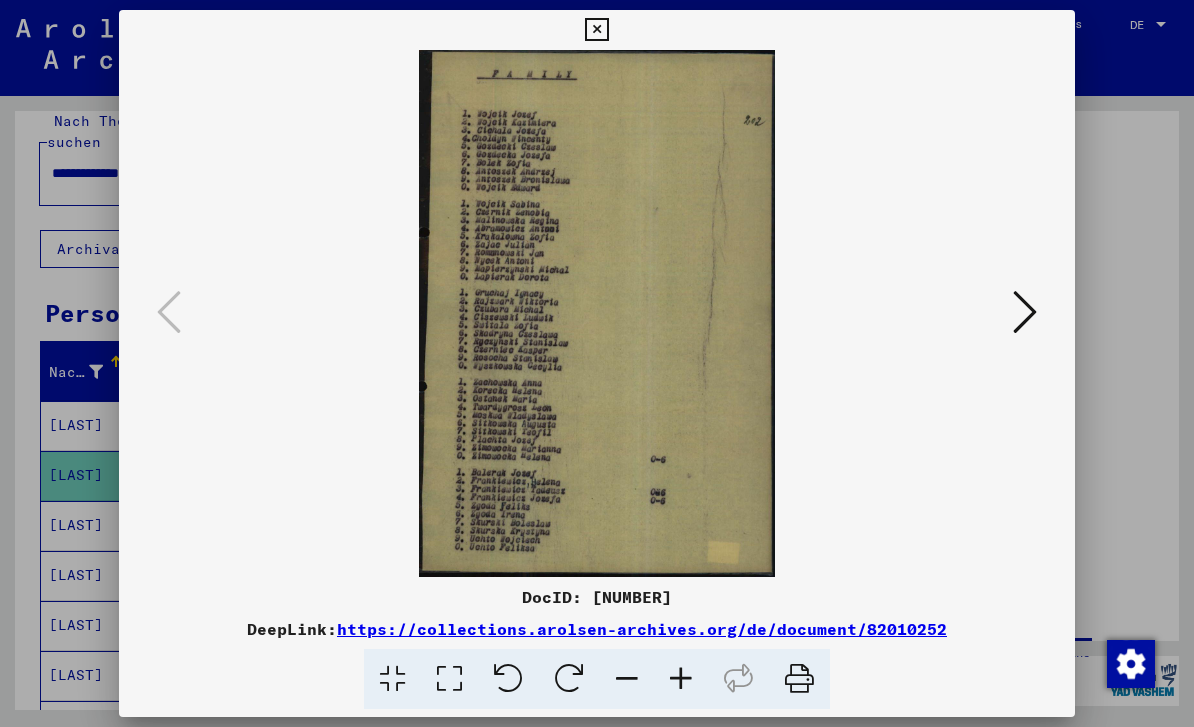 click at bounding box center (1025, 312) 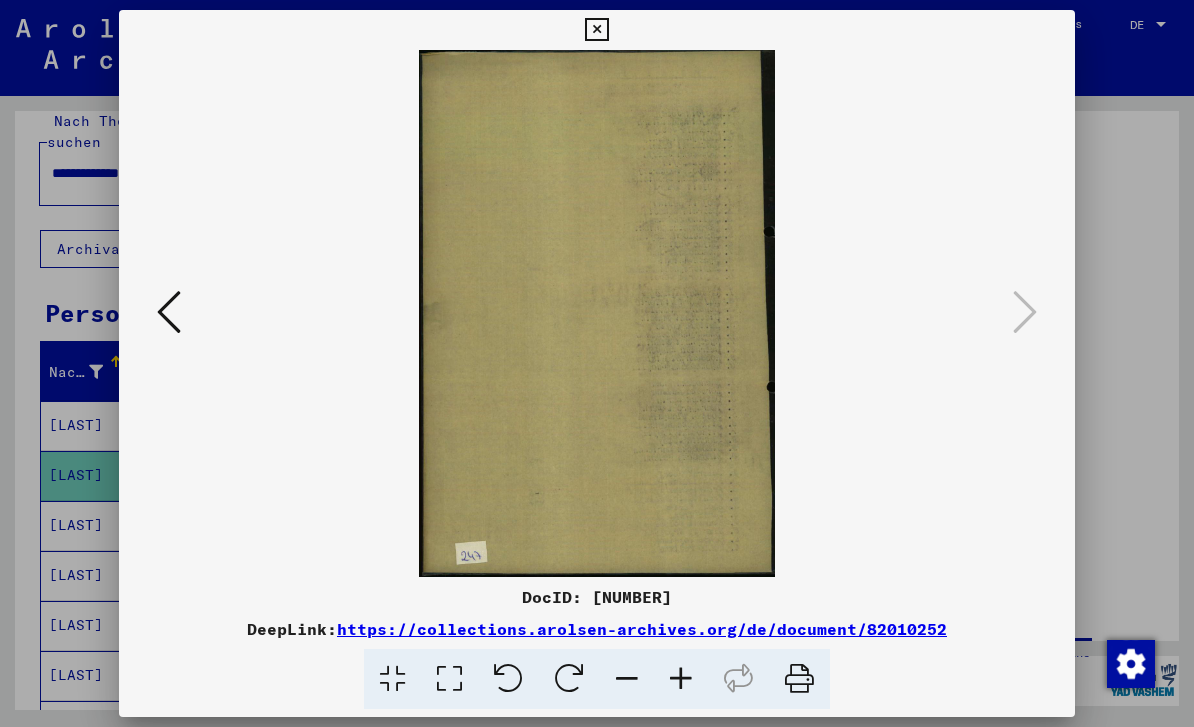 click at bounding box center (169, 312) 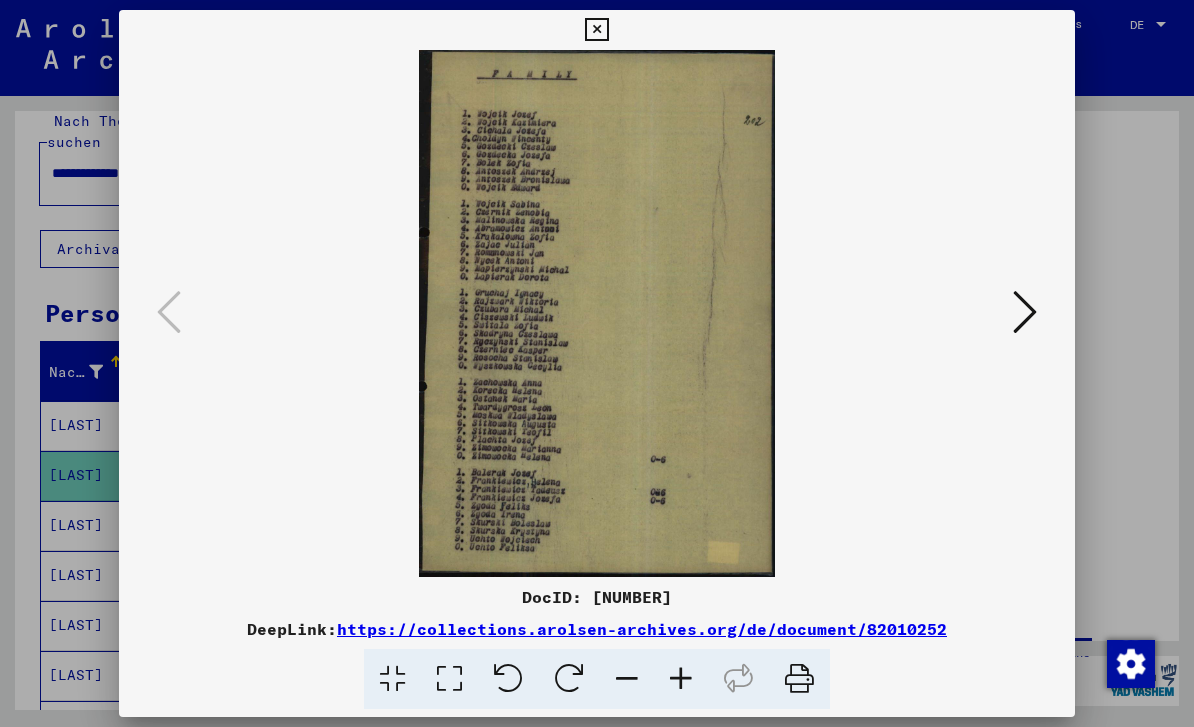 click at bounding box center (597, 363) 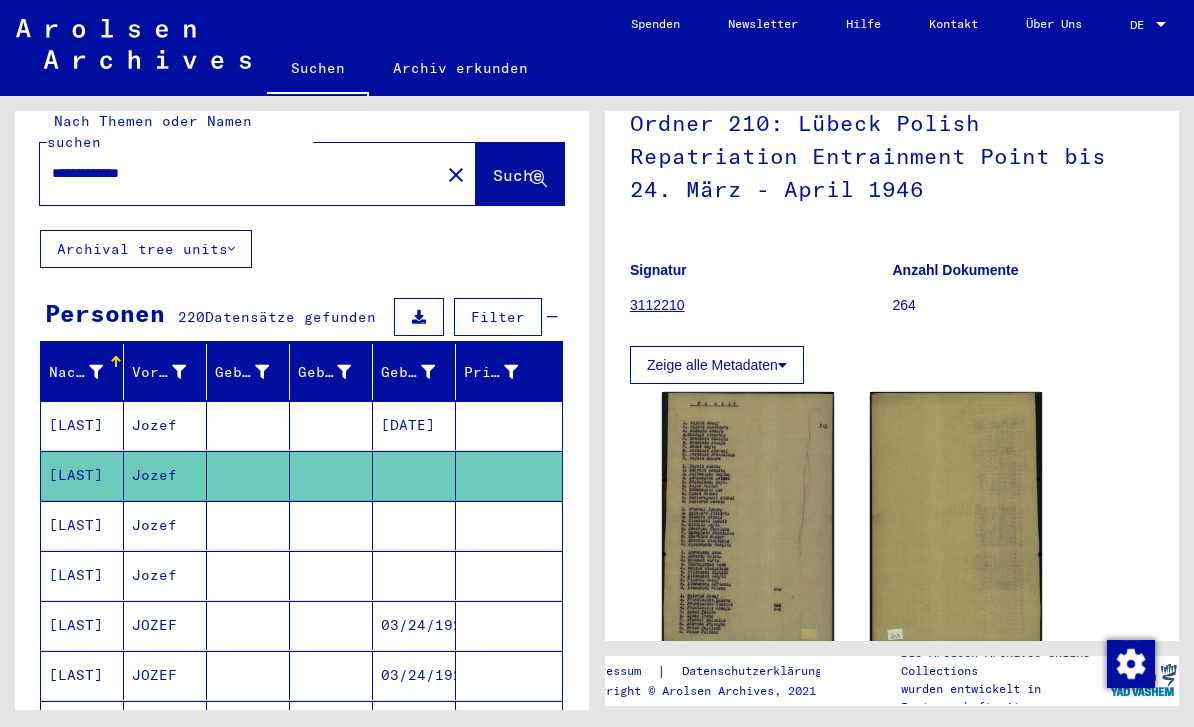 scroll, scrollTop: 175, scrollLeft: 0, axis: vertical 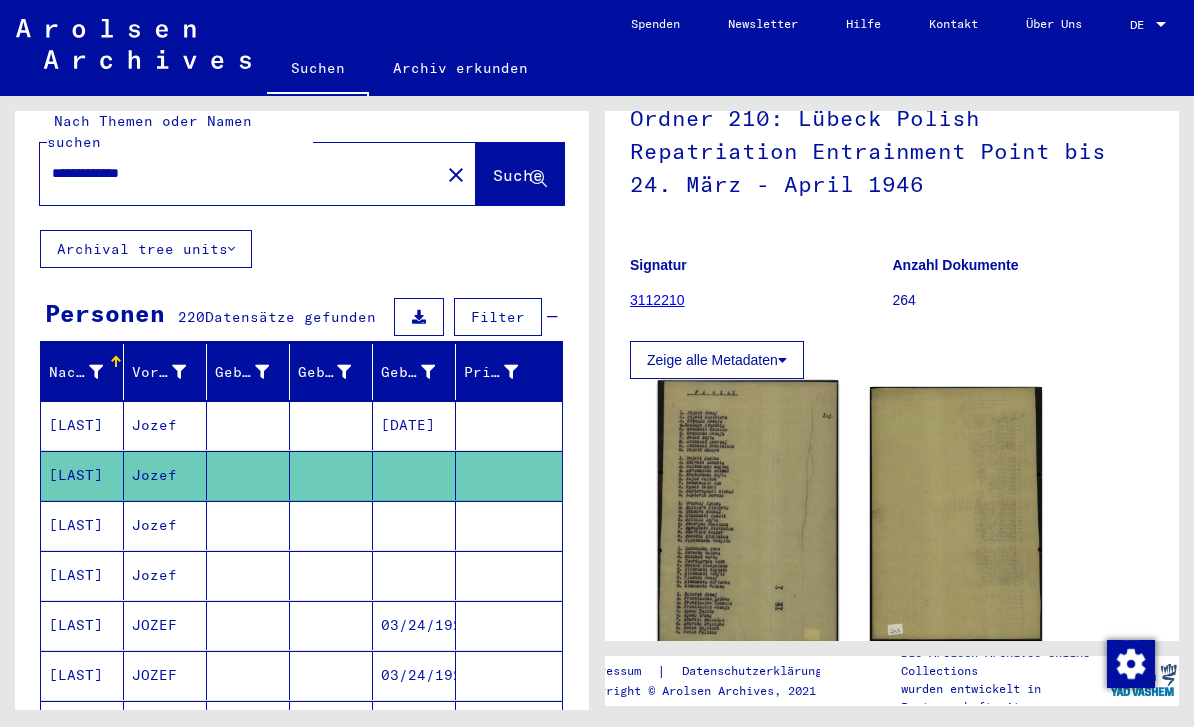click 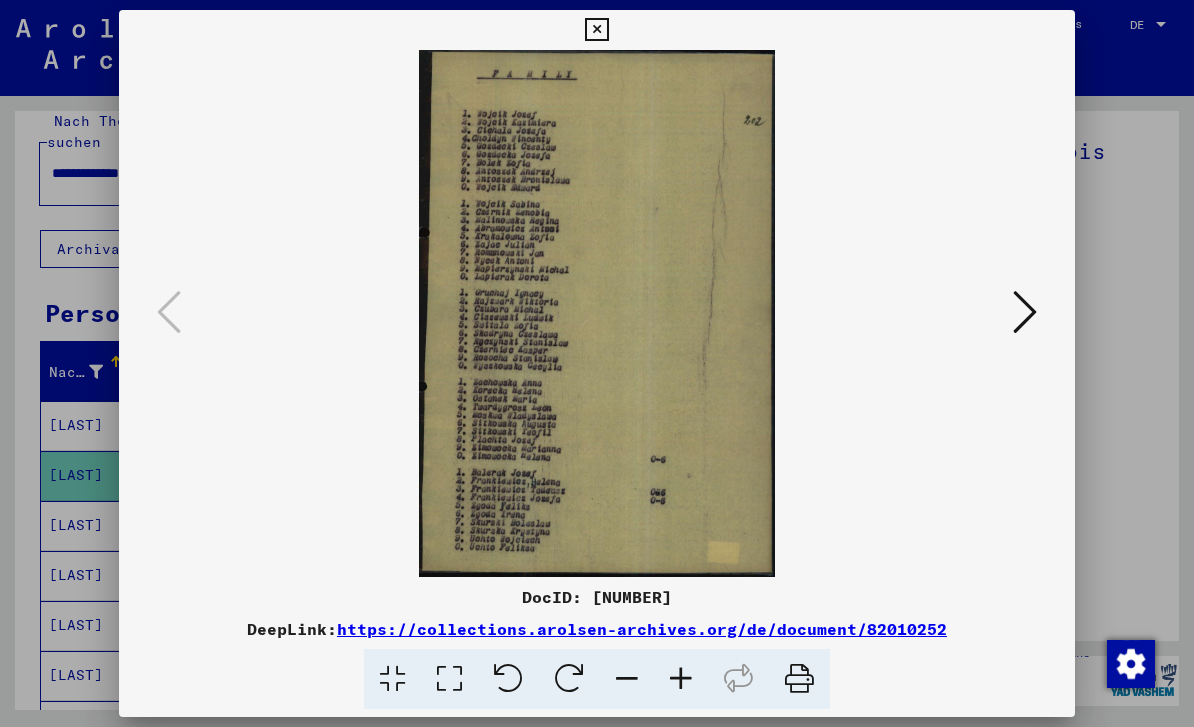 click at bounding box center [1025, 312] 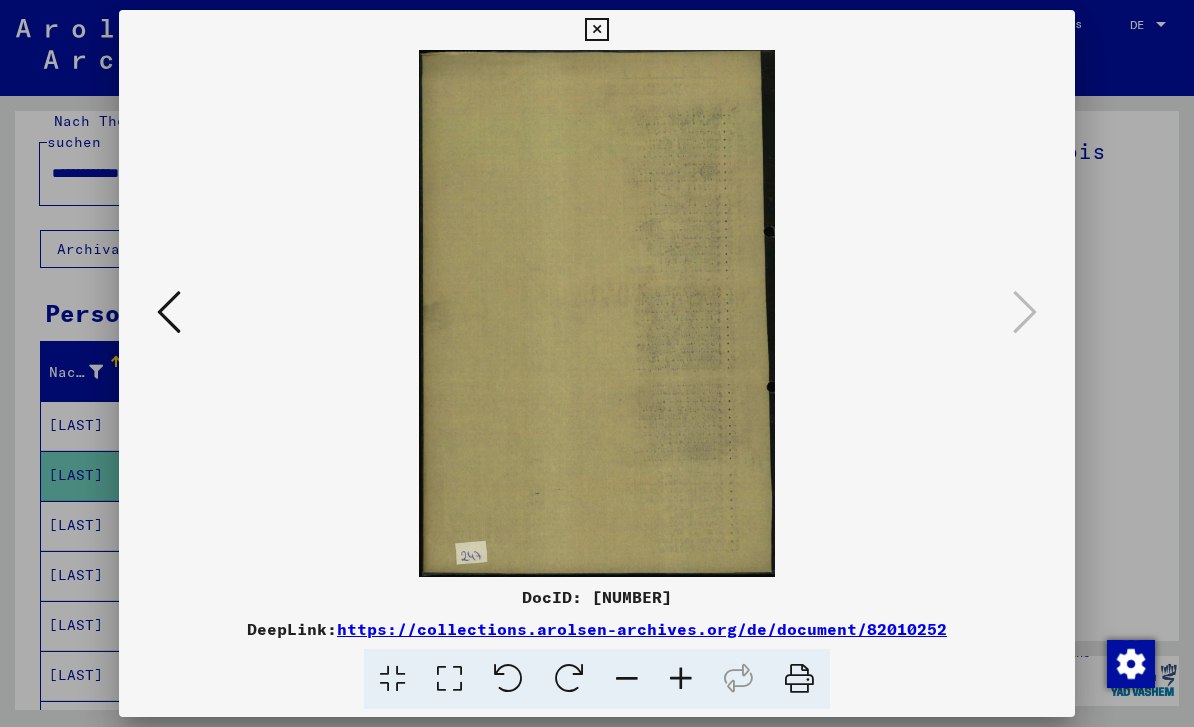 click at bounding box center [597, 363] 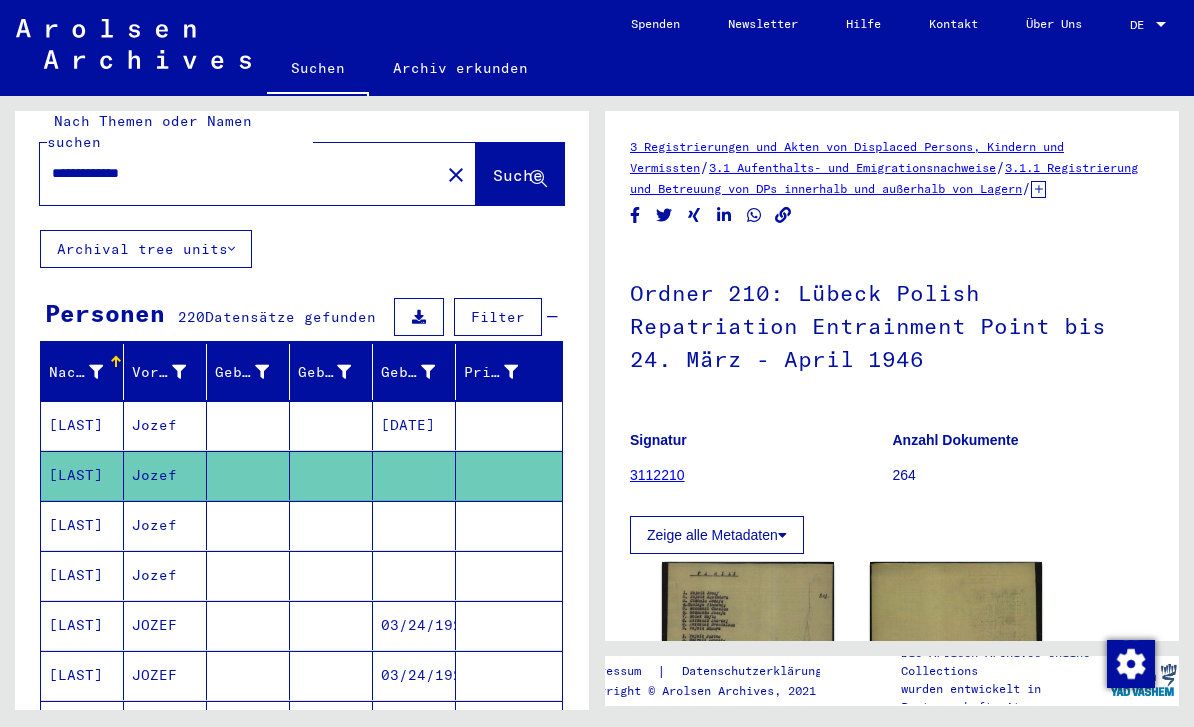 scroll, scrollTop: 0, scrollLeft: 0, axis: both 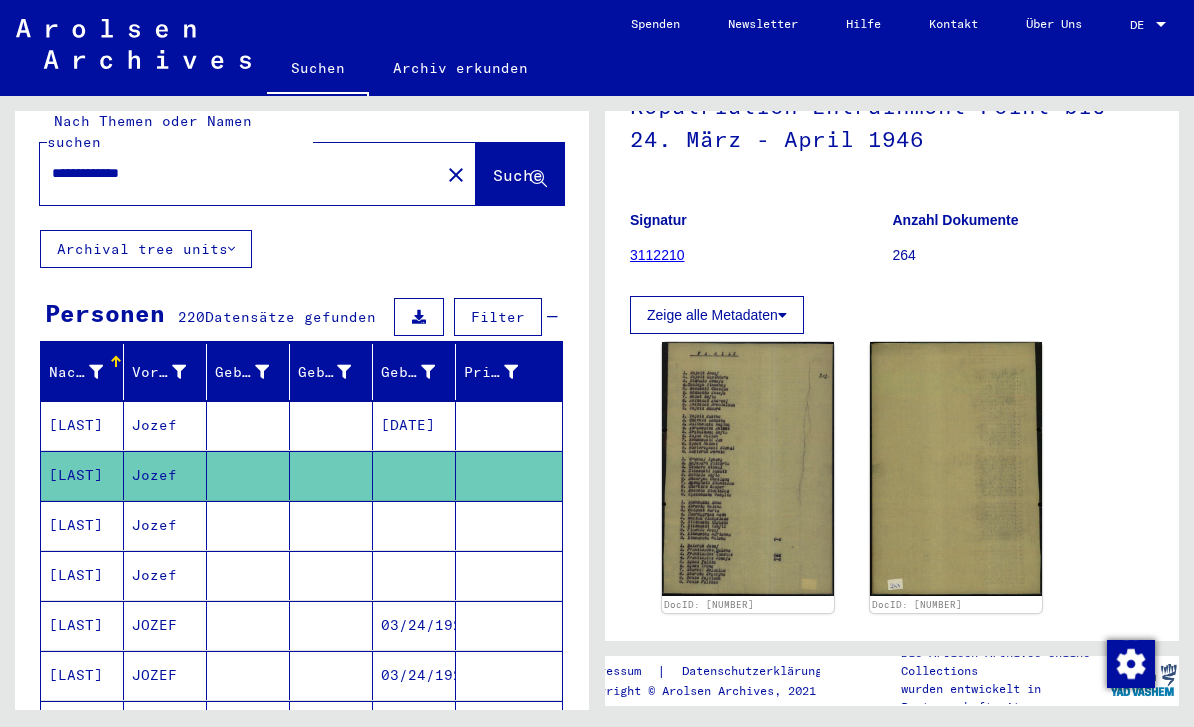 click at bounding box center (414, 575) 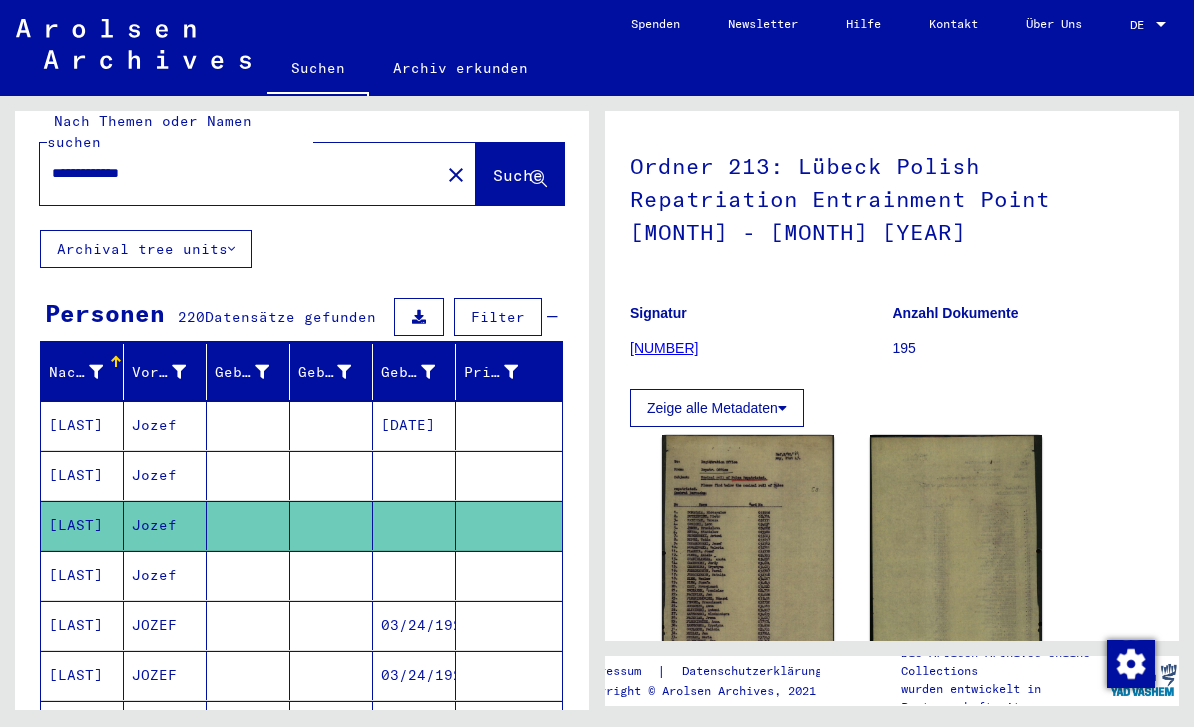 scroll, scrollTop: 139, scrollLeft: 0, axis: vertical 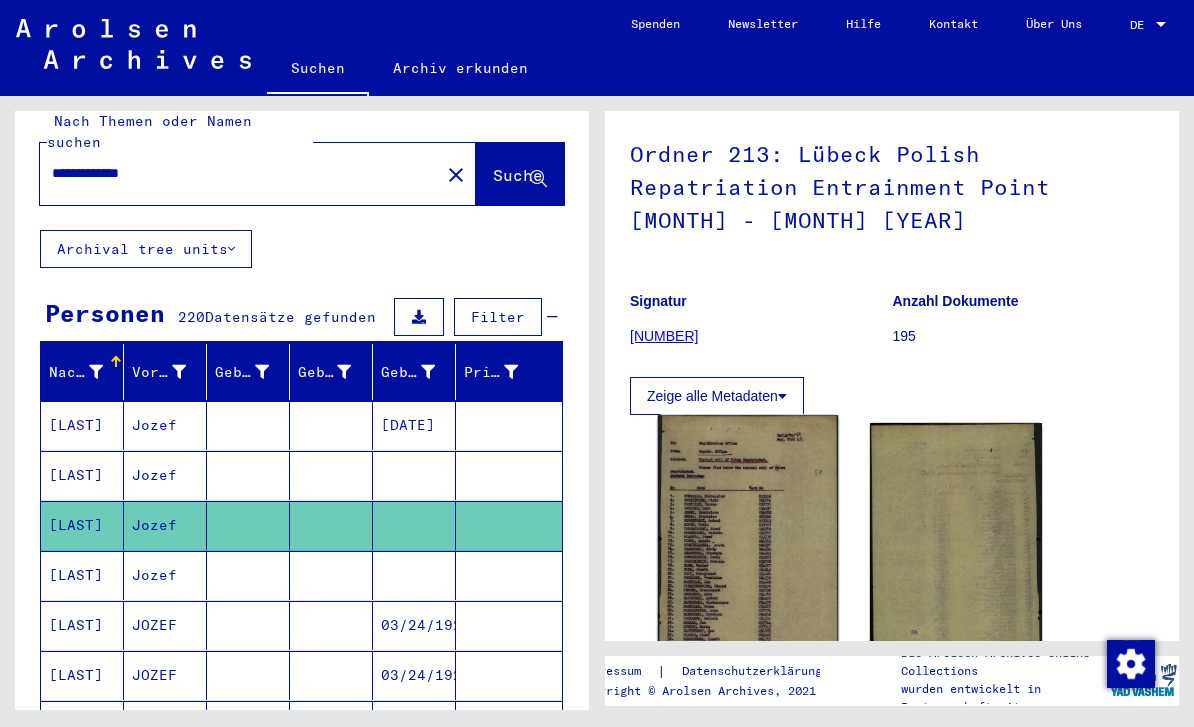 click 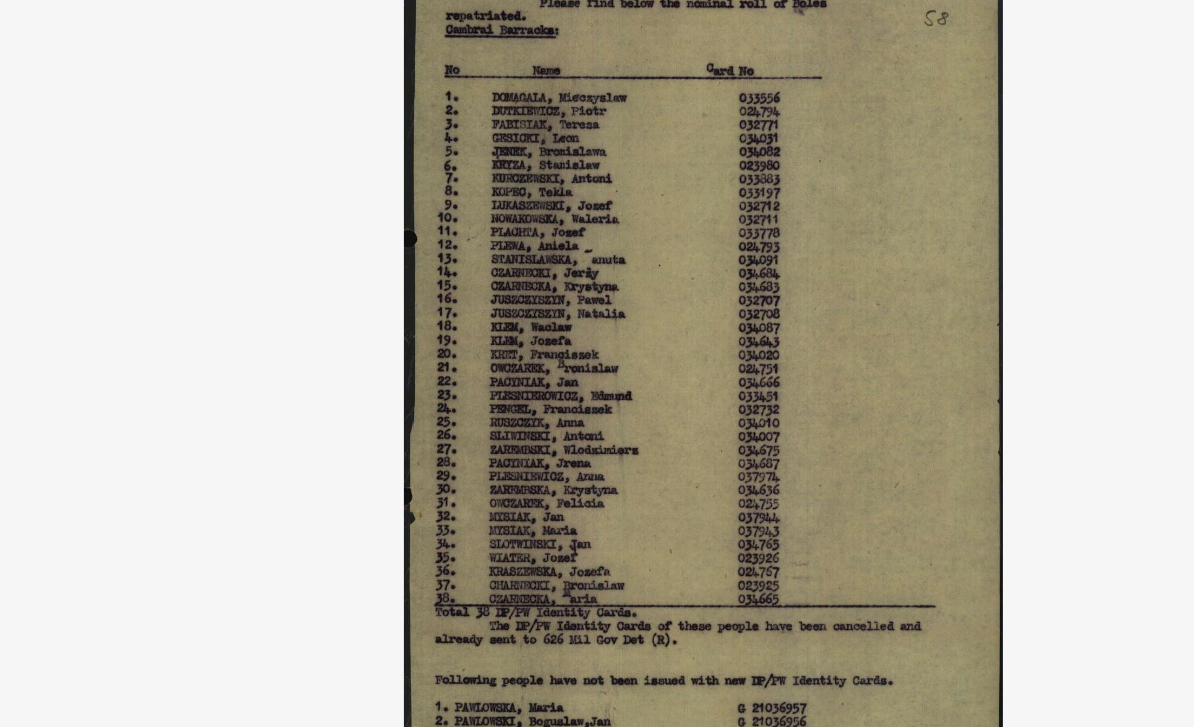 click at bounding box center (596, 313) 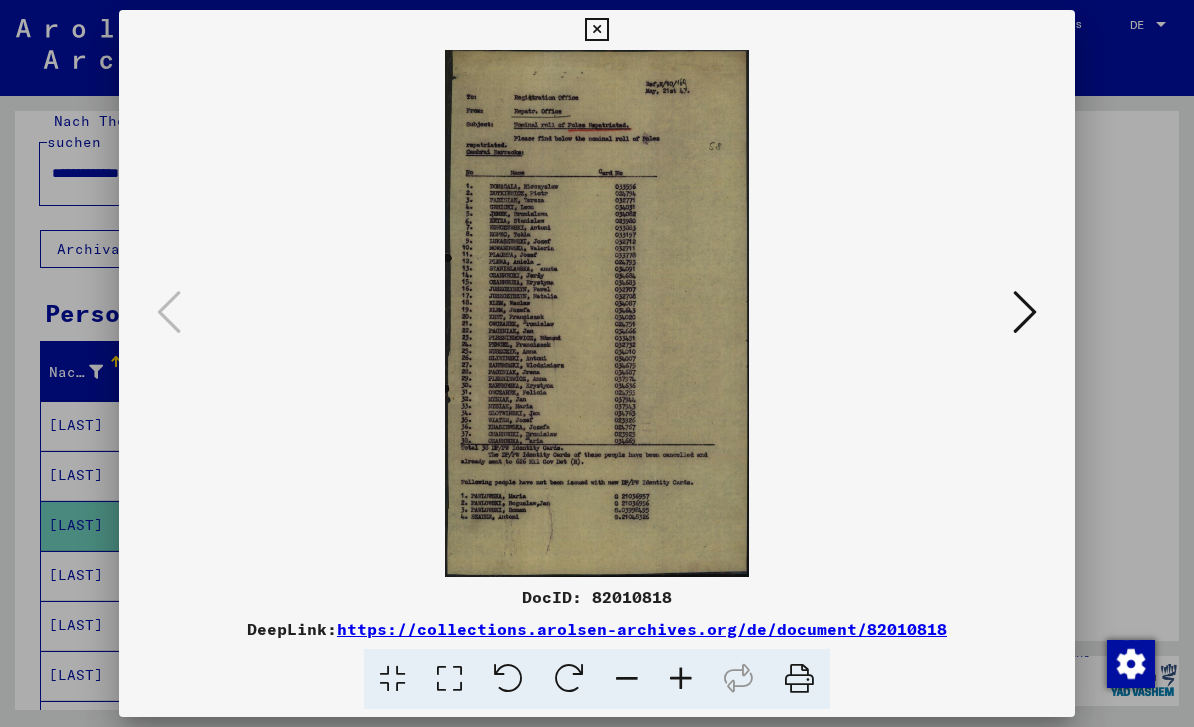 click at bounding box center (596, 30) 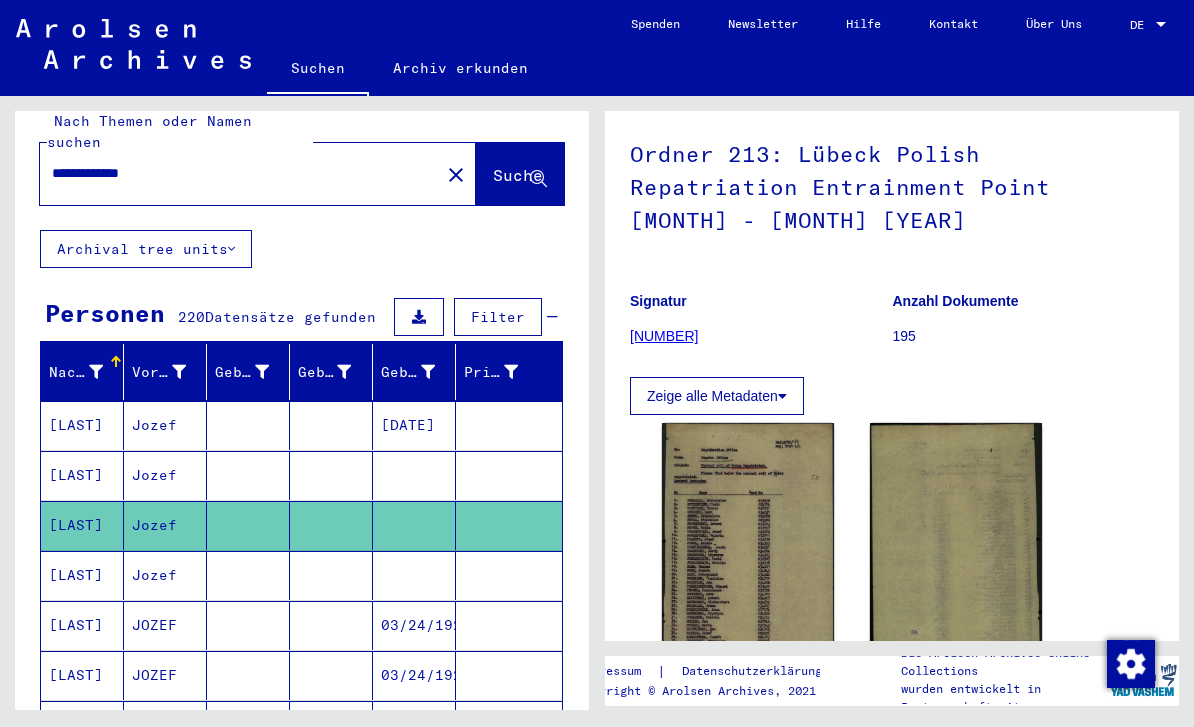 click at bounding box center (414, 625) 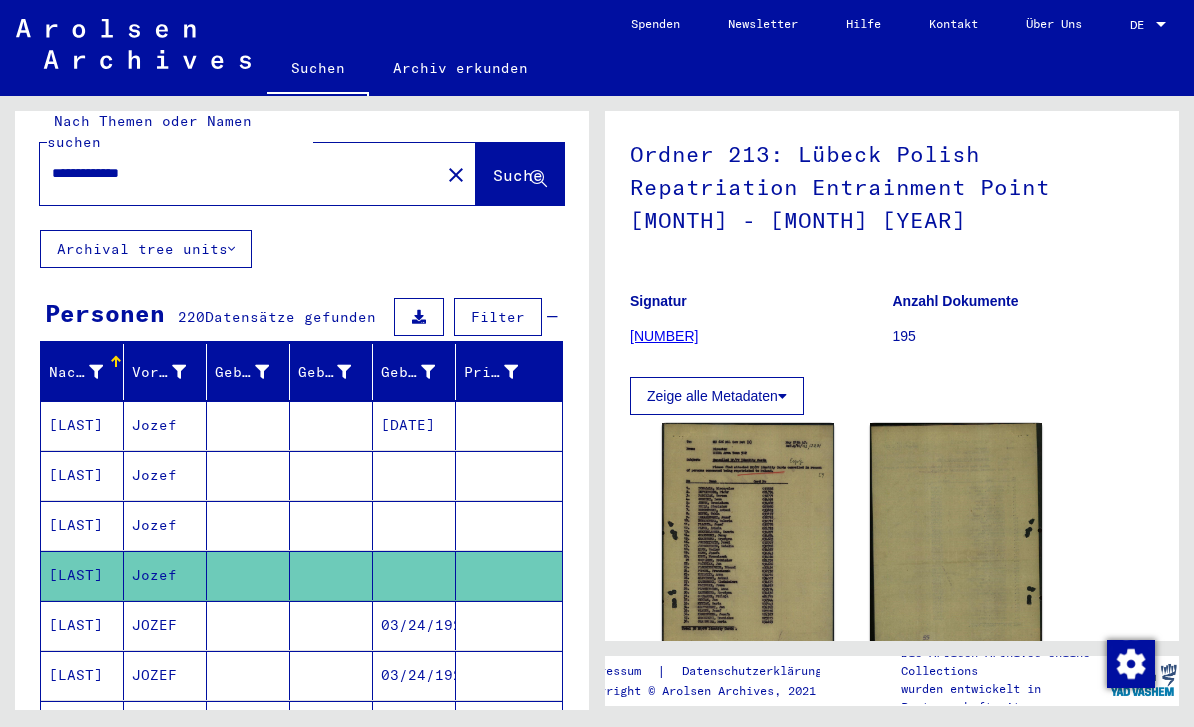 scroll, scrollTop: 149, scrollLeft: 0, axis: vertical 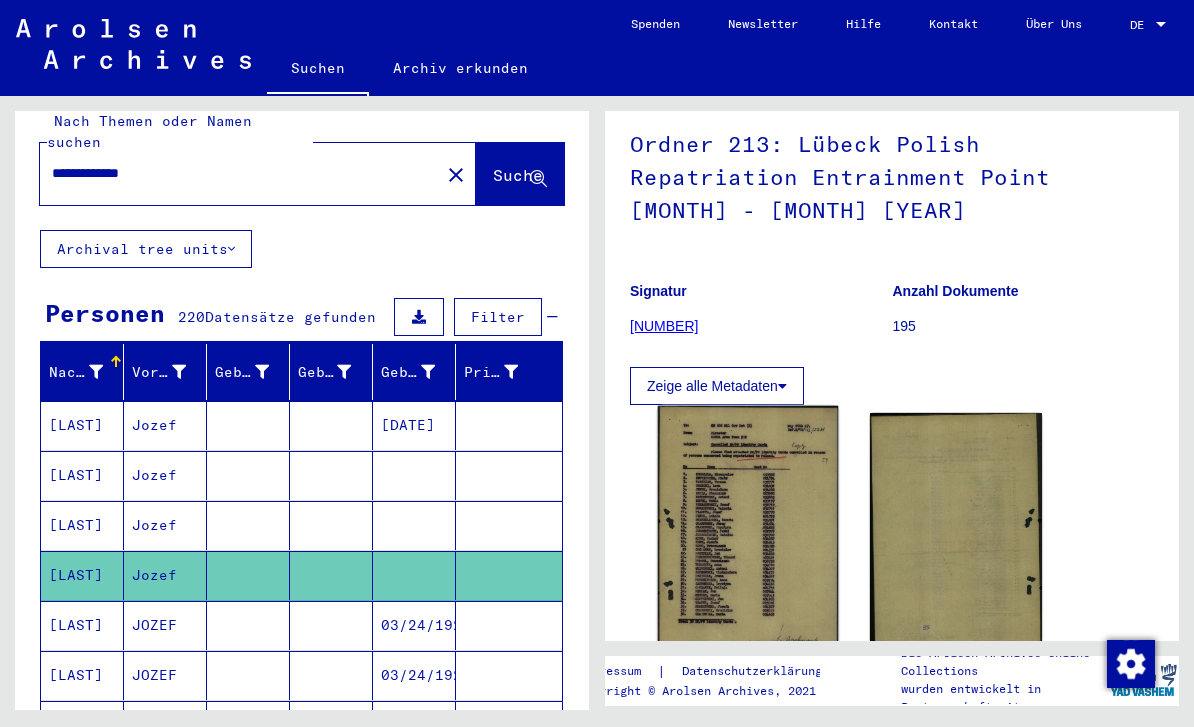 click 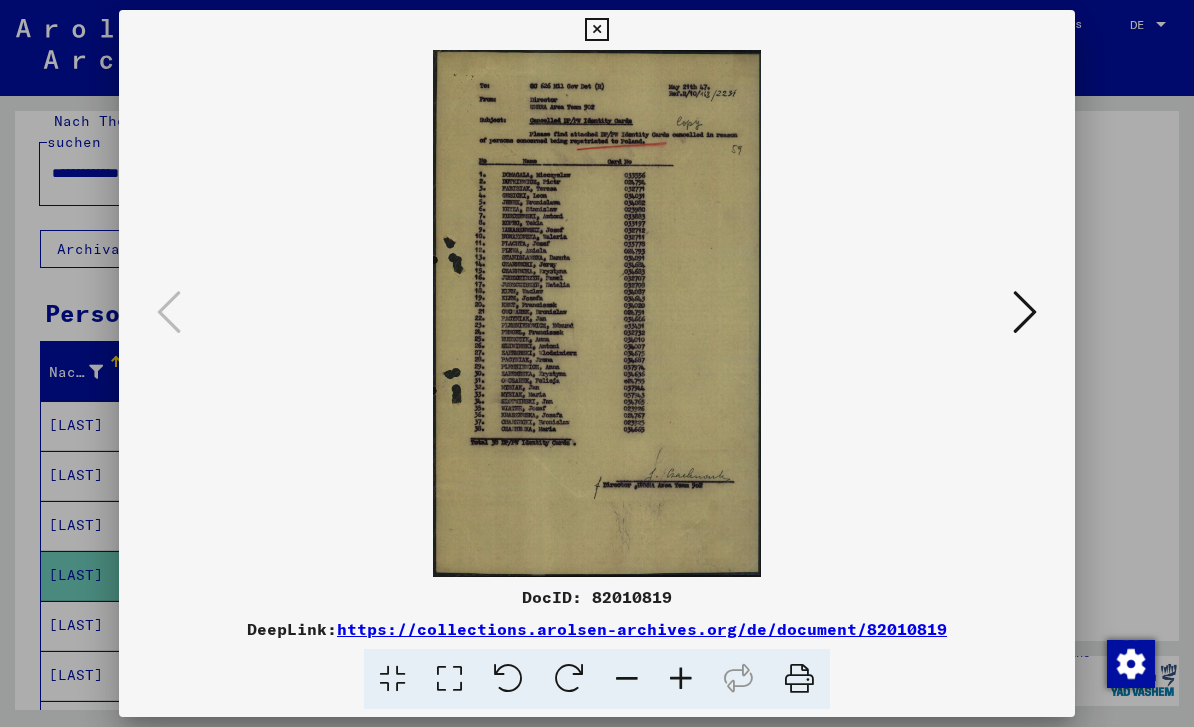 click at bounding box center (597, 363) 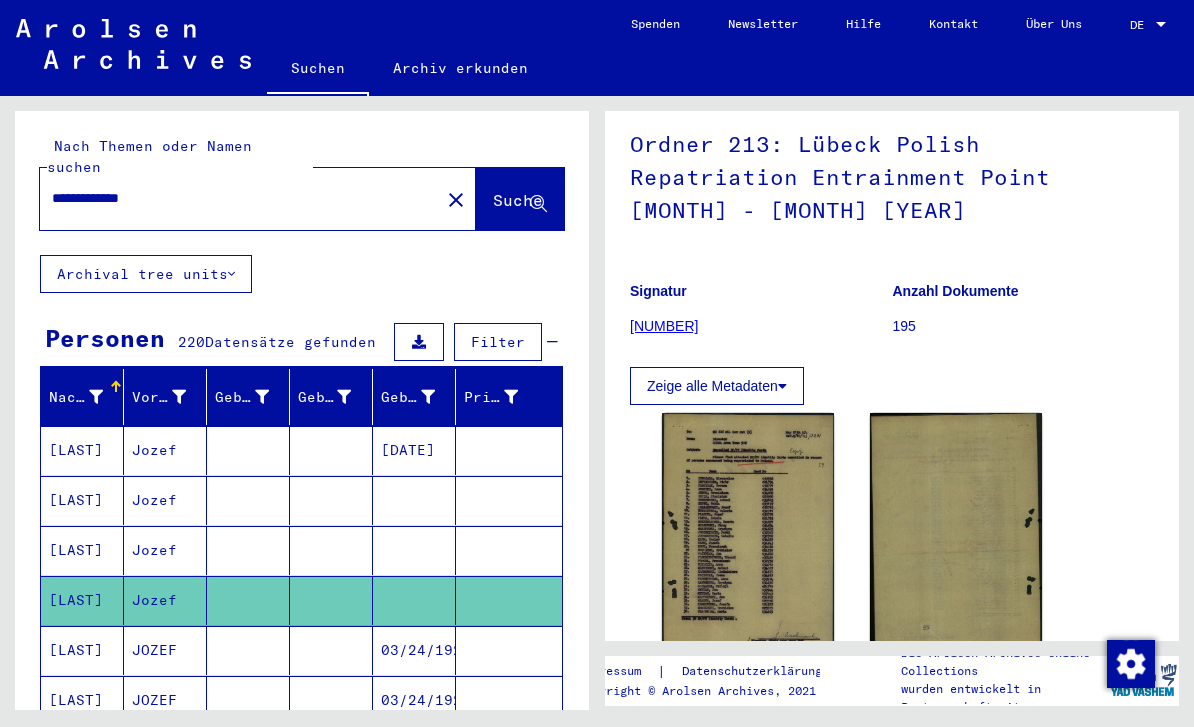 scroll, scrollTop: 0, scrollLeft: 0, axis: both 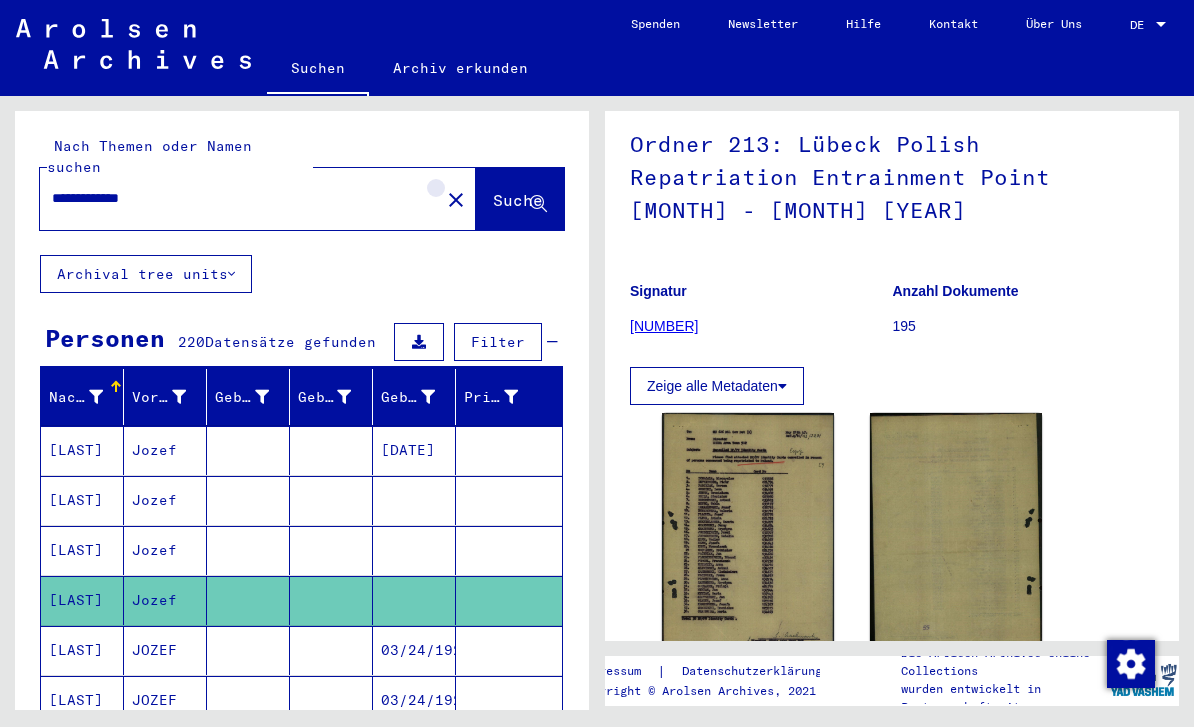 click on "close" 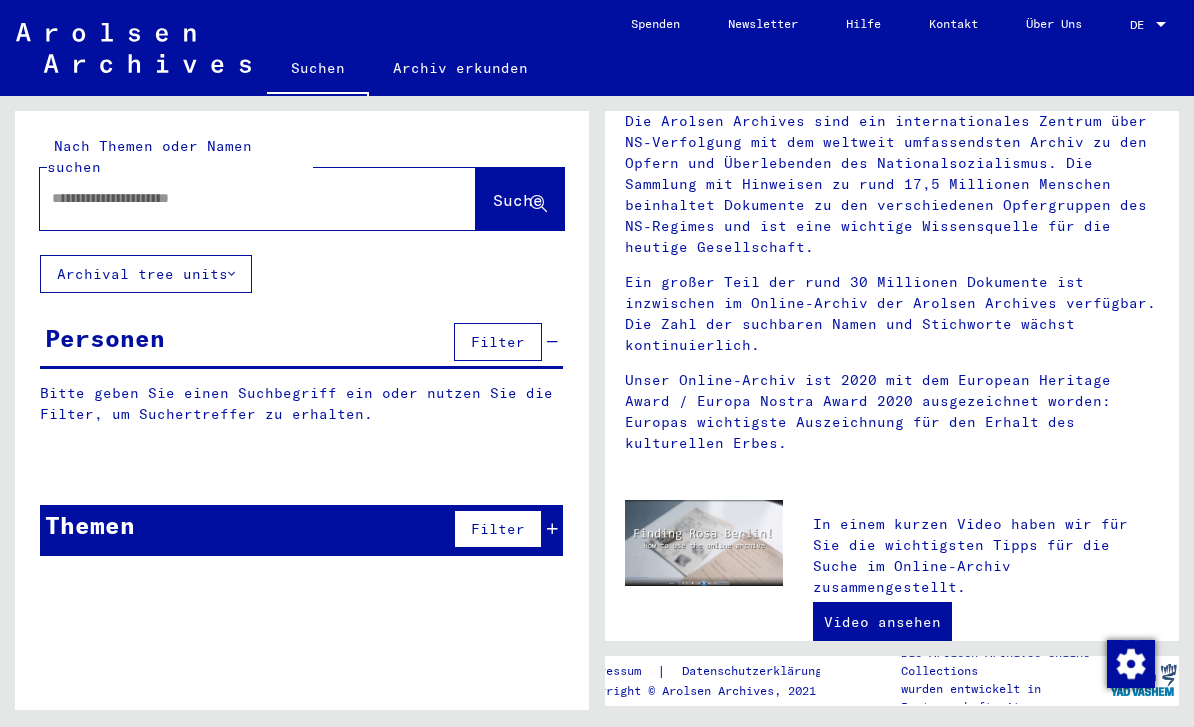 click at bounding box center [234, 198] 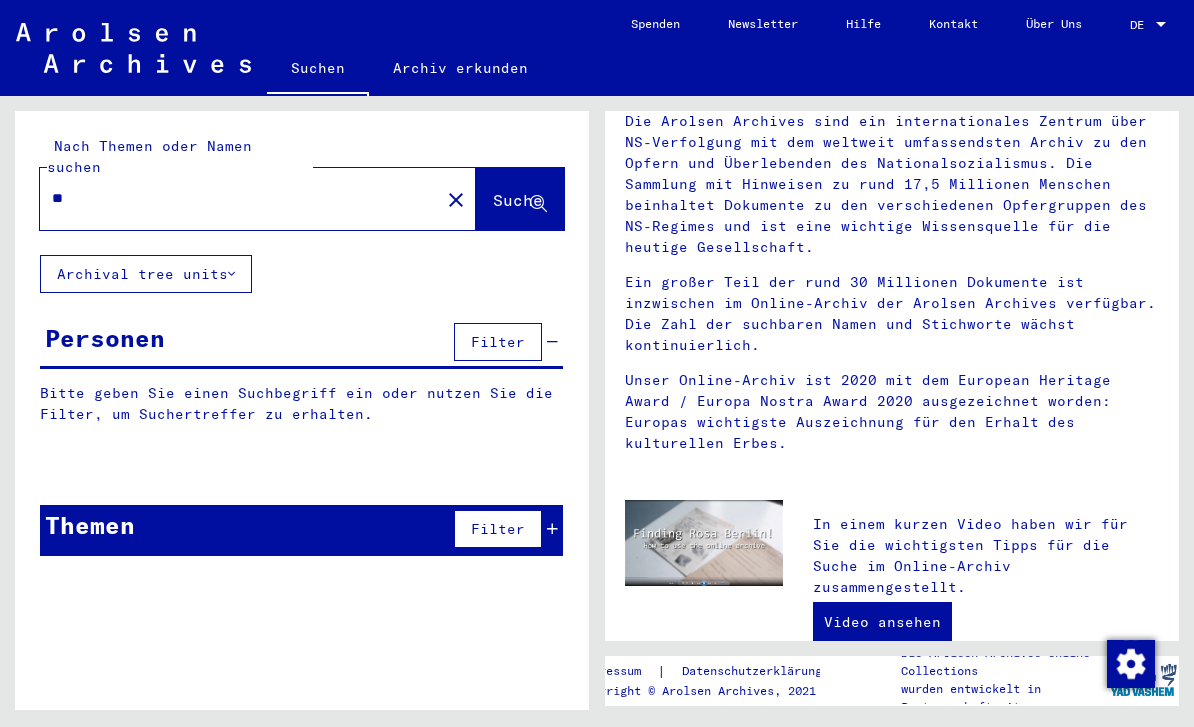type on "*" 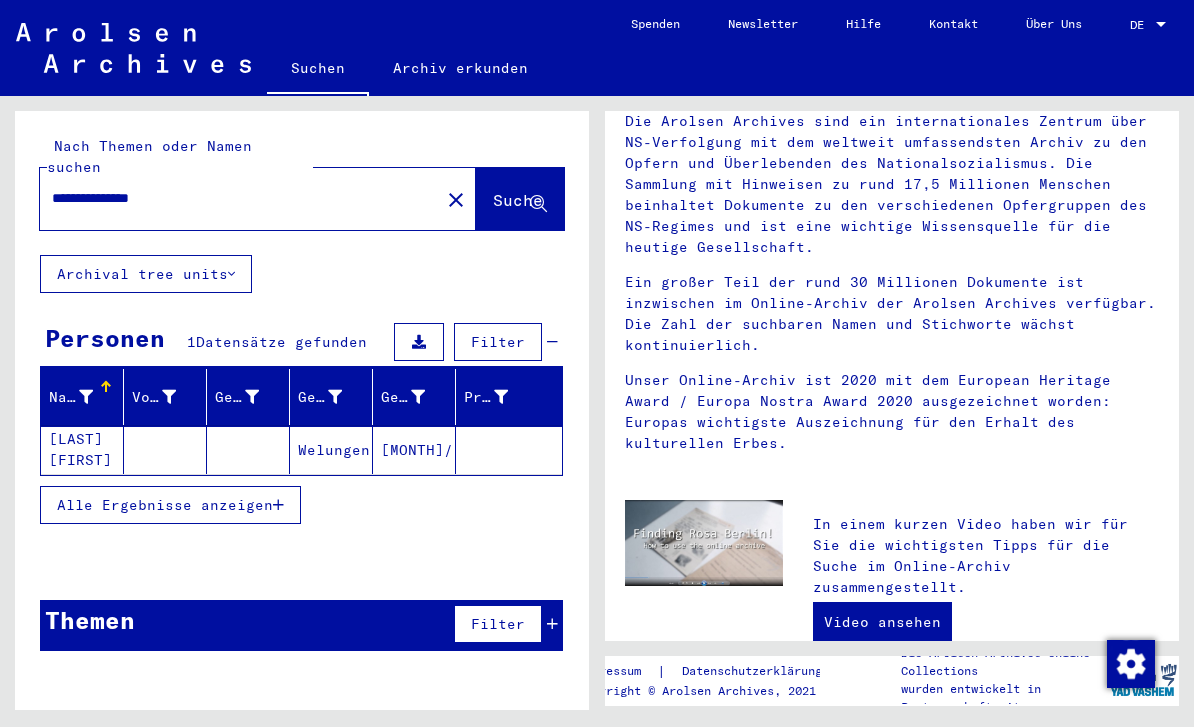 click on "Welungen" 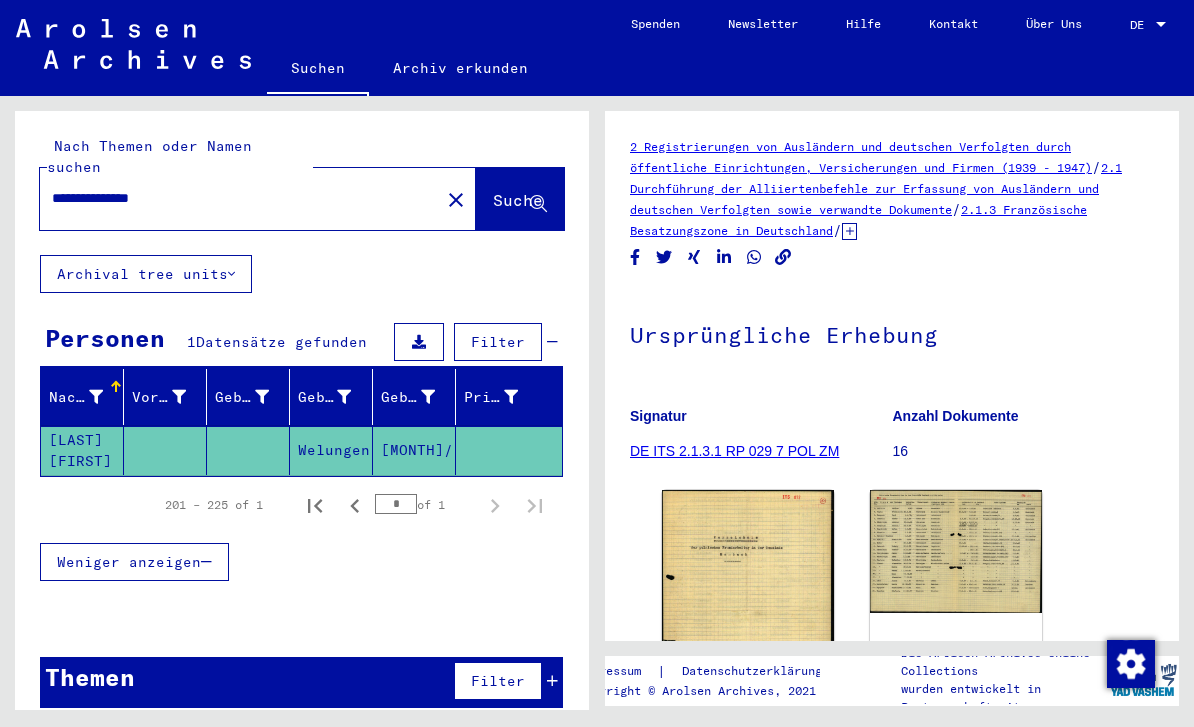 scroll, scrollTop: 0, scrollLeft: 0, axis: both 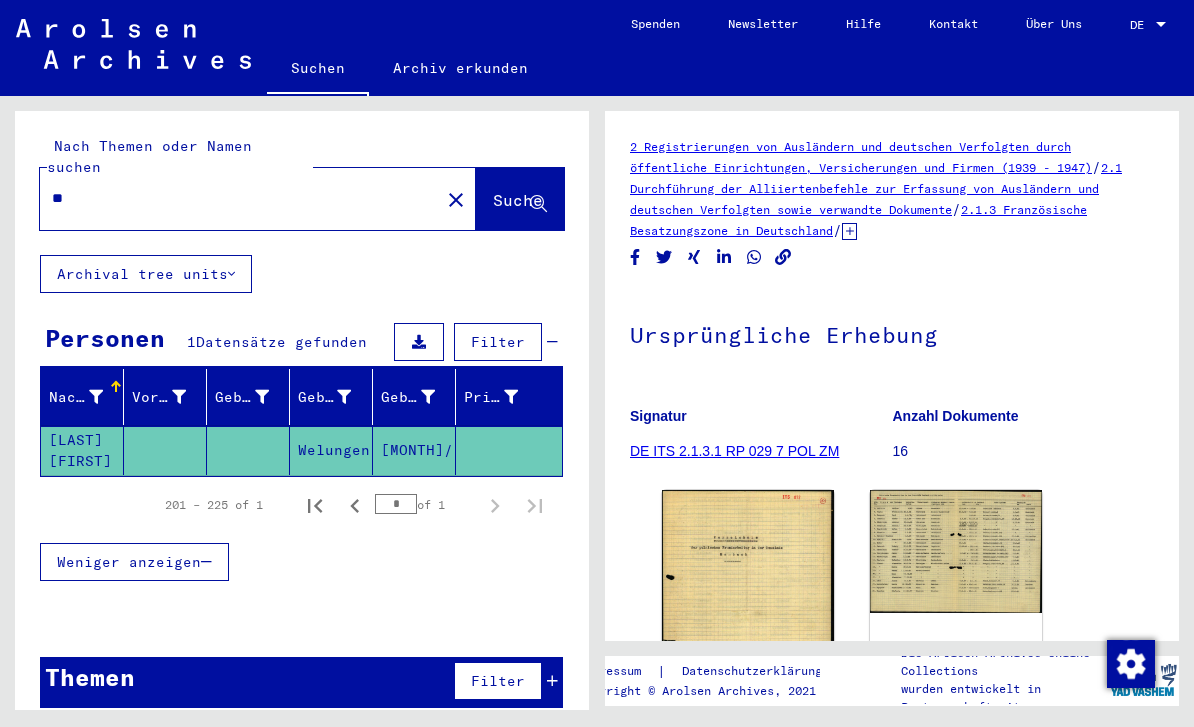 type on "*" 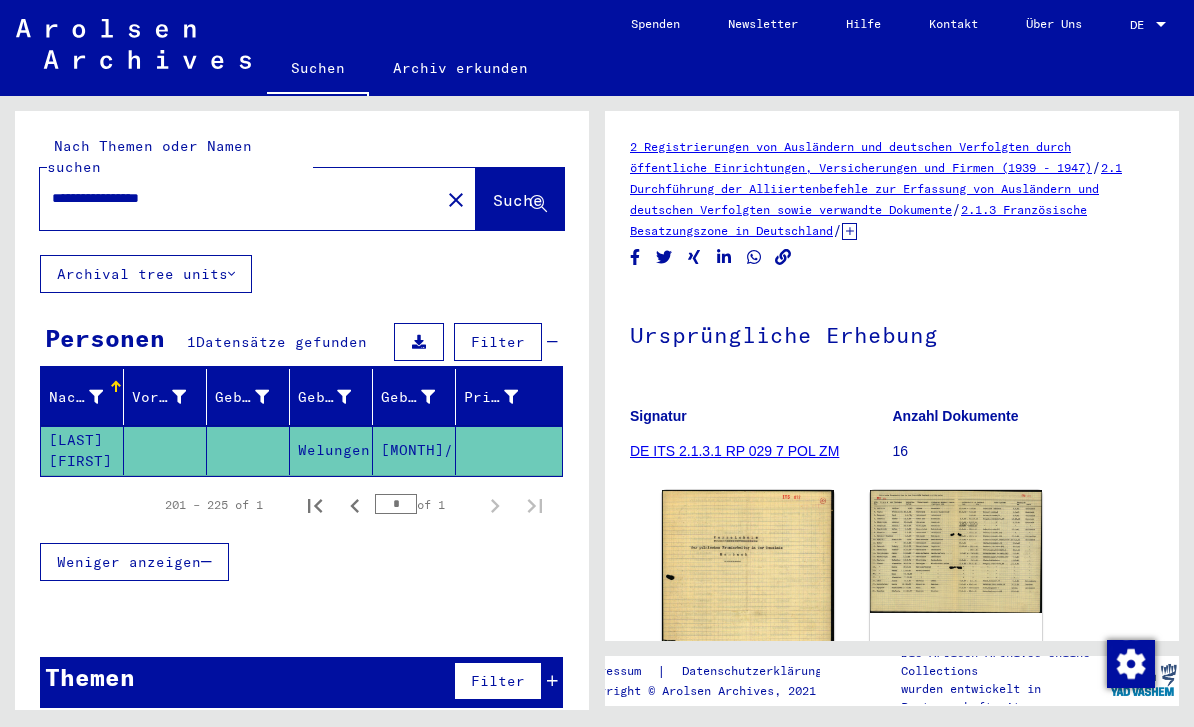 type on "**********" 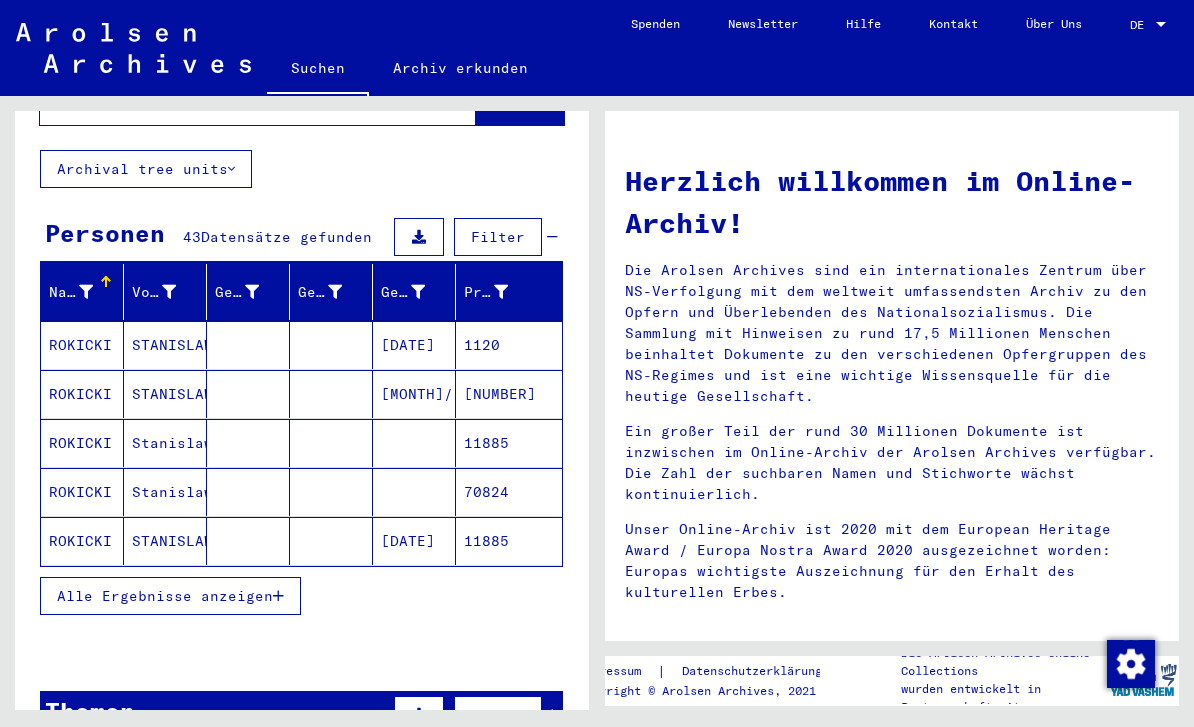 scroll, scrollTop: 100, scrollLeft: 0, axis: vertical 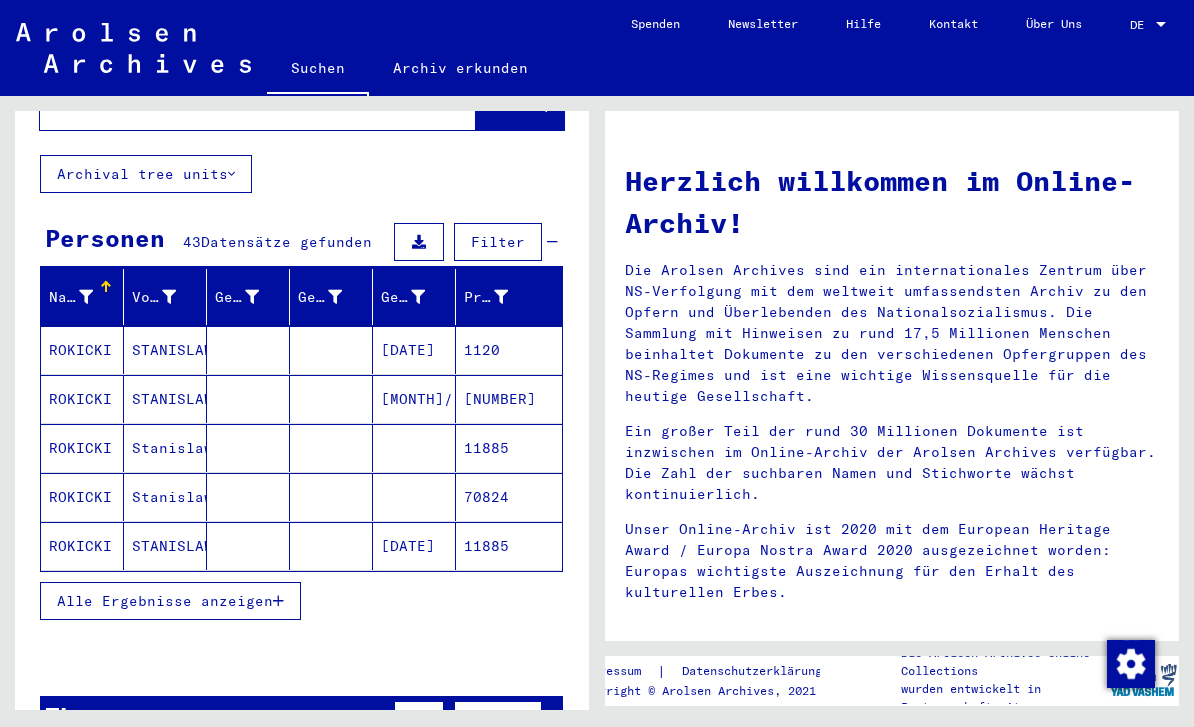 click at bounding box center (414, 497) 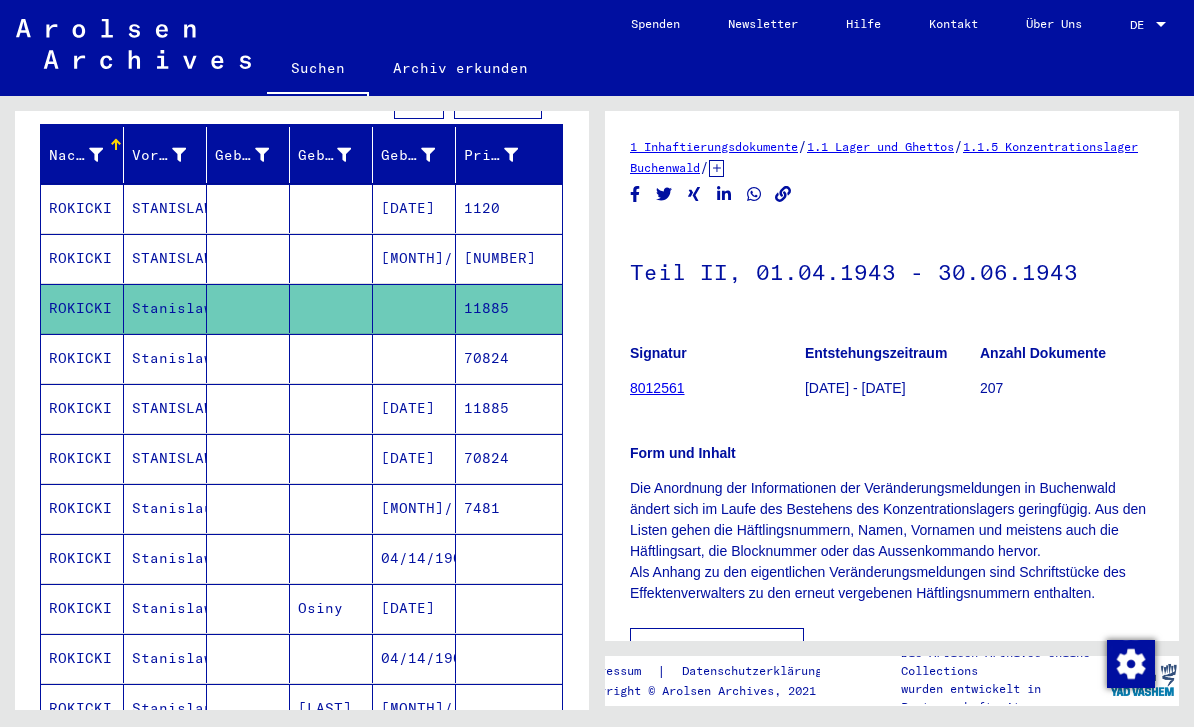 click on "Form und Inhalt Die Anordnung der Informationen der Veränderungsmeldungen in Buchenwald      ändert sich im Laufe des Bestehens des Konzentrationslagers geringfügig.      Aus den Listen gehen die Häftlingsnummern, Namen, Vornamen und meistens      auch die Häftlingsart, die Blocknummer oder das Aussenkommando hervor. Als      Anhang zu den eigentlichen Veränderungsmeldungen sind Schriftstücke des      Effektenverwalters zu den erneut vergebenen Häftlingsnummern enthalten." 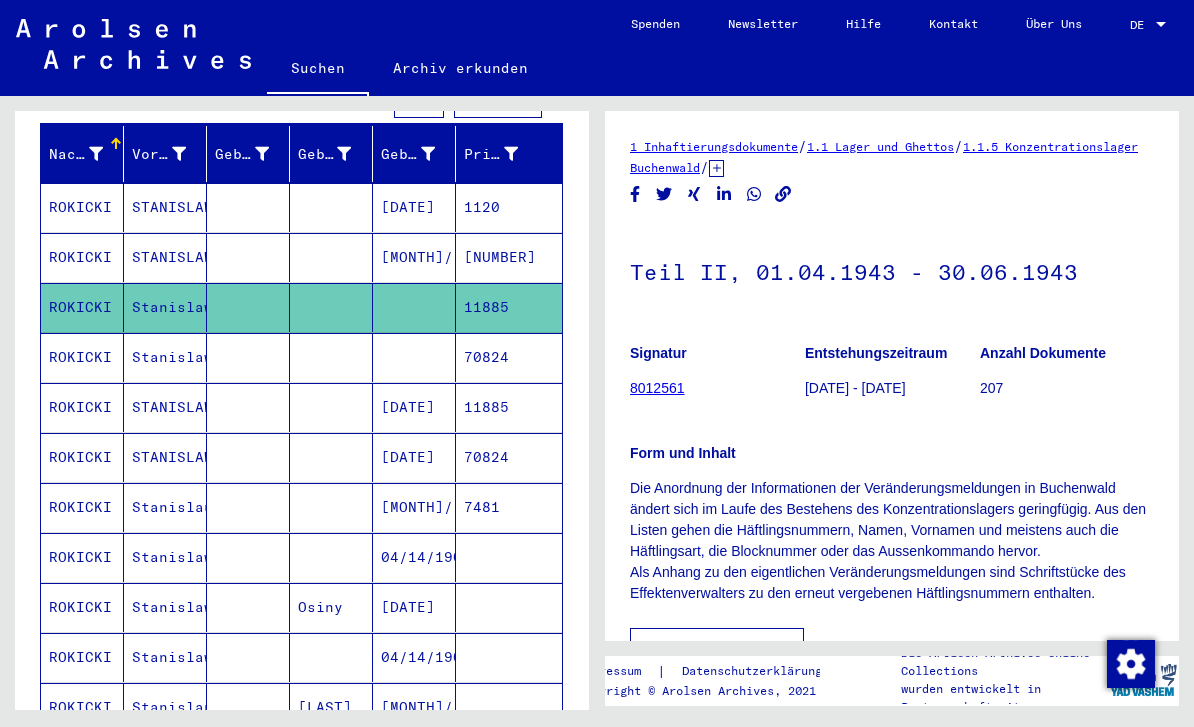 scroll, scrollTop: 243, scrollLeft: 0, axis: vertical 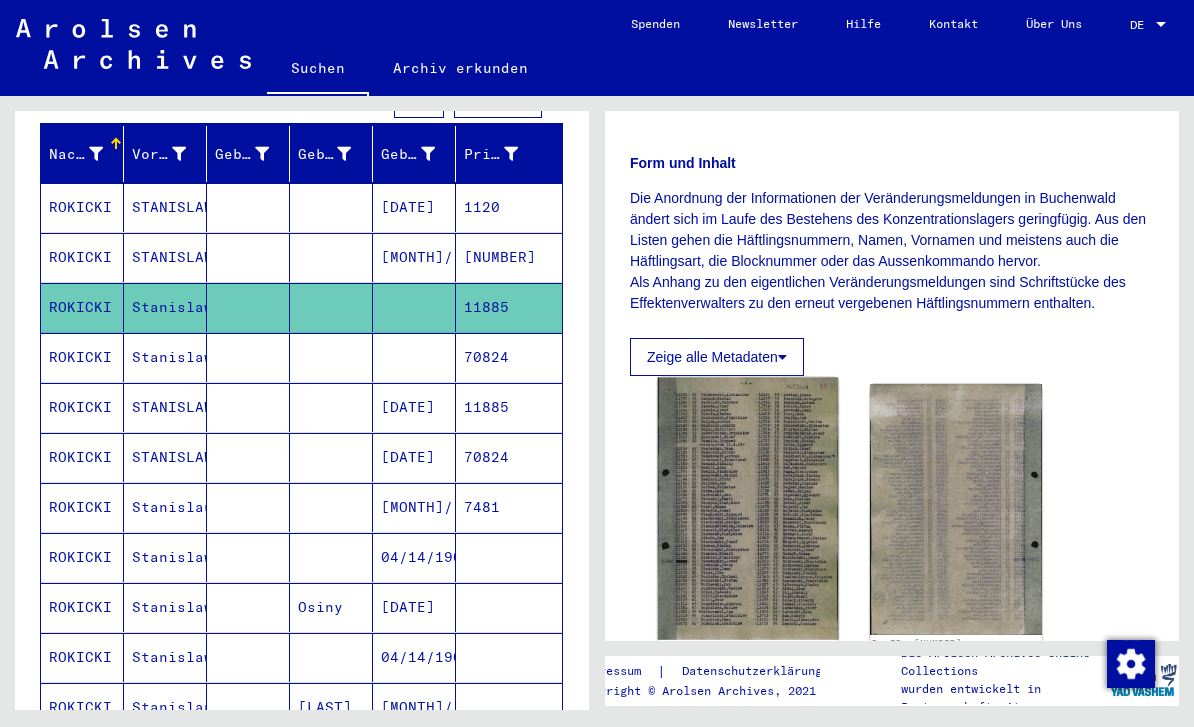 click 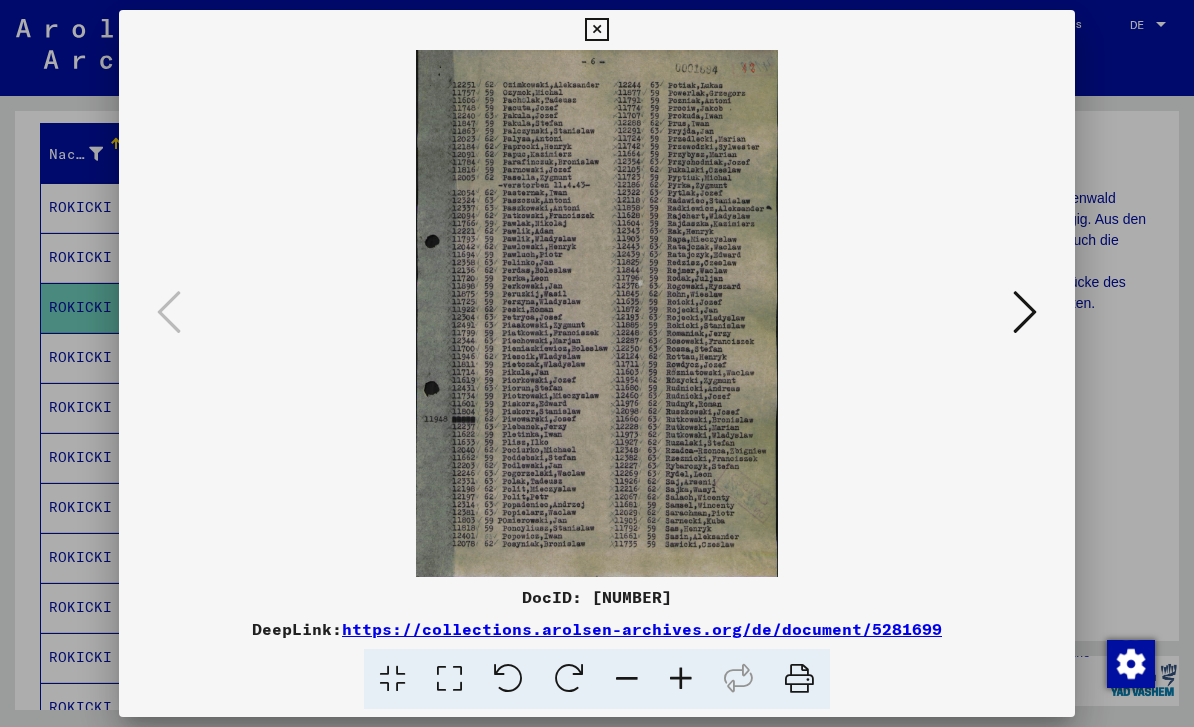 click at bounding box center [1025, 312] 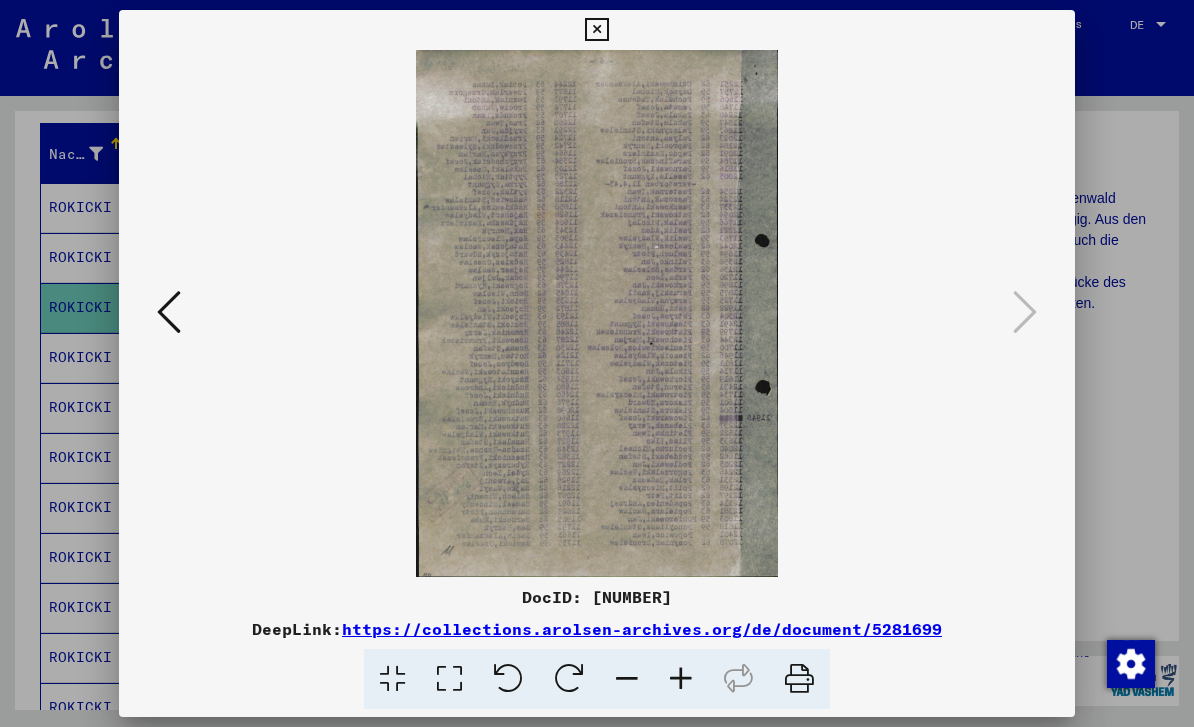 click at bounding box center [597, 363] 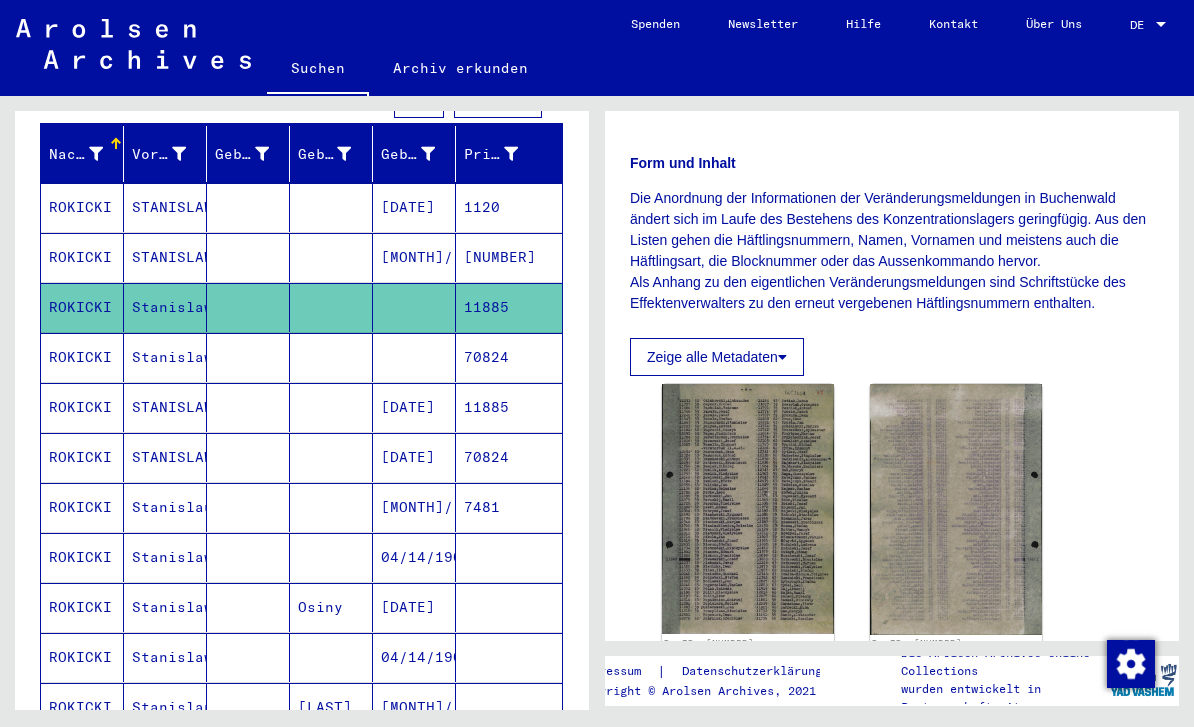 click 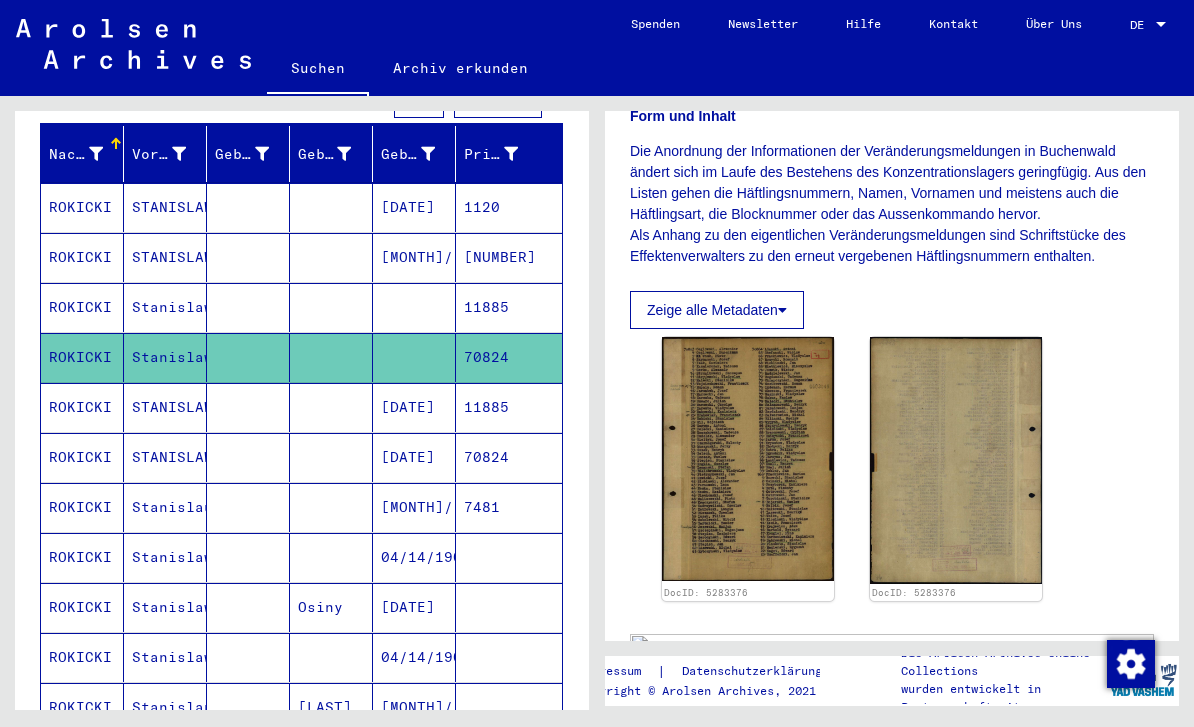 scroll, scrollTop: 398, scrollLeft: 0, axis: vertical 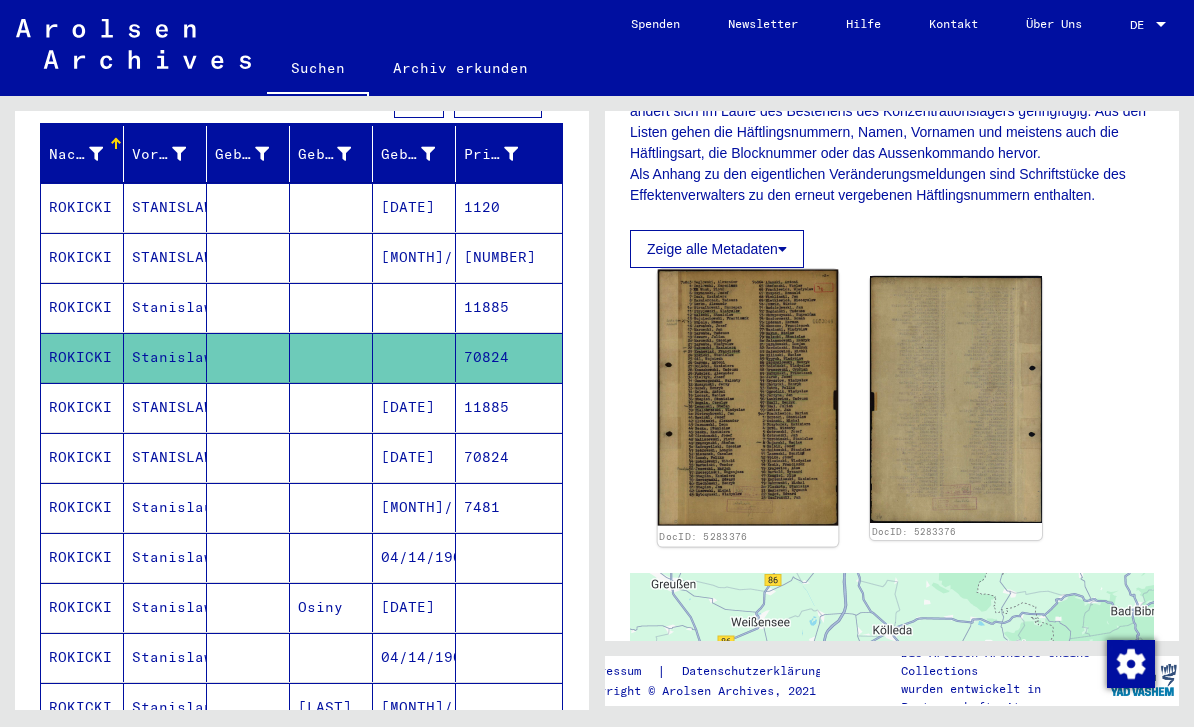 click 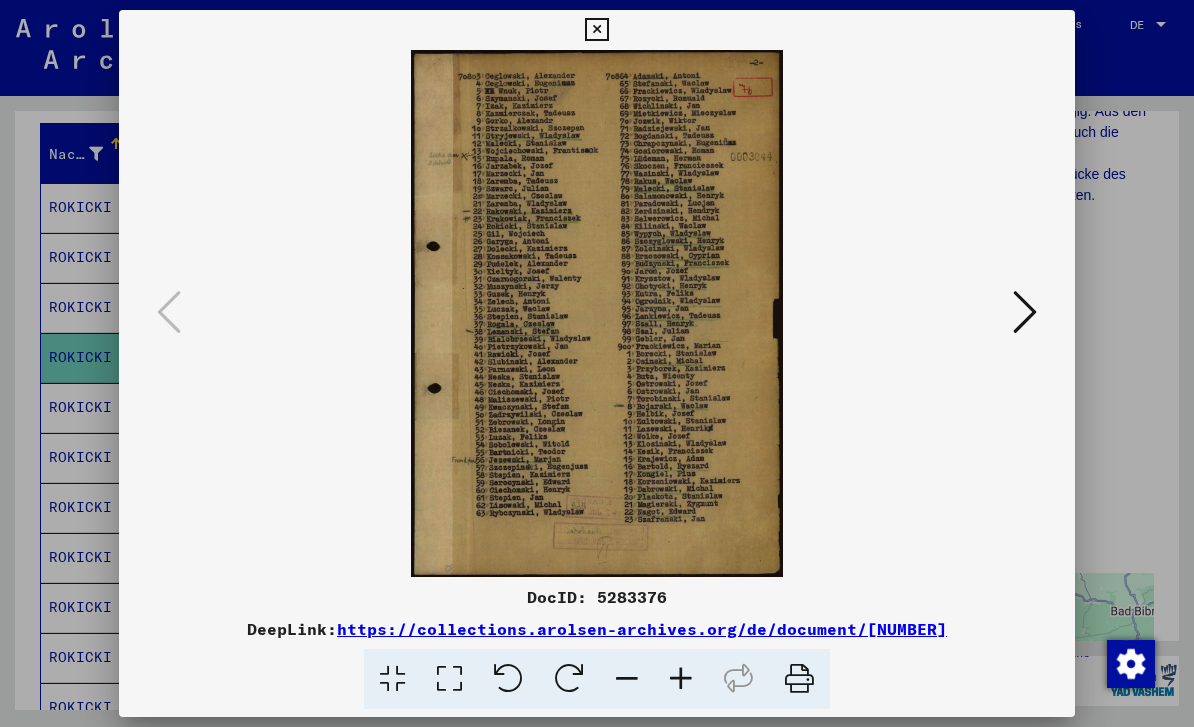 click at bounding box center (597, 363) 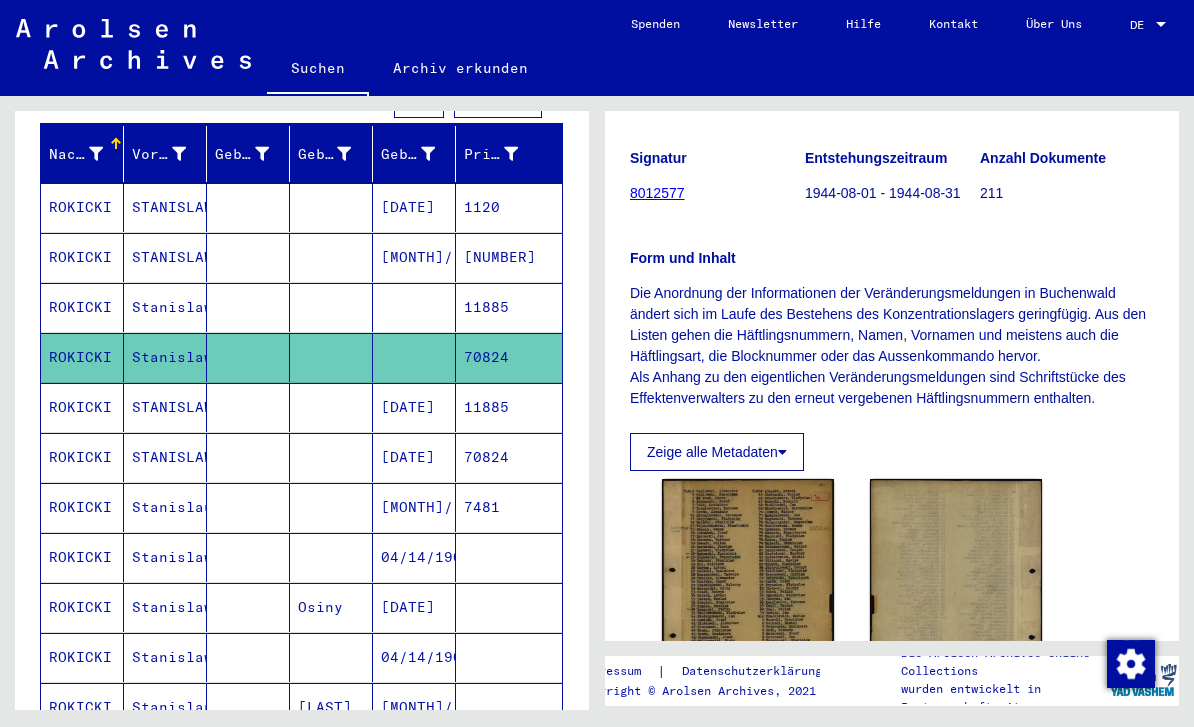 scroll, scrollTop: 194, scrollLeft: 0, axis: vertical 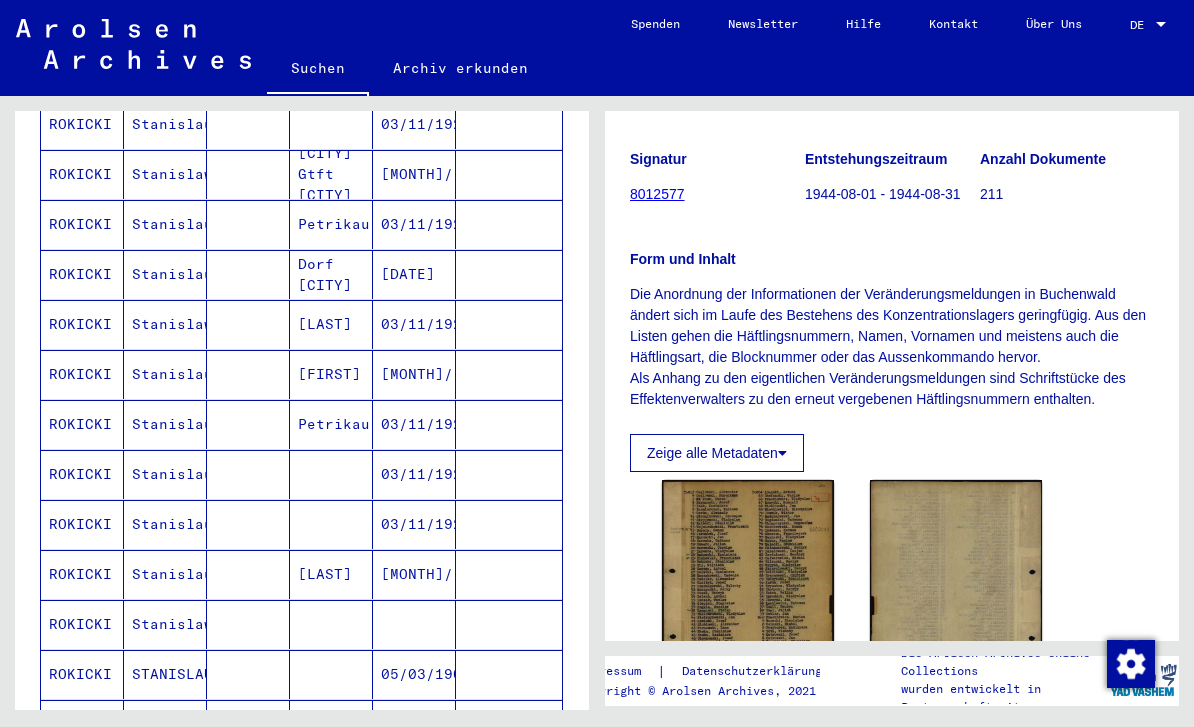 click at bounding box center [414, 674] 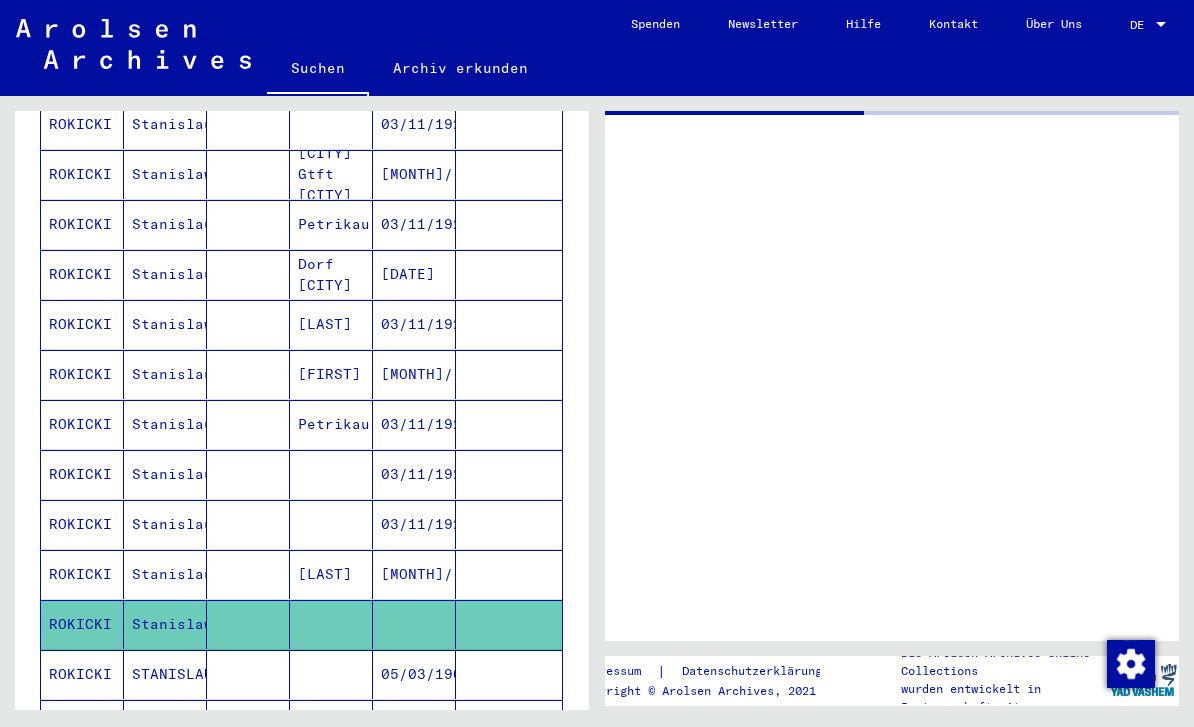 scroll, scrollTop: 0, scrollLeft: 0, axis: both 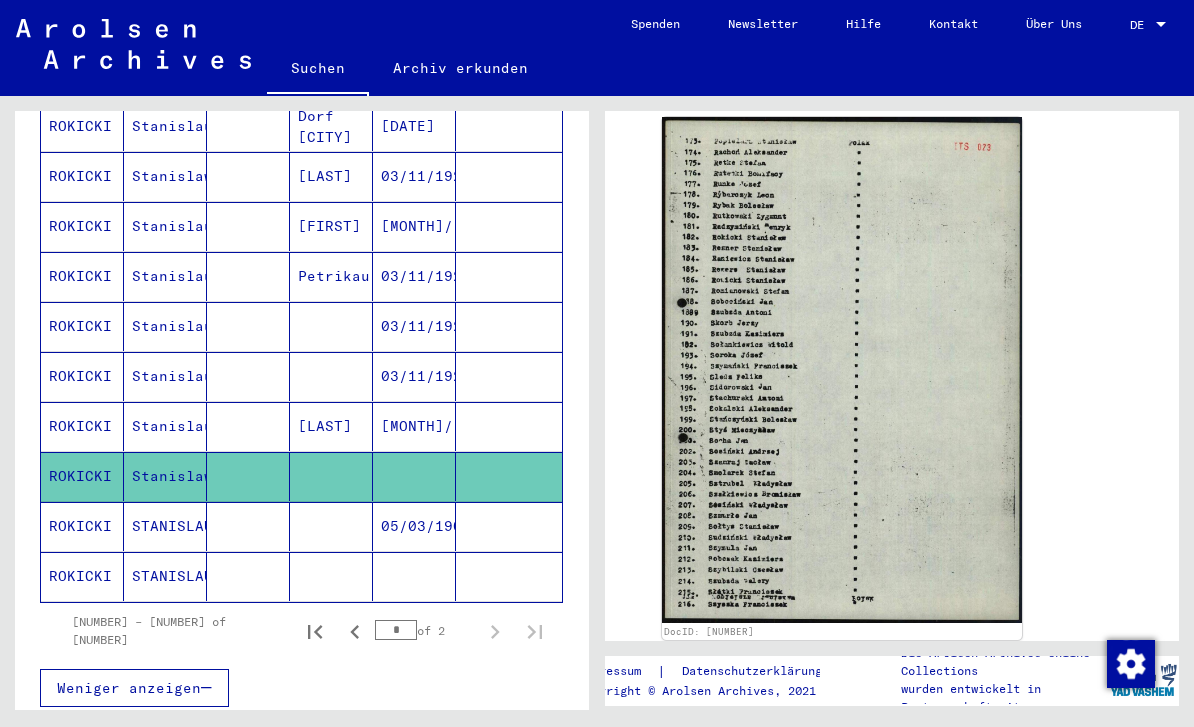 click 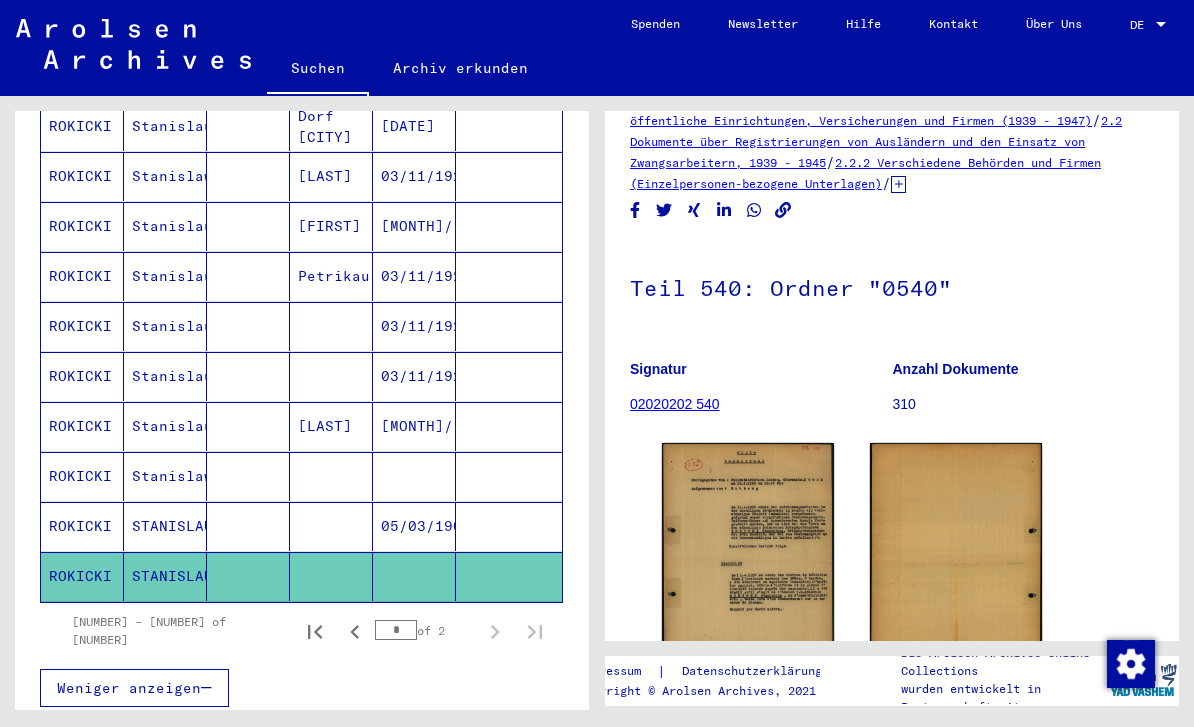 scroll, scrollTop: 153, scrollLeft: 0, axis: vertical 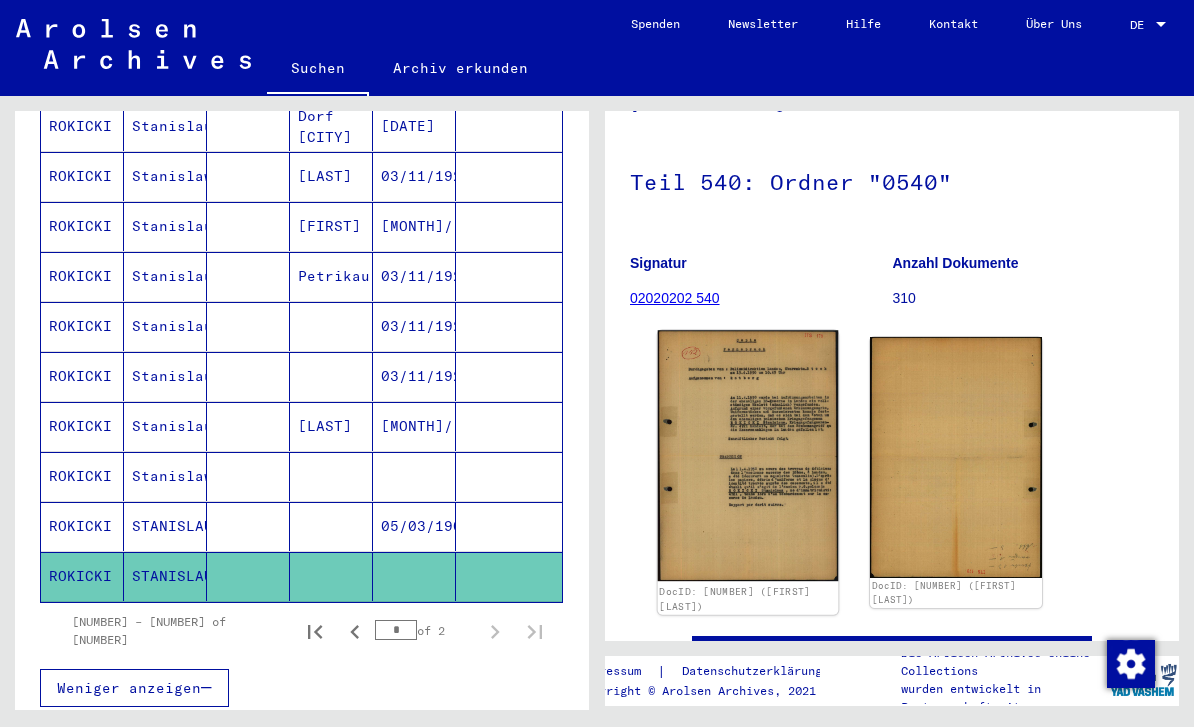 click 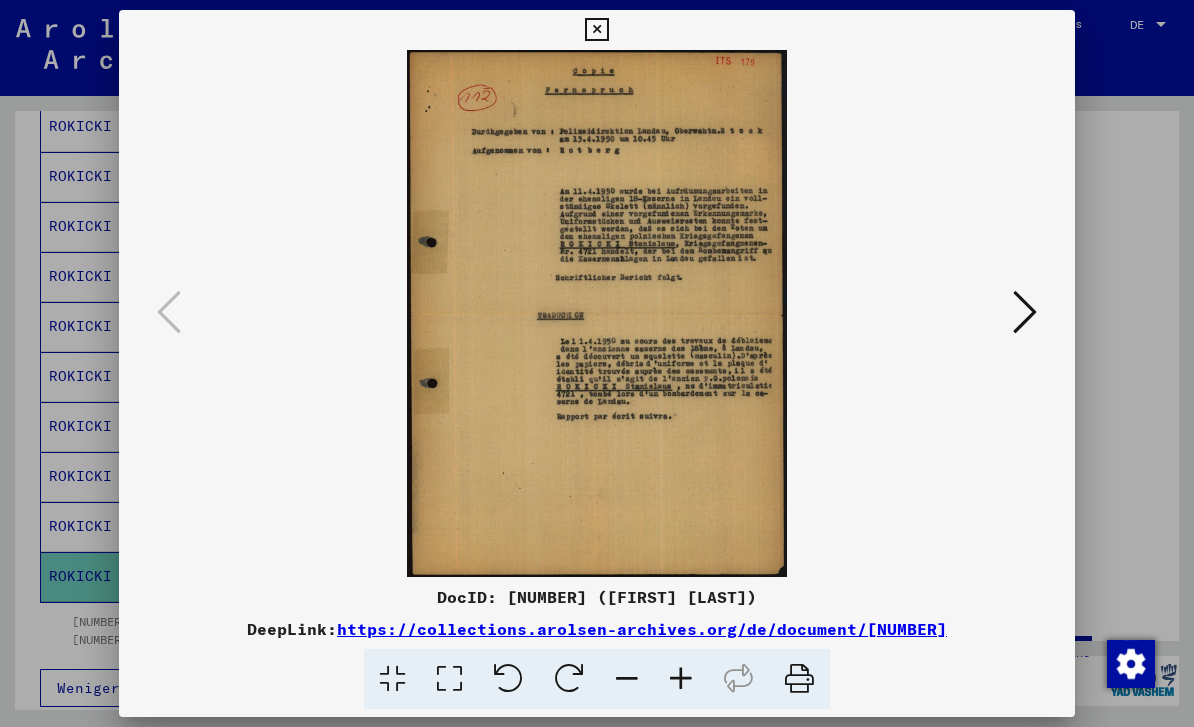 click at bounding box center [596, 313] 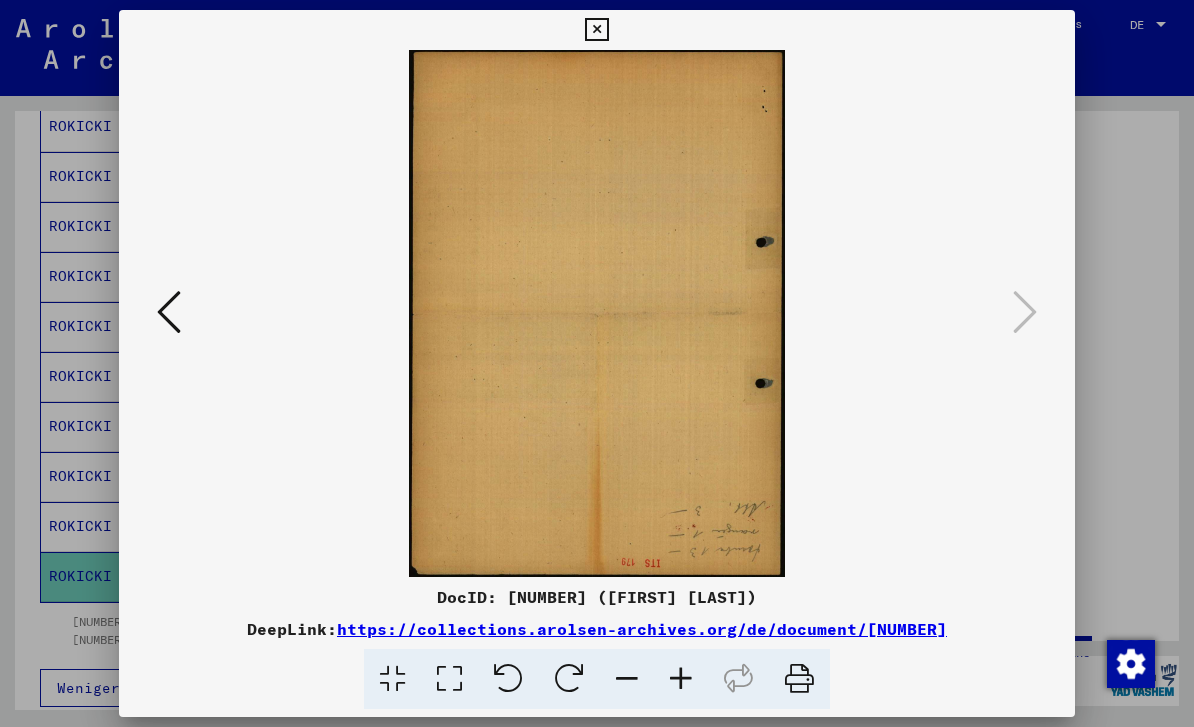 click at bounding box center (597, 363) 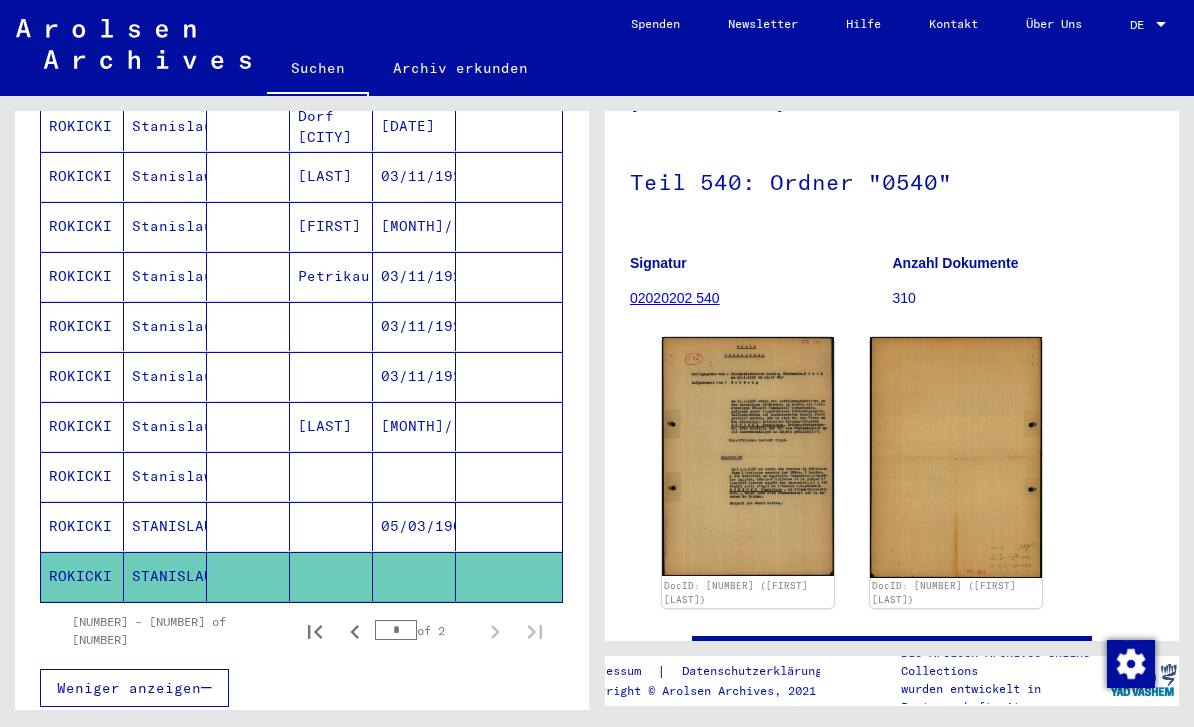 click 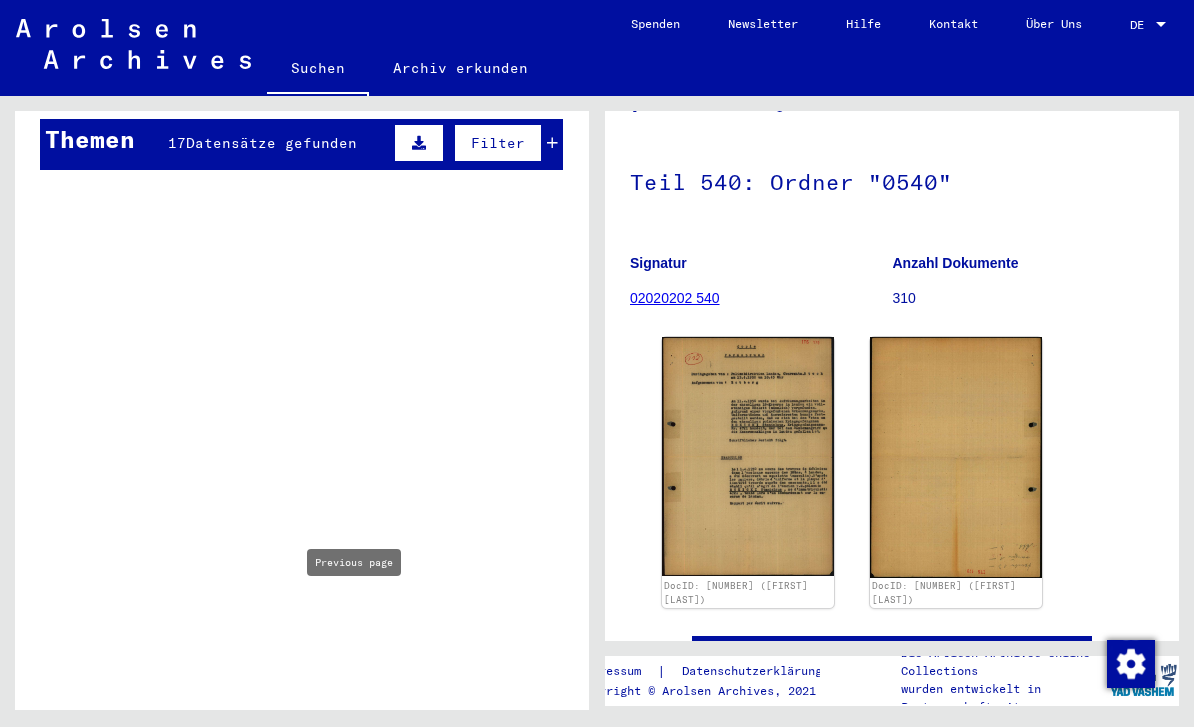 type on "*" 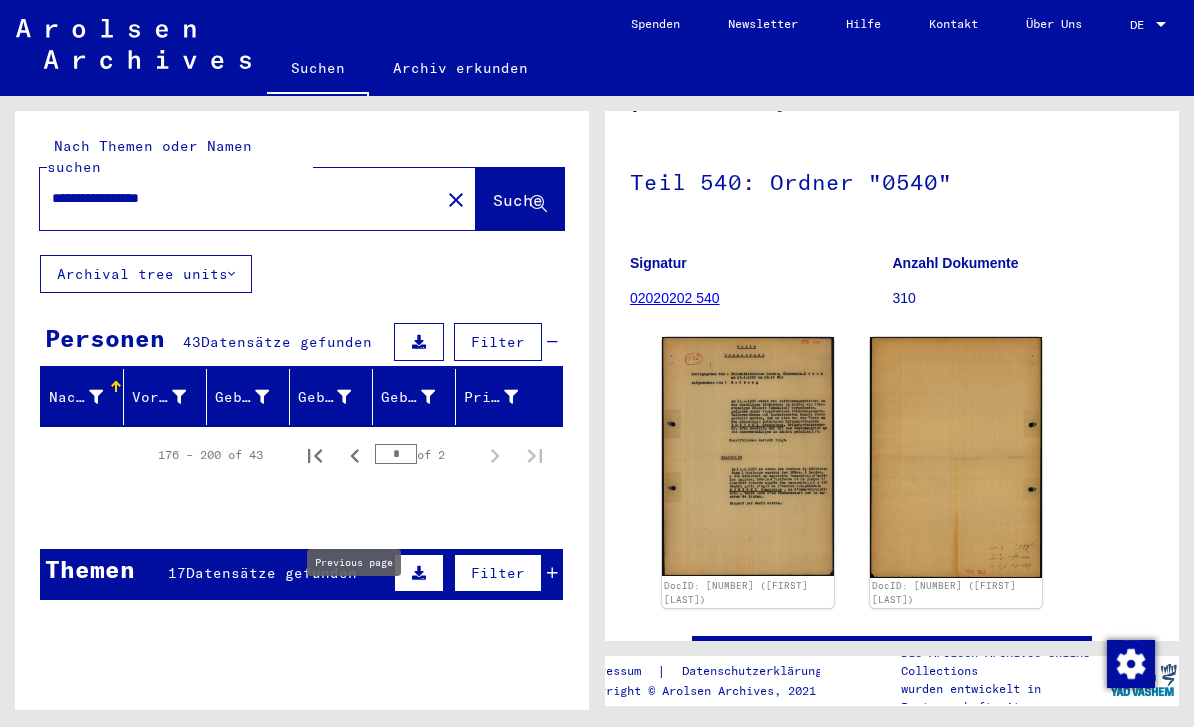 scroll, scrollTop: 0, scrollLeft: 0, axis: both 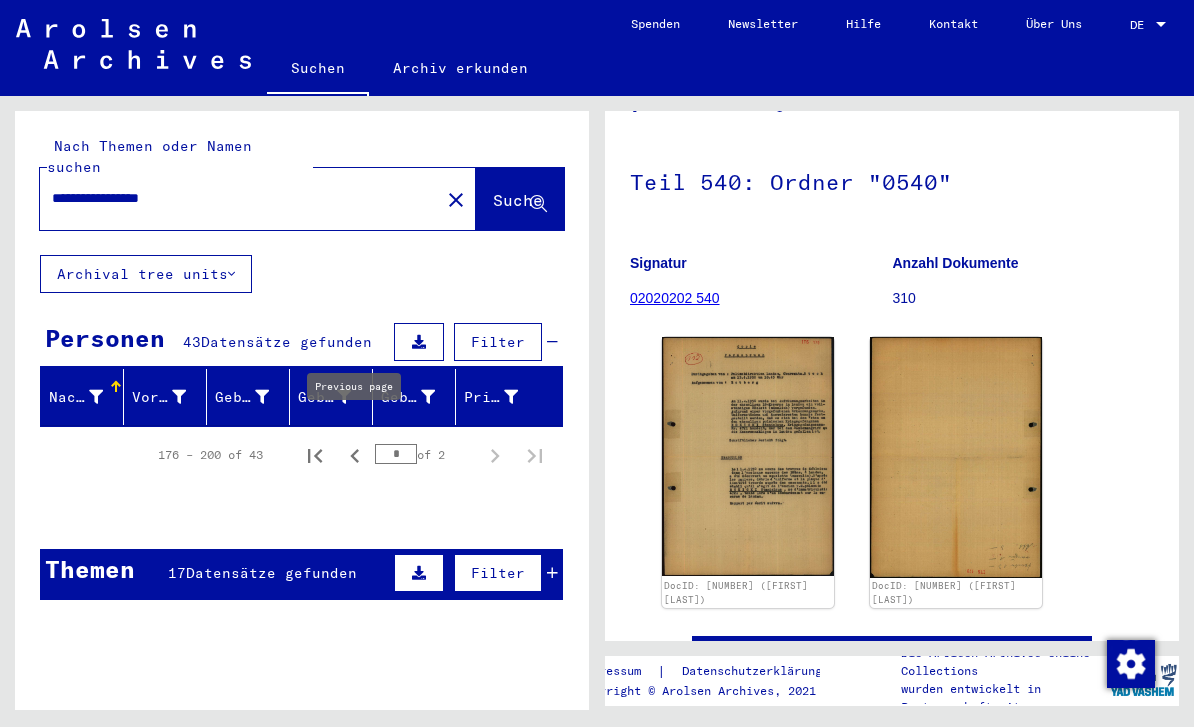 click on "*" at bounding box center (396, 454) 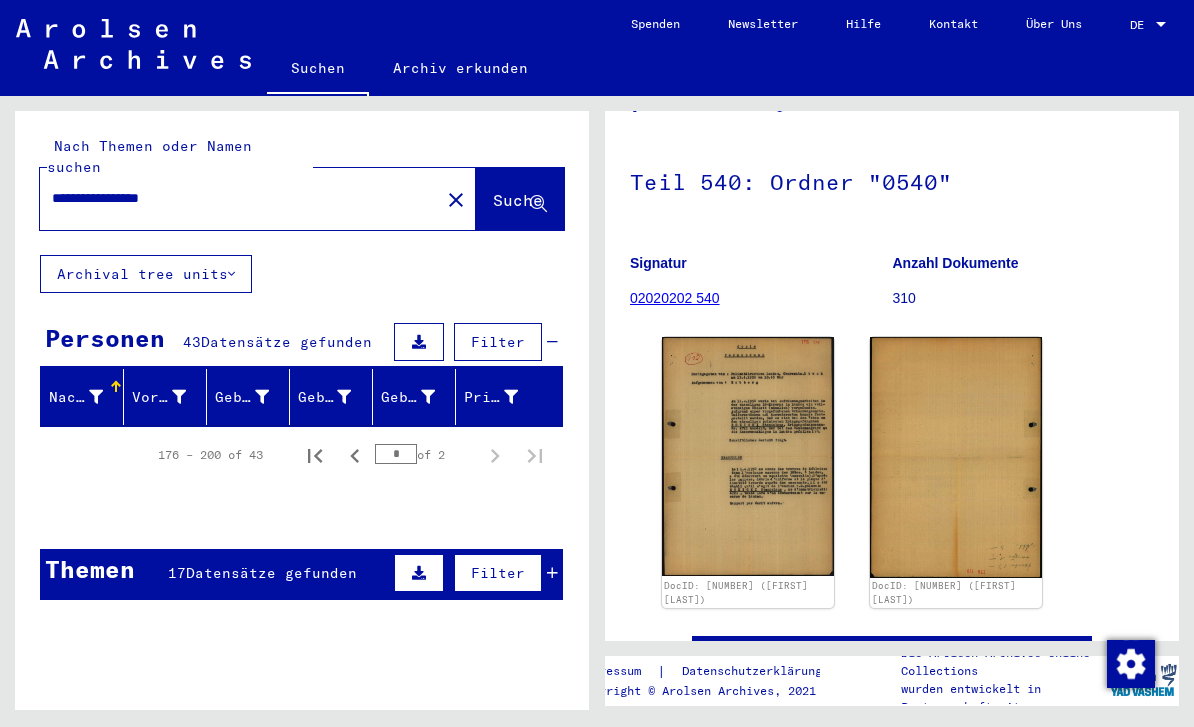 type on "*" 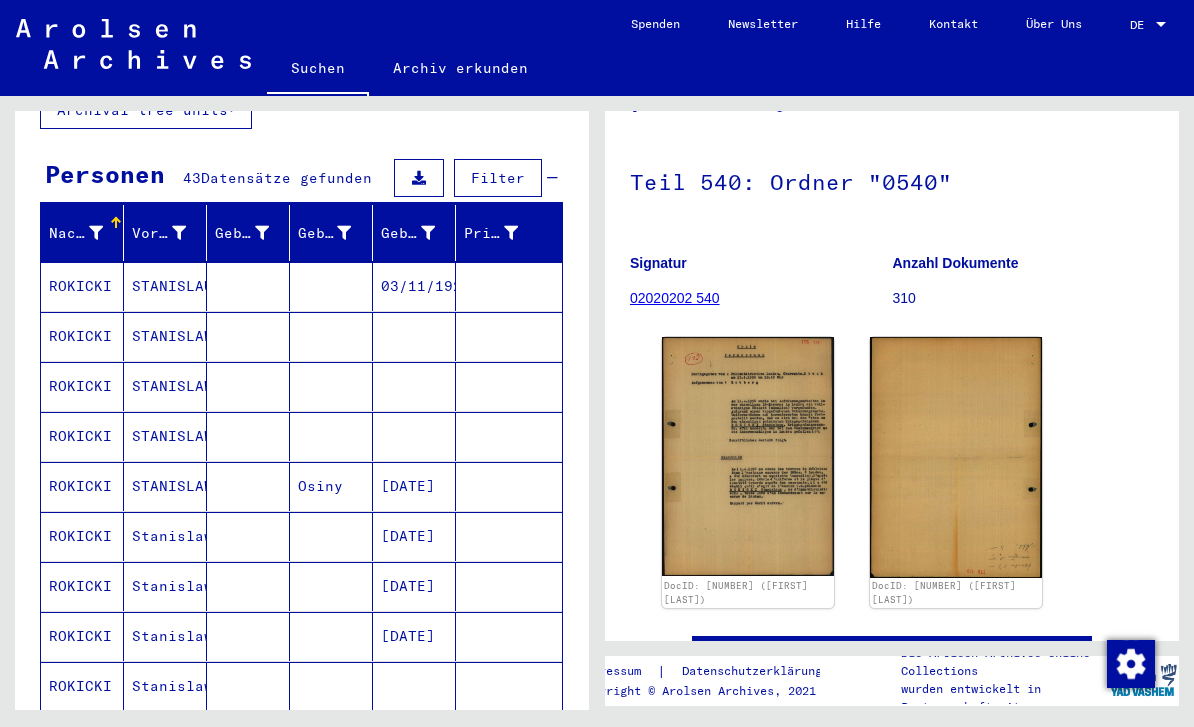 scroll, scrollTop: 164, scrollLeft: 0, axis: vertical 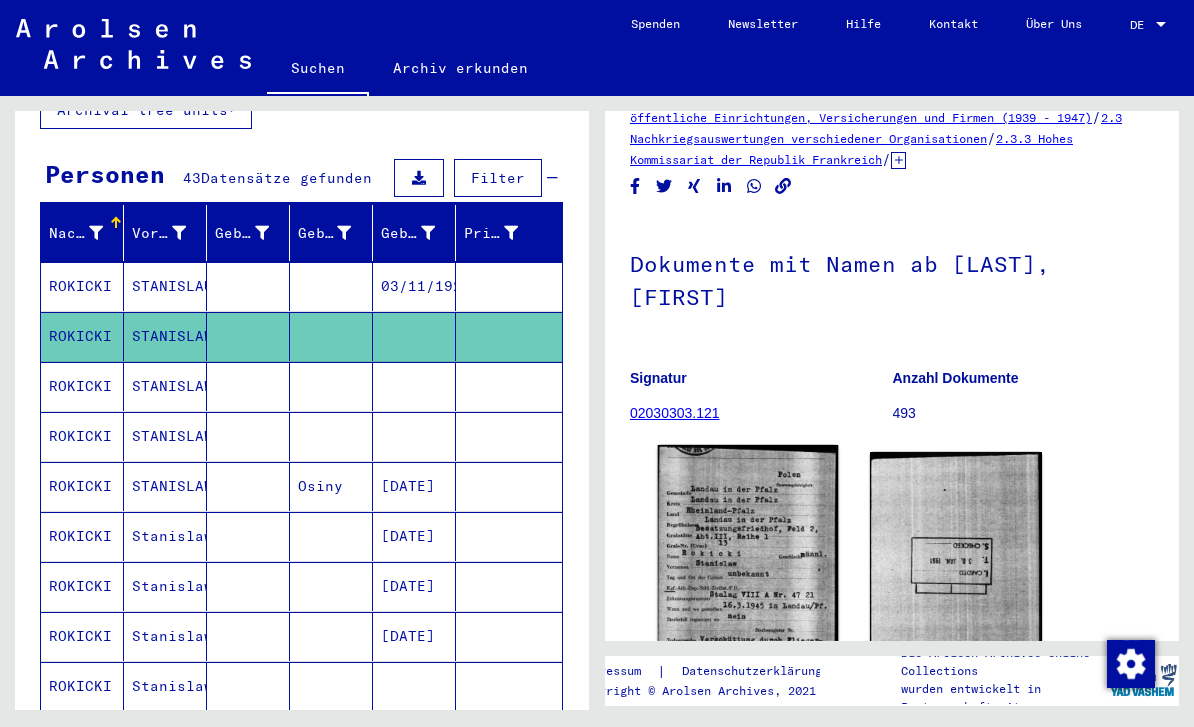 click 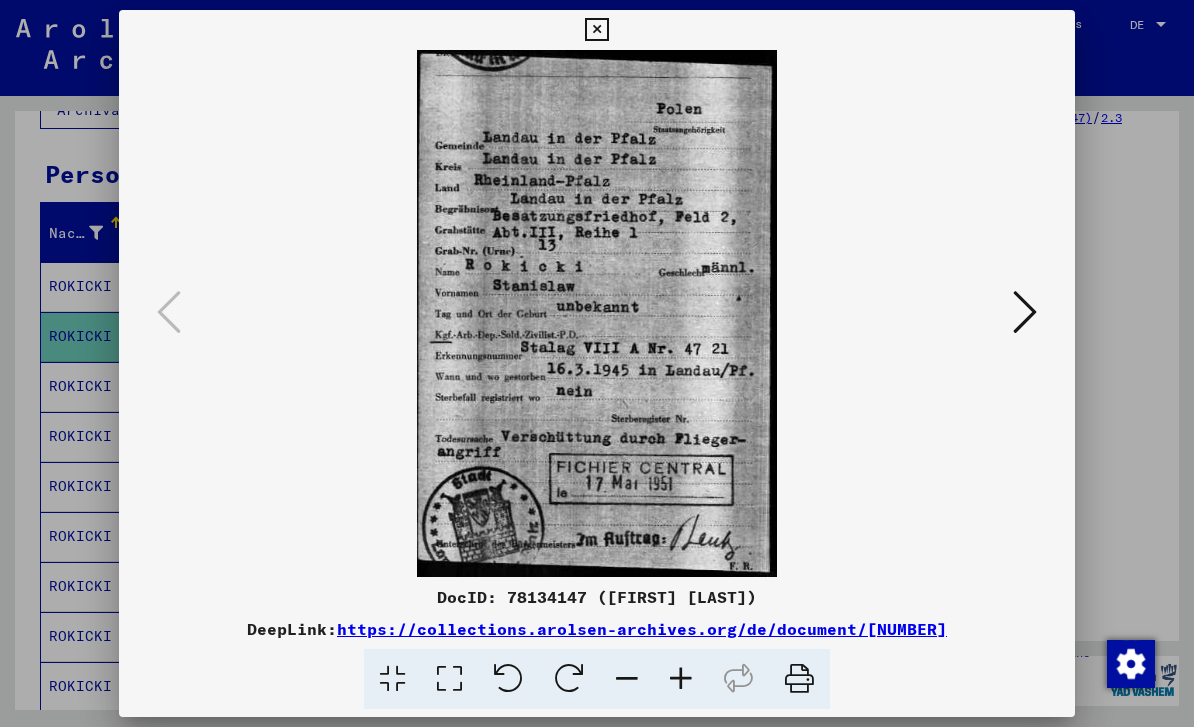 click at bounding box center [597, 363] 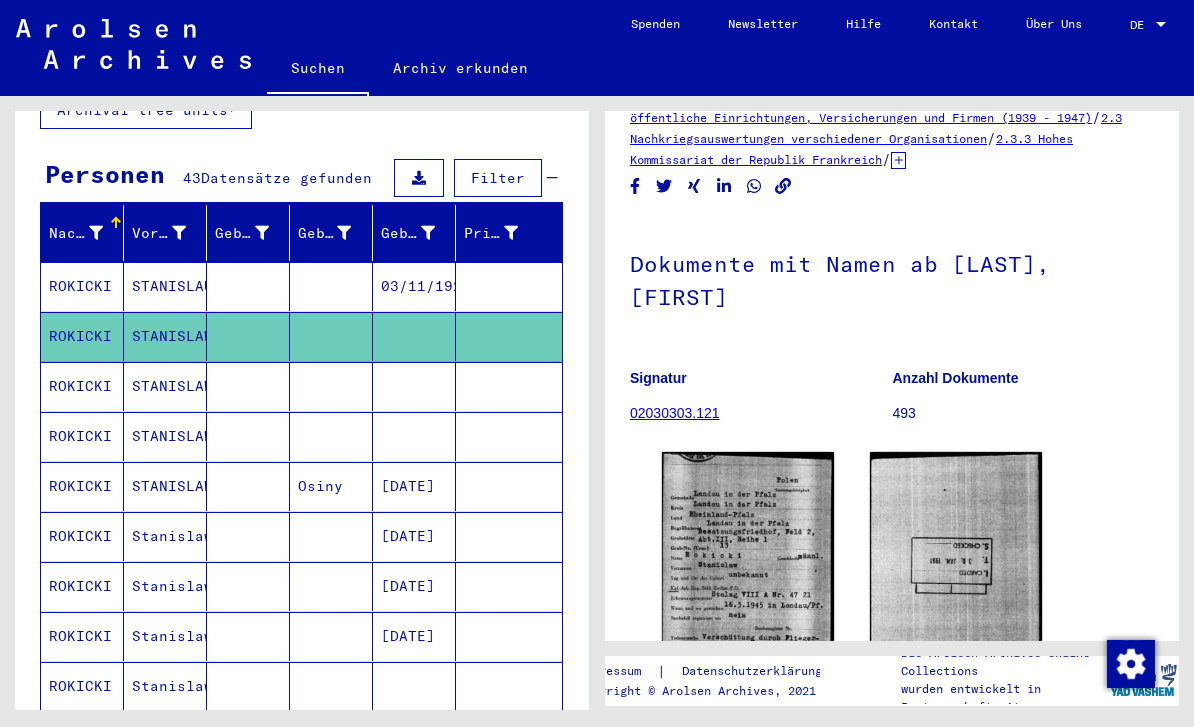click at bounding box center (414, 436) 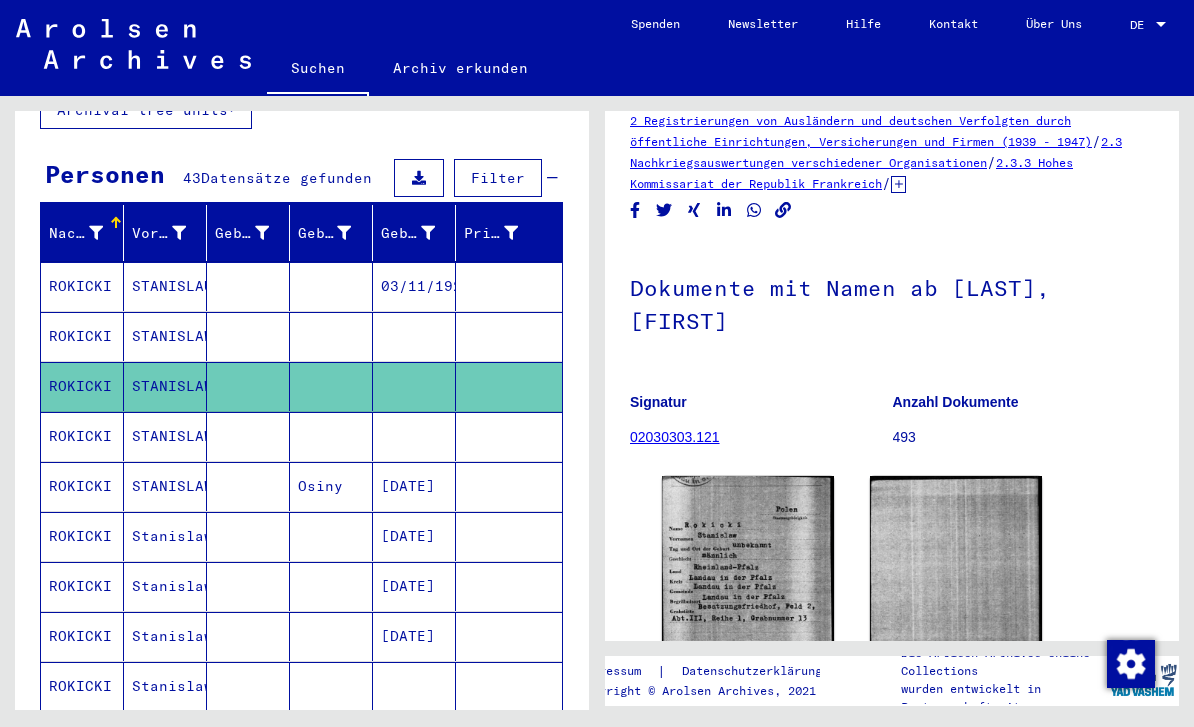 scroll, scrollTop: 32, scrollLeft: 0, axis: vertical 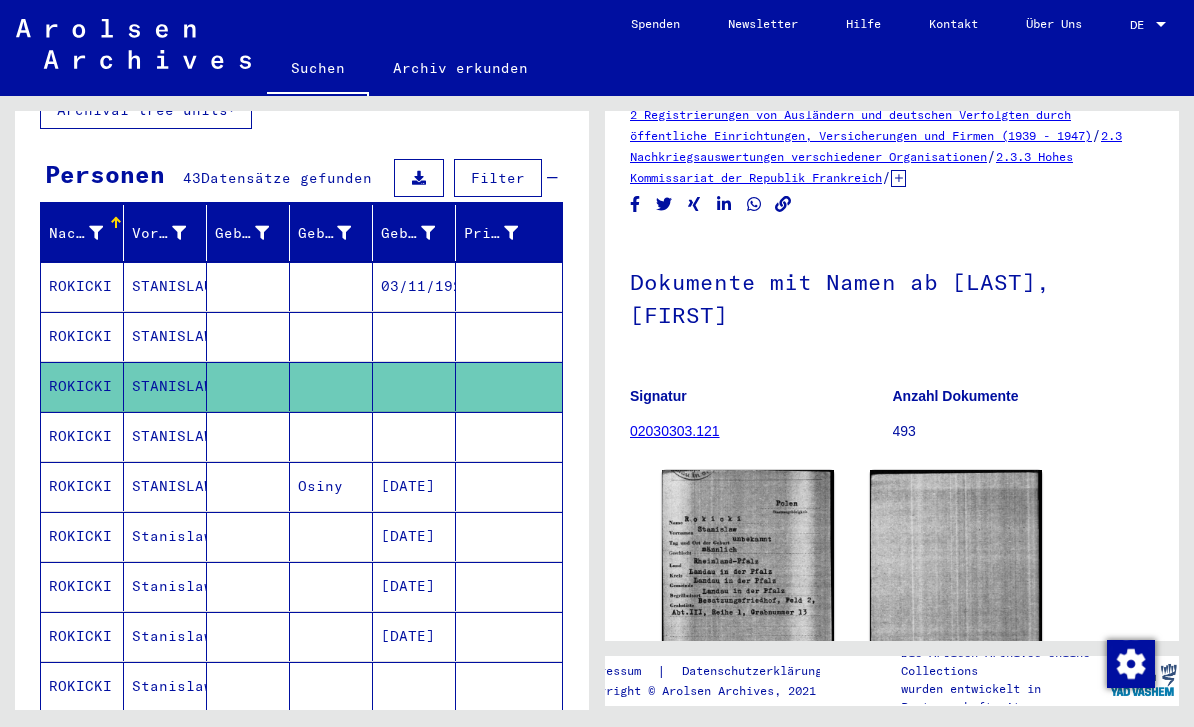 click at bounding box center (414, 486) 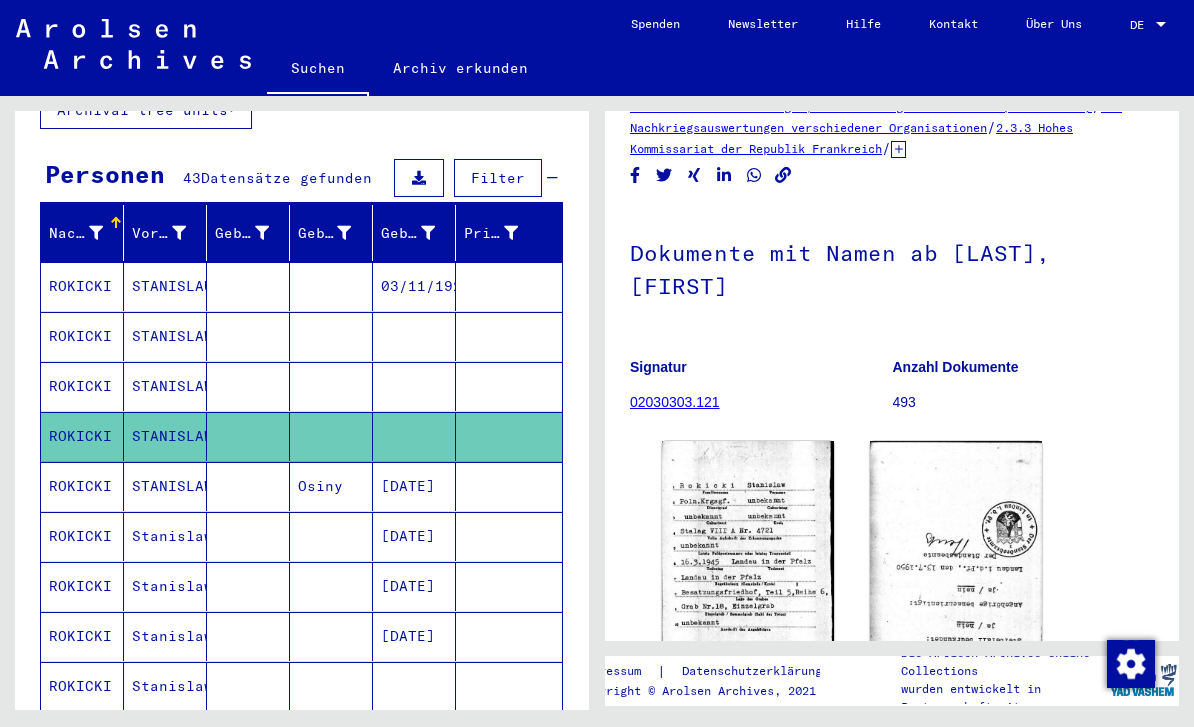 scroll, scrollTop: 63, scrollLeft: 0, axis: vertical 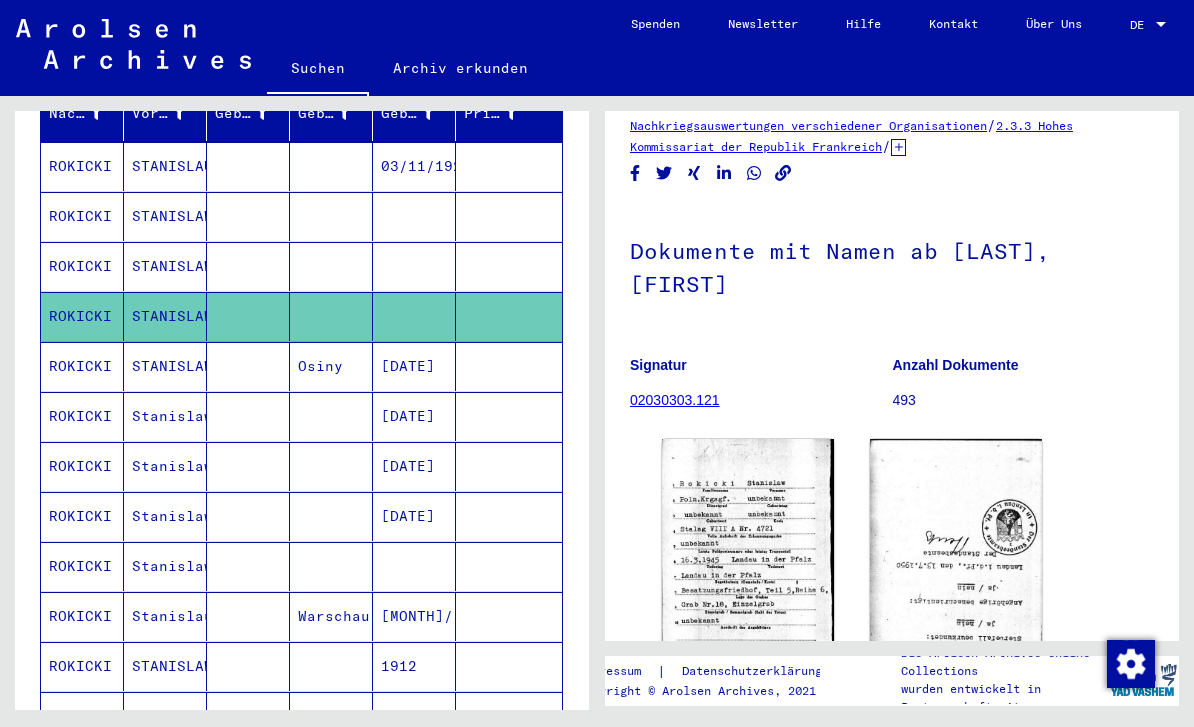 click at bounding box center (414, 616) 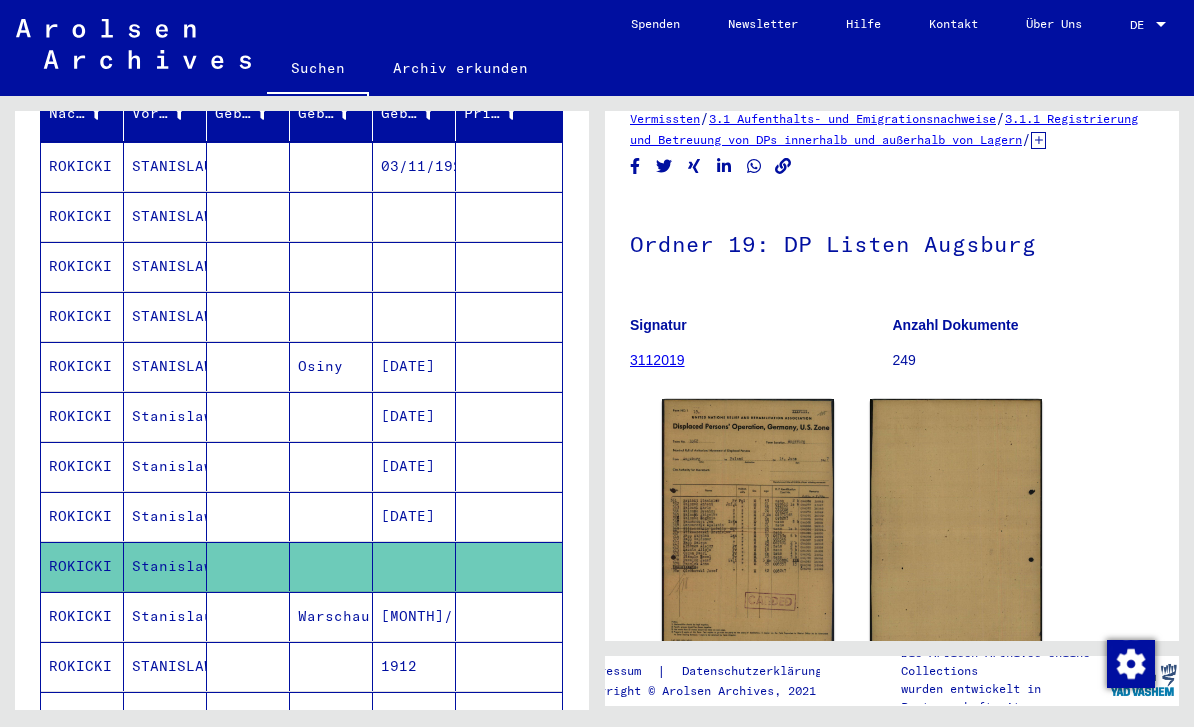 scroll, scrollTop: 50, scrollLeft: 0, axis: vertical 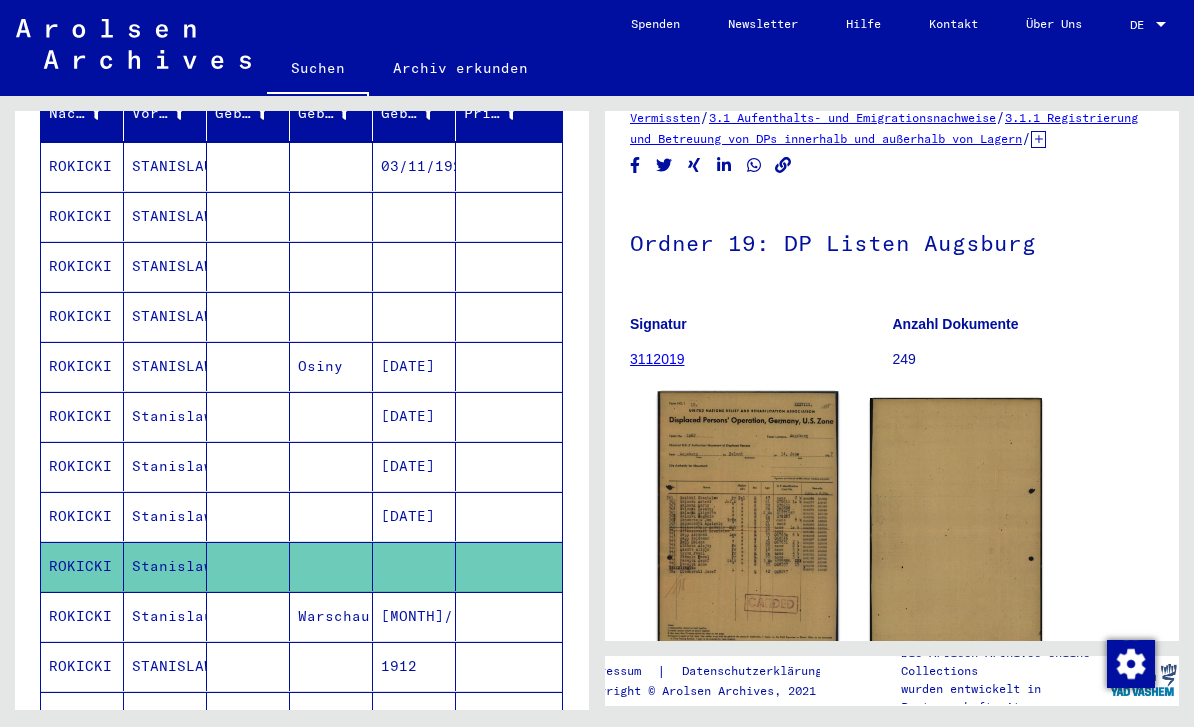 click 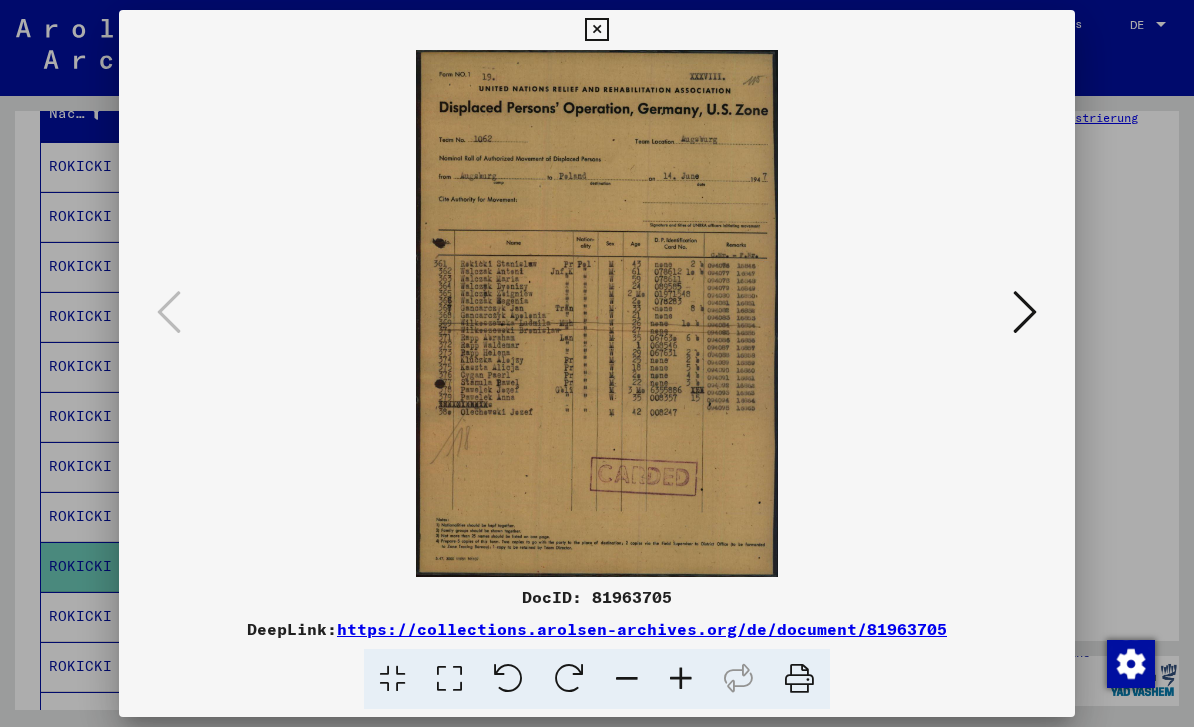 click at bounding box center (1025, 312) 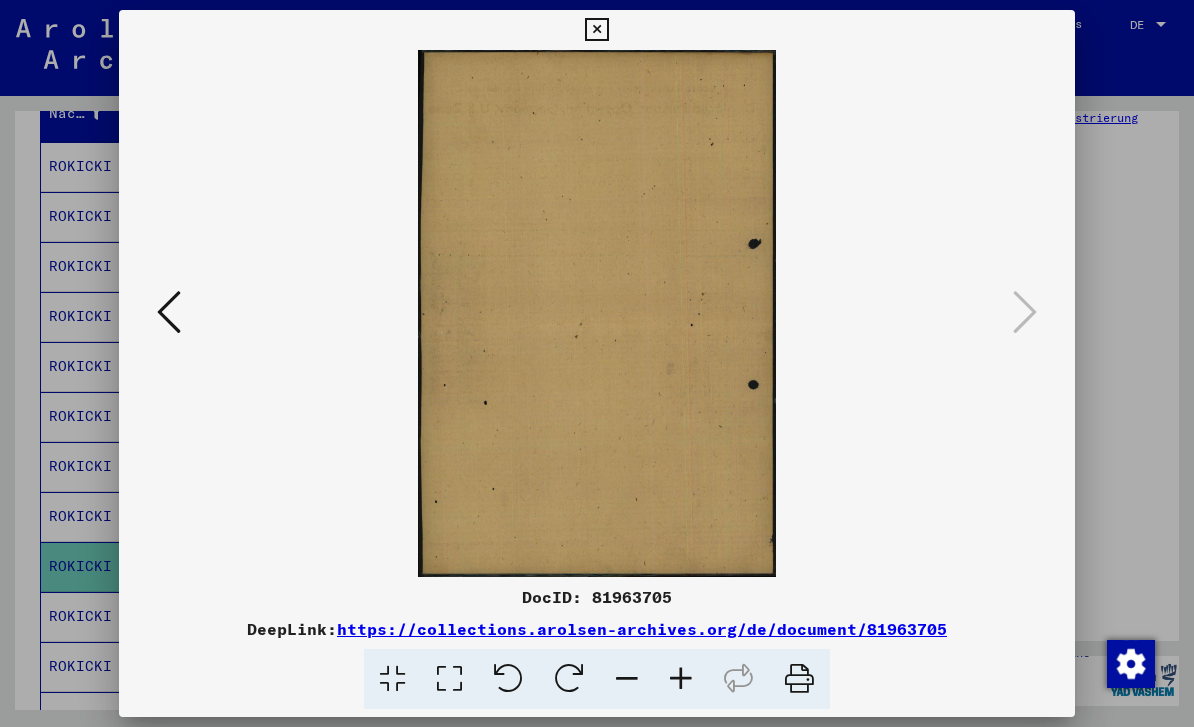 click at bounding box center (597, 363) 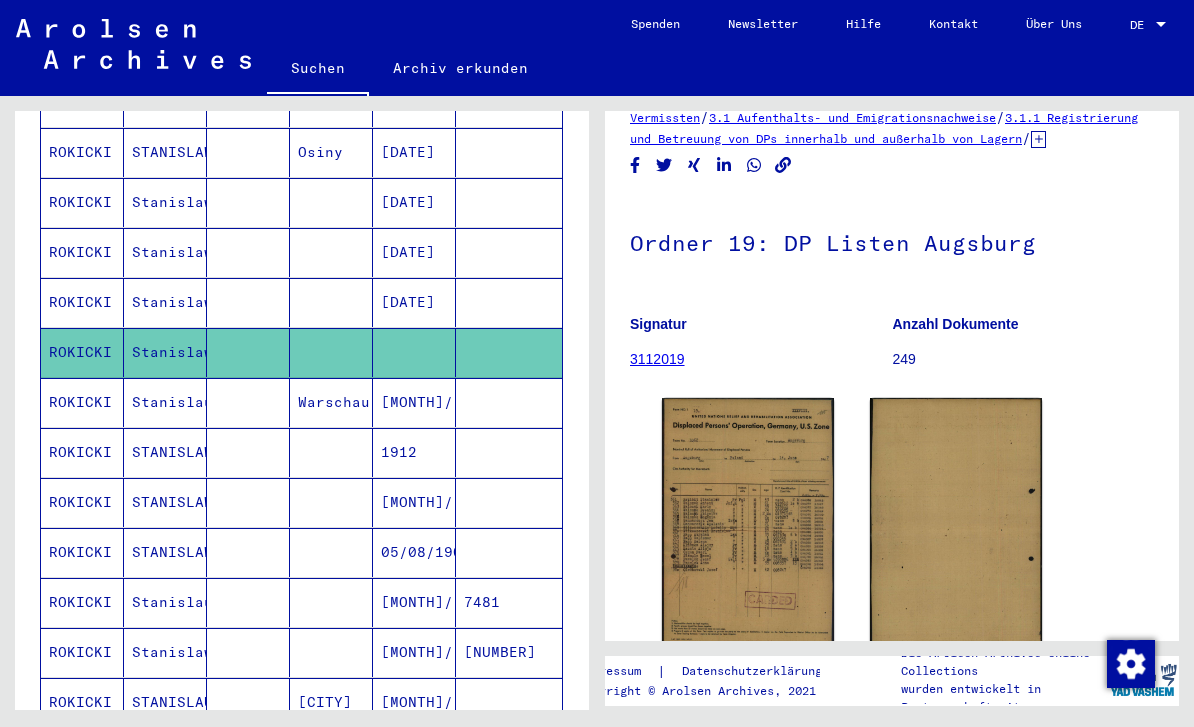 scroll, scrollTop: 499, scrollLeft: 0, axis: vertical 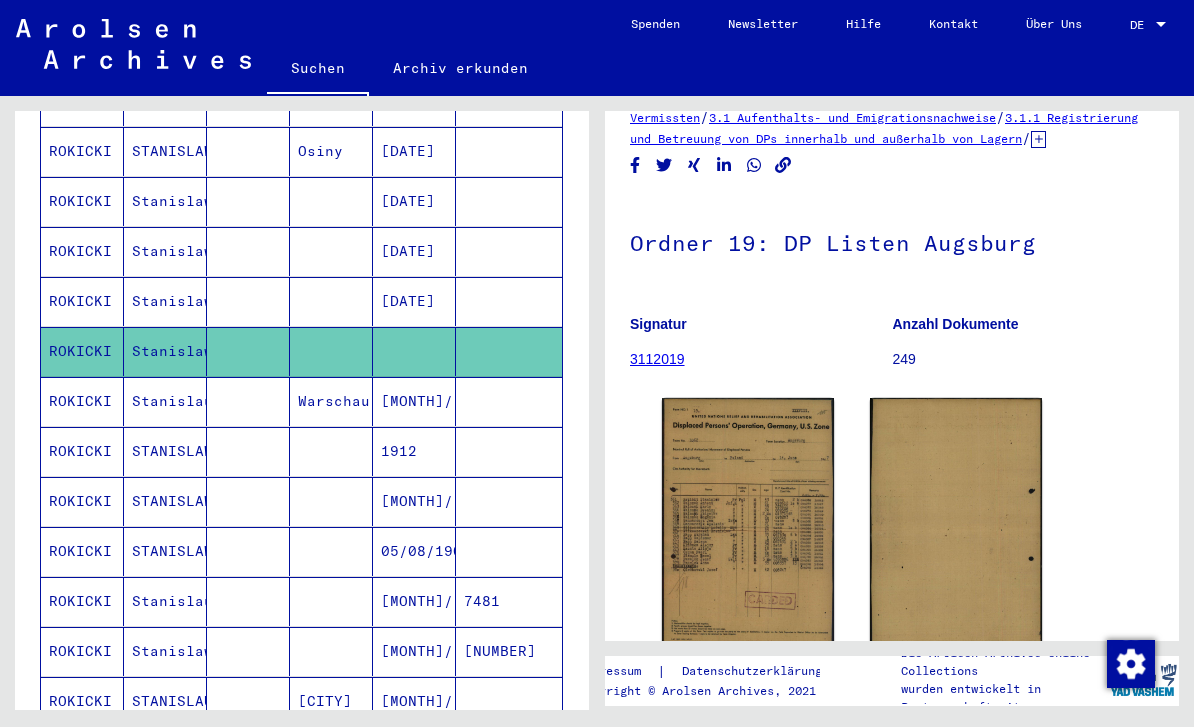 click on "05/08/1907" at bounding box center (414, 601) 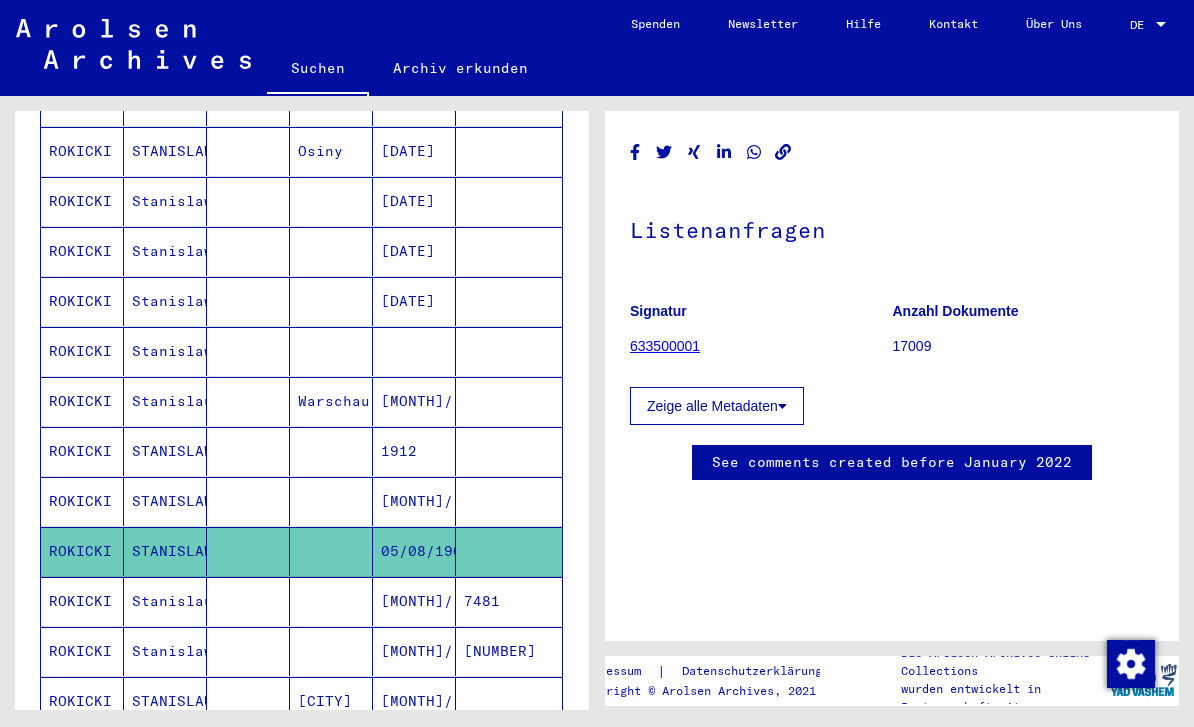scroll, scrollTop: 4, scrollLeft: 0, axis: vertical 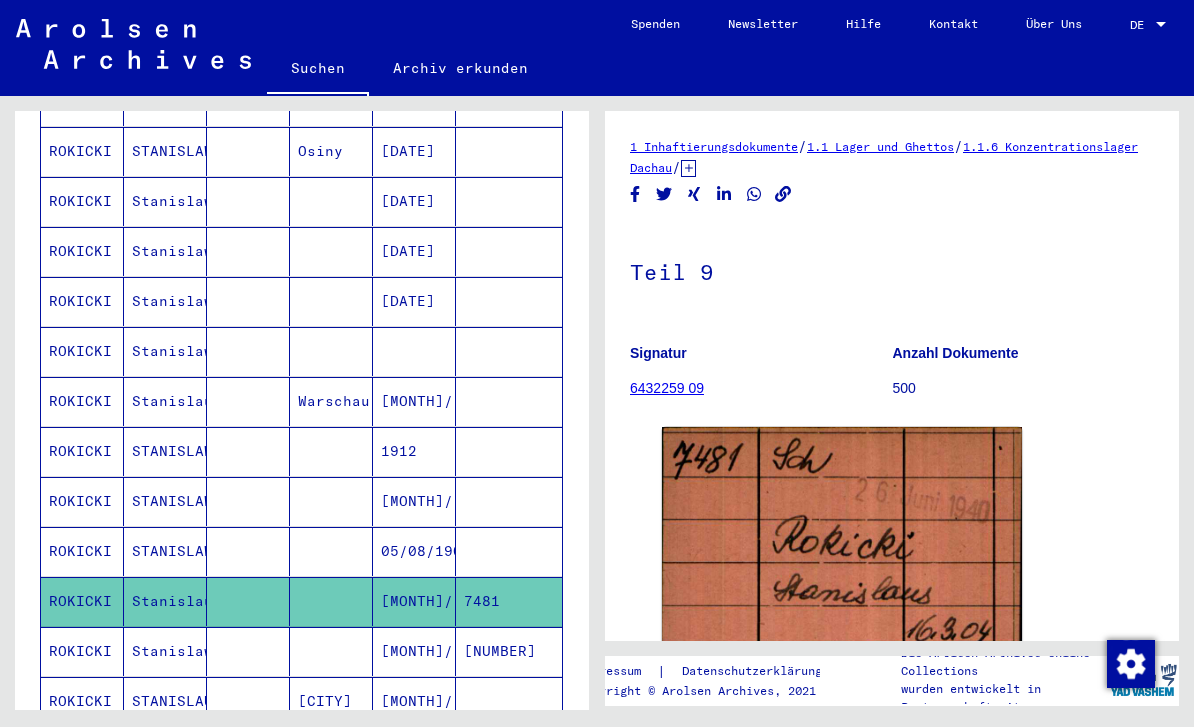 click on "05/08/1907" at bounding box center [414, 601] 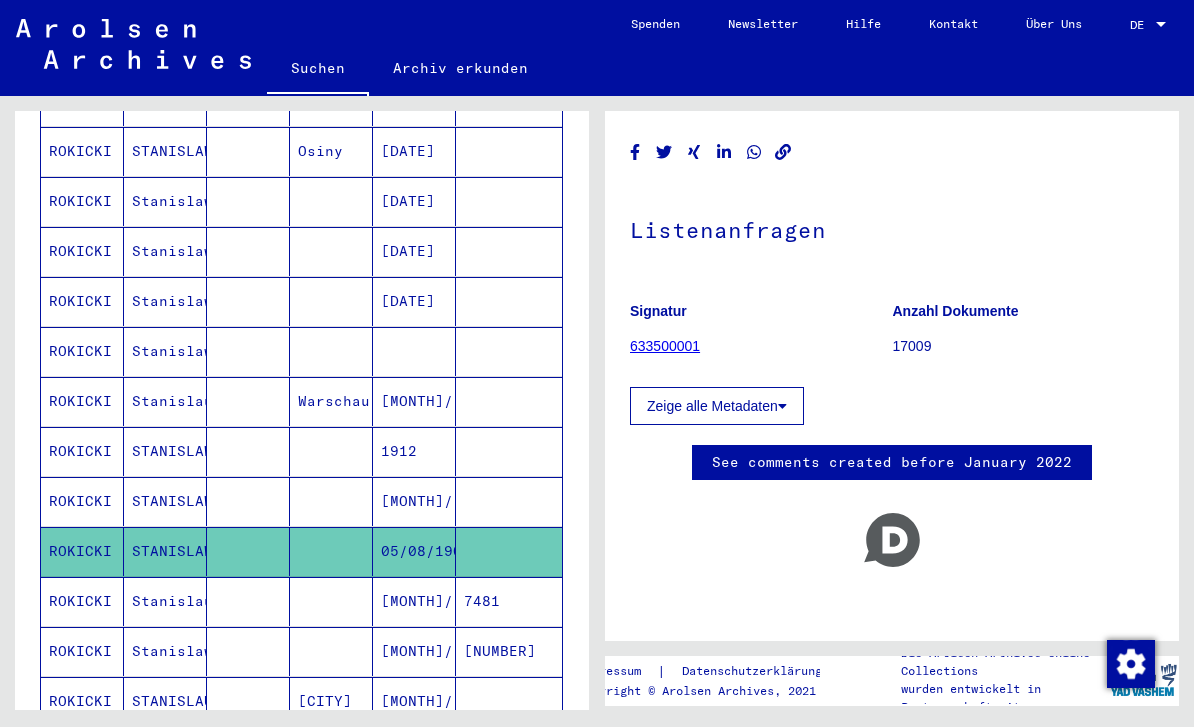 scroll, scrollTop: 0, scrollLeft: 0, axis: both 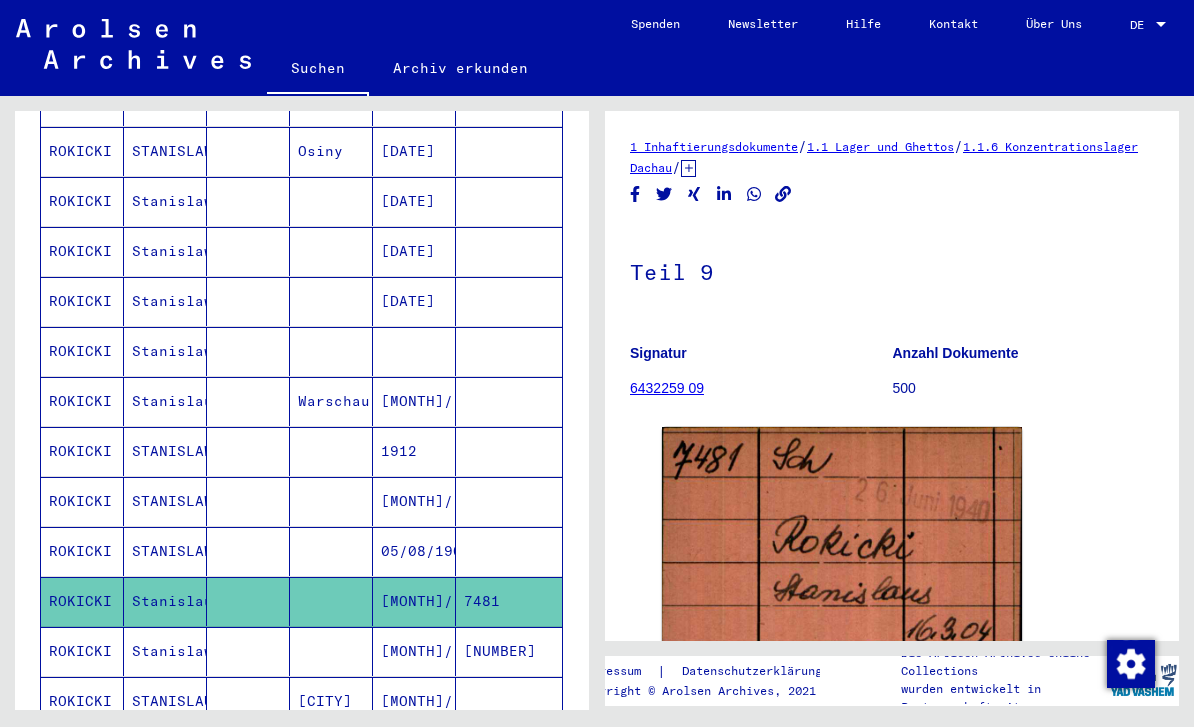click on "05/08/1907" at bounding box center [414, 601] 